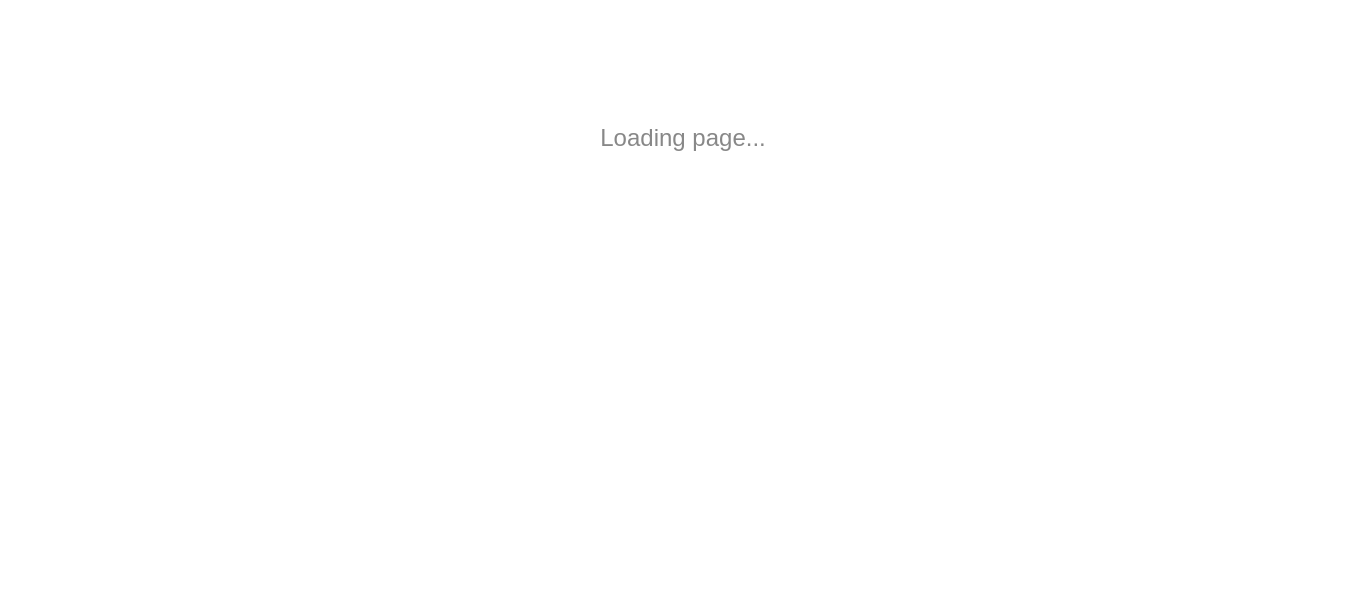 scroll, scrollTop: 0, scrollLeft: 0, axis: both 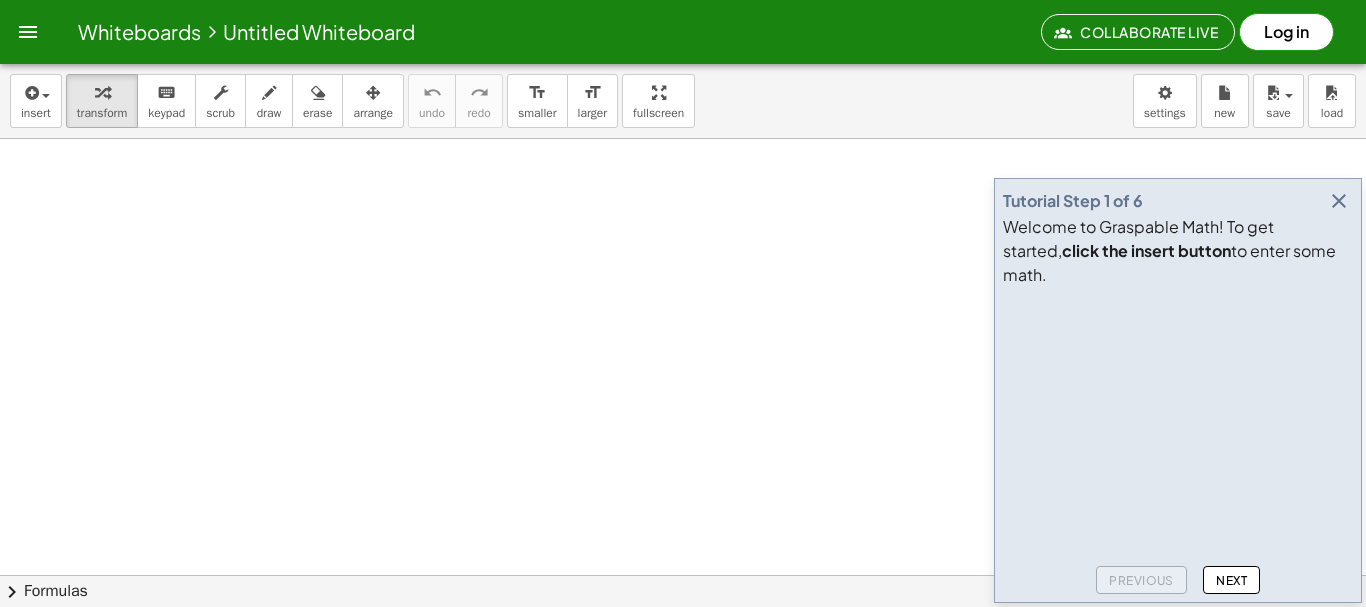 click at bounding box center [683, 639] 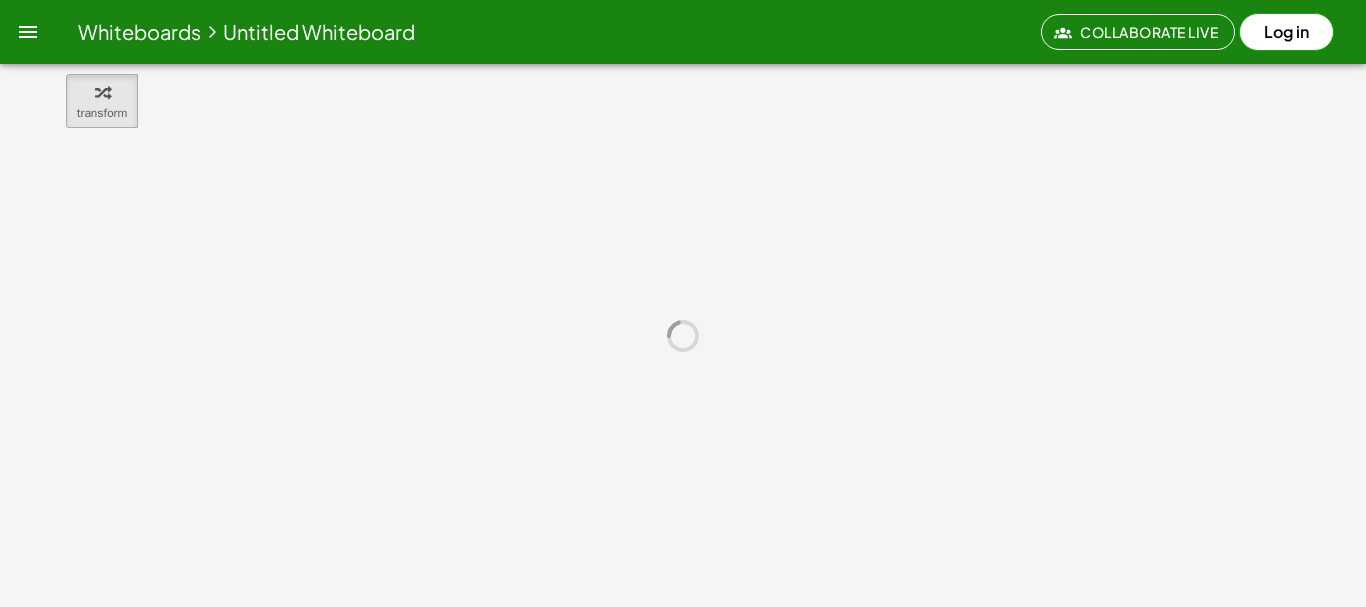 scroll, scrollTop: 0, scrollLeft: 0, axis: both 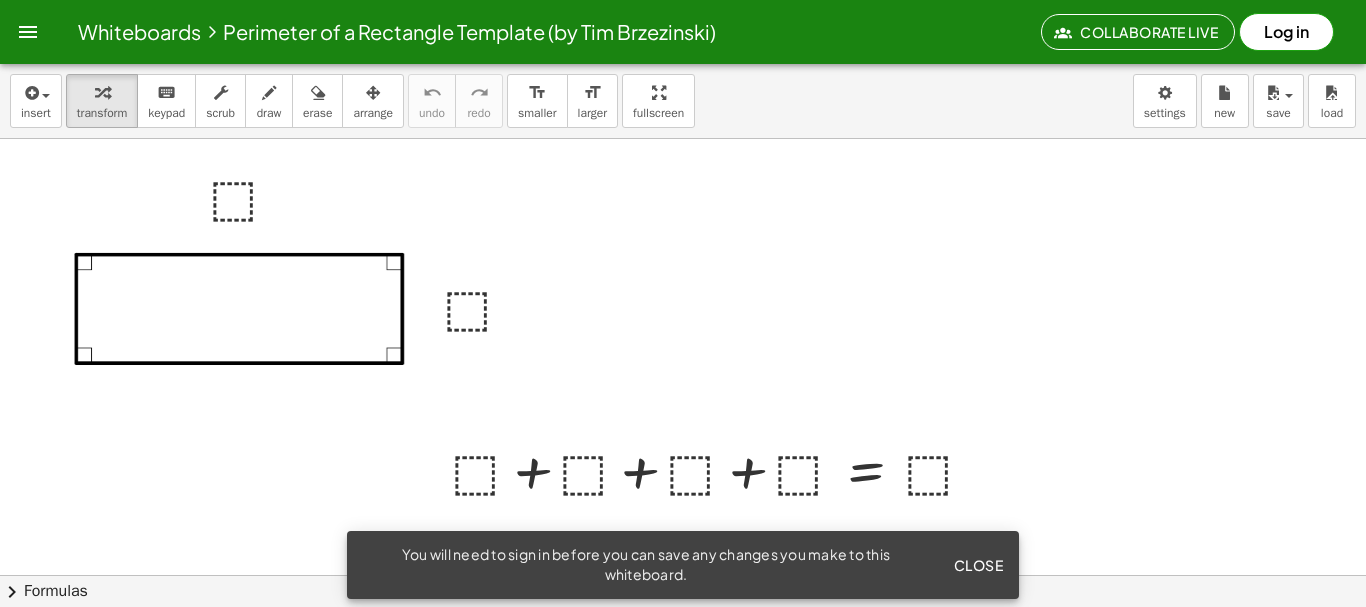 click on "Close" 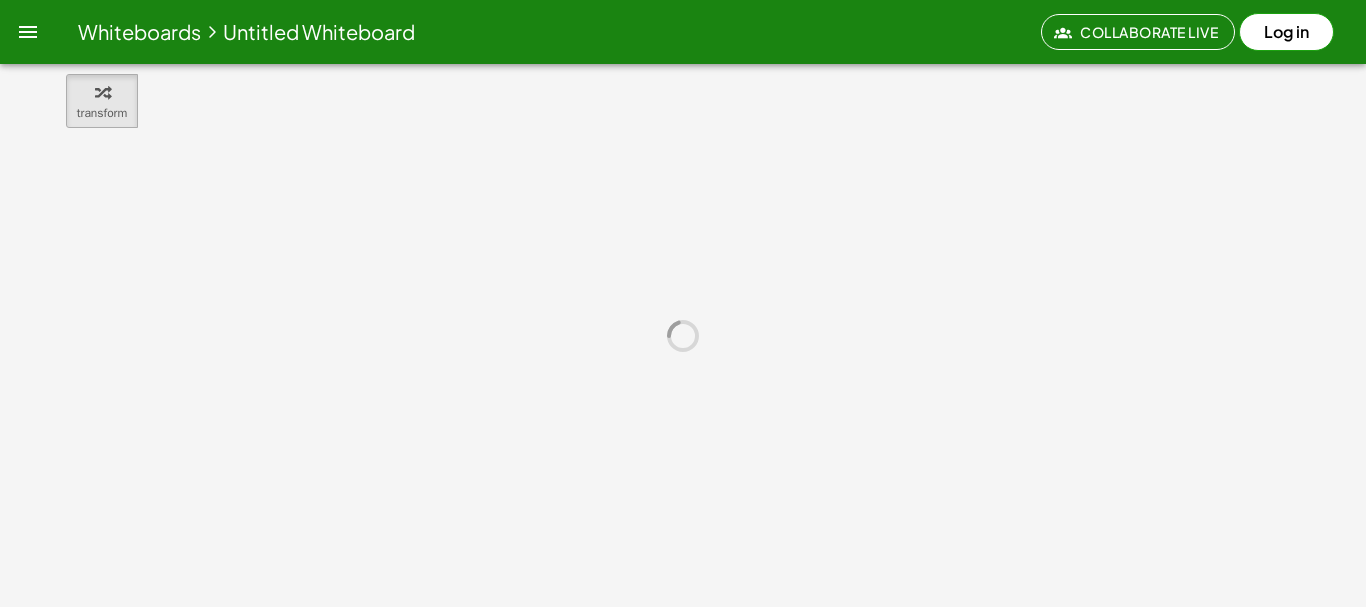 scroll, scrollTop: 0, scrollLeft: 0, axis: both 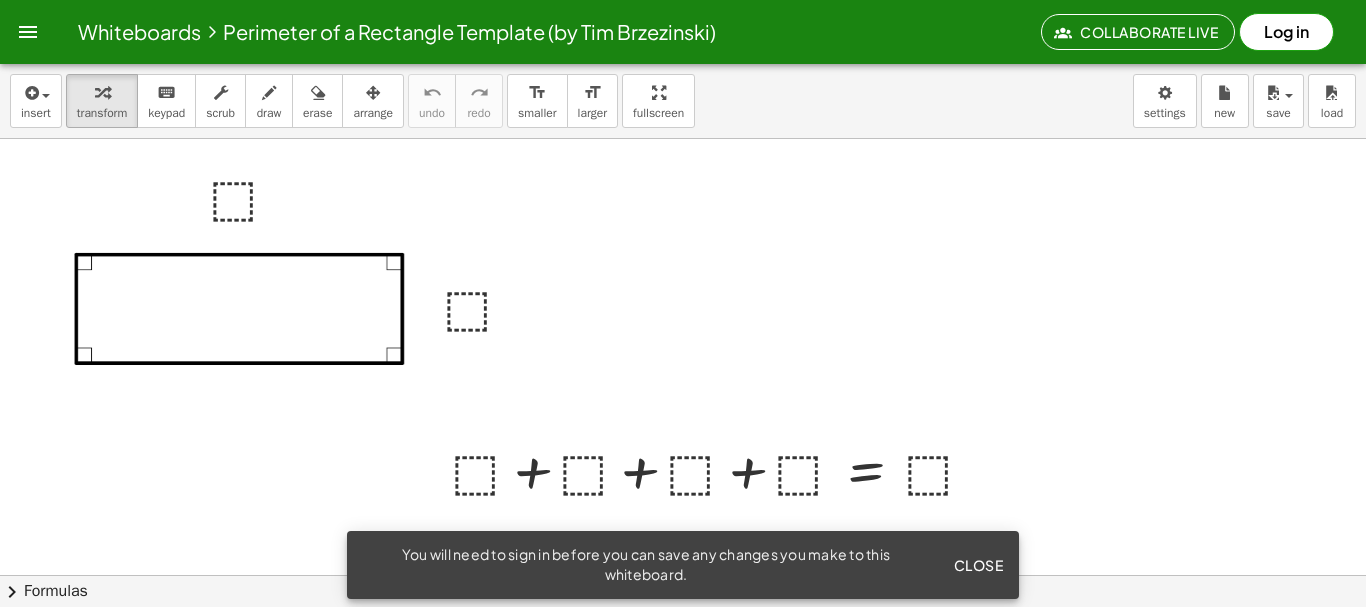 click on "Close" 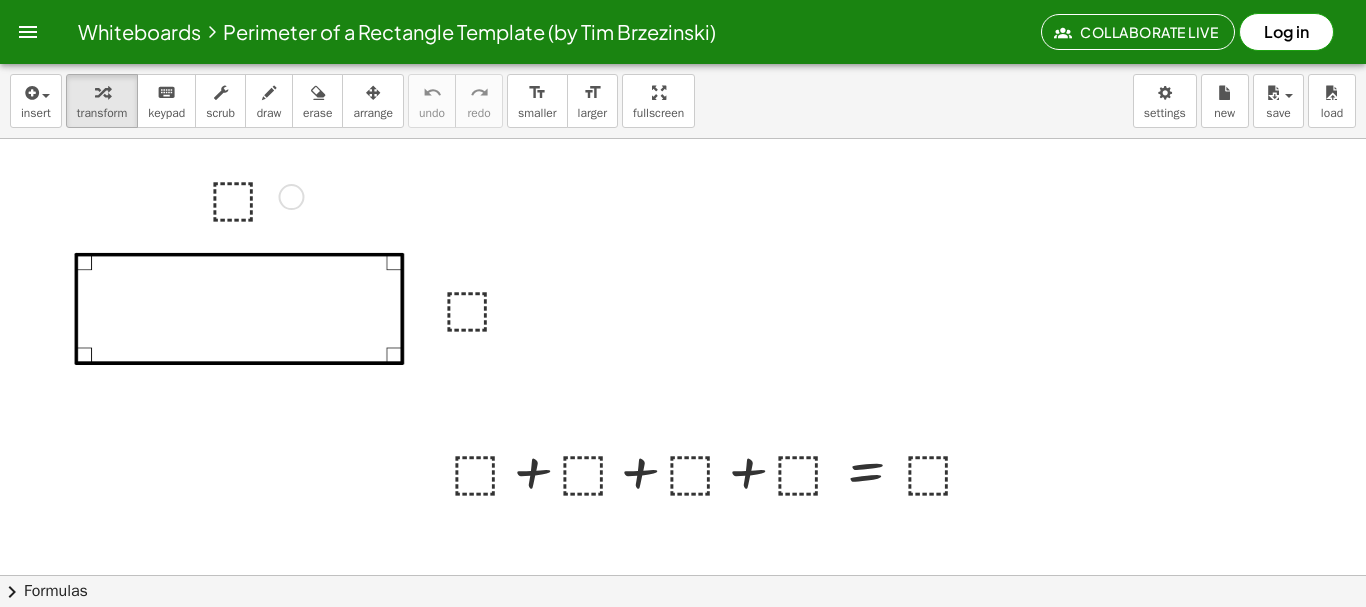 click at bounding box center [253, 195] 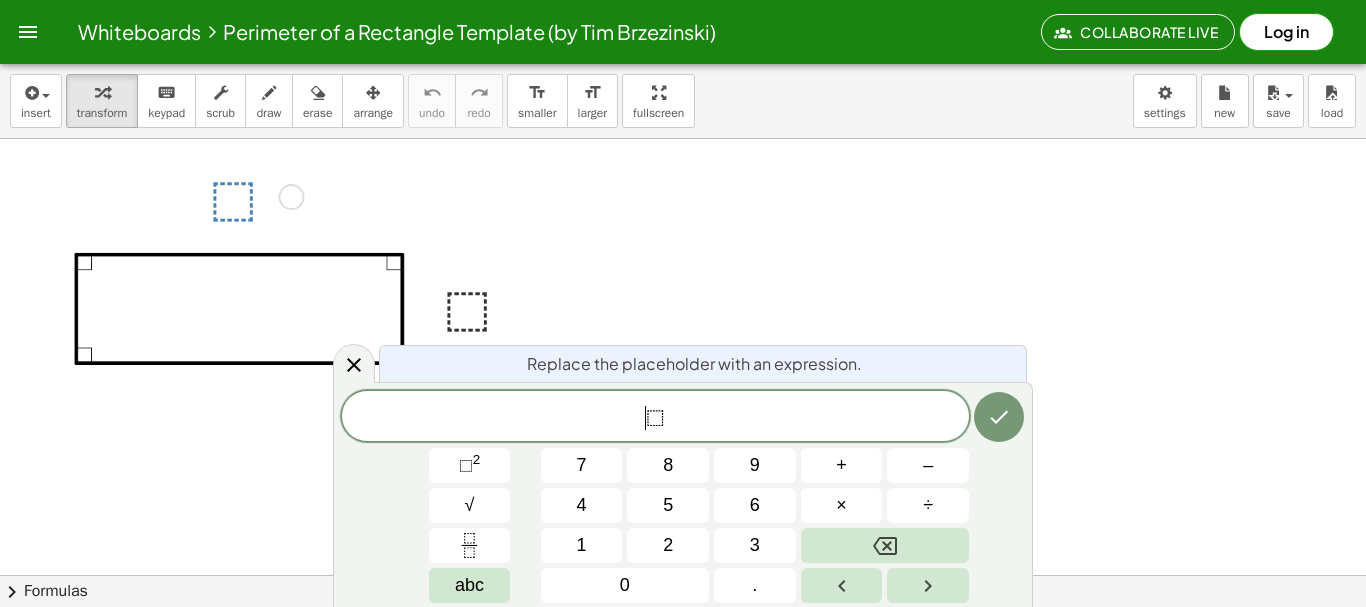 click on "⬚" at bounding box center (655, 418) 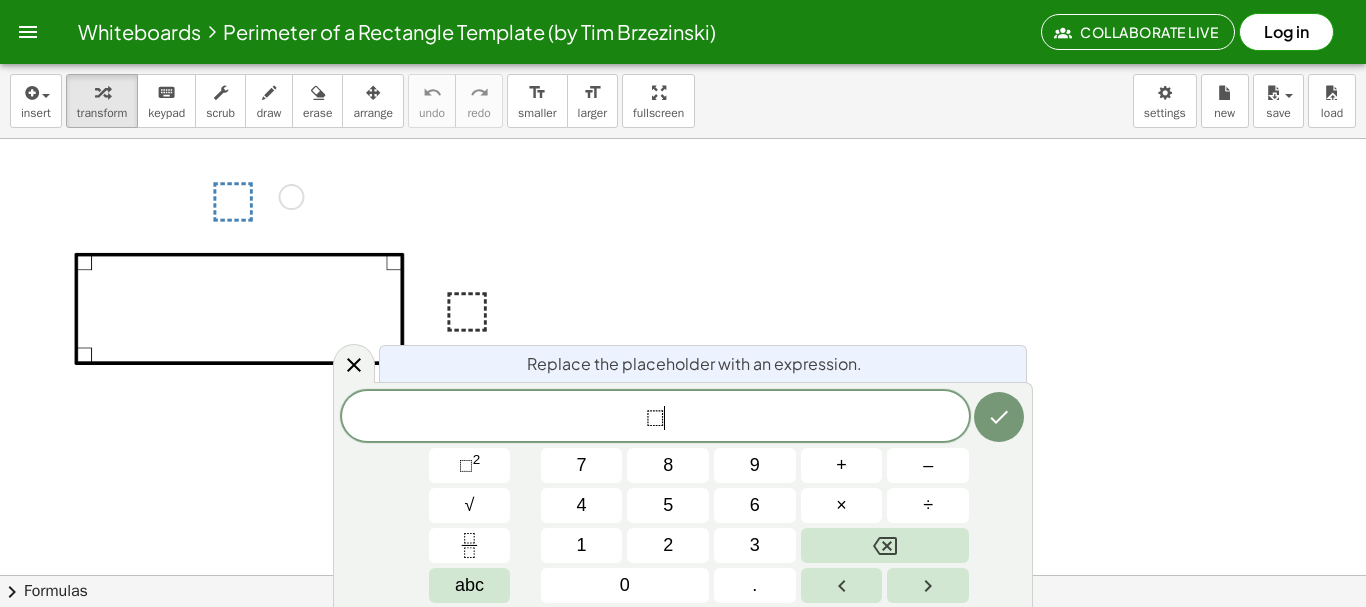 click on "⬚ ​" at bounding box center [655, 418] 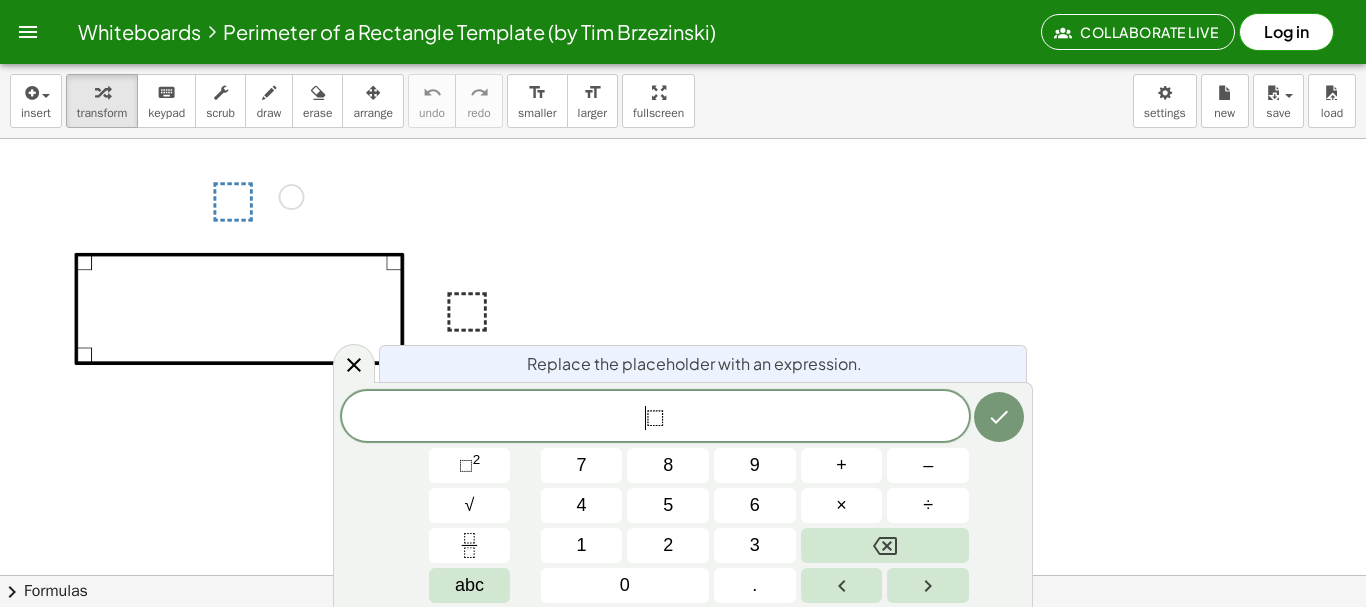 click on "​ ⬚" at bounding box center [655, 418] 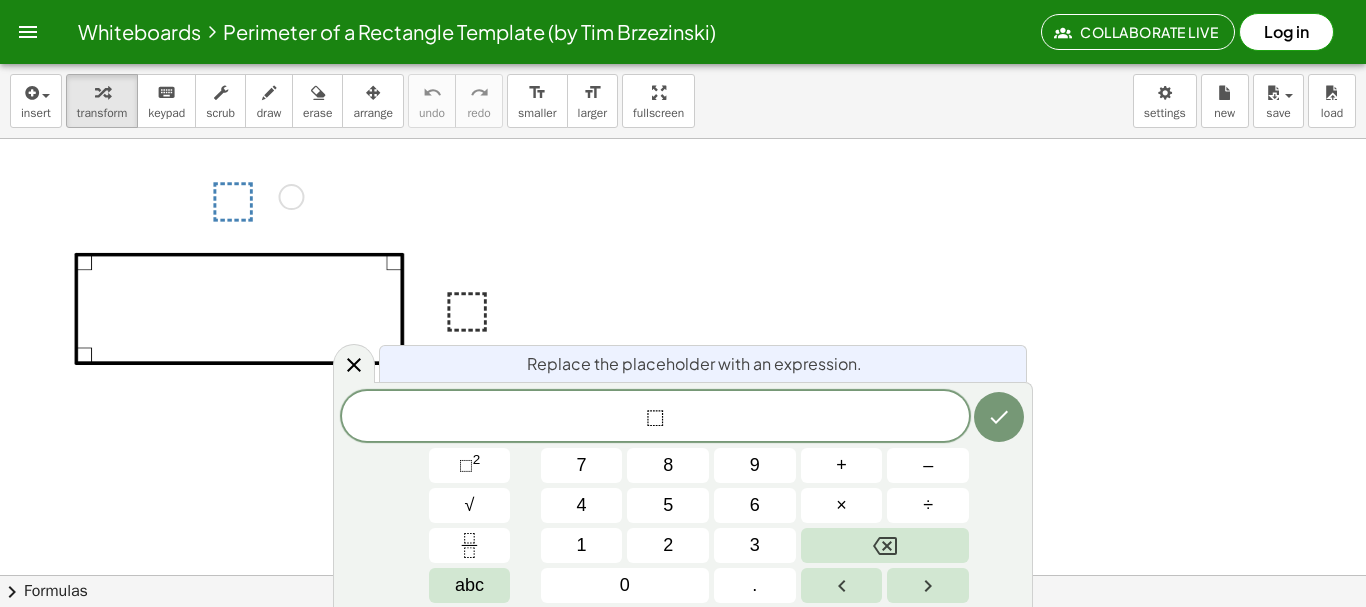 click on "​ ⬚" at bounding box center [655, 418] 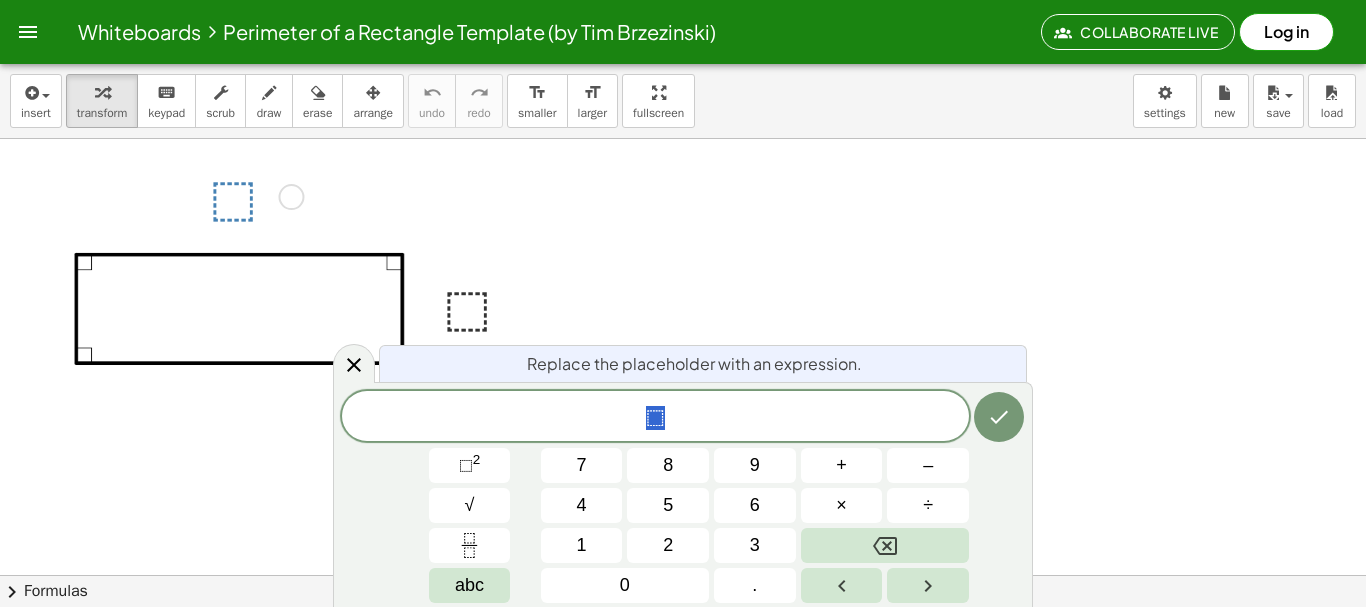 click at bounding box center (683, 639) 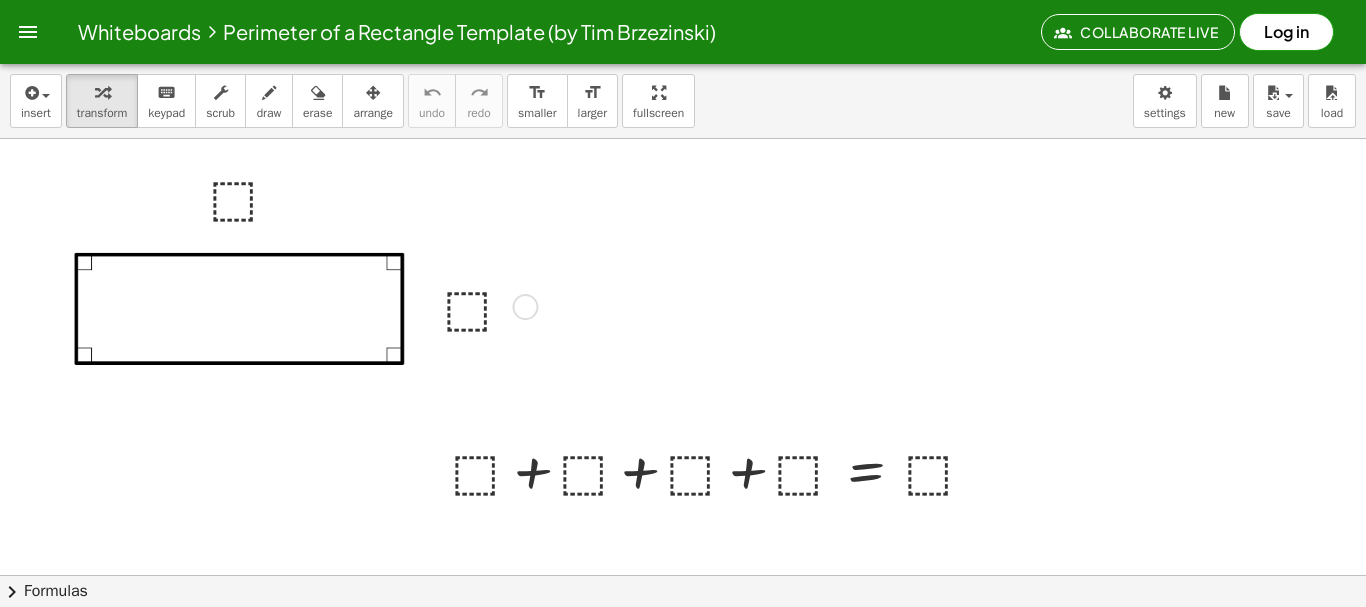 click at bounding box center [487, 305] 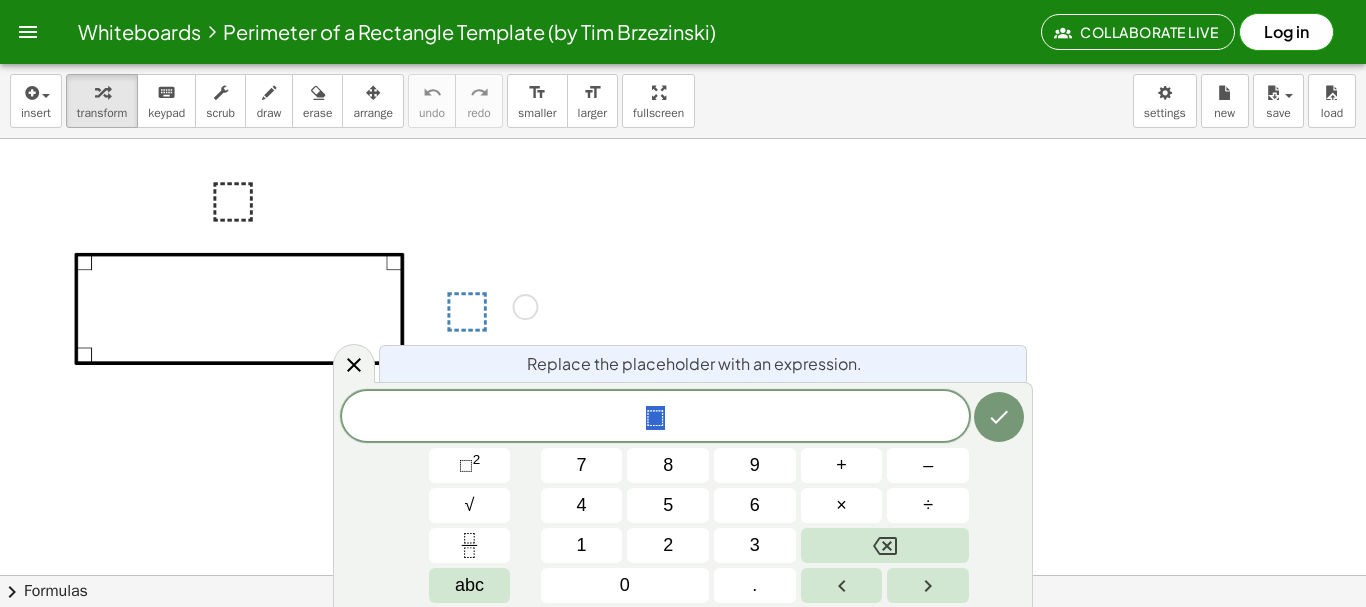 click at bounding box center [683, 639] 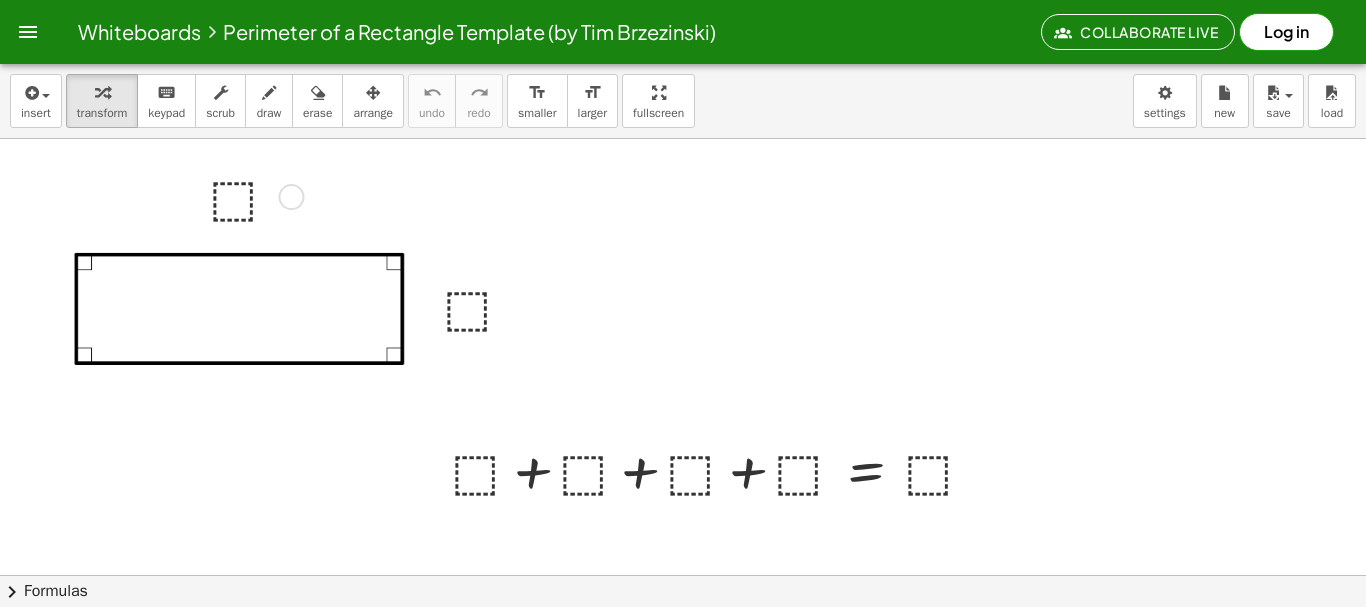 click at bounding box center (253, 195) 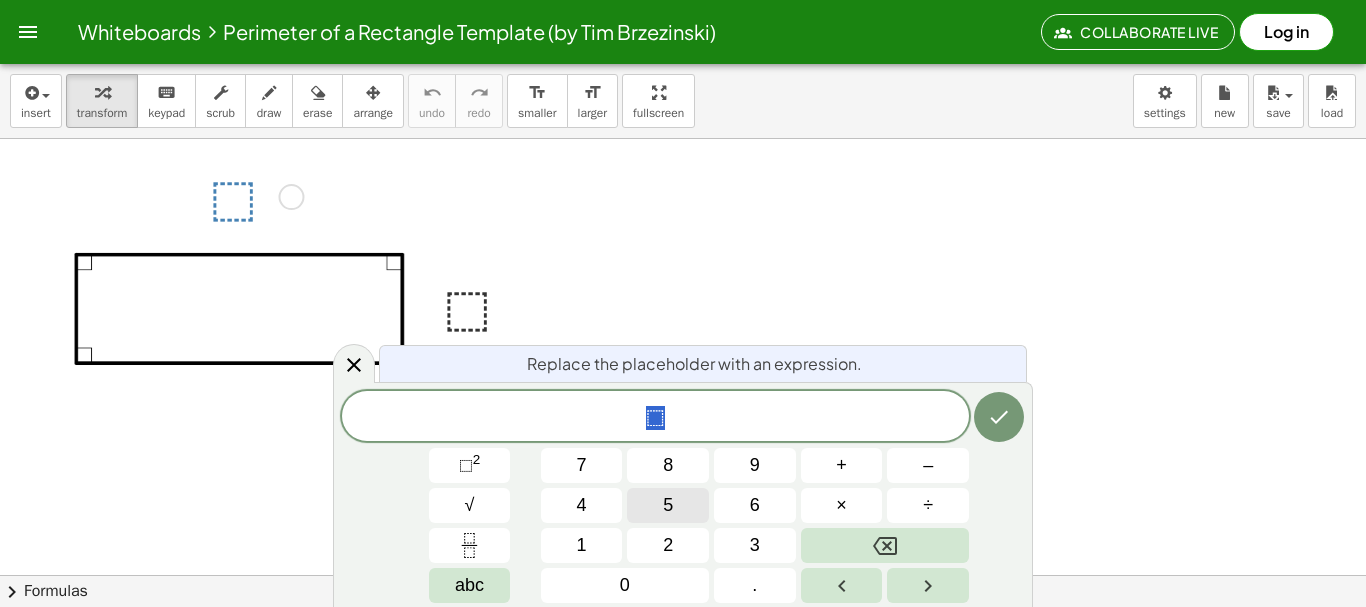 click on "5" at bounding box center (668, 505) 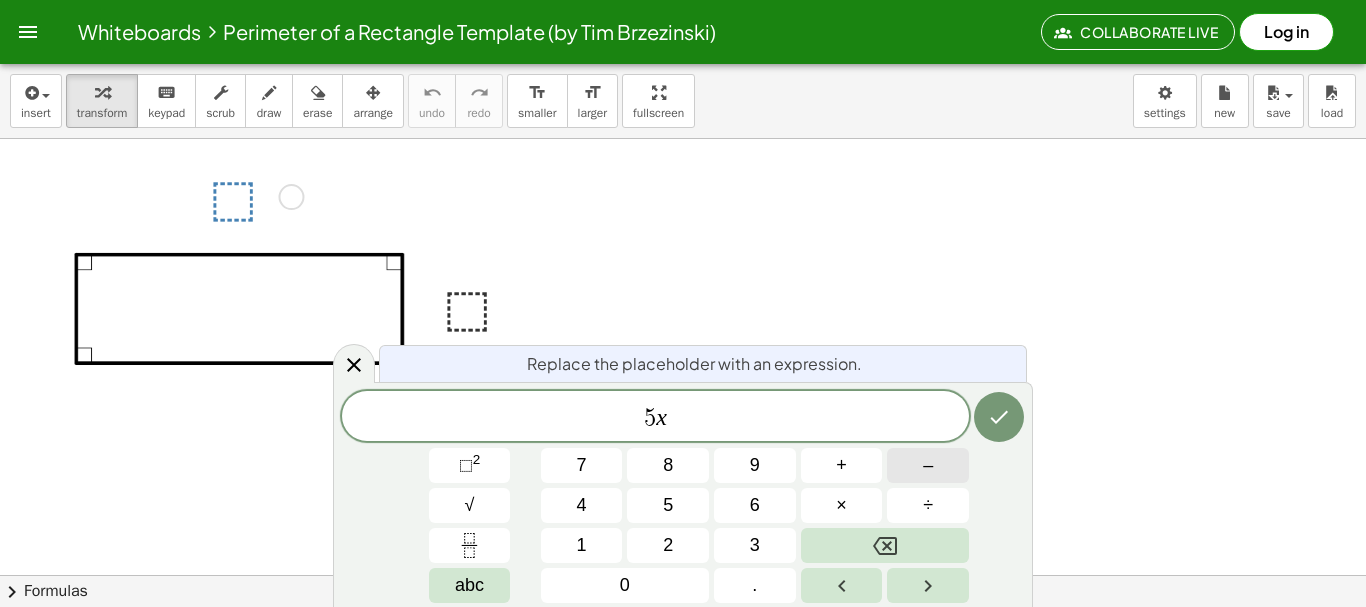 click on "–" at bounding box center [928, 465] 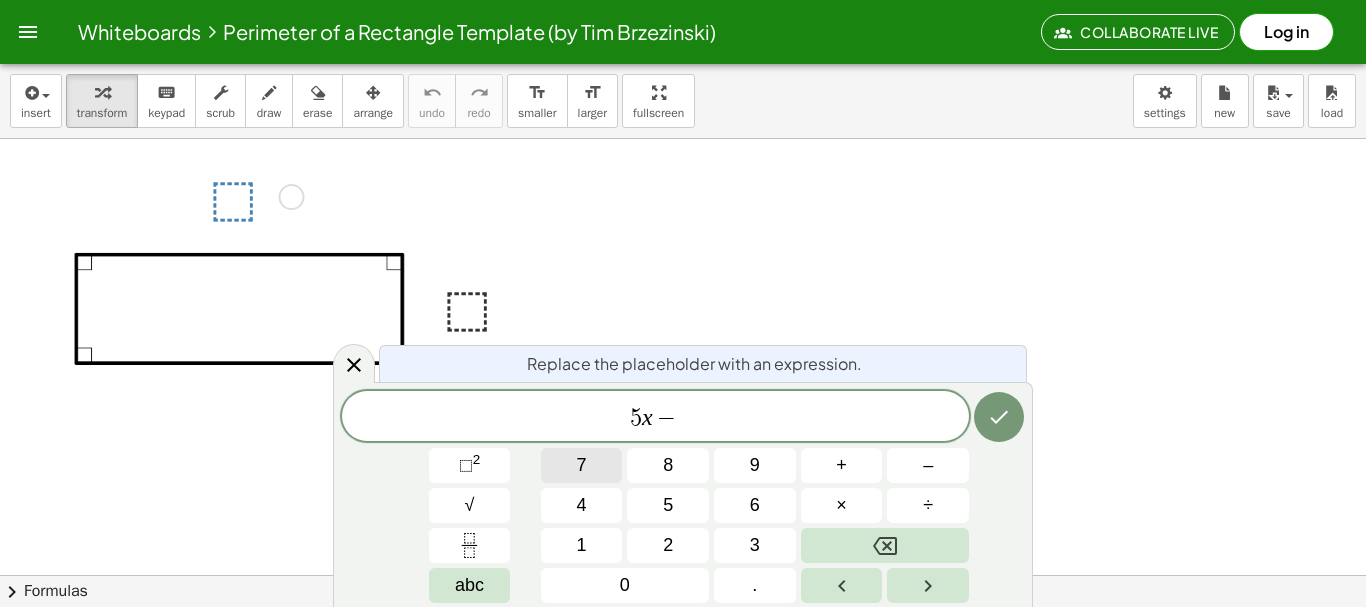click on "7" at bounding box center (582, 465) 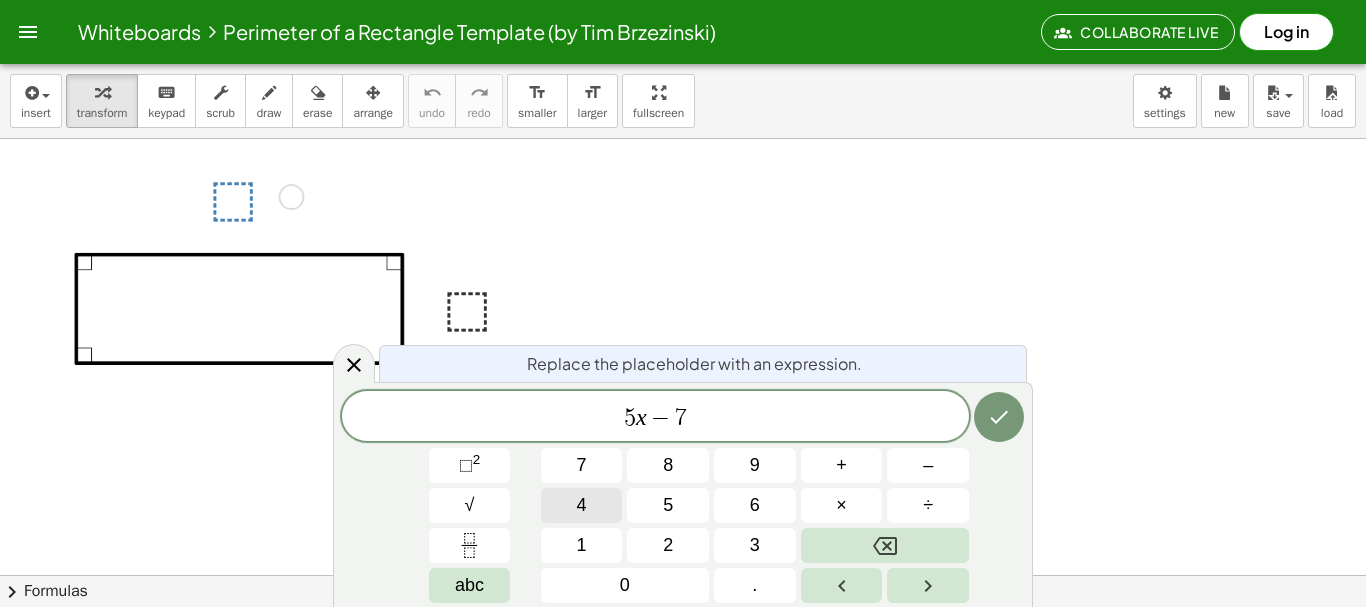 click on "4" at bounding box center [582, 505] 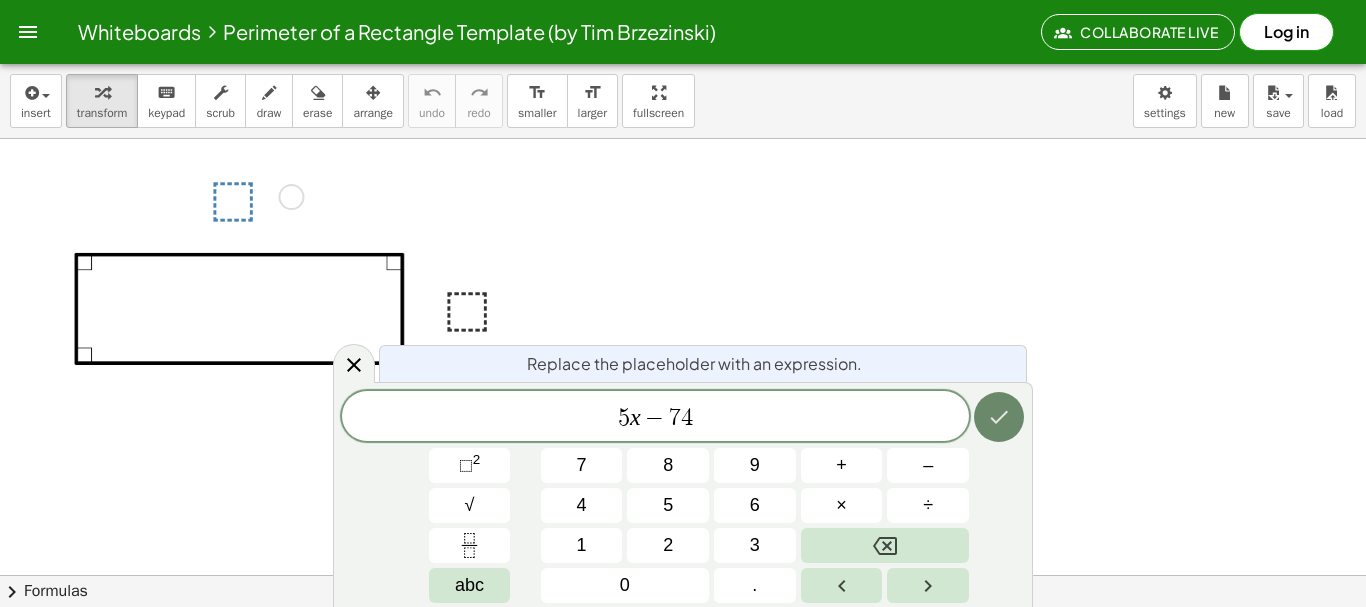 click 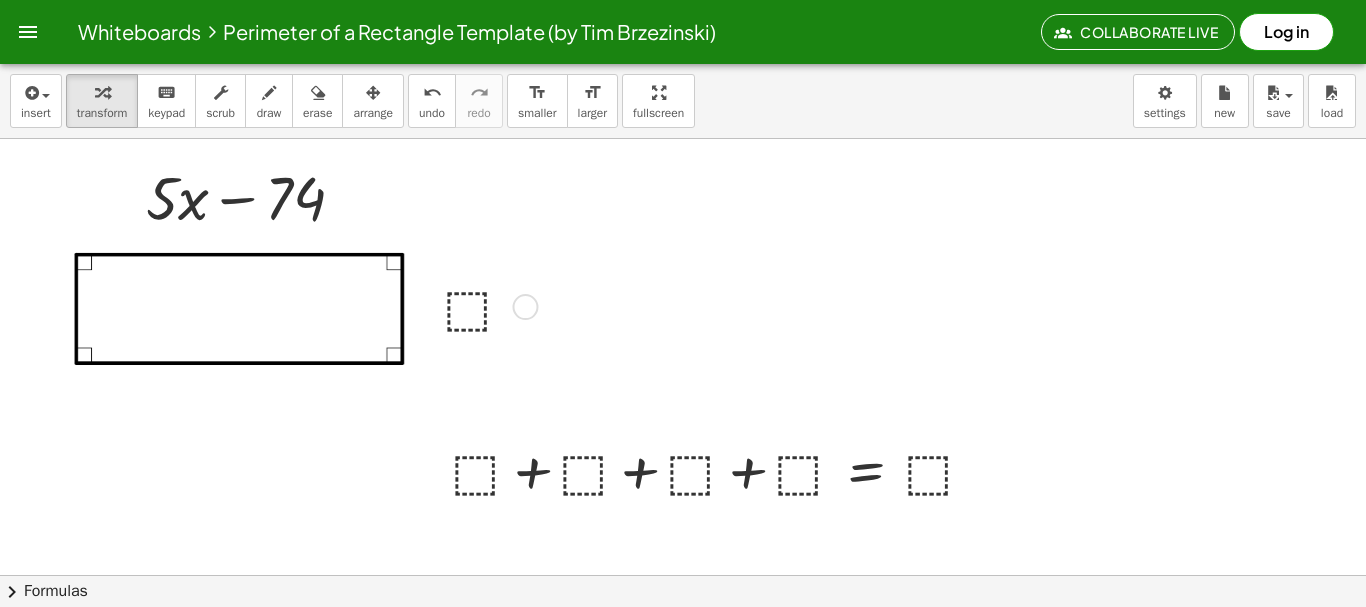 click at bounding box center (487, 305) 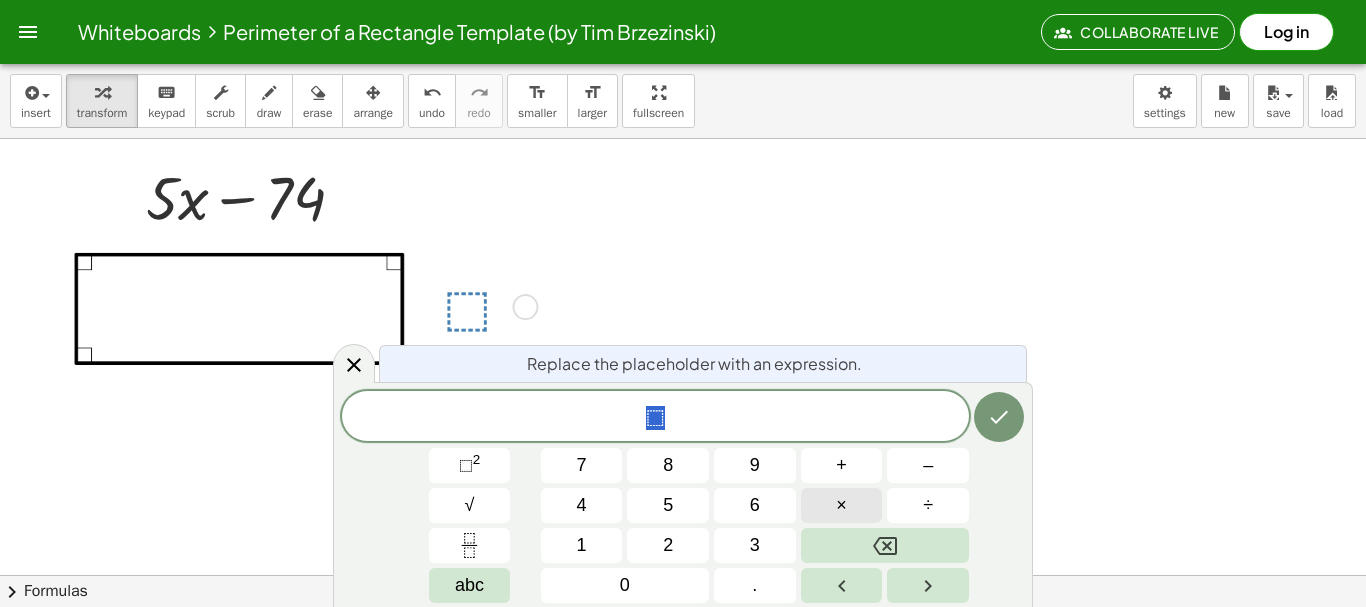 click on "×" at bounding box center [842, 505] 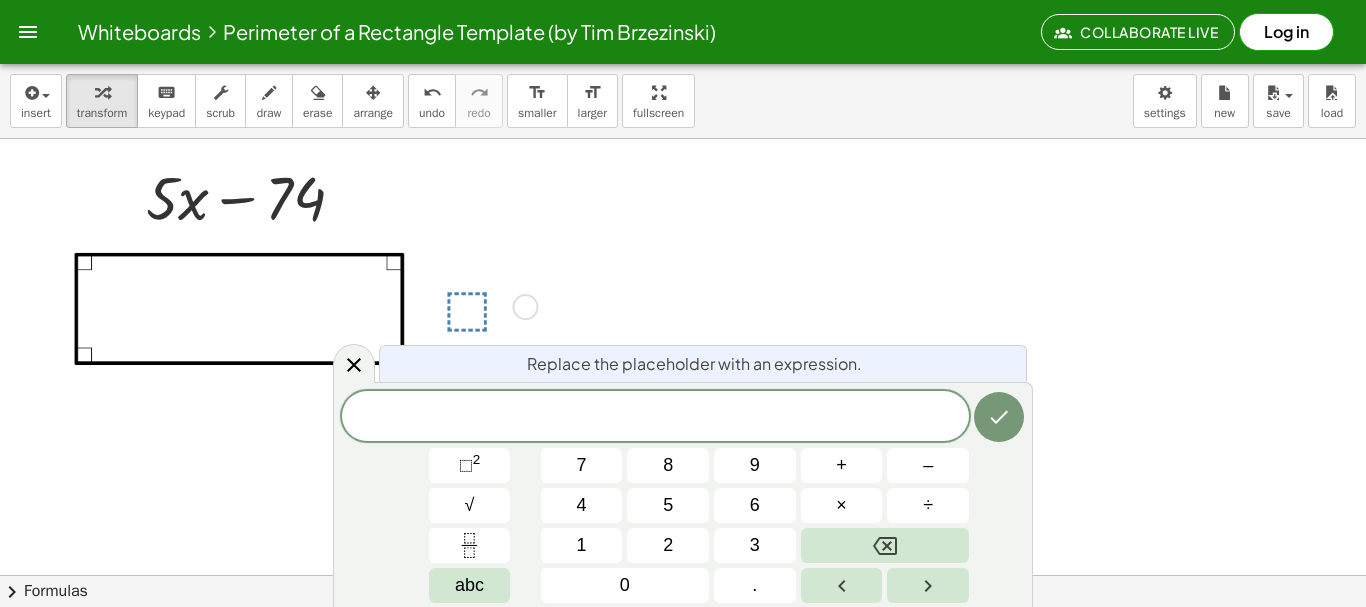 click at bounding box center (683, 639) 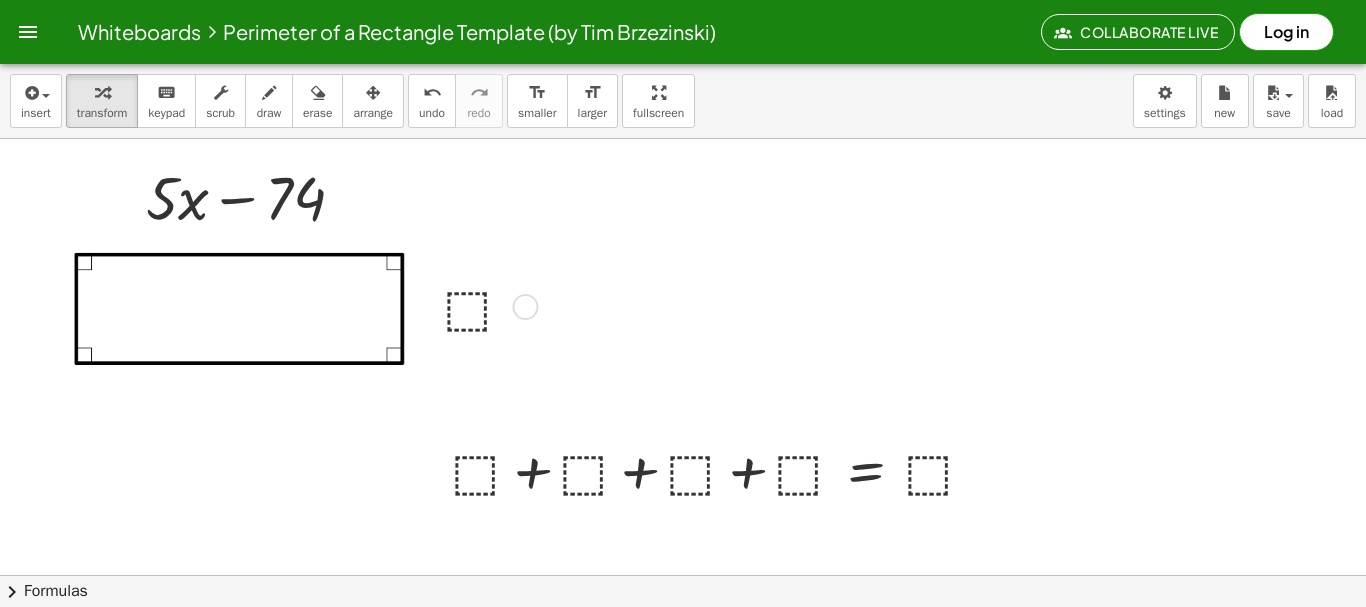 click at bounding box center (487, 305) 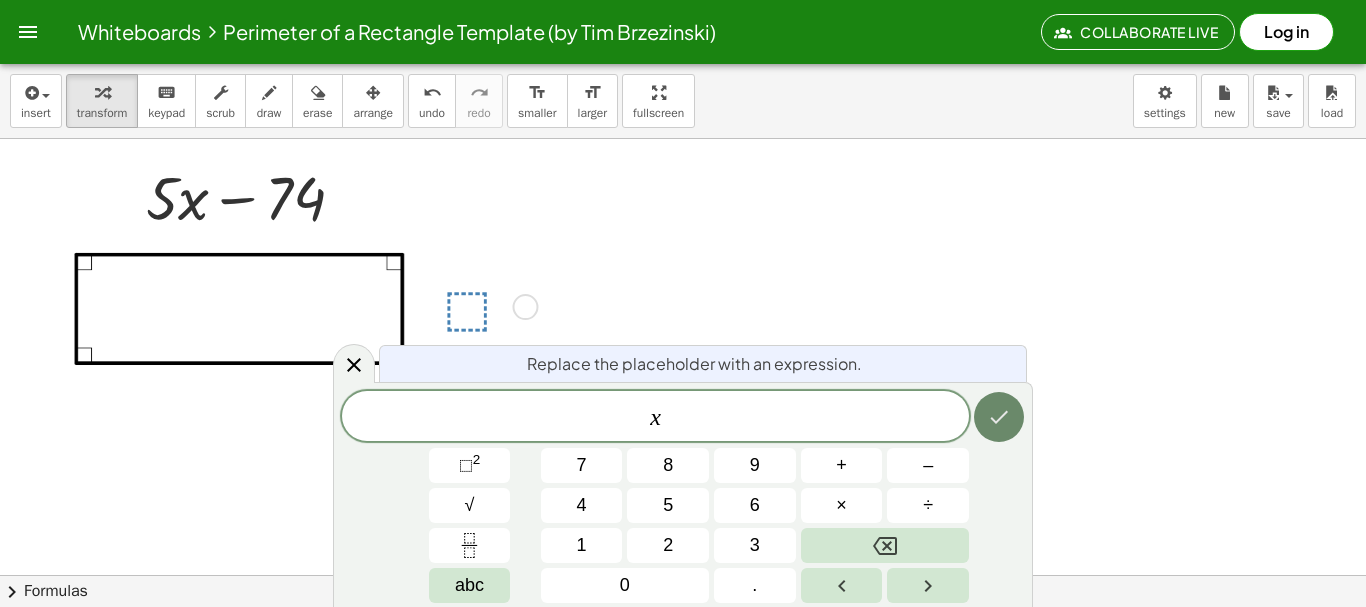 click 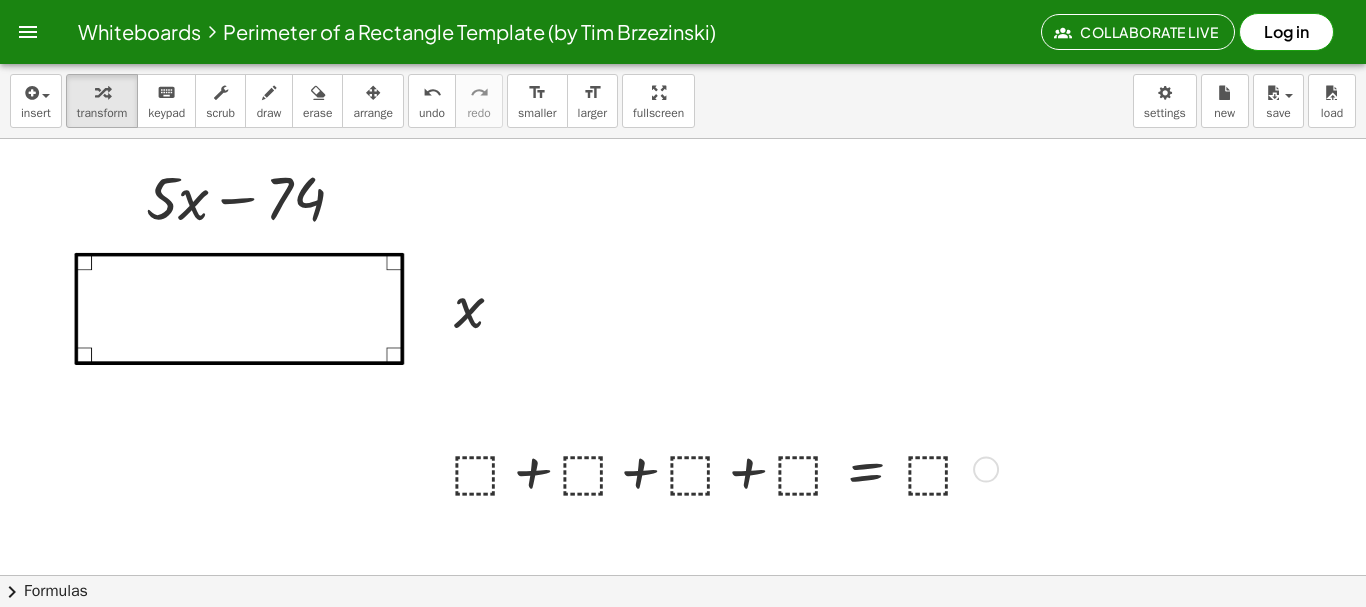 click at bounding box center [721, 468] 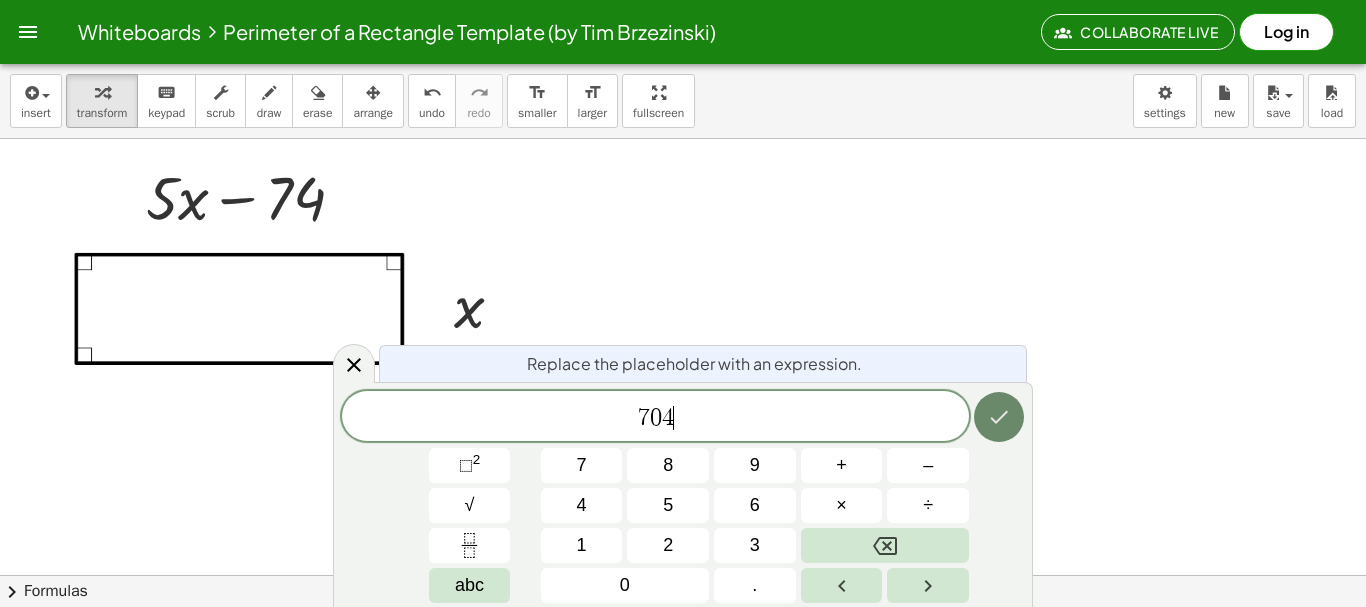 click 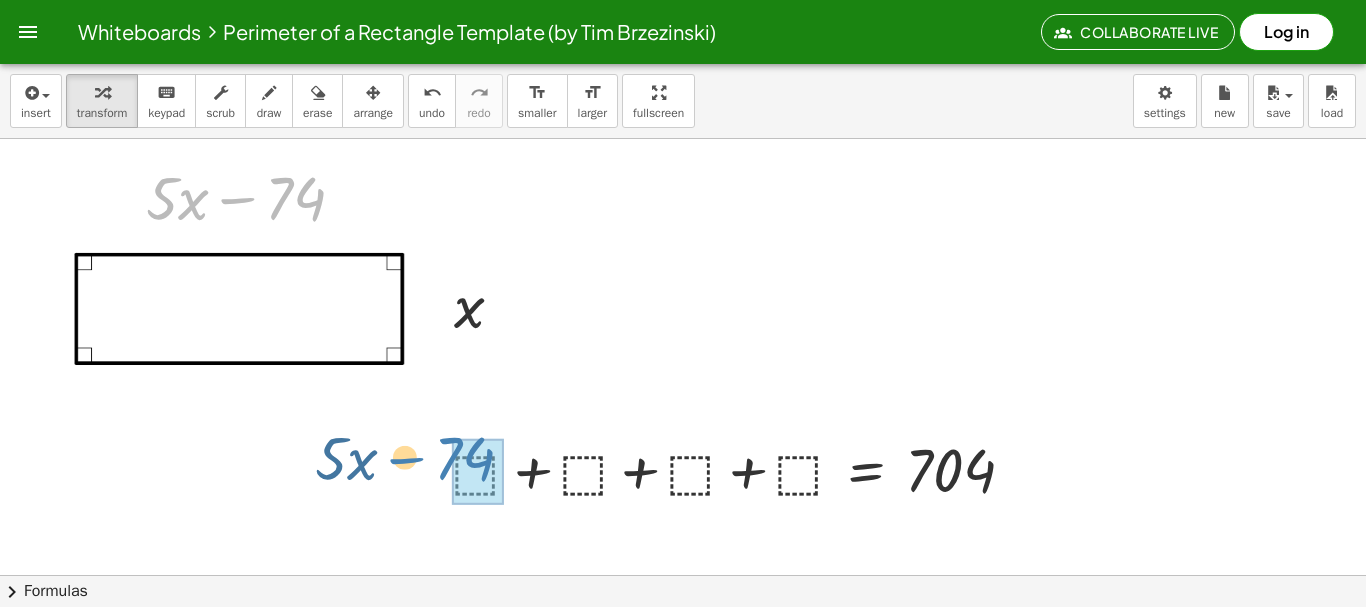 drag, startPoint x: 237, startPoint y: 191, endPoint x: 405, endPoint y: 451, distance: 309.5545 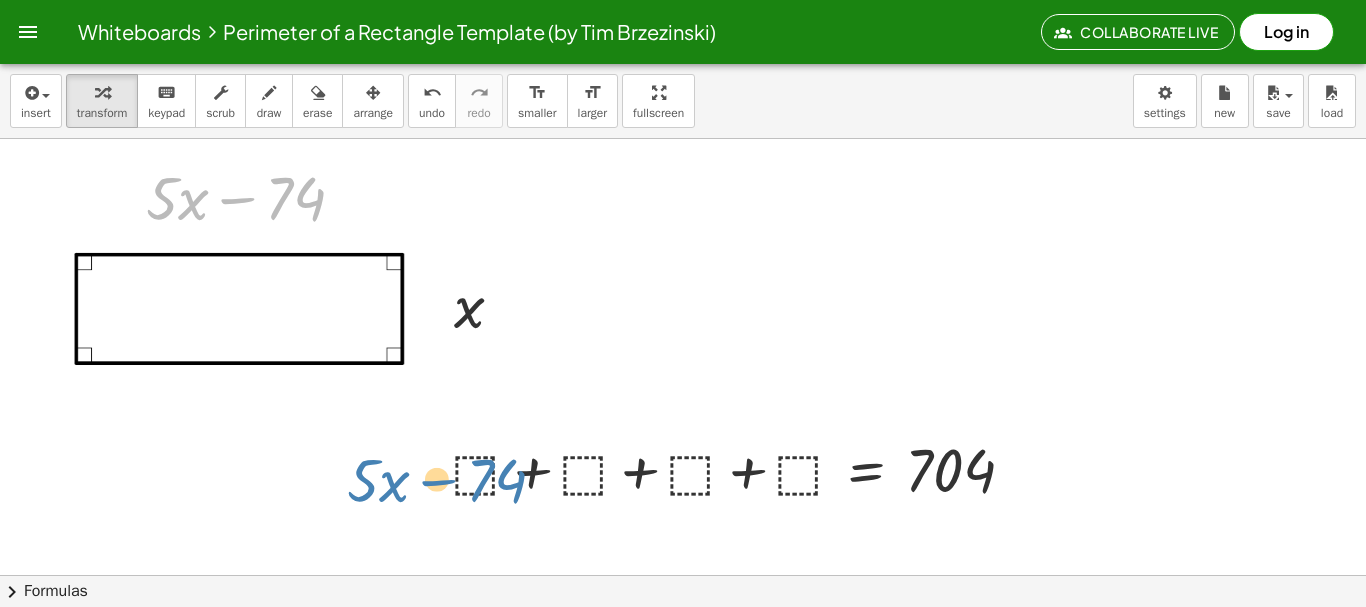 drag, startPoint x: 300, startPoint y: 209, endPoint x: 501, endPoint y: 491, distance: 346.30188 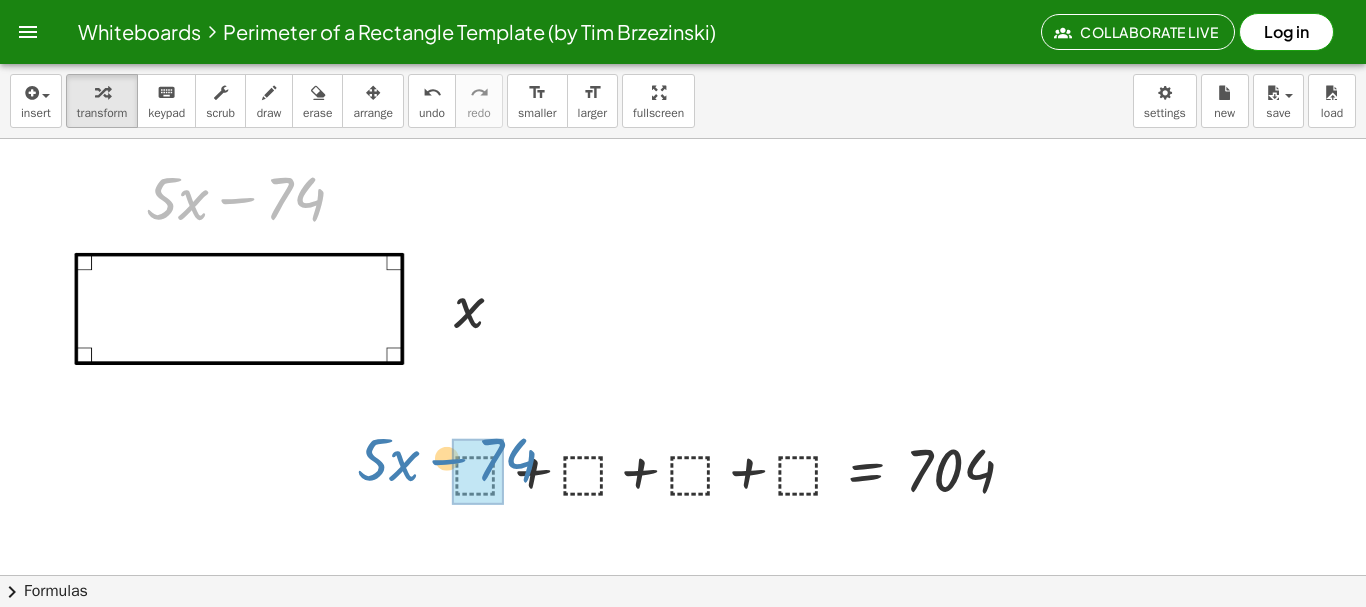 drag, startPoint x: 294, startPoint y: 178, endPoint x: 505, endPoint y: 439, distance: 335.62183 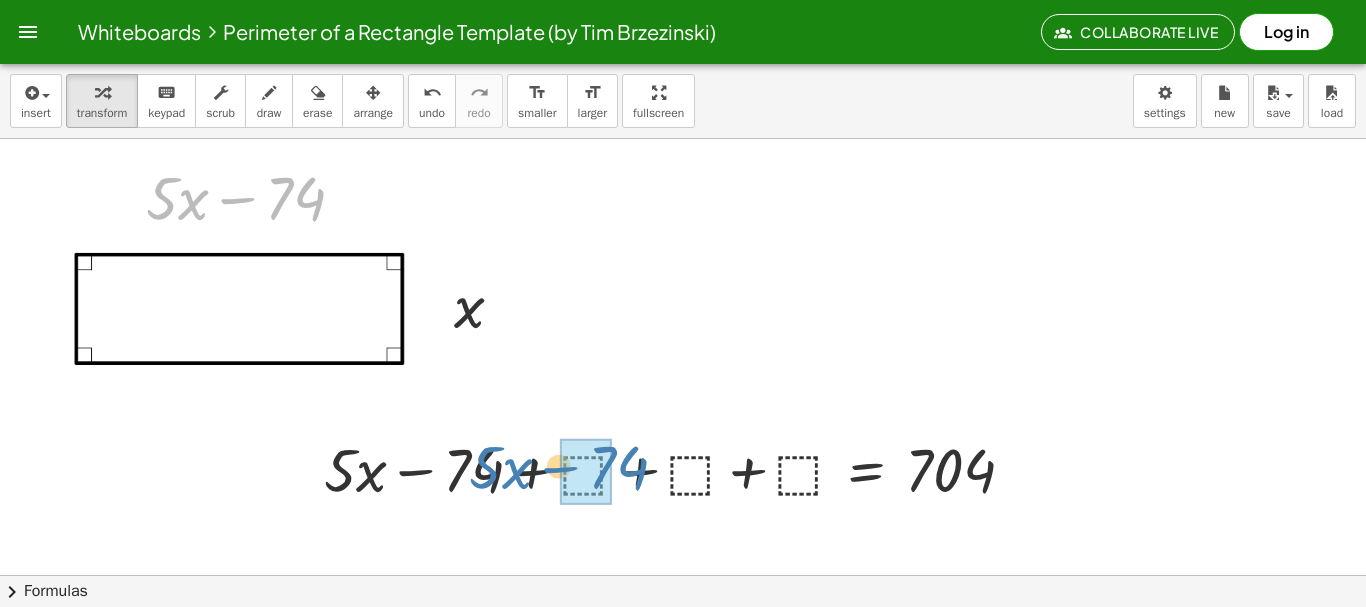 drag, startPoint x: 308, startPoint y: 185, endPoint x: 662, endPoint y: 454, distance: 444.60883 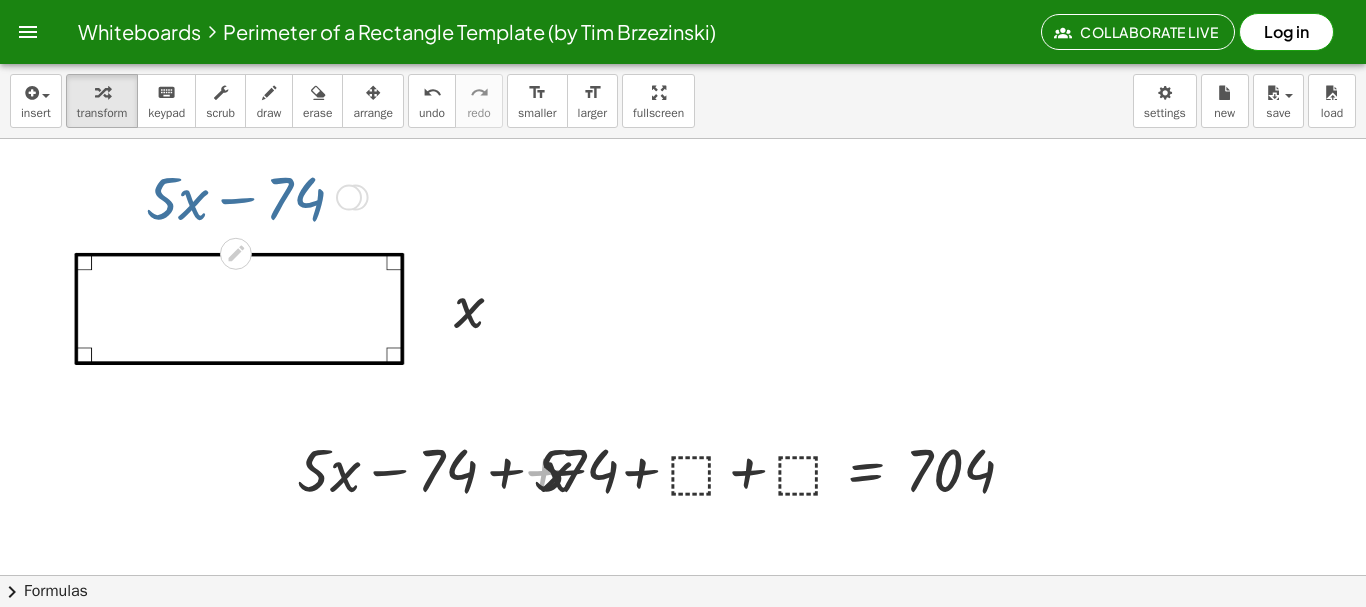 click at bounding box center (613, 468) 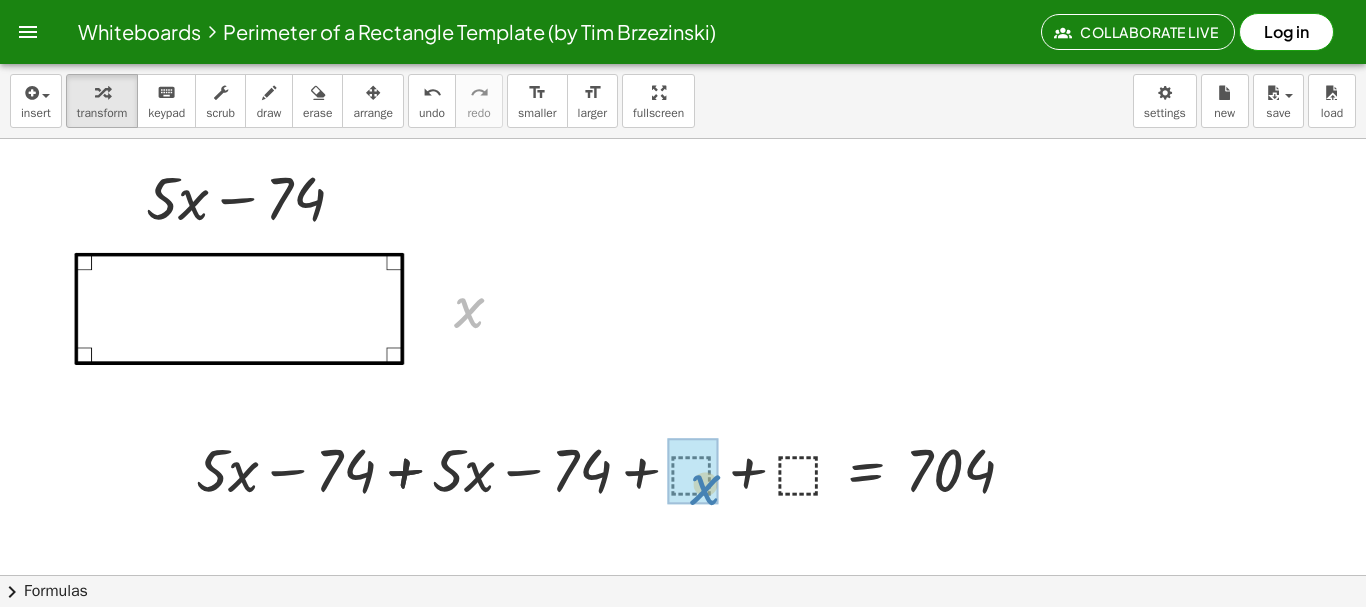 drag, startPoint x: 460, startPoint y: 314, endPoint x: 693, endPoint y: 490, distance: 292.0017 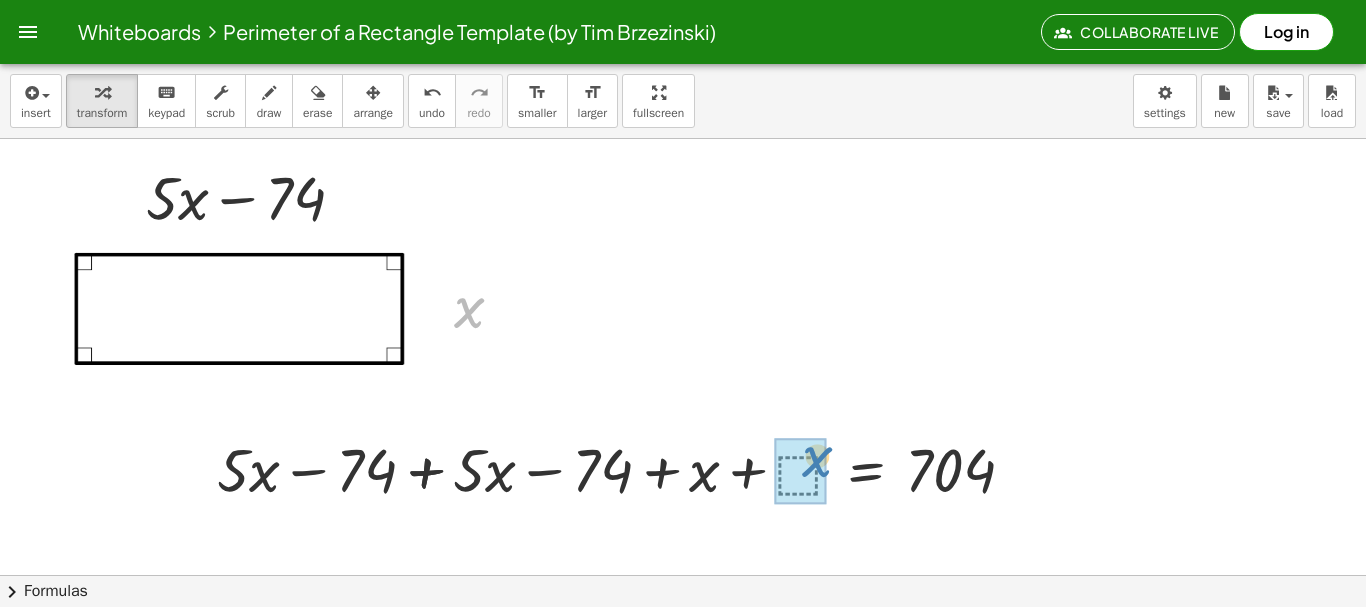 drag, startPoint x: 474, startPoint y: 305, endPoint x: 821, endPoint y: 455, distance: 378.03308 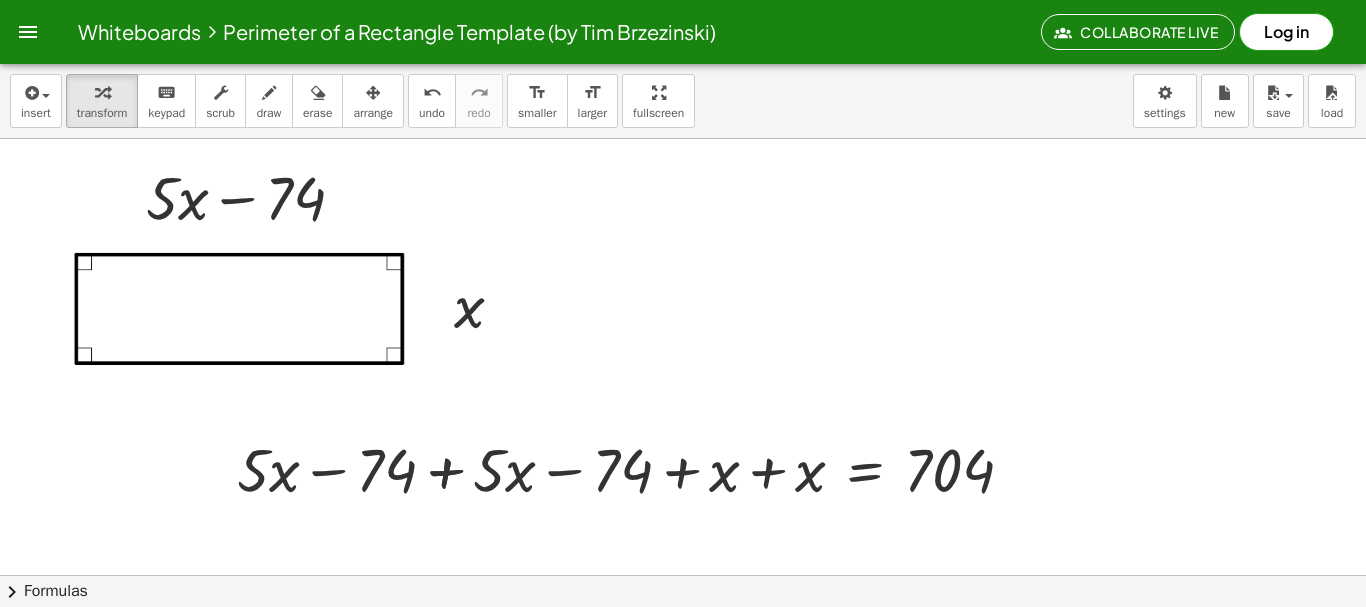 drag, startPoint x: 832, startPoint y: 361, endPoint x: 820, endPoint y: 360, distance: 12.0415945 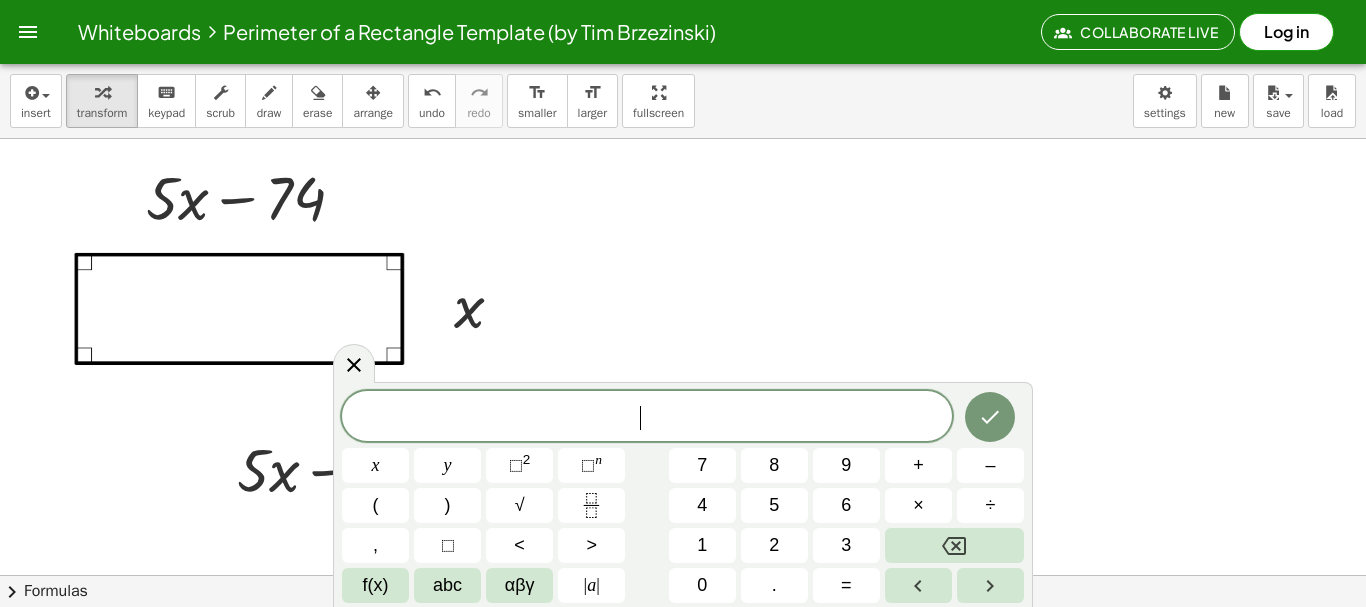 click at bounding box center (683, 639) 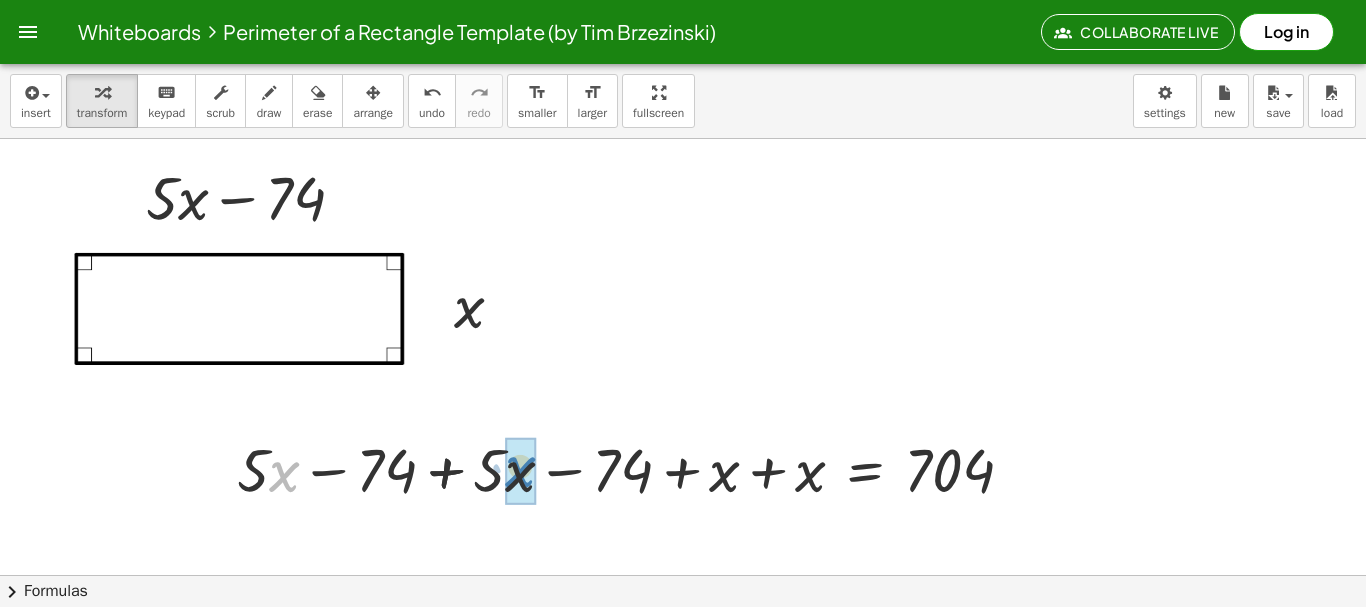 drag, startPoint x: 283, startPoint y: 471, endPoint x: 518, endPoint y: 466, distance: 235.05319 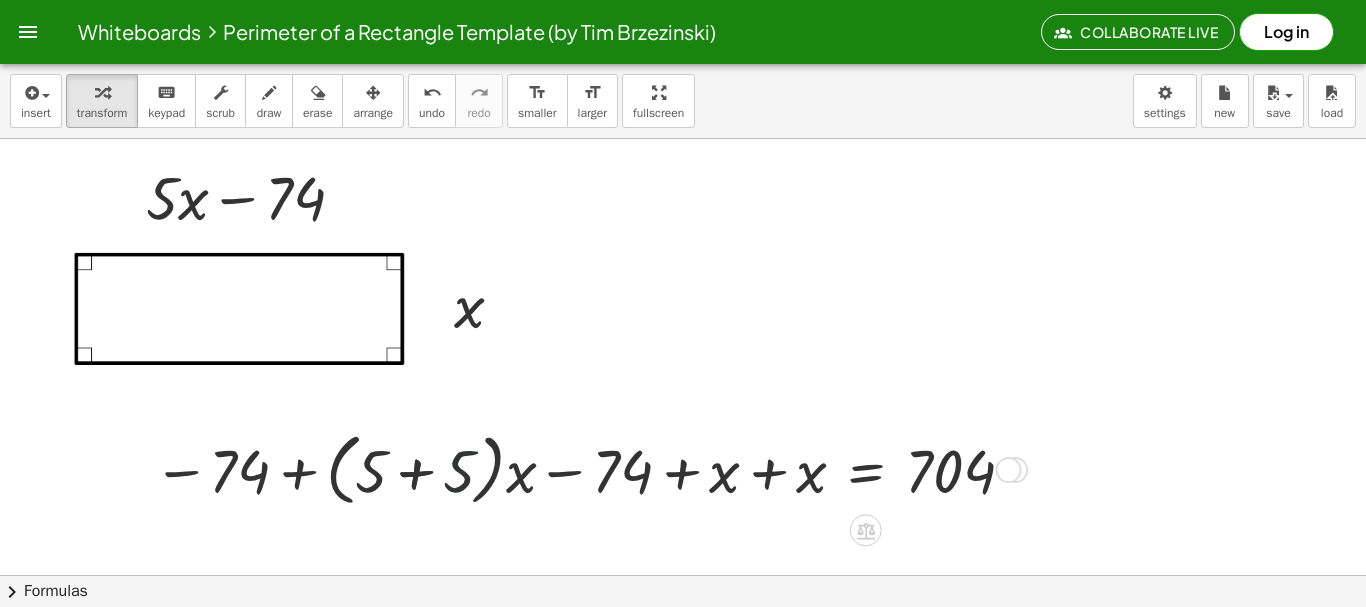 click at bounding box center [586, 468] 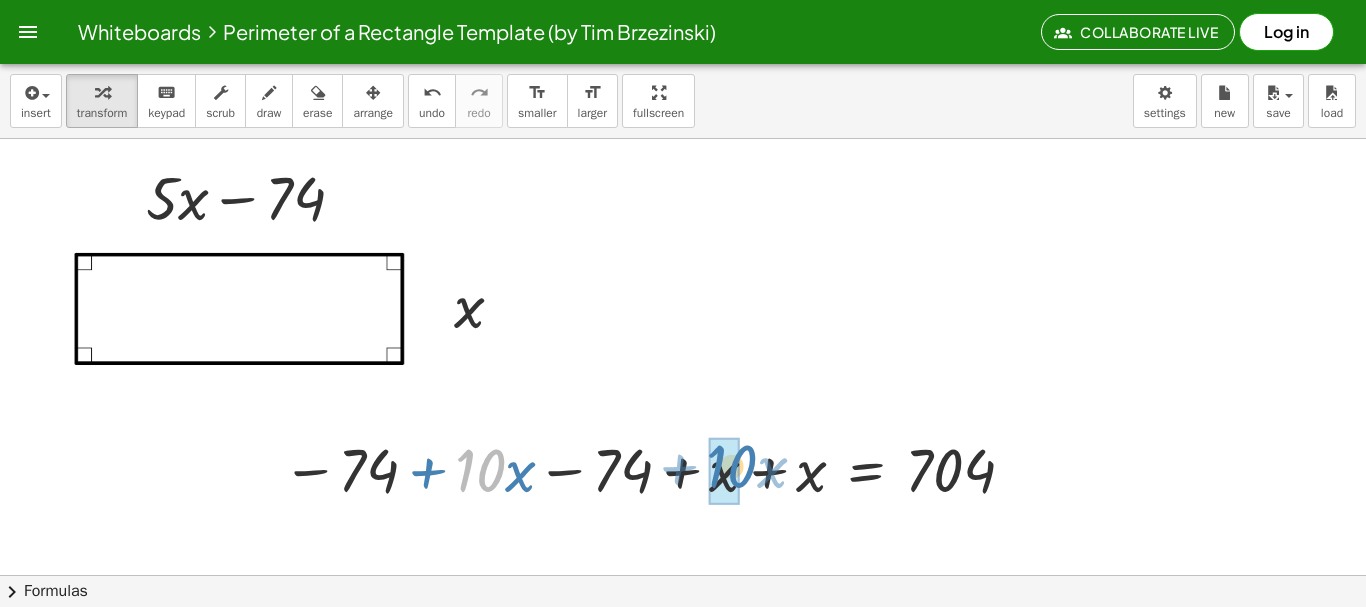 drag, startPoint x: 493, startPoint y: 462, endPoint x: 745, endPoint y: 460, distance: 252.00793 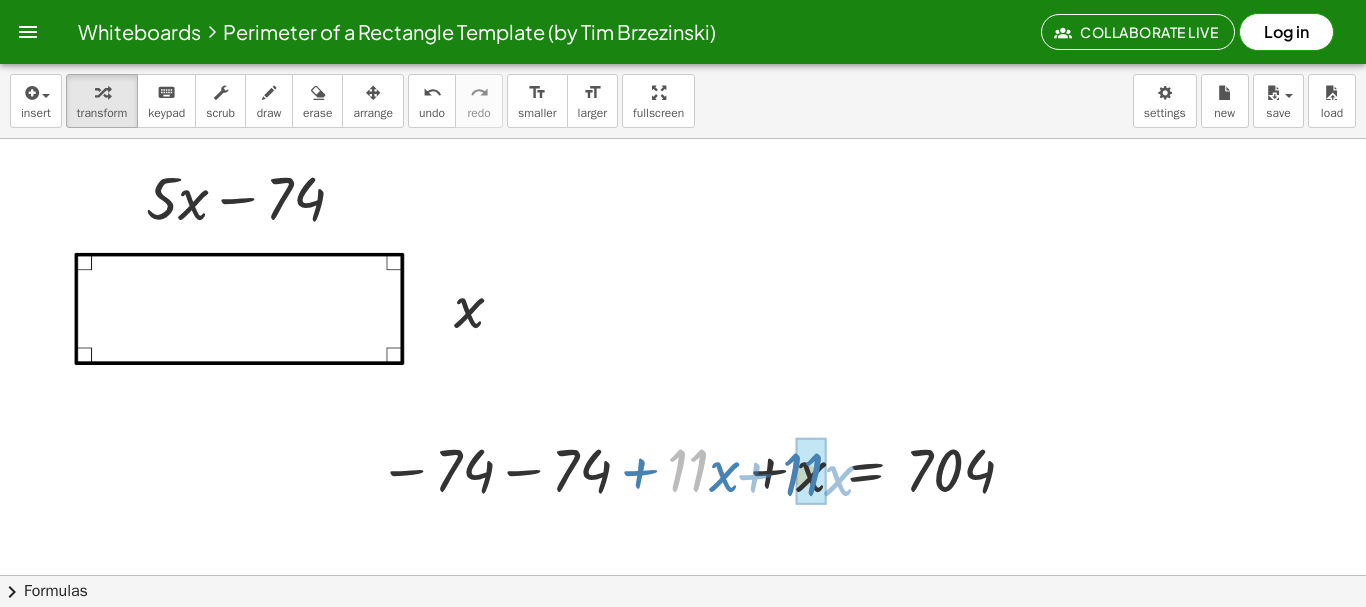 drag, startPoint x: 707, startPoint y: 459, endPoint x: 822, endPoint y: 464, distance: 115.10864 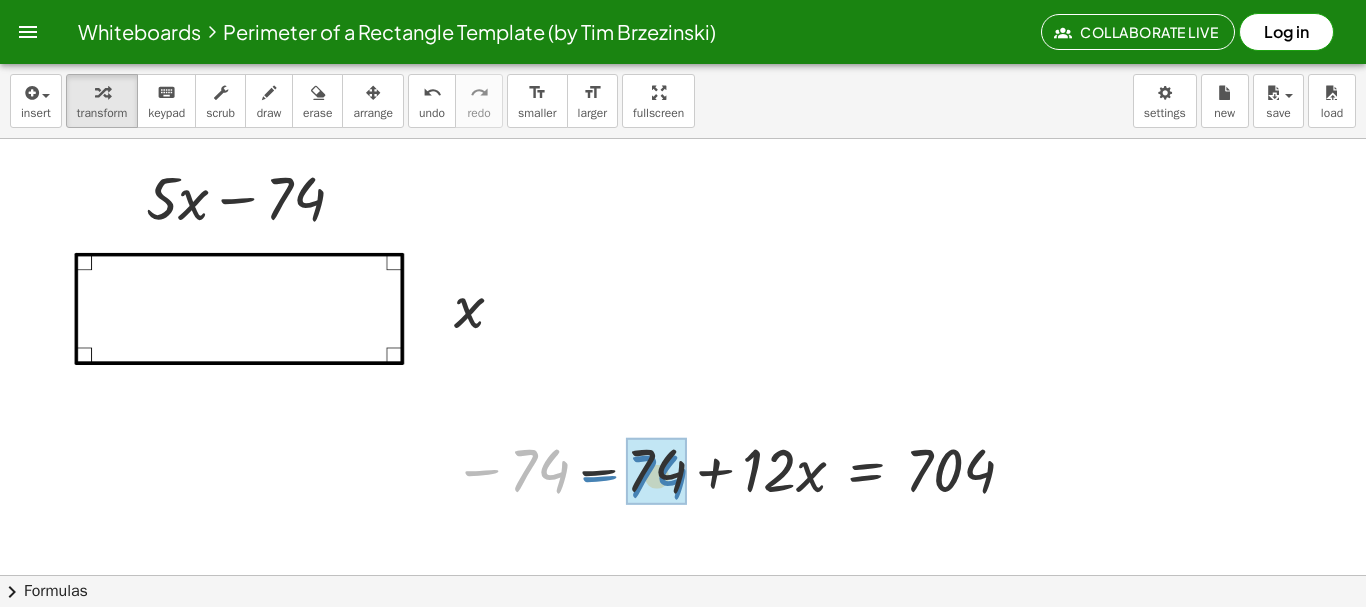 drag, startPoint x: 549, startPoint y: 468, endPoint x: 667, endPoint y: 473, distance: 118.10589 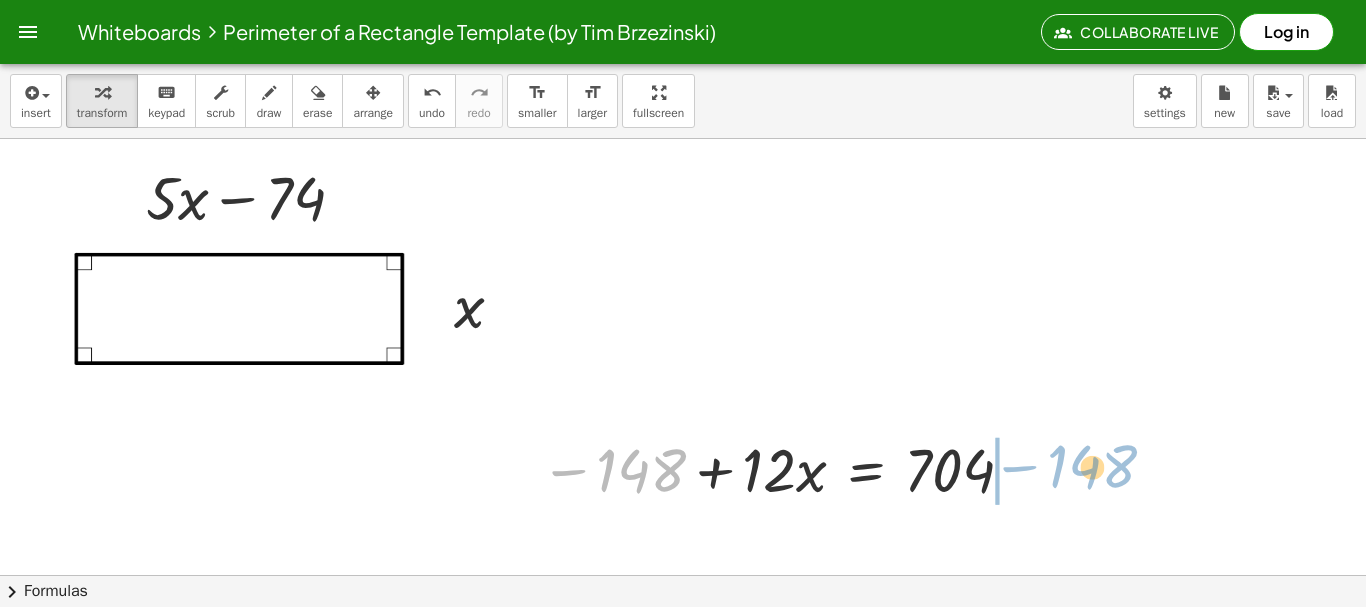 drag, startPoint x: 654, startPoint y: 458, endPoint x: 1105, endPoint y: 454, distance: 451.01773 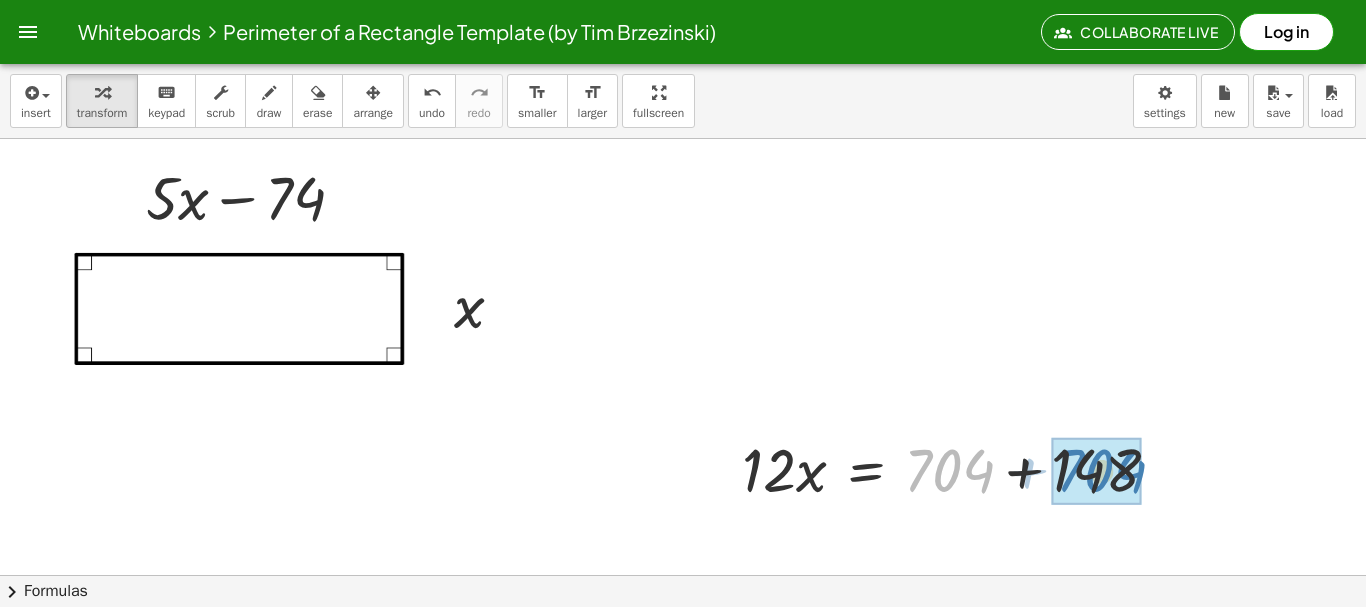 drag, startPoint x: 983, startPoint y: 464, endPoint x: 1136, endPoint y: 464, distance: 153 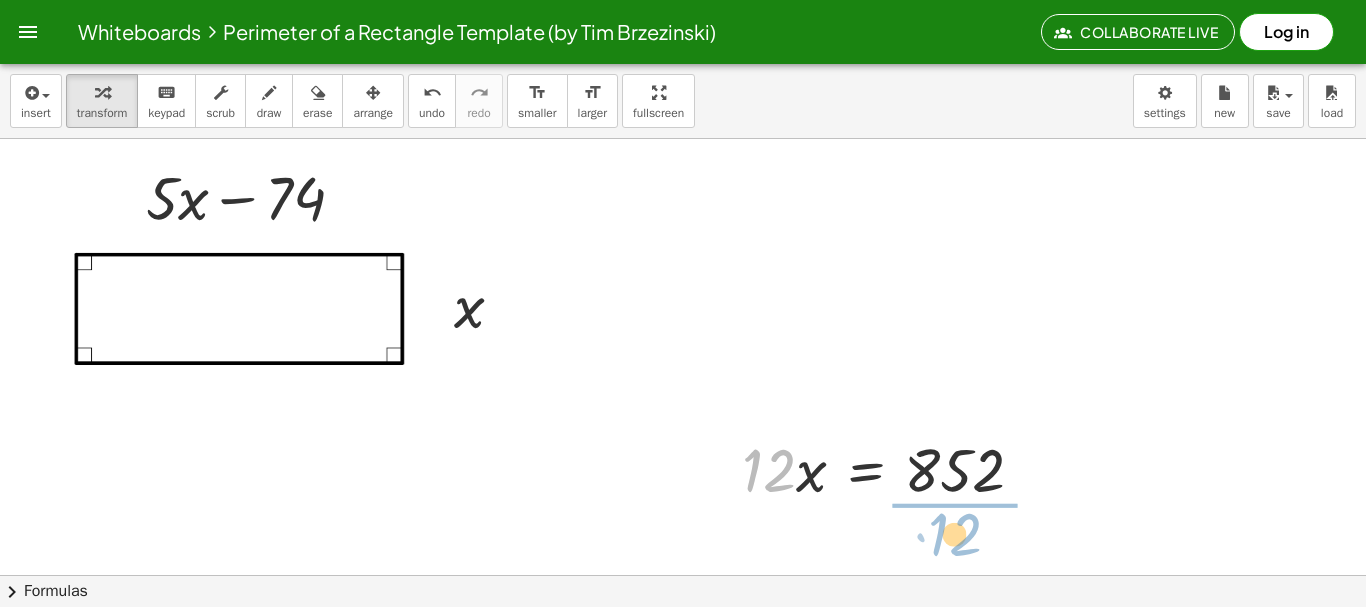 drag, startPoint x: 787, startPoint y: 481, endPoint x: 974, endPoint y: 546, distance: 197.97475 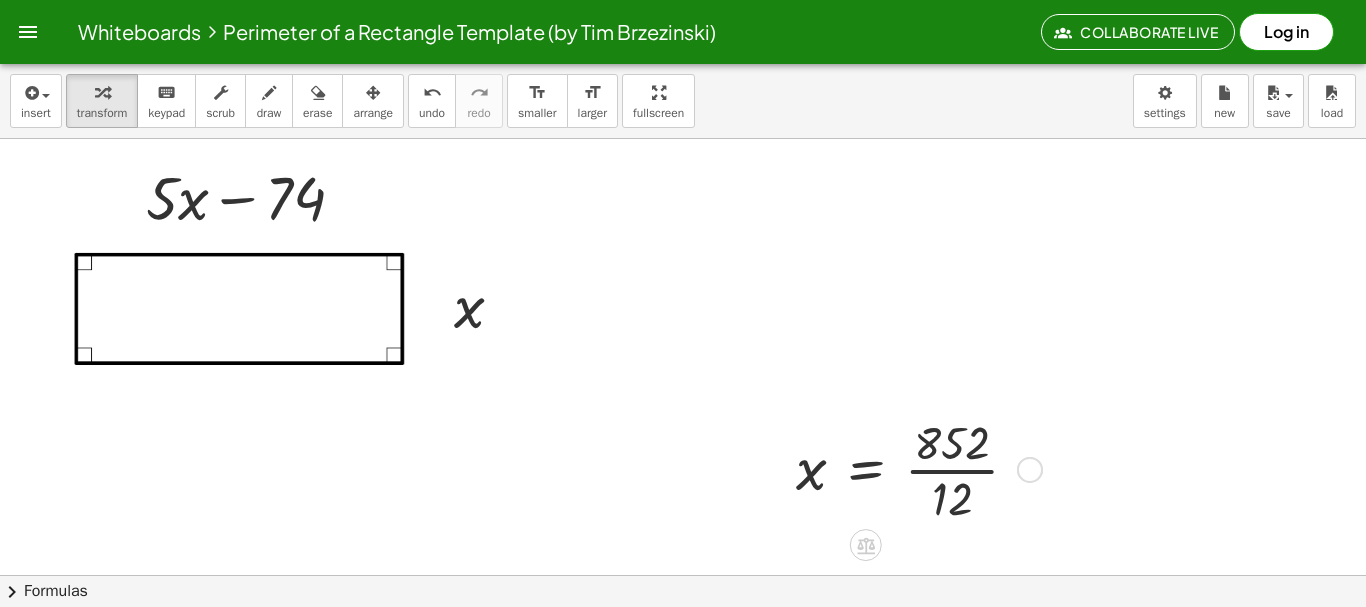 click at bounding box center [915, 468] 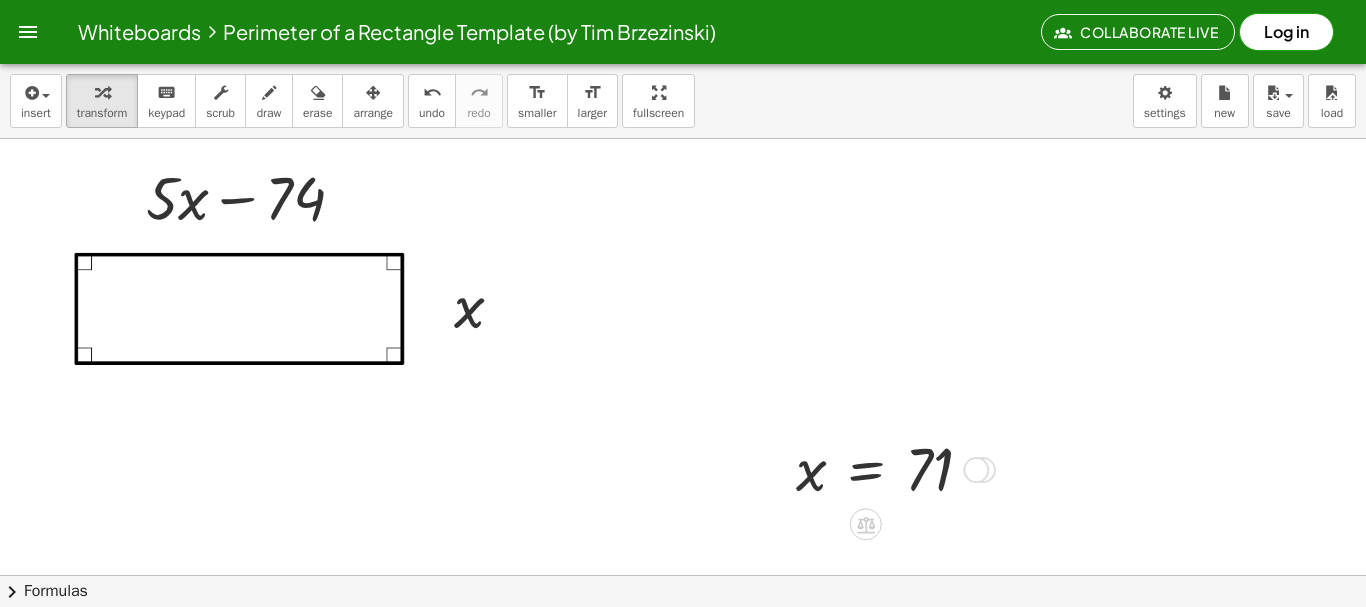 click at bounding box center (976, 470) 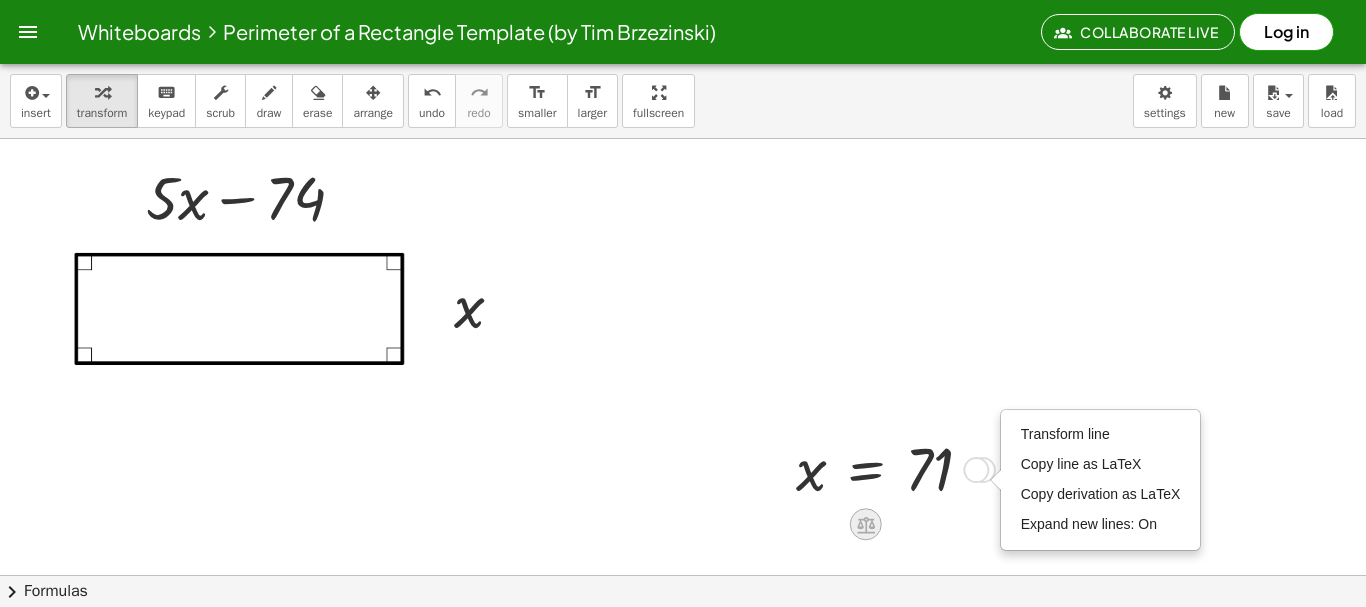click 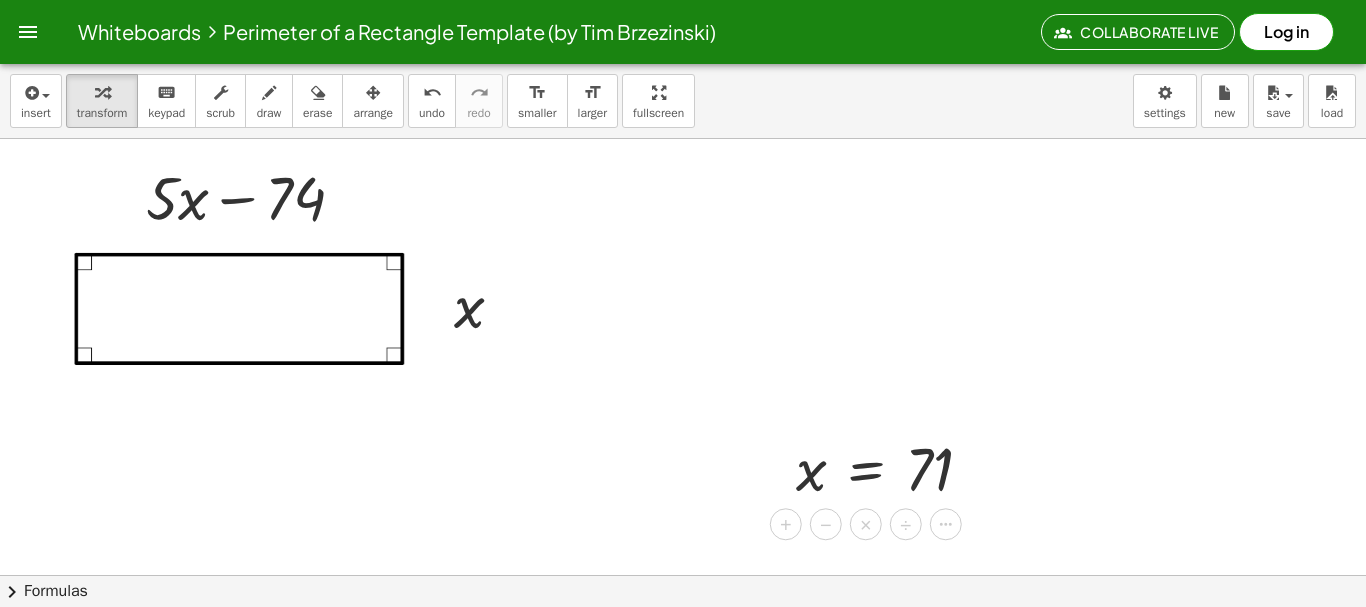 drag, startPoint x: 762, startPoint y: 386, endPoint x: 762, endPoint y: 399, distance: 13 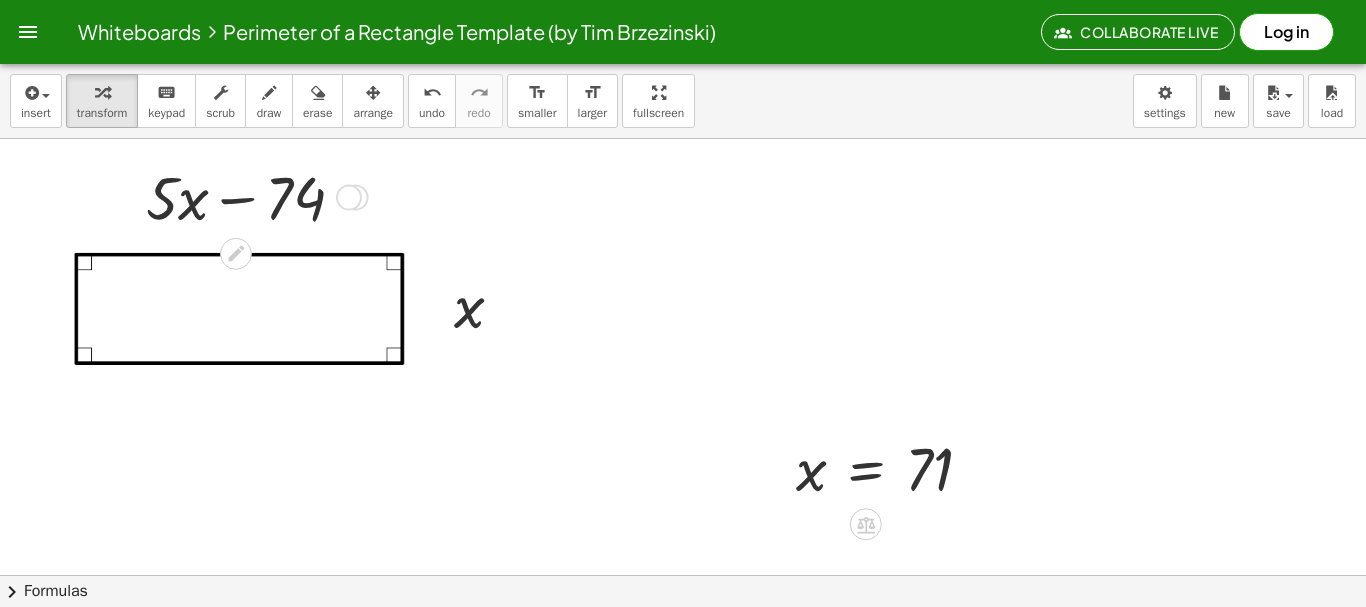 click at bounding box center [253, 196] 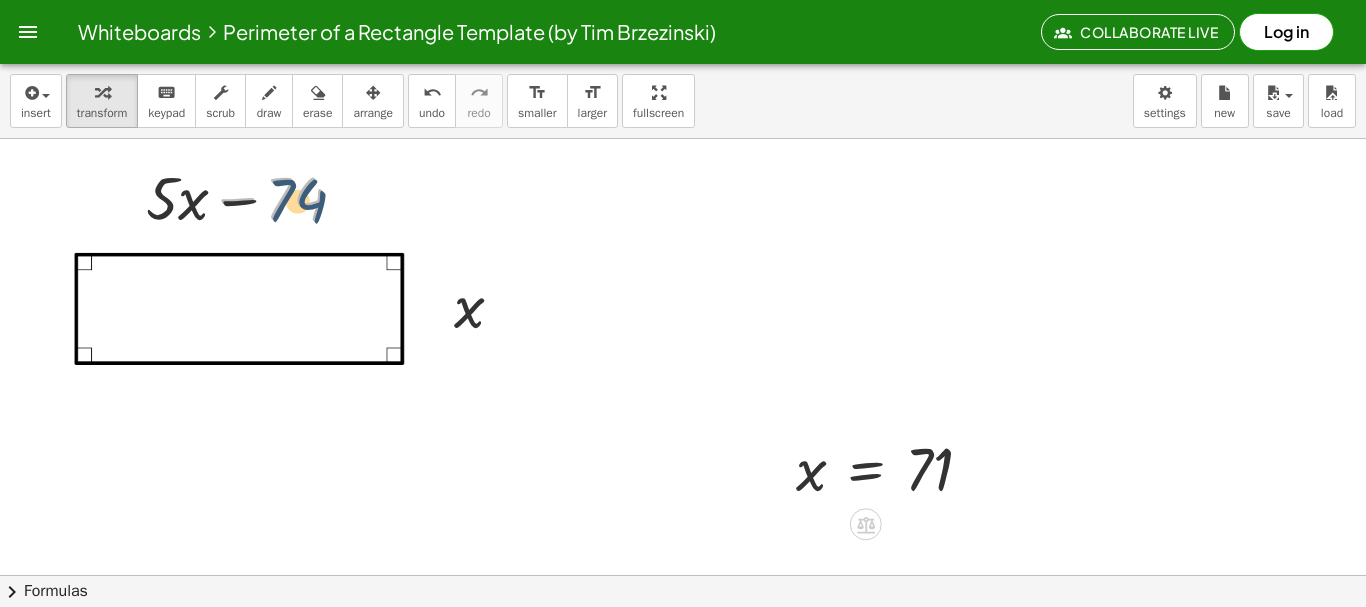 drag, startPoint x: 316, startPoint y: 206, endPoint x: 324, endPoint y: 214, distance: 11.313708 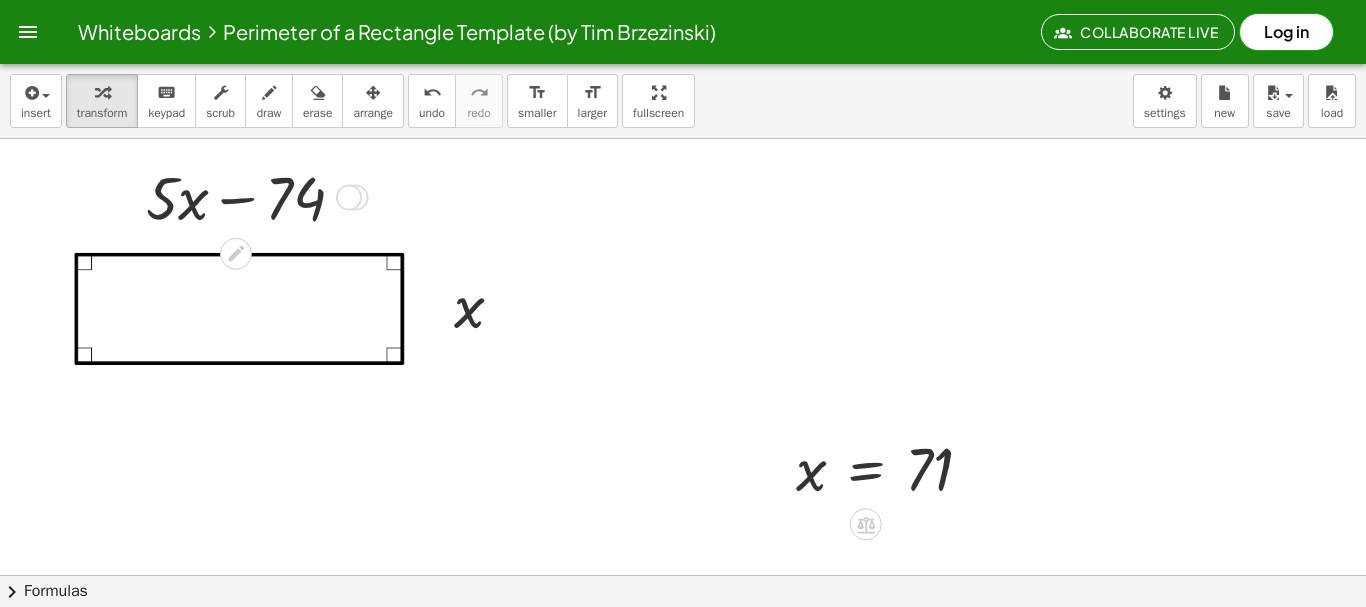 click at bounding box center (253, 196) 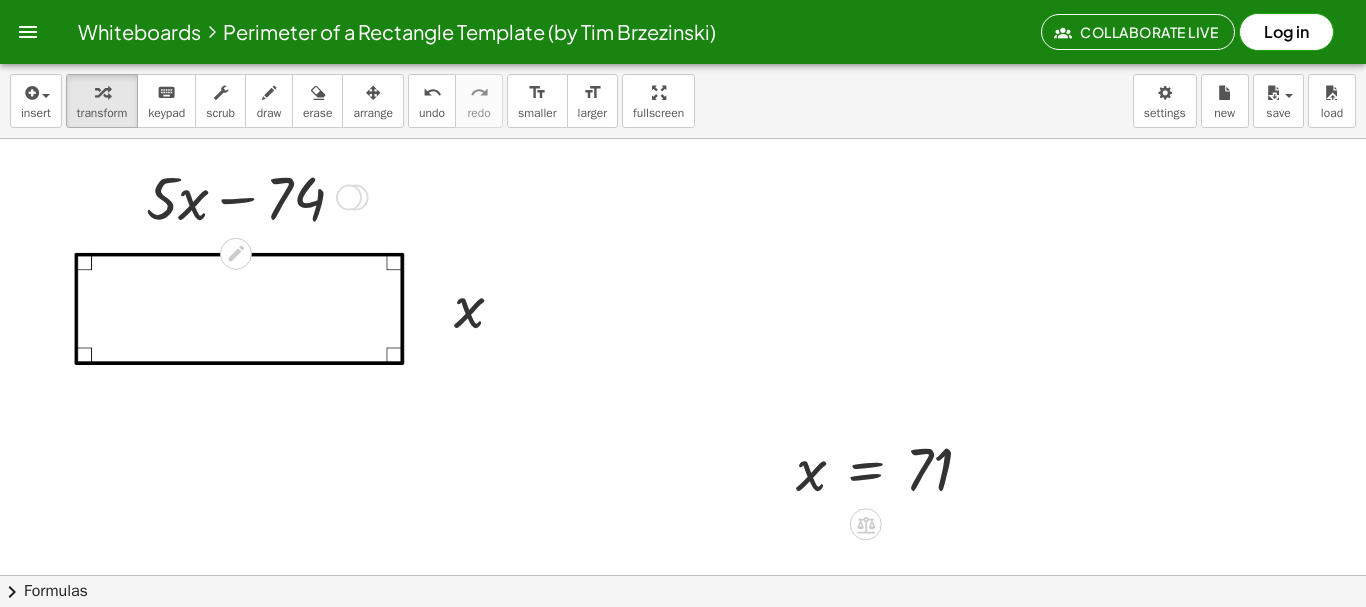 click at bounding box center [253, 196] 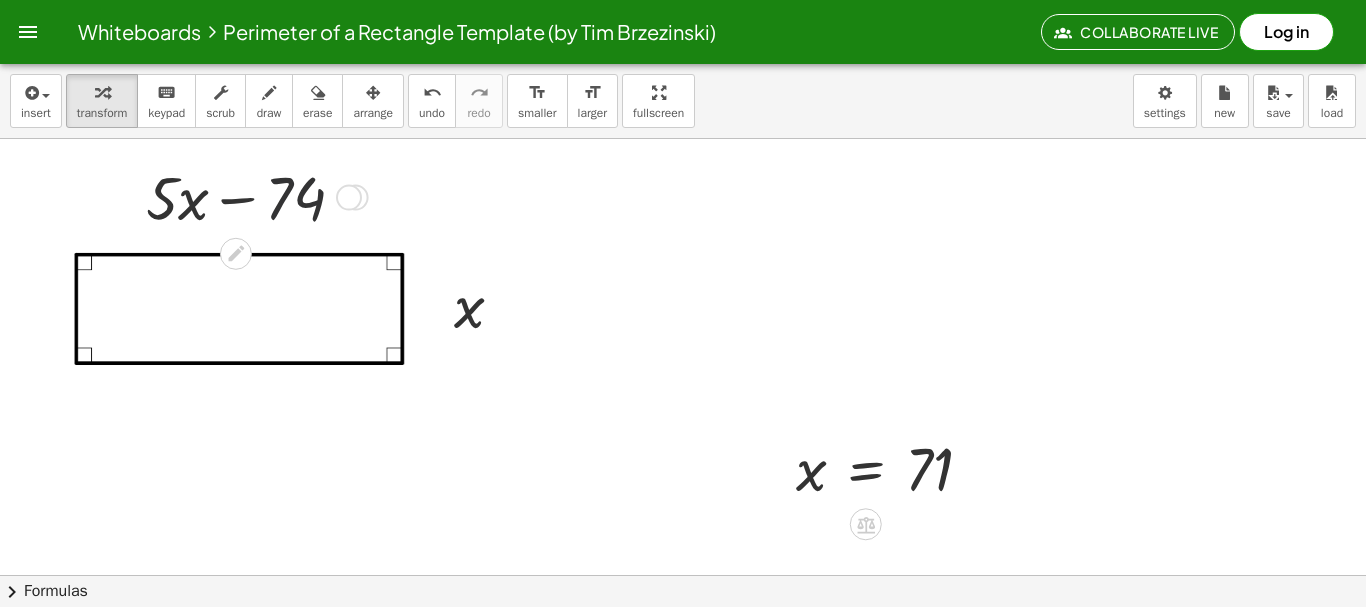 click at bounding box center (253, 196) 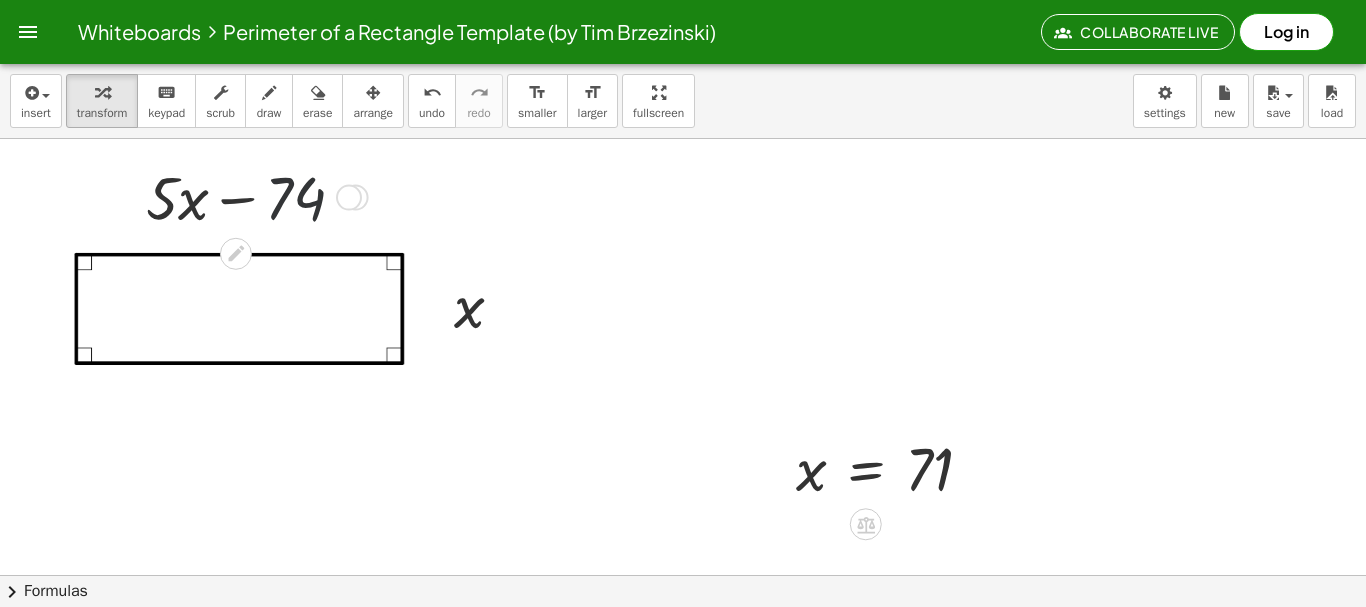 click at bounding box center [253, 196] 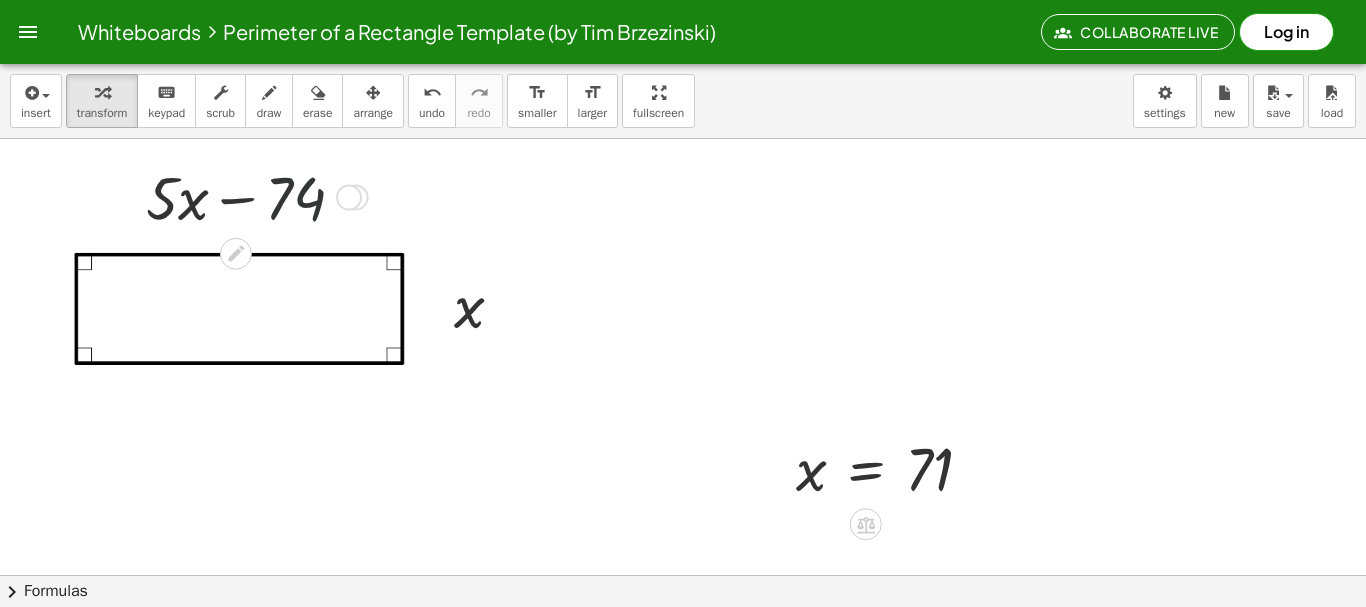 click at bounding box center (253, 196) 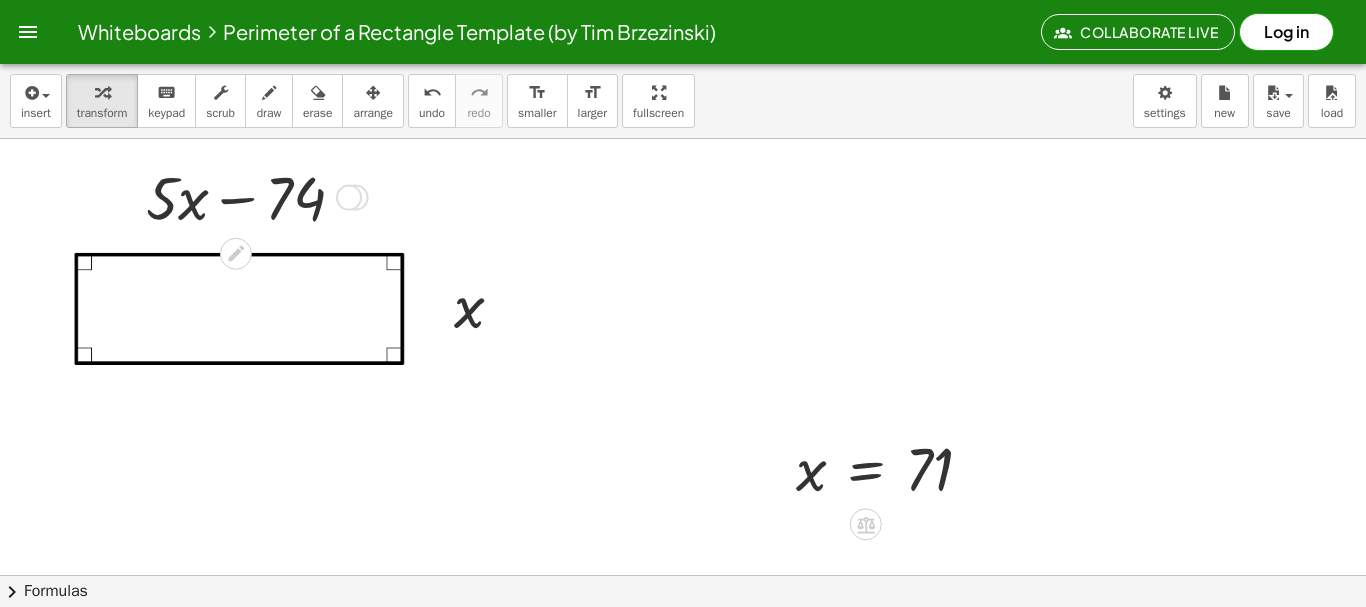 click at bounding box center (349, 198) 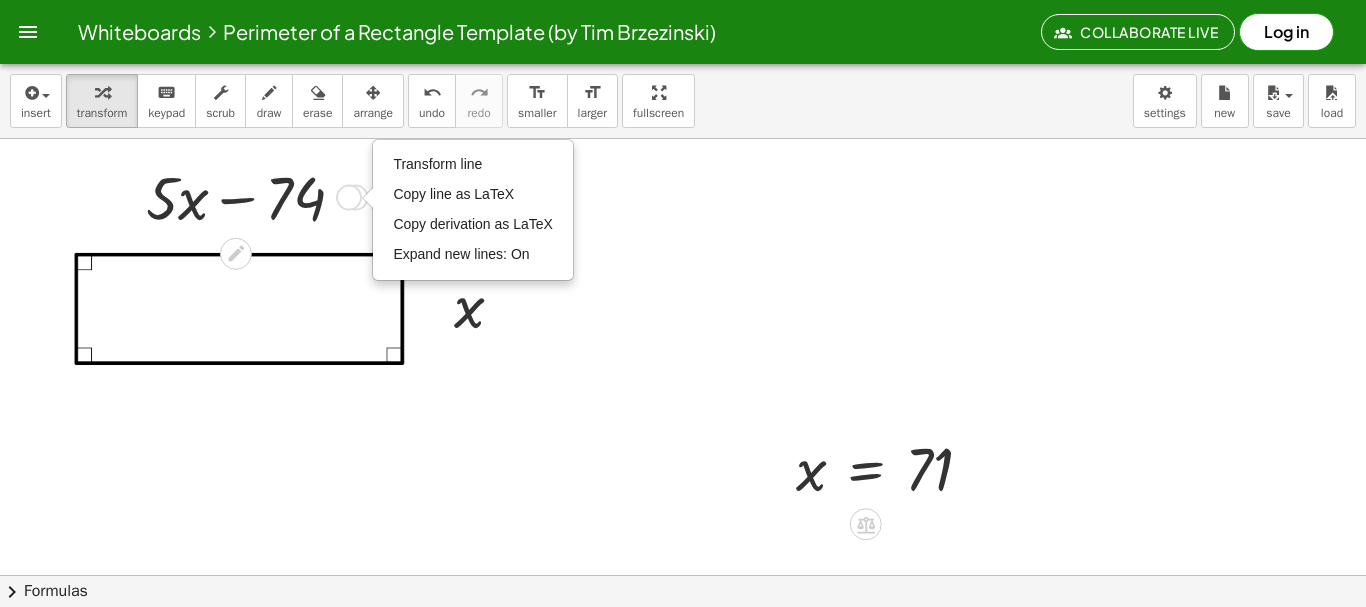 click at bounding box center [253, 196] 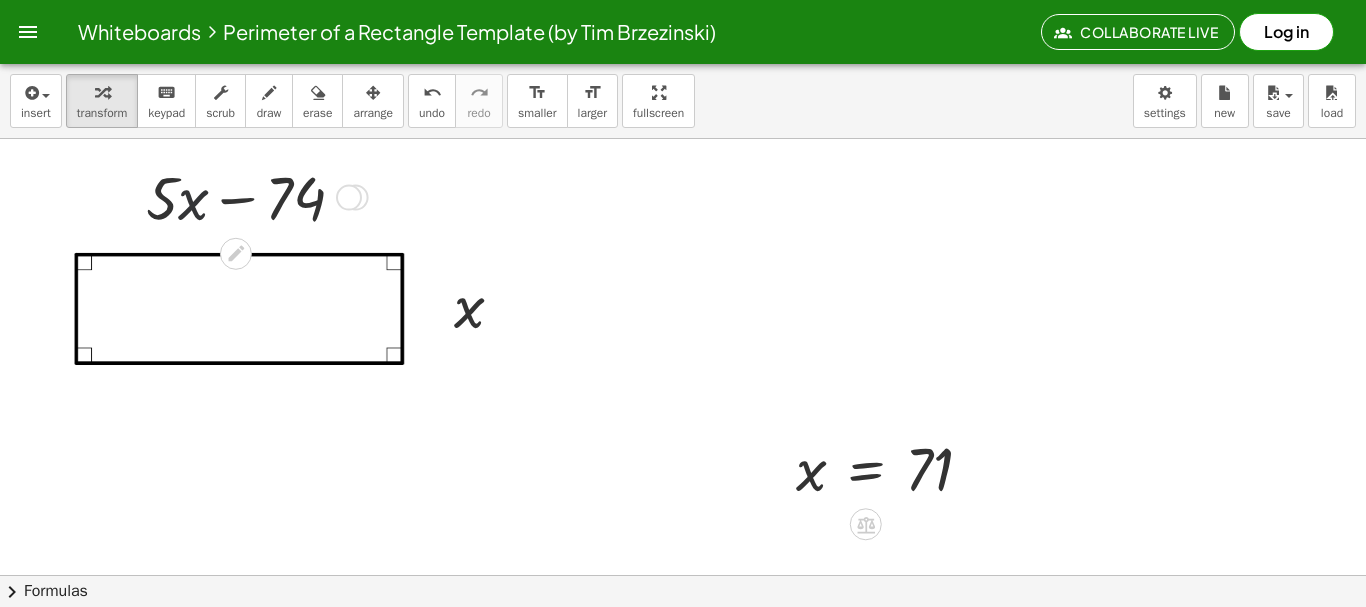 click at bounding box center (253, 196) 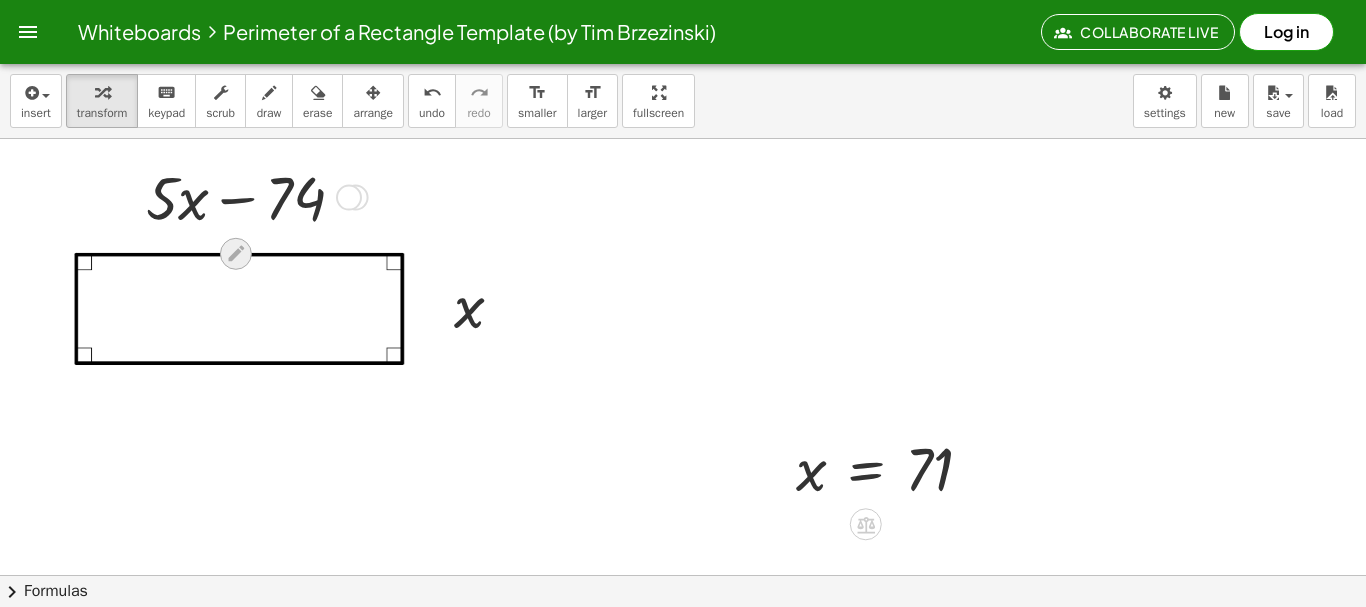 click 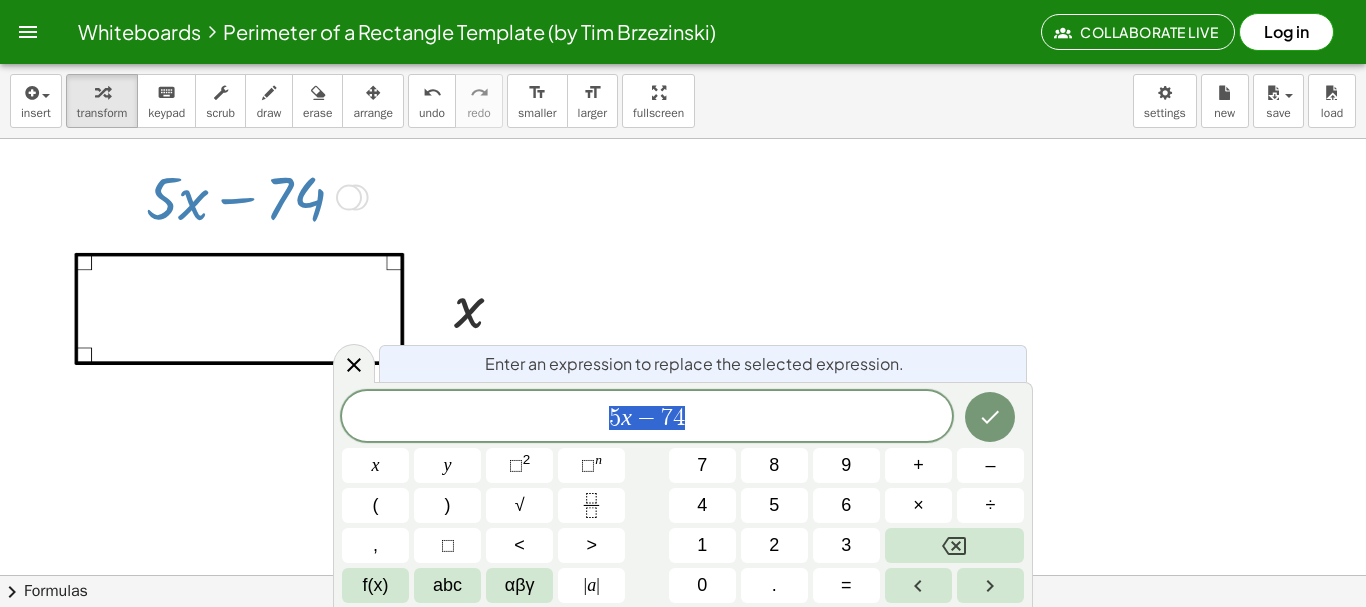 click on "5 x − 7 4" at bounding box center [647, 418] 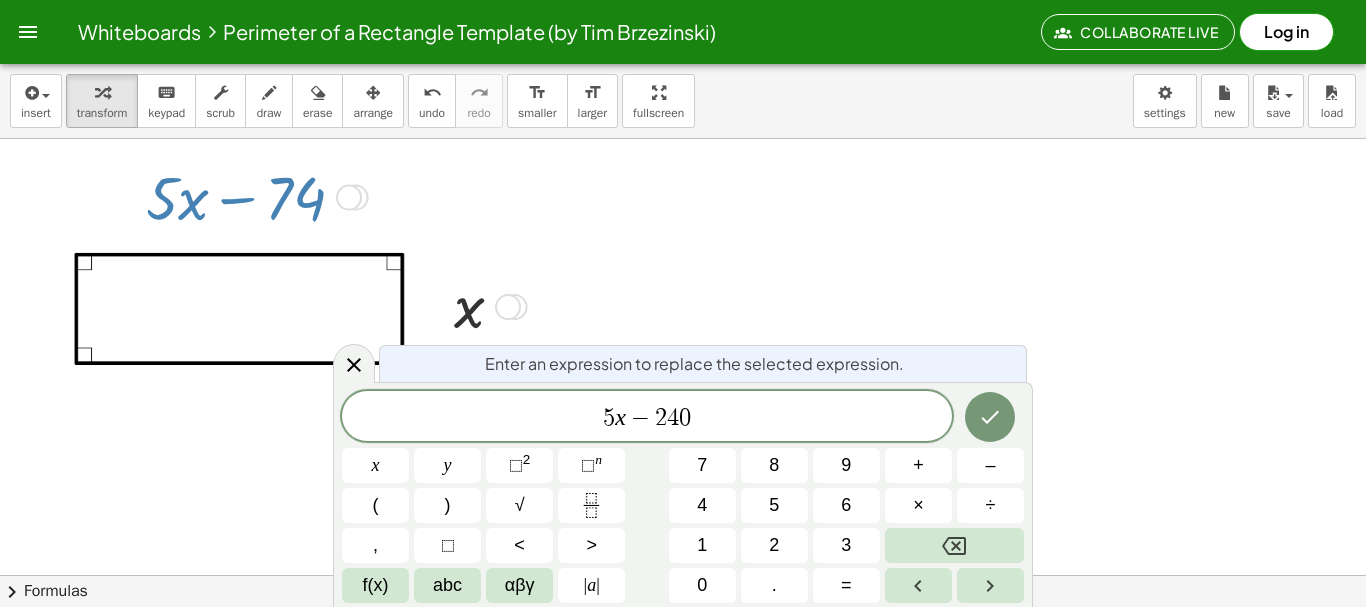 click 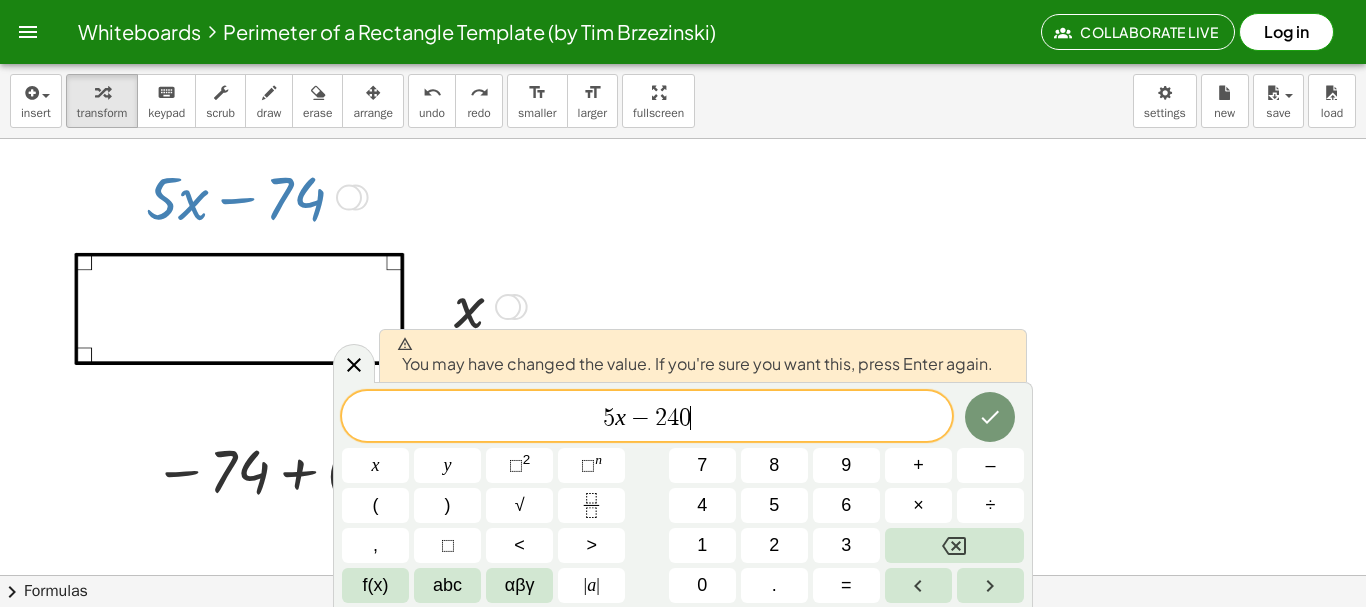 click 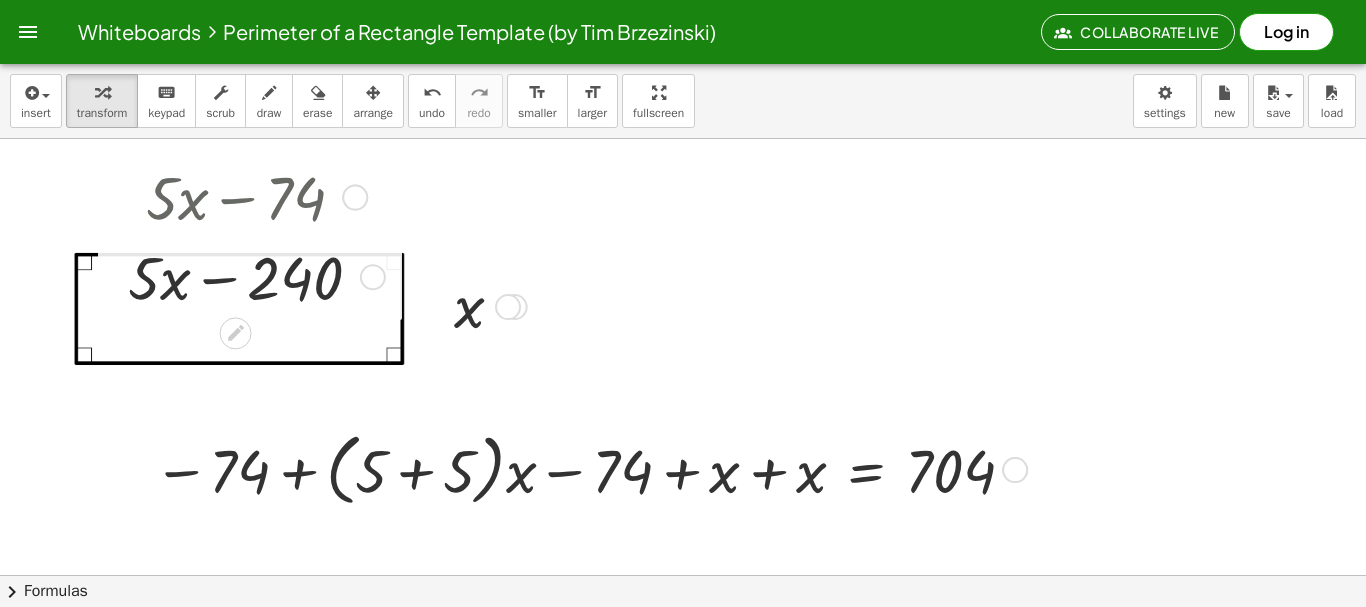 click at bounding box center [253, 196] 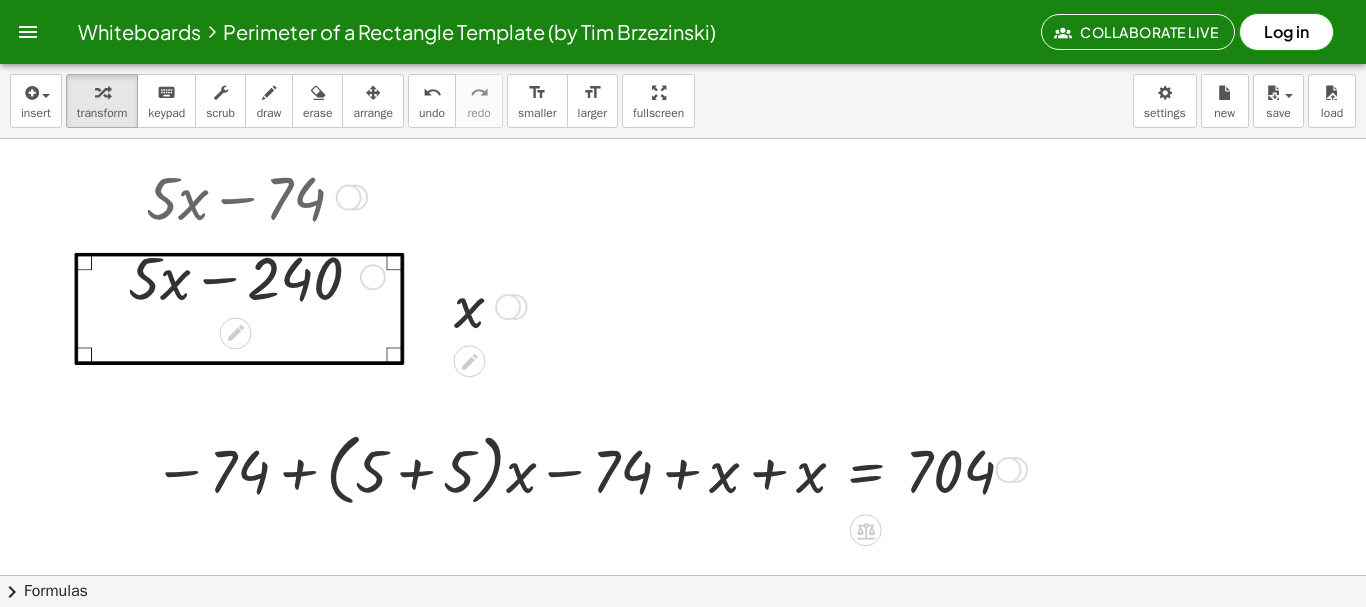 scroll, scrollTop: 2, scrollLeft: 0, axis: vertical 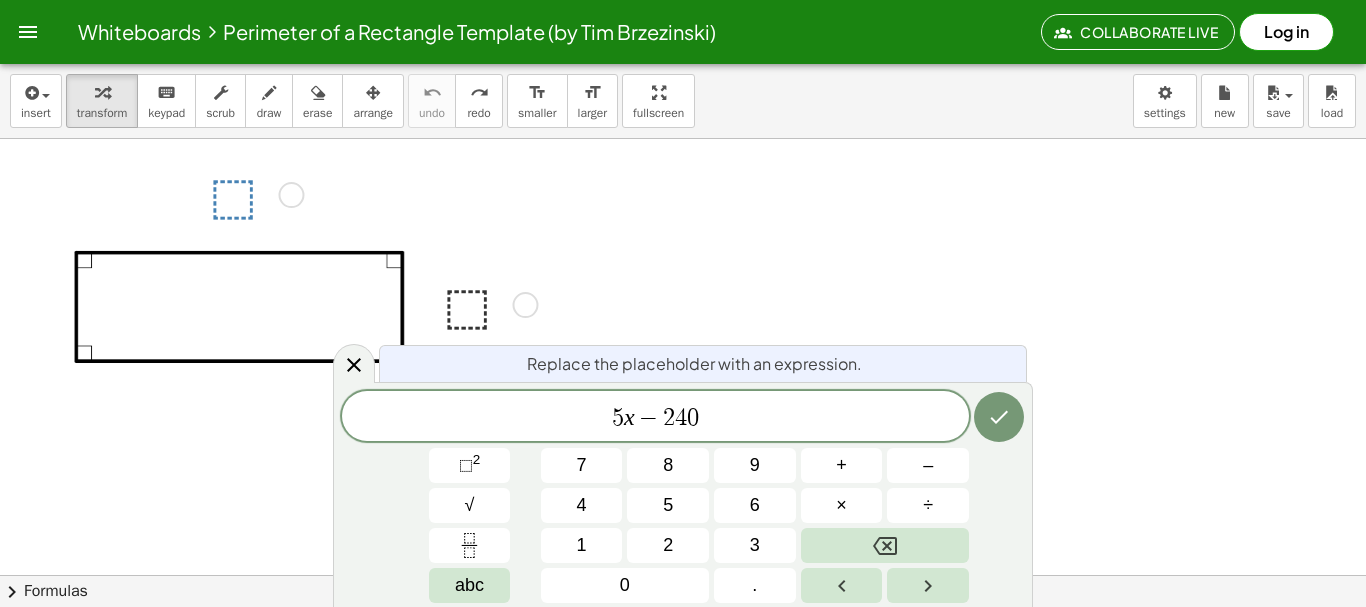 click 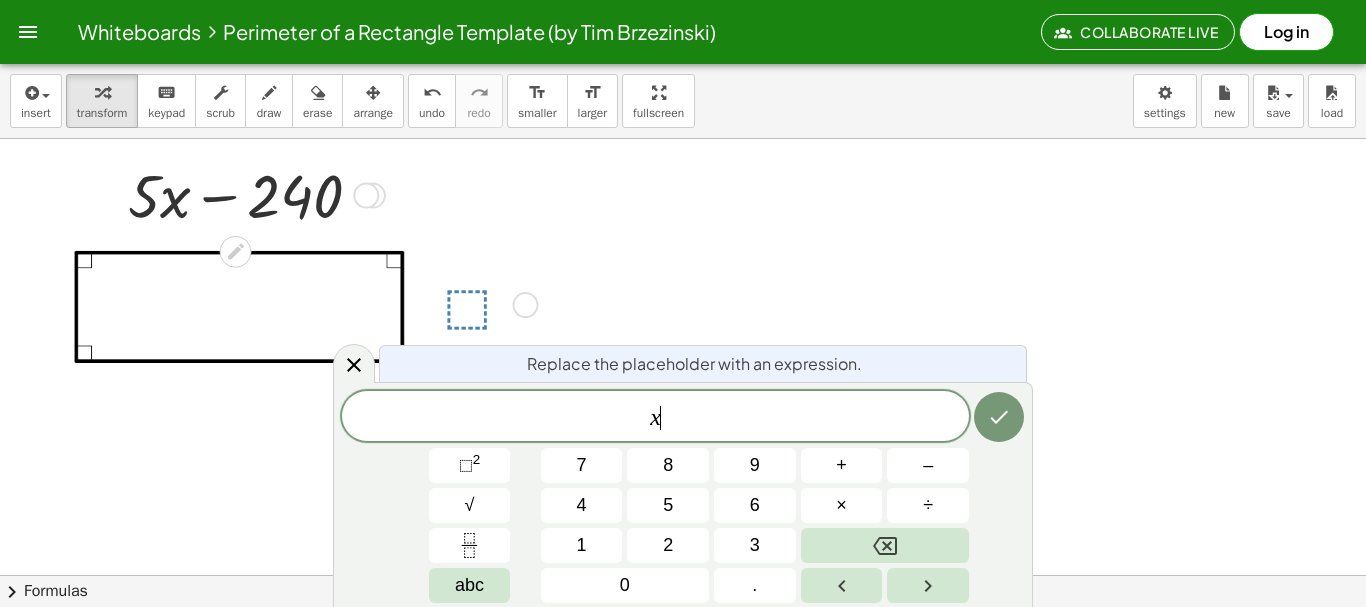 click 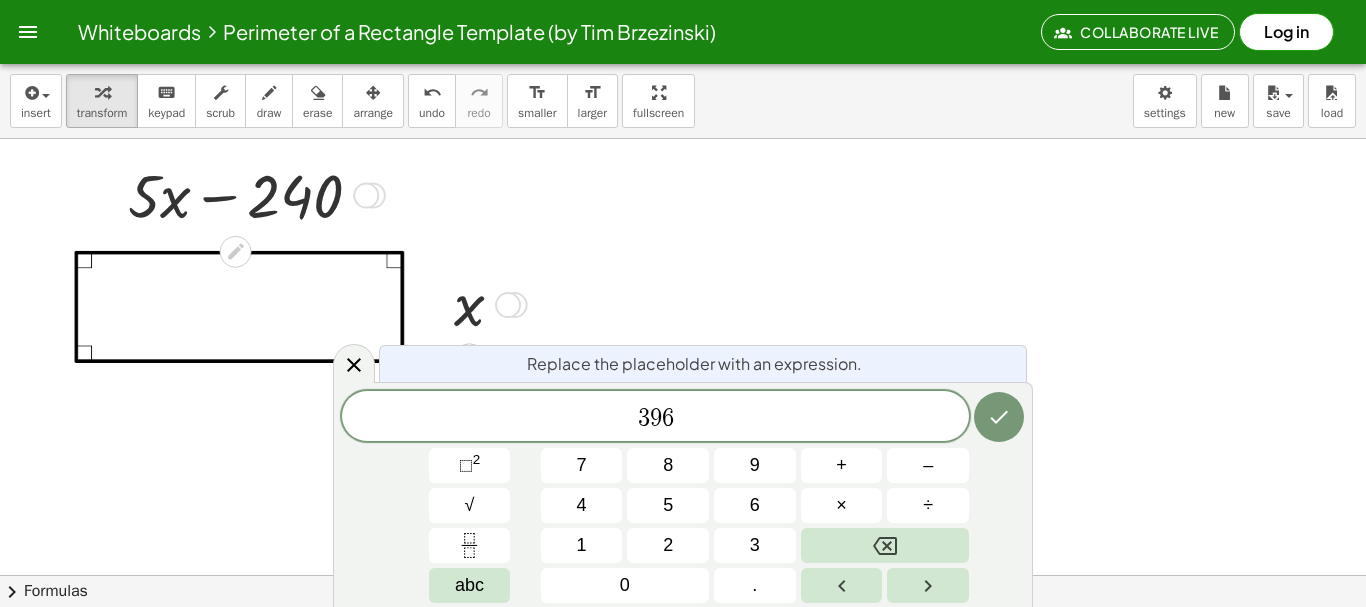 click 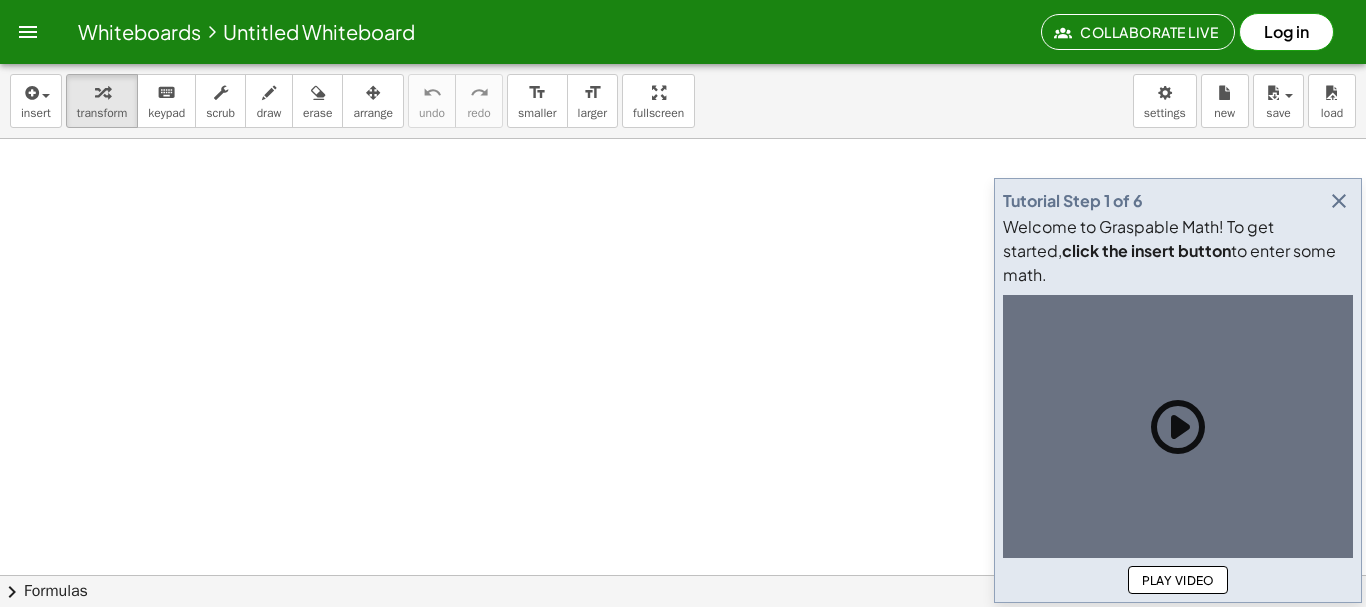 scroll, scrollTop: 0, scrollLeft: 0, axis: both 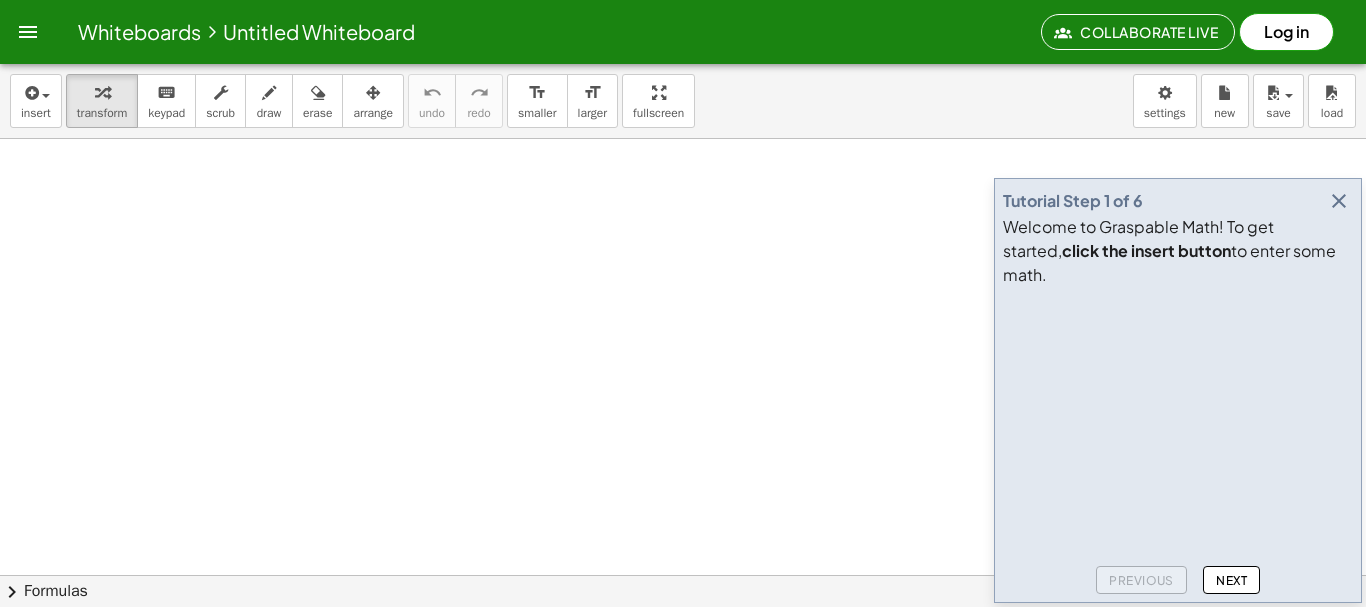 click at bounding box center (1339, 201) 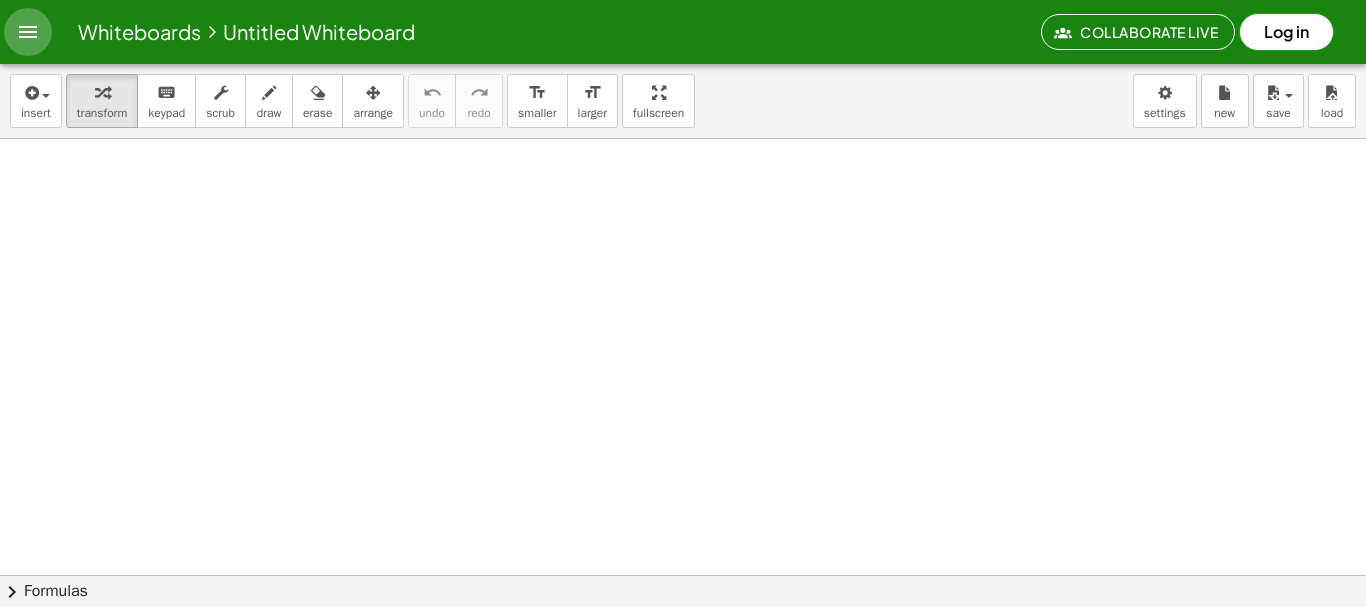 click at bounding box center [28, 32] 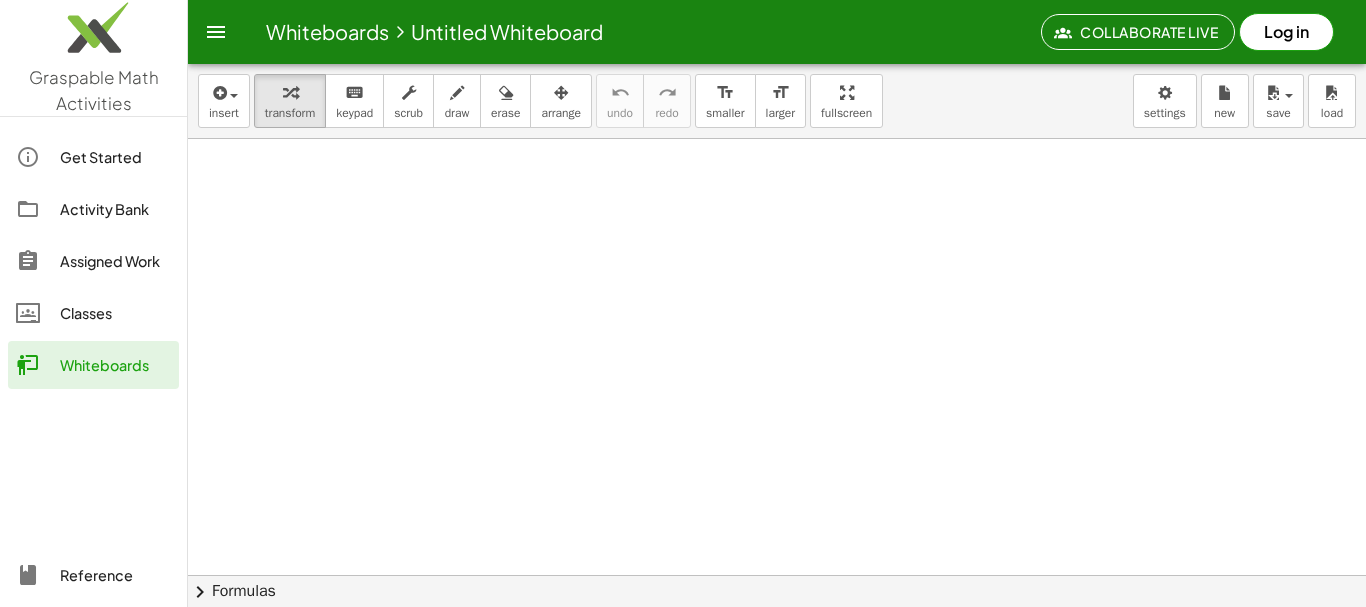 click on "Whiteboards" 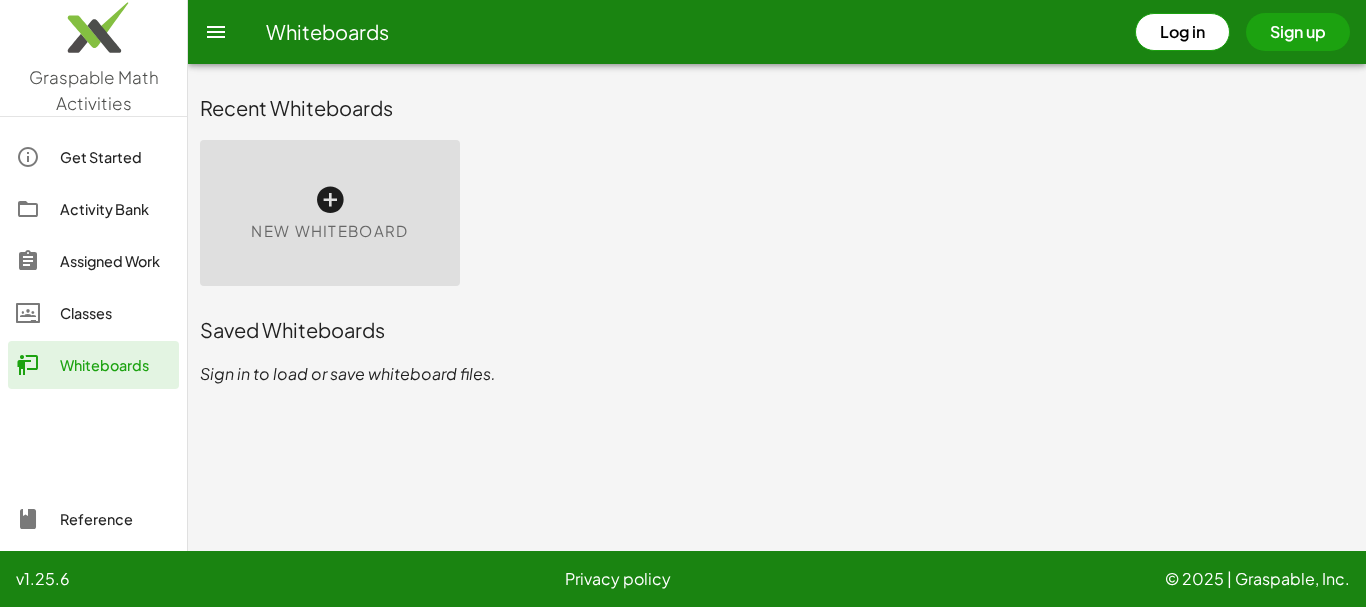 click on "New Whiteboard" at bounding box center [330, 213] 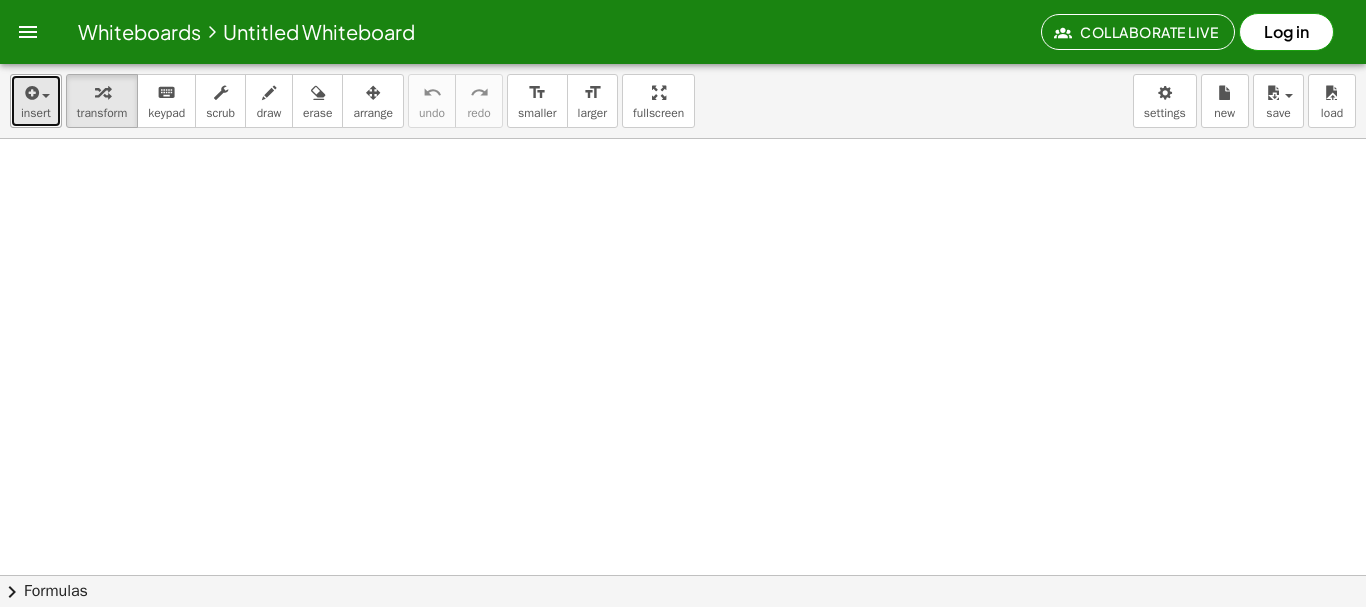 click at bounding box center [36, 92] 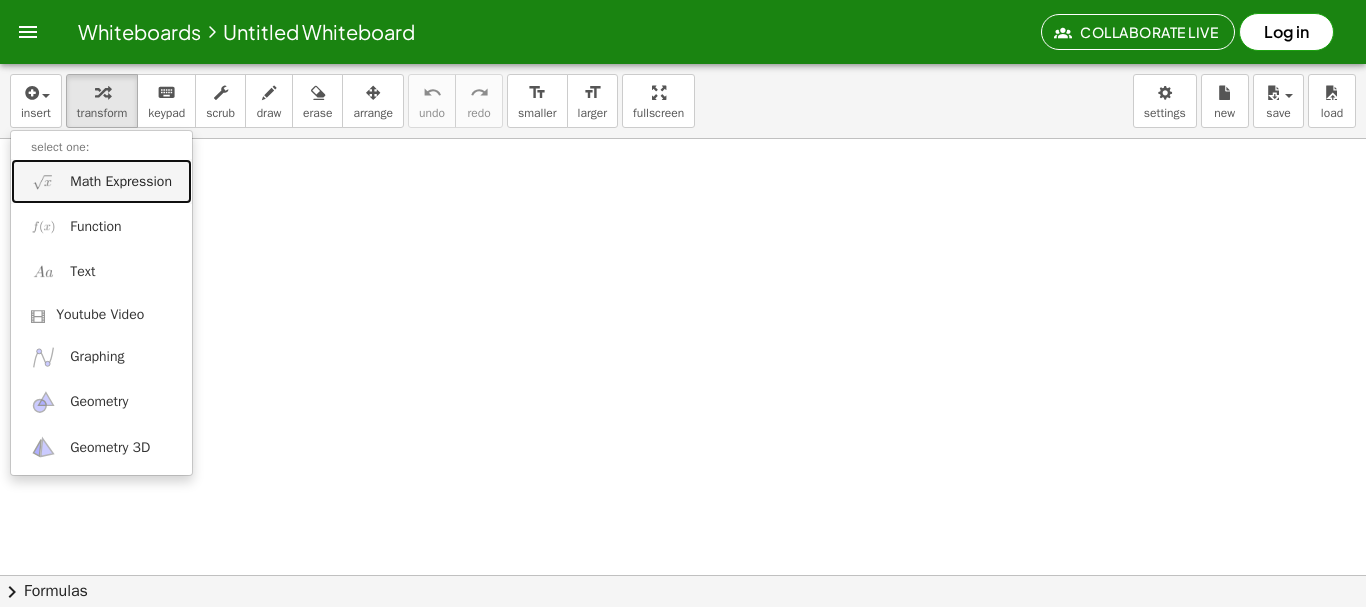 click on "Math Expression" at bounding box center [121, 182] 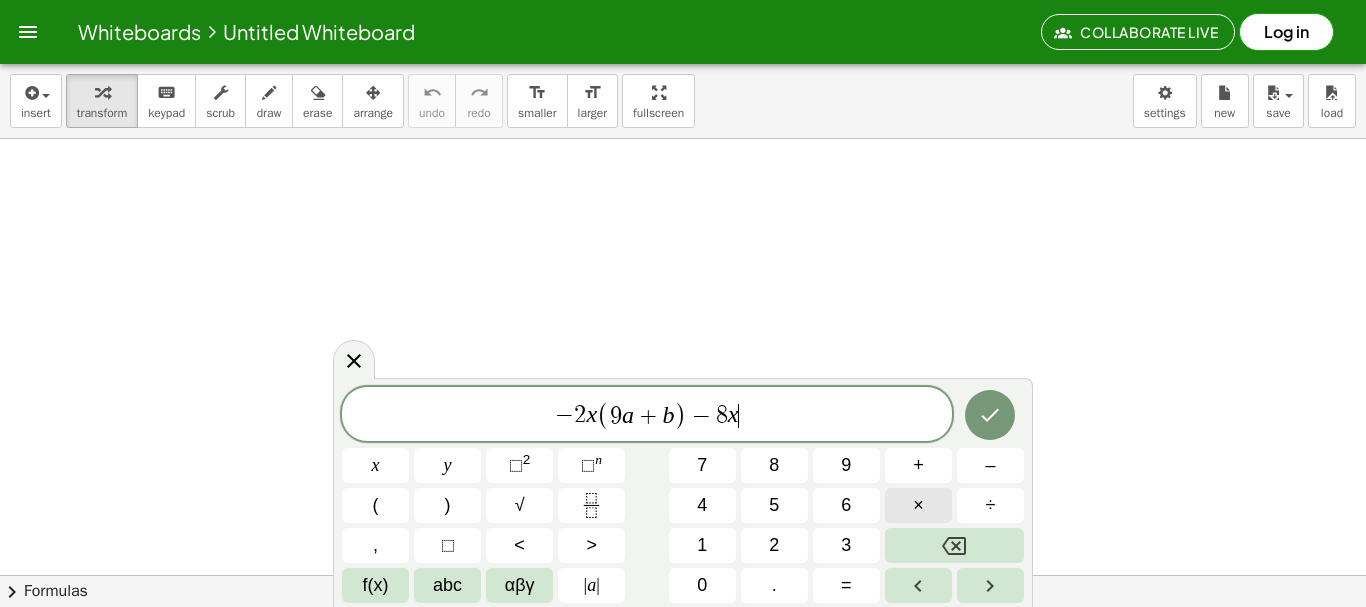 click on "×" at bounding box center (918, 505) 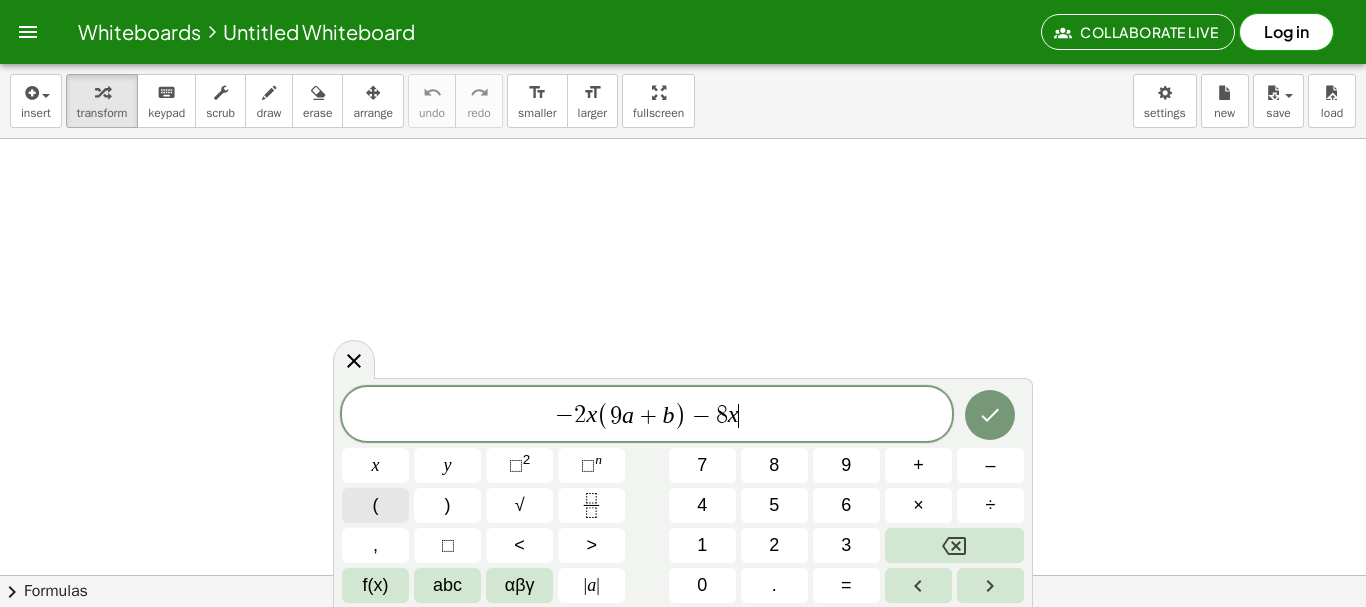 click on "(" at bounding box center (375, 505) 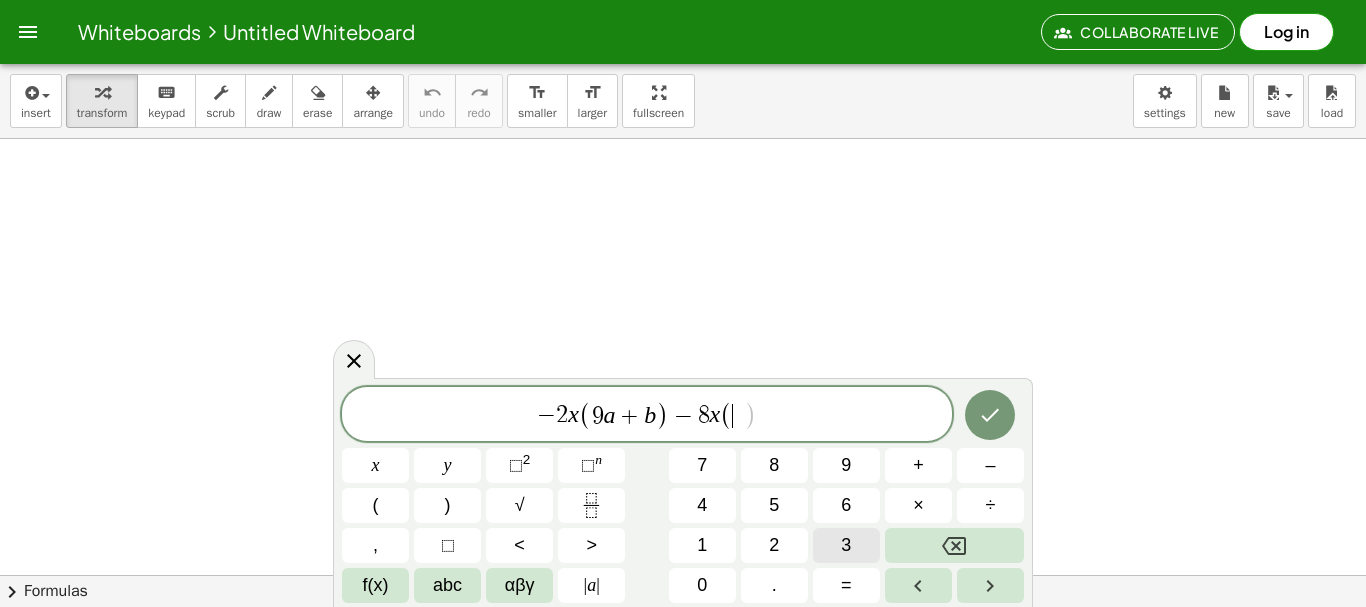 click on "3" at bounding box center (846, 545) 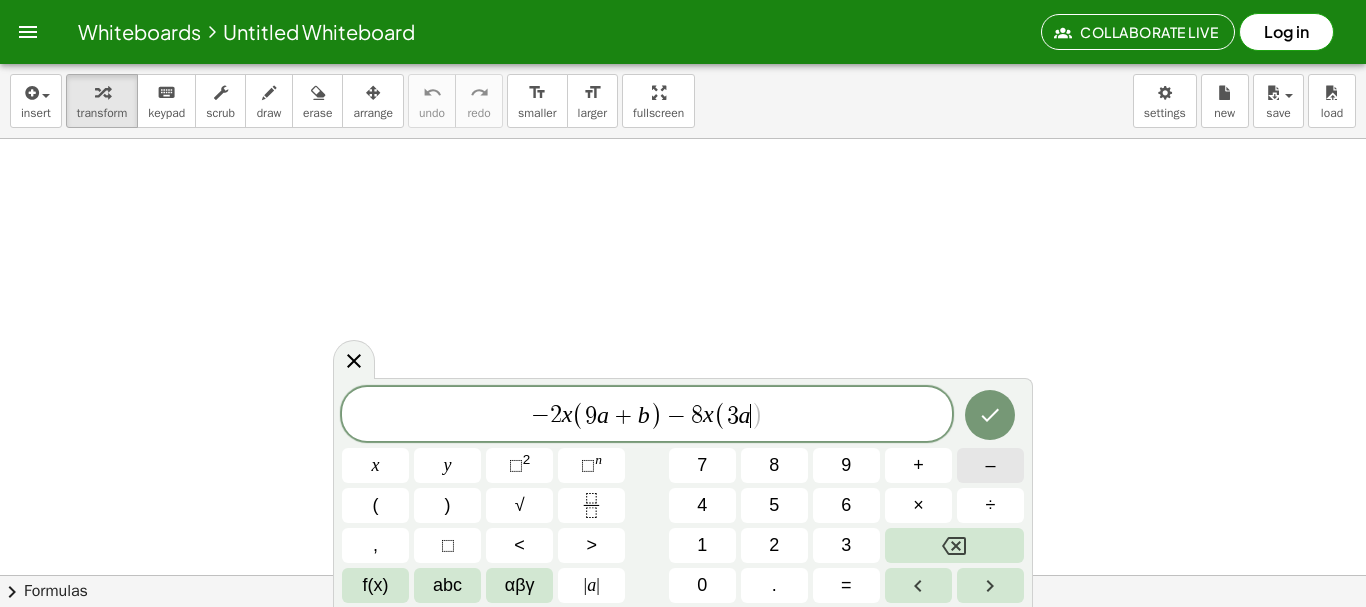 click on "–" at bounding box center [990, 465] 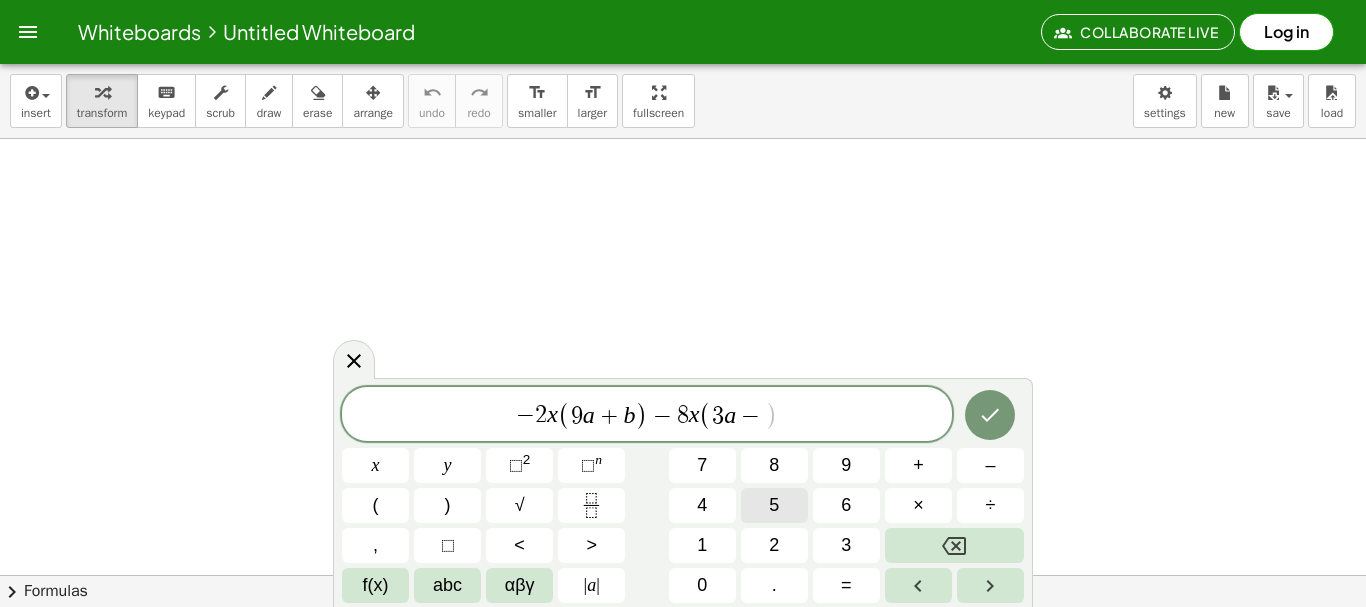 click on "5" at bounding box center [774, 505] 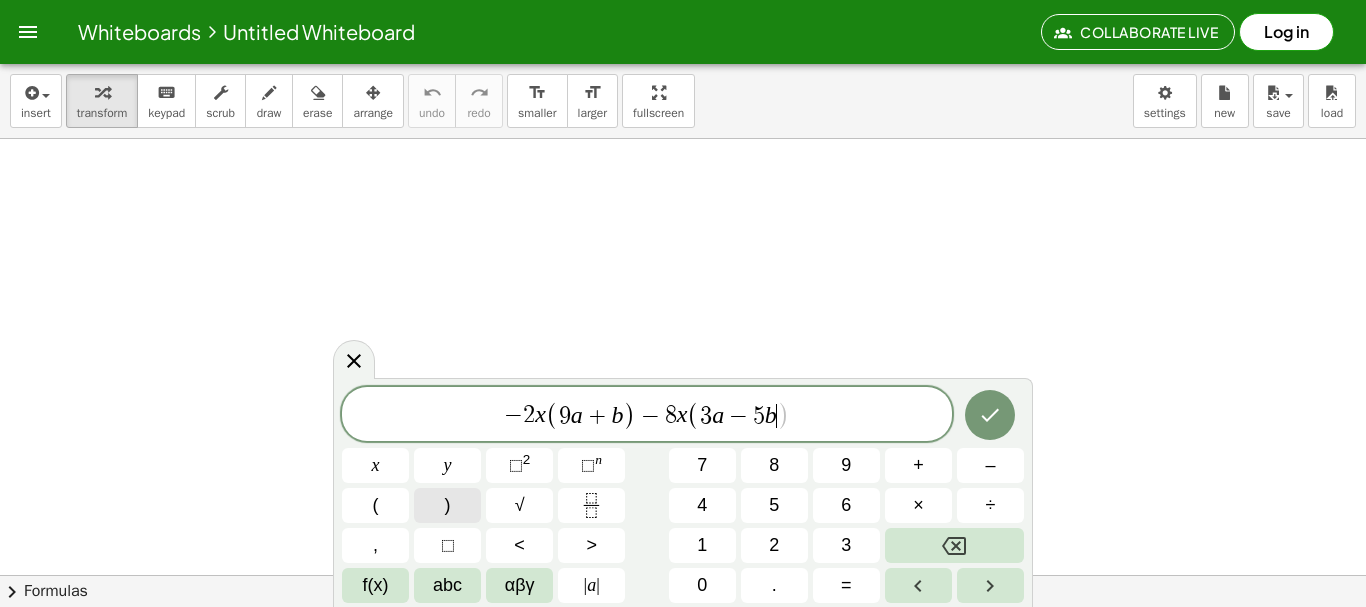 click on ")" at bounding box center (447, 505) 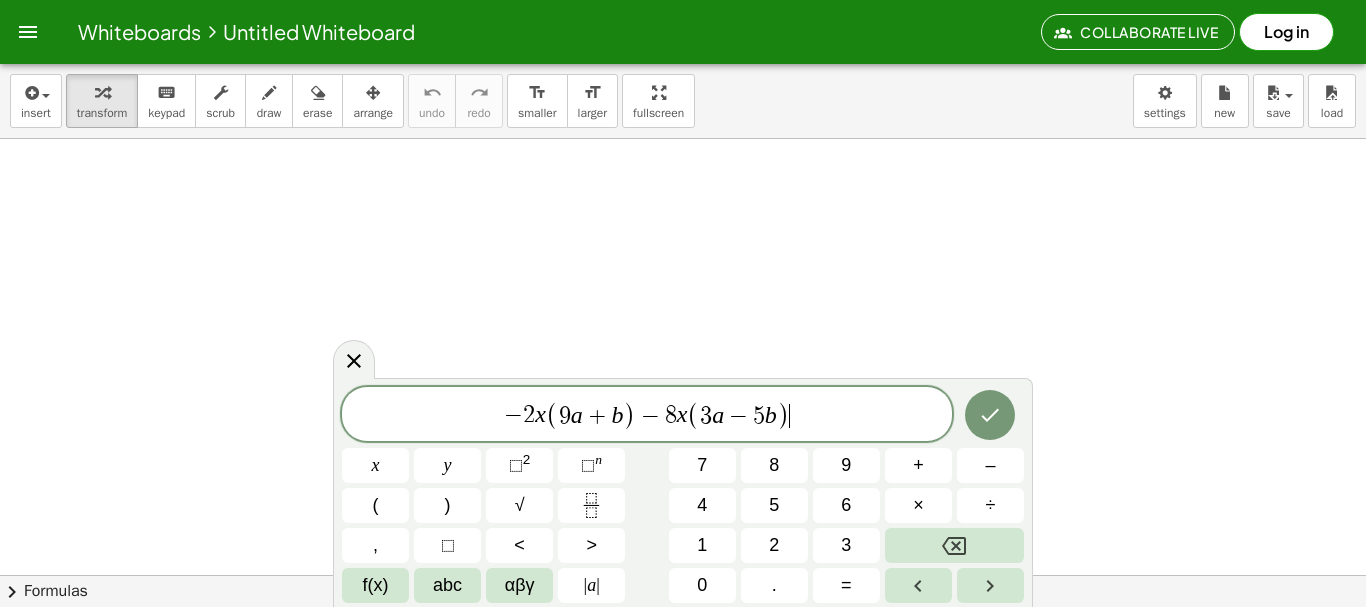 click at bounding box center [990, 415] 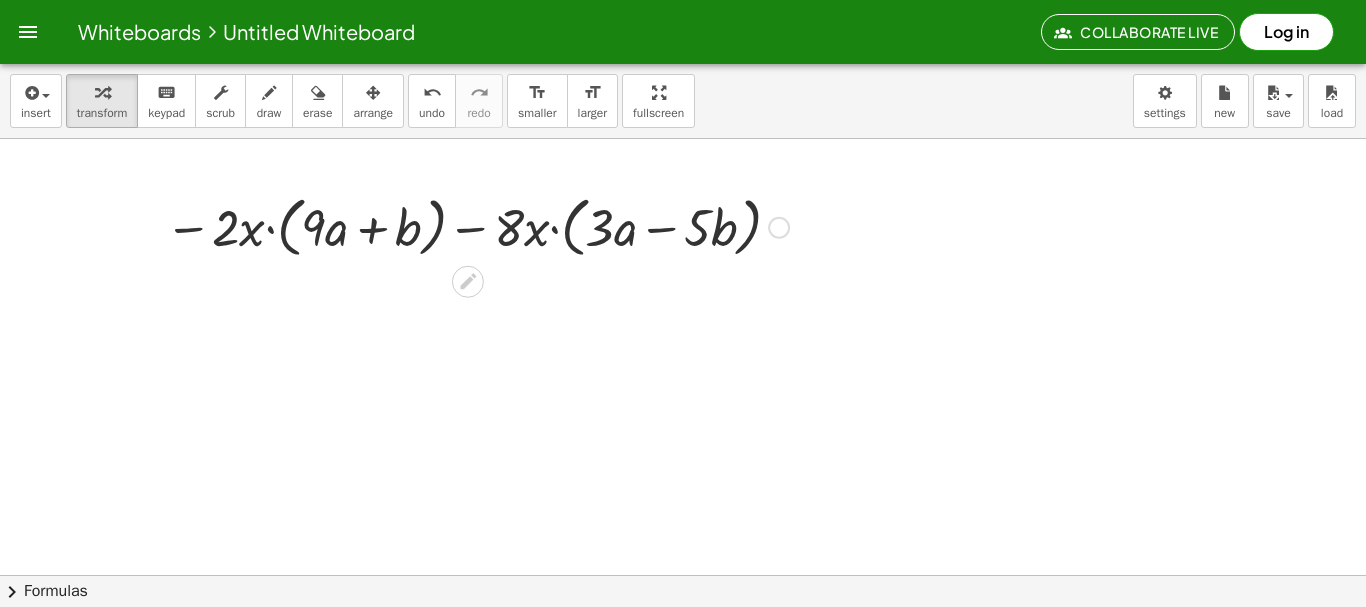 click at bounding box center (477, 226) 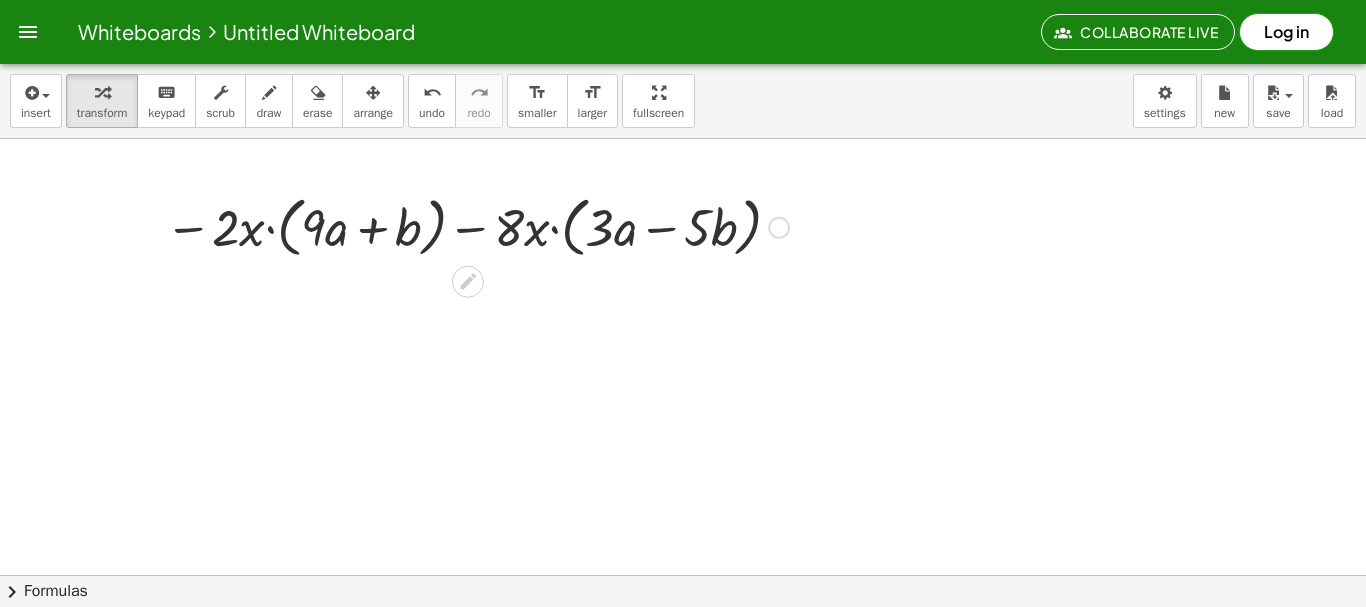 click at bounding box center [477, 226] 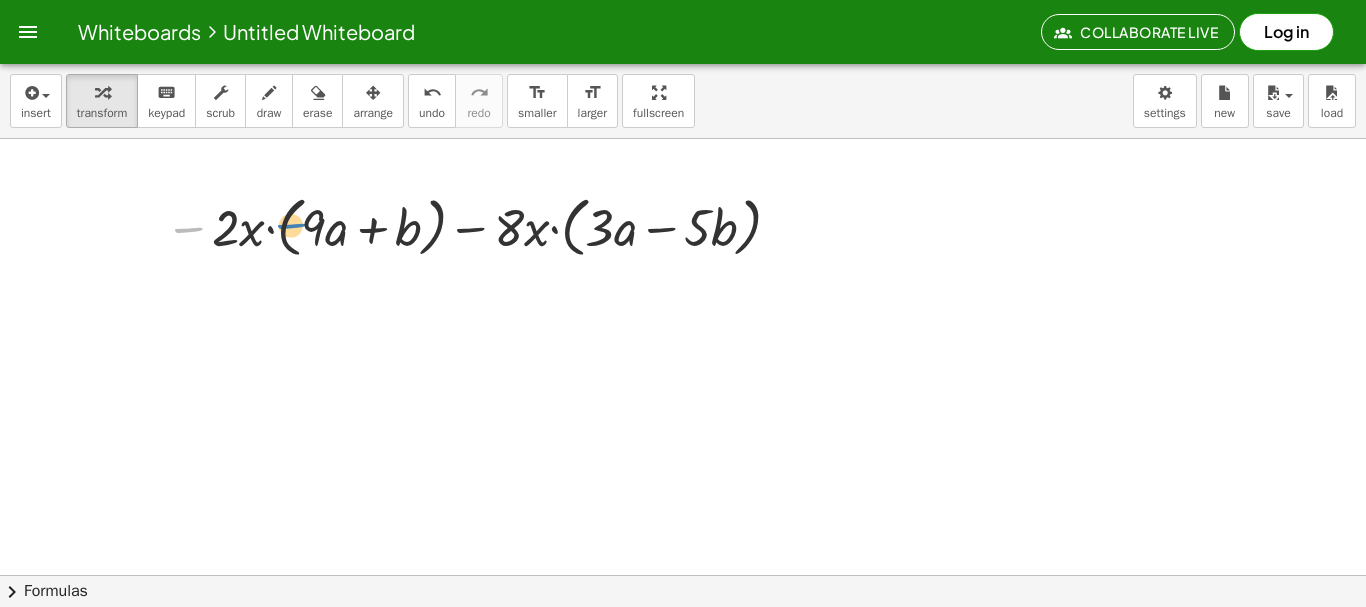 drag, startPoint x: 184, startPoint y: 227, endPoint x: 287, endPoint y: 223, distance: 103.077644 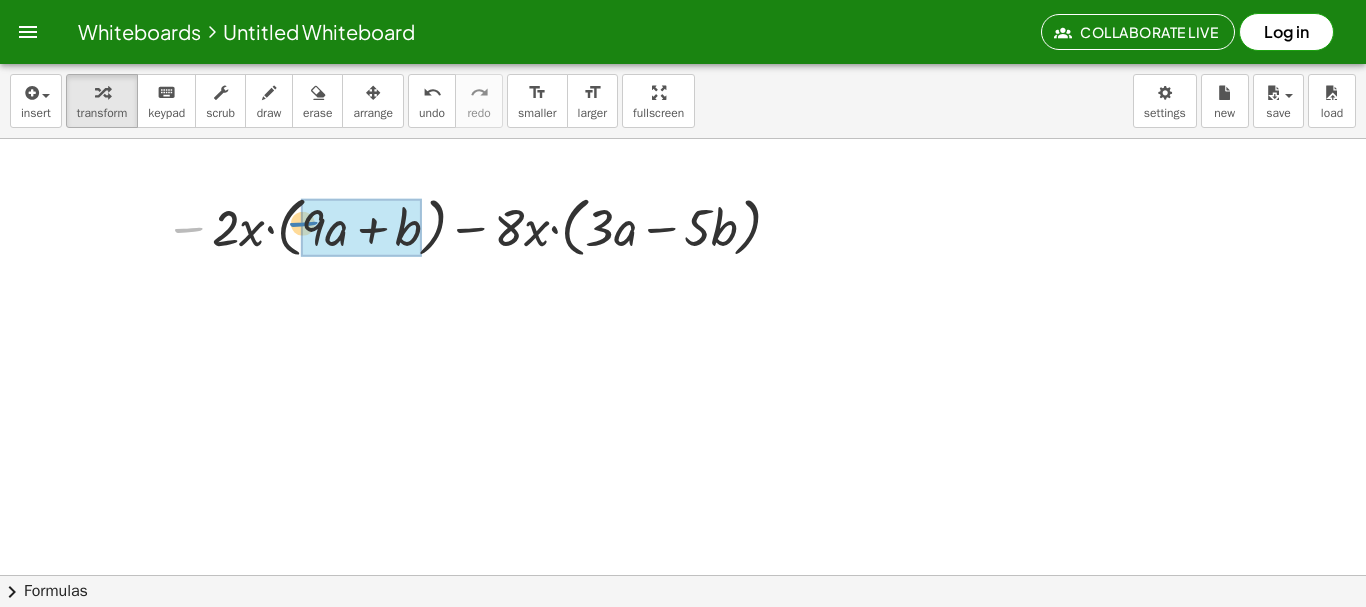drag, startPoint x: 194, startPoint y: 230, endPoint x: 303, endPoint y: 222, distance: 109.29318 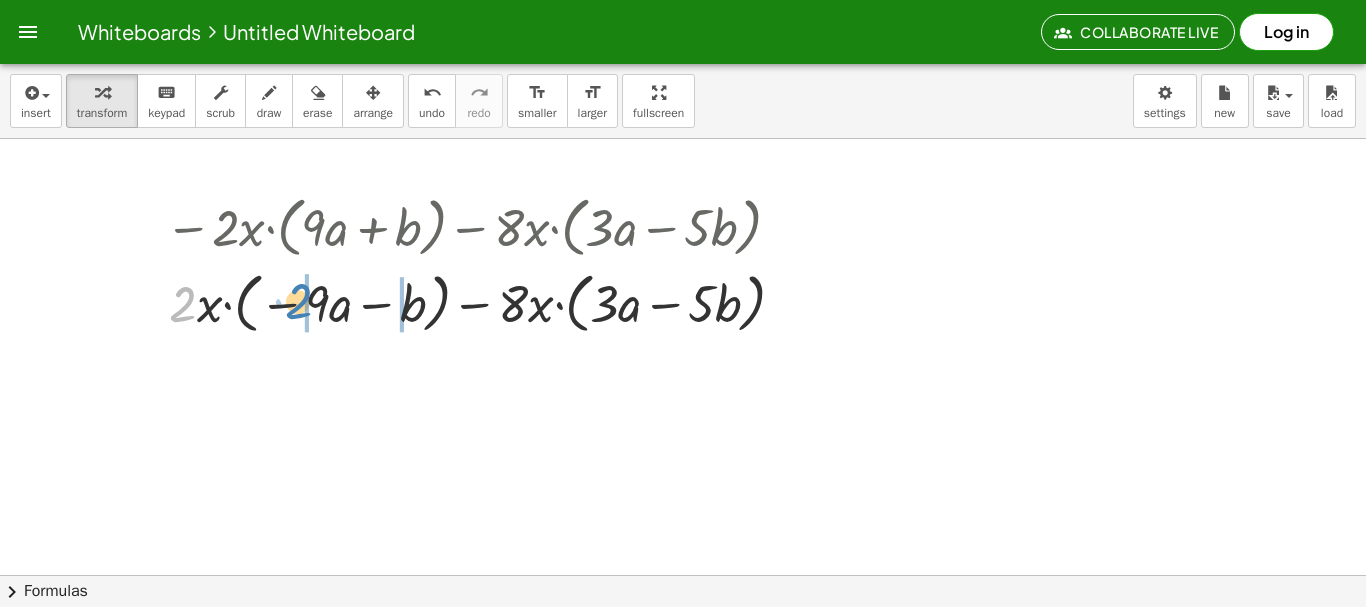 drag, startPoint x: 191, startPoint y: 296, endPoint x: 307, endPoint y: 294, distance: 116.01724 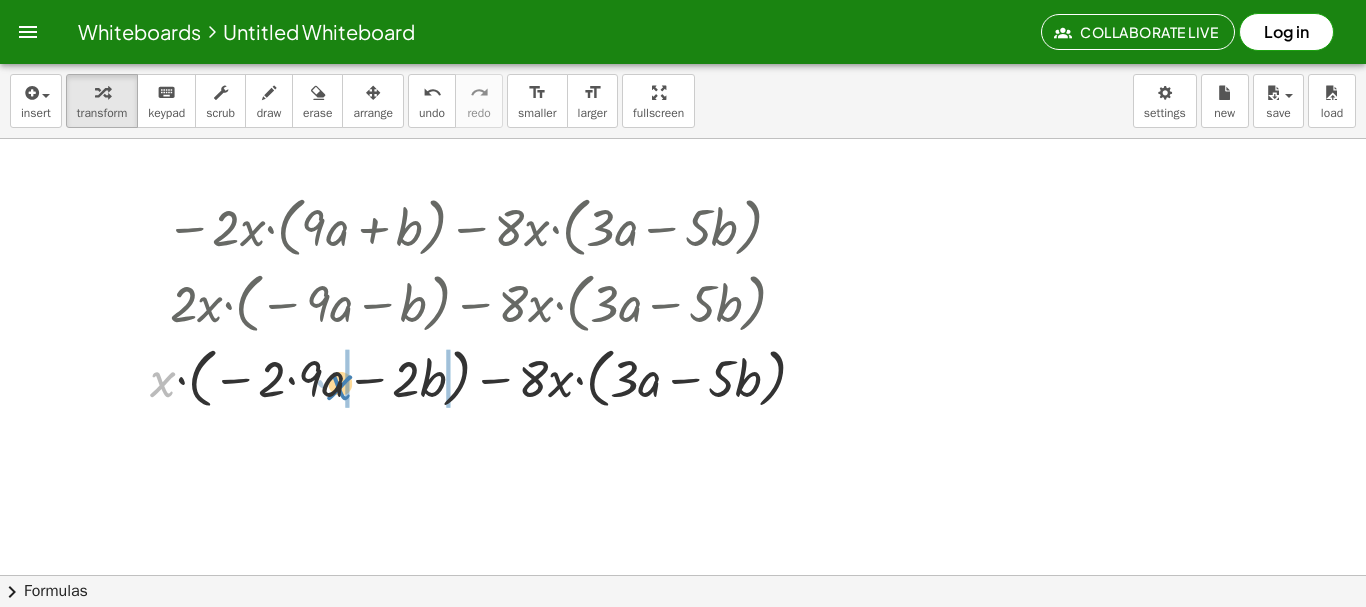 drag, startPoint x: 169, startPoint y: 374, endPoint x: 346, endPoint y: 377, distance: 177.02542 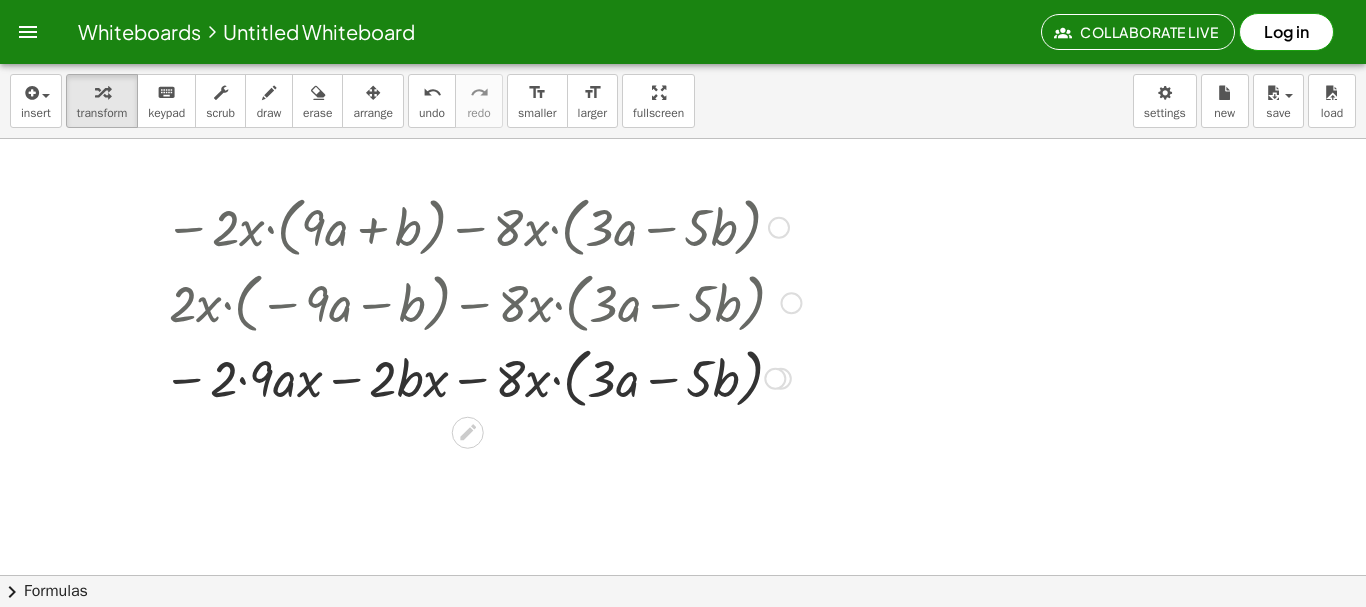 click at bounding box center (482, 377) 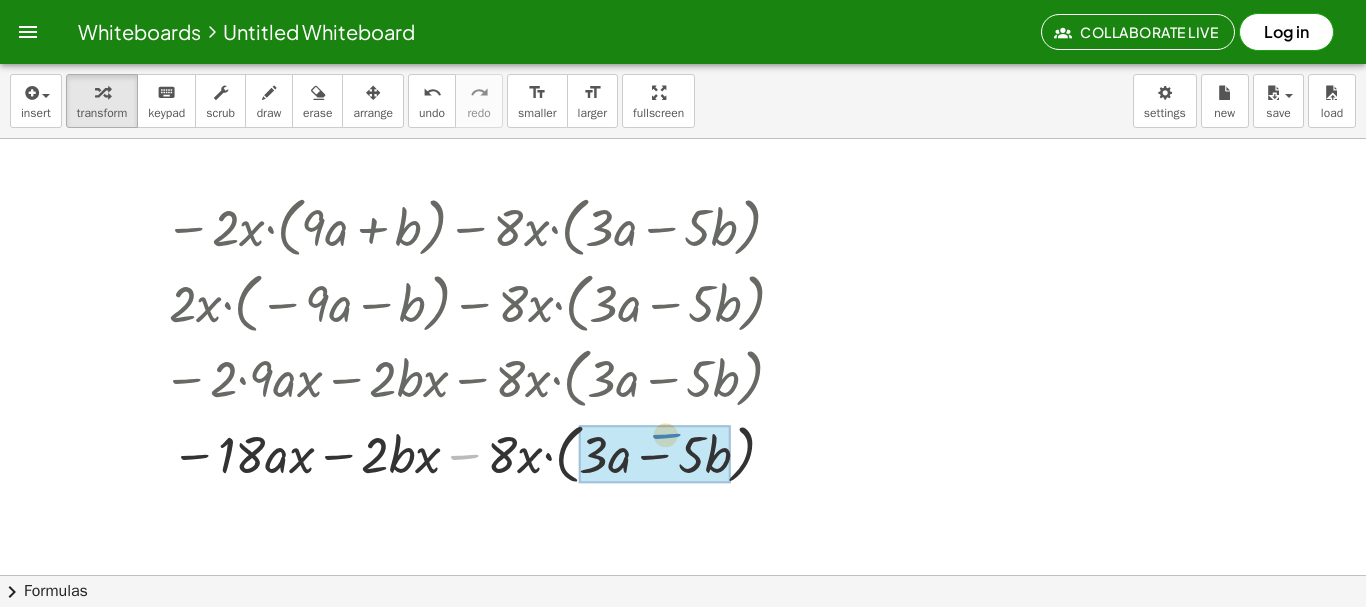 drag, startPoint x: 463, startPoint y: 457, endPoint x: 665, endPoint y: 436, distance: 203.08865 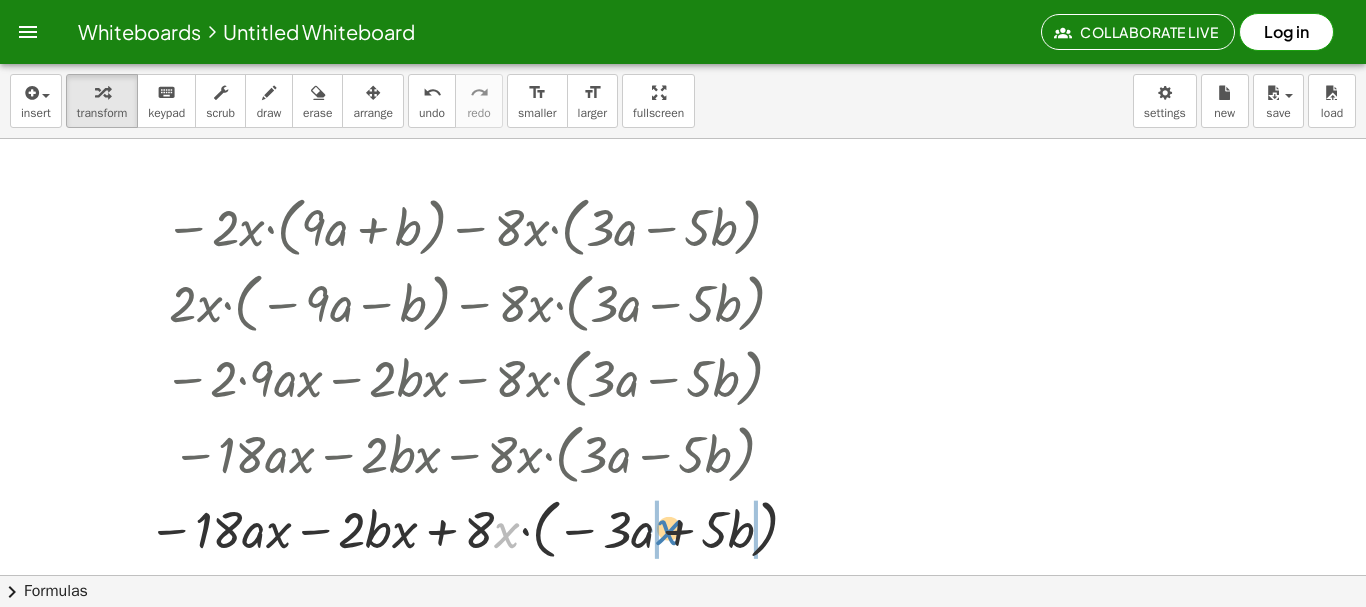 drag, startPoint x: 510, startPoint y: 534, endPoint x: 672, endPoint y: 531, distance: 162.02777 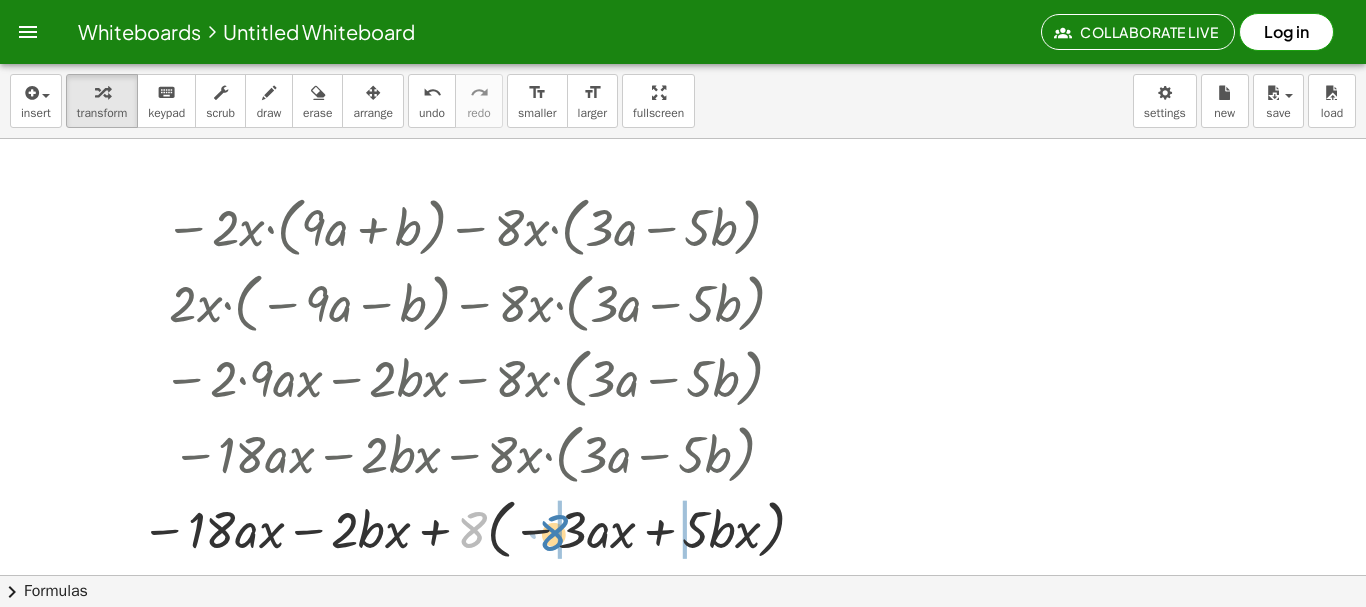 drag, startPoint x: 475, startPoint y: 525, endPoint x: 557, endPoint y: 528, distance: 82.05486 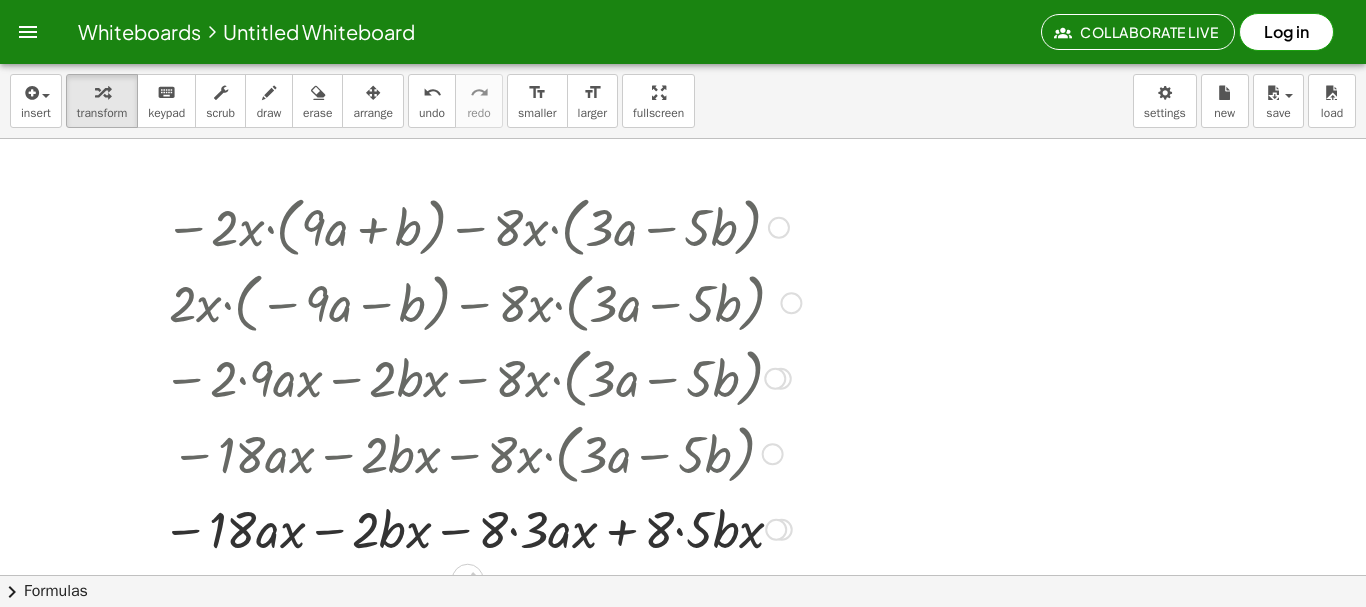 click at bounding box center (481, 528) 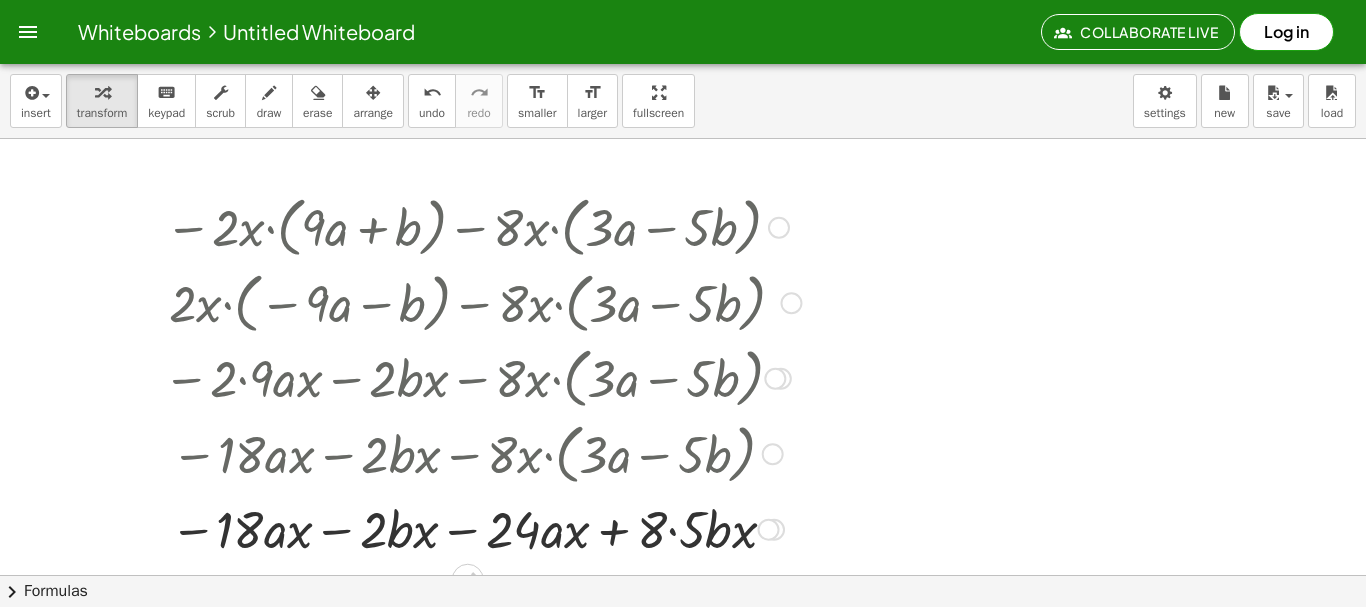 click at bounding box center (482, 528) 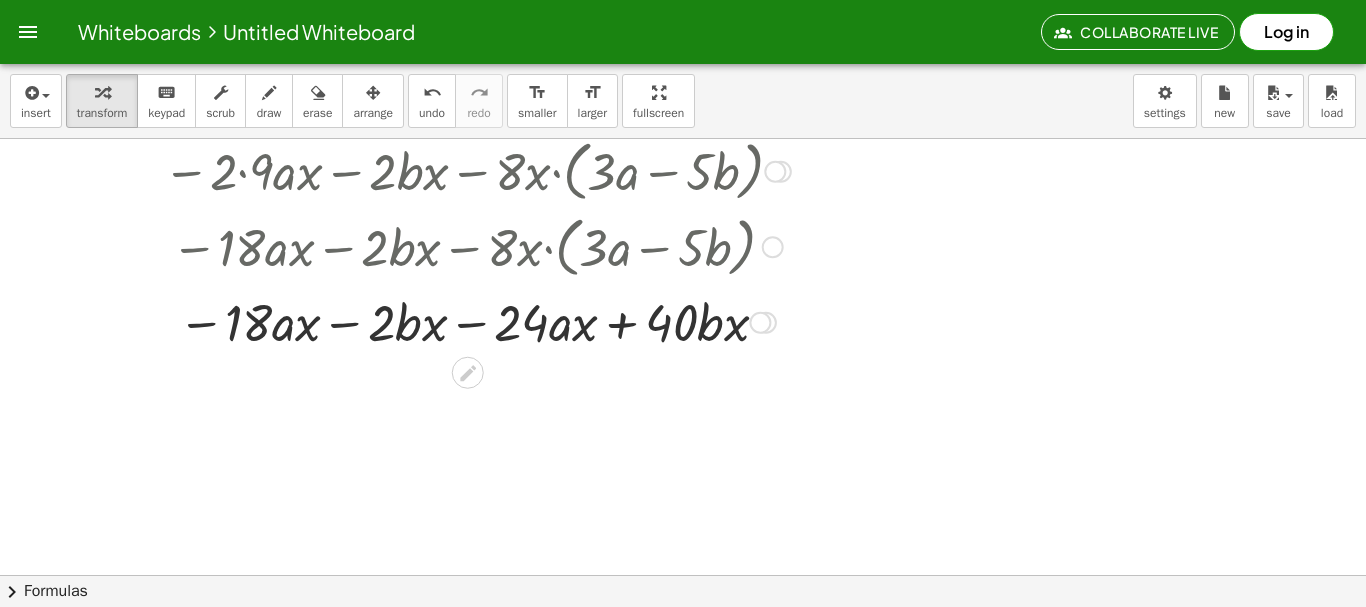 scroll, scrollTop: 234, scrollLeft: 0, axis: vertical 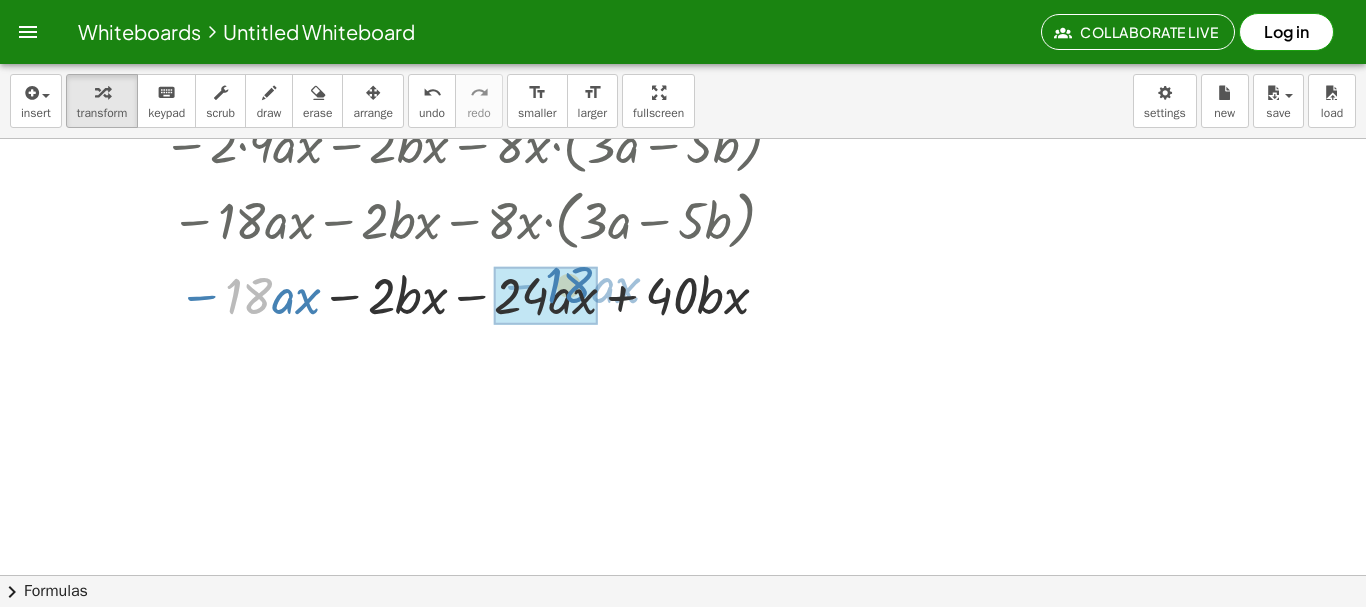 drag, startPoint x: 269, startPoint y: 297, endPoint x: 589, endPoint y: 286, distance: 320.189 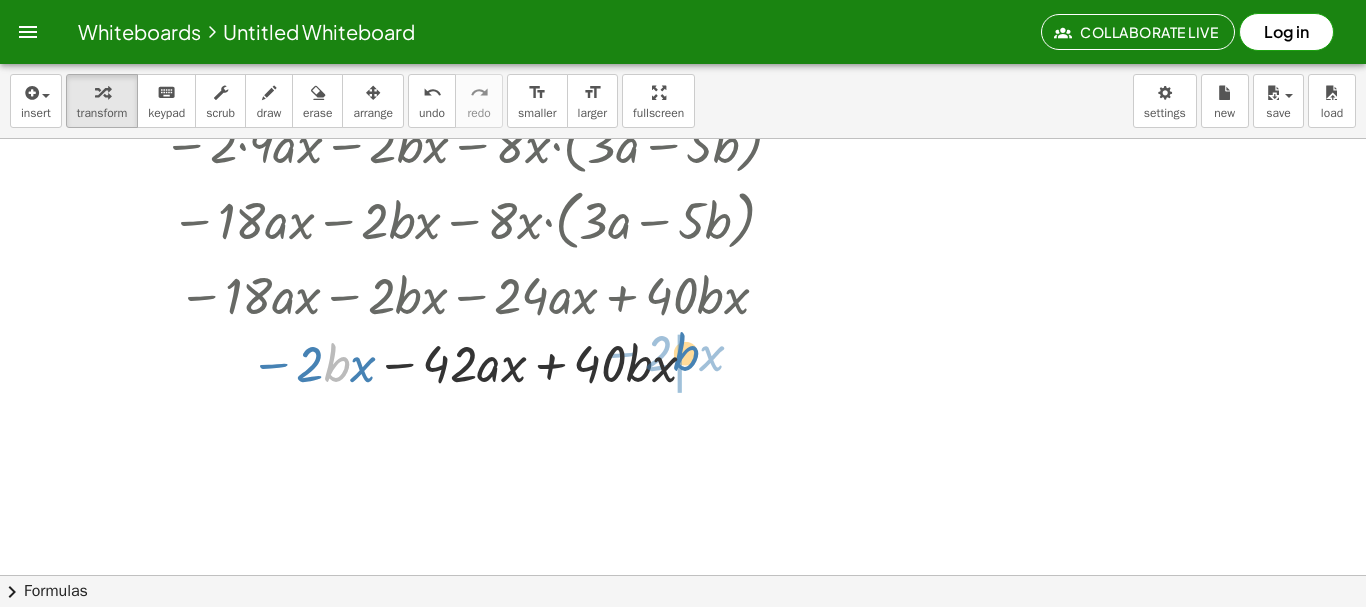 drag, startPoint x: 338, startPoint y: 351, endPoint x: 676, endPoint y: 340, distance: 338.17896 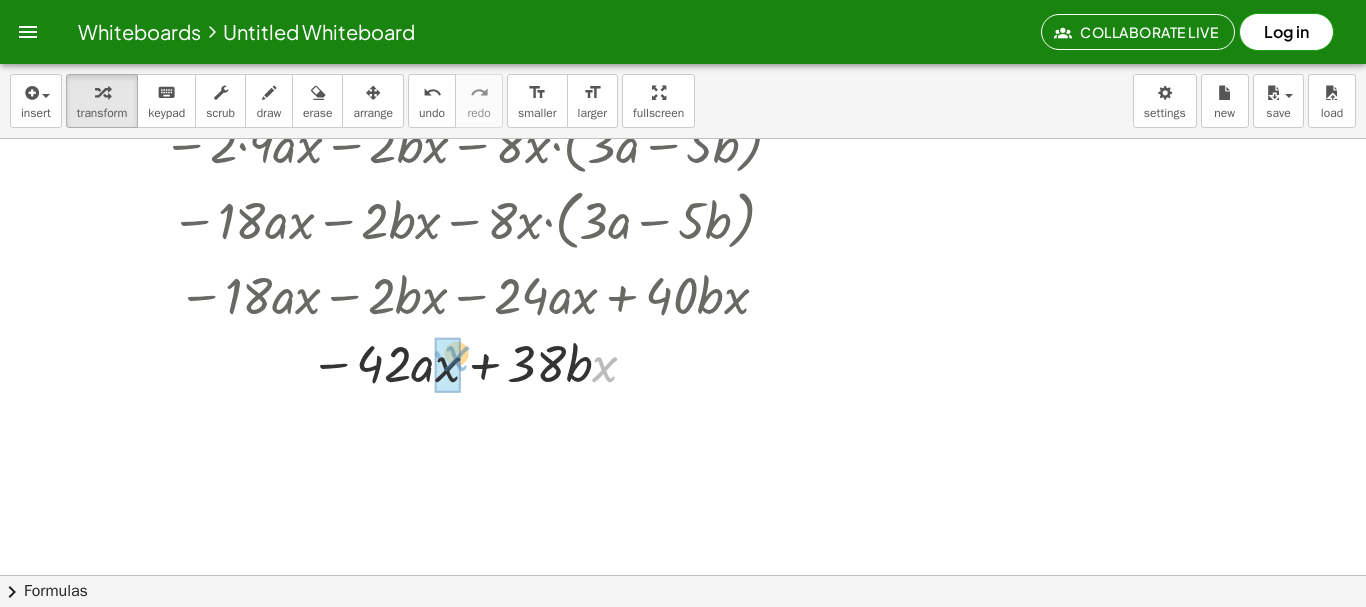 drag, startPoint x: 607, startPoint y: 369, endPoint x: 459, endPoint y: 358, distance: 148.40822 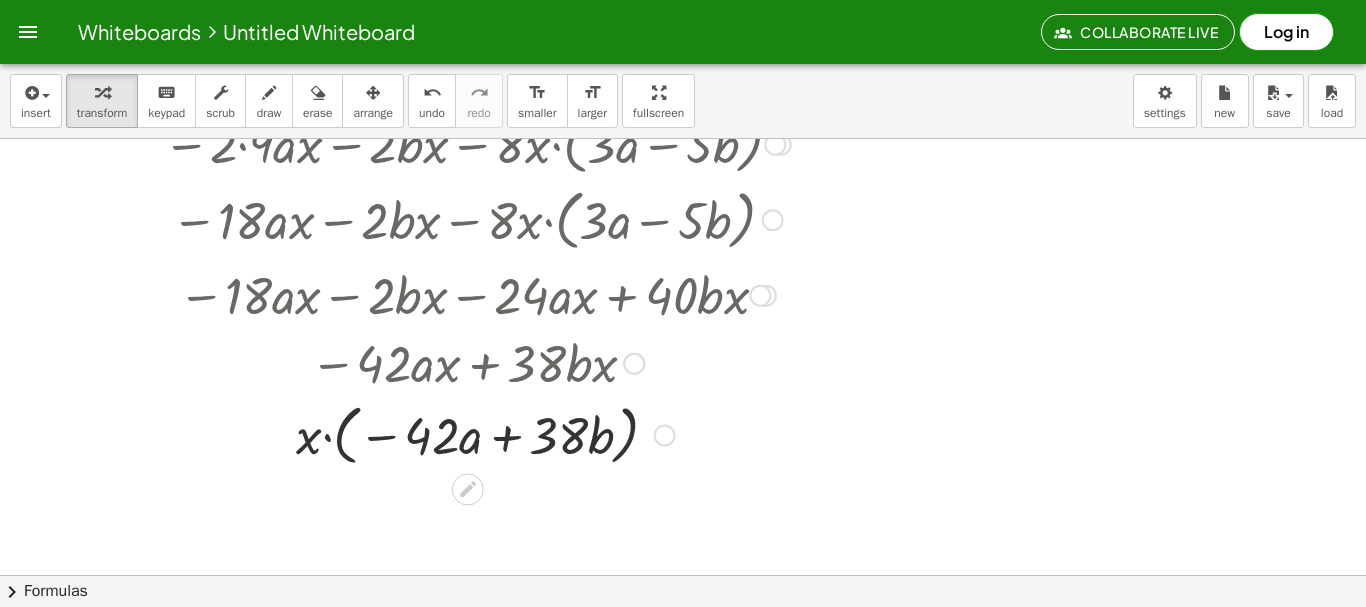 click at bounding box center (482, 434) 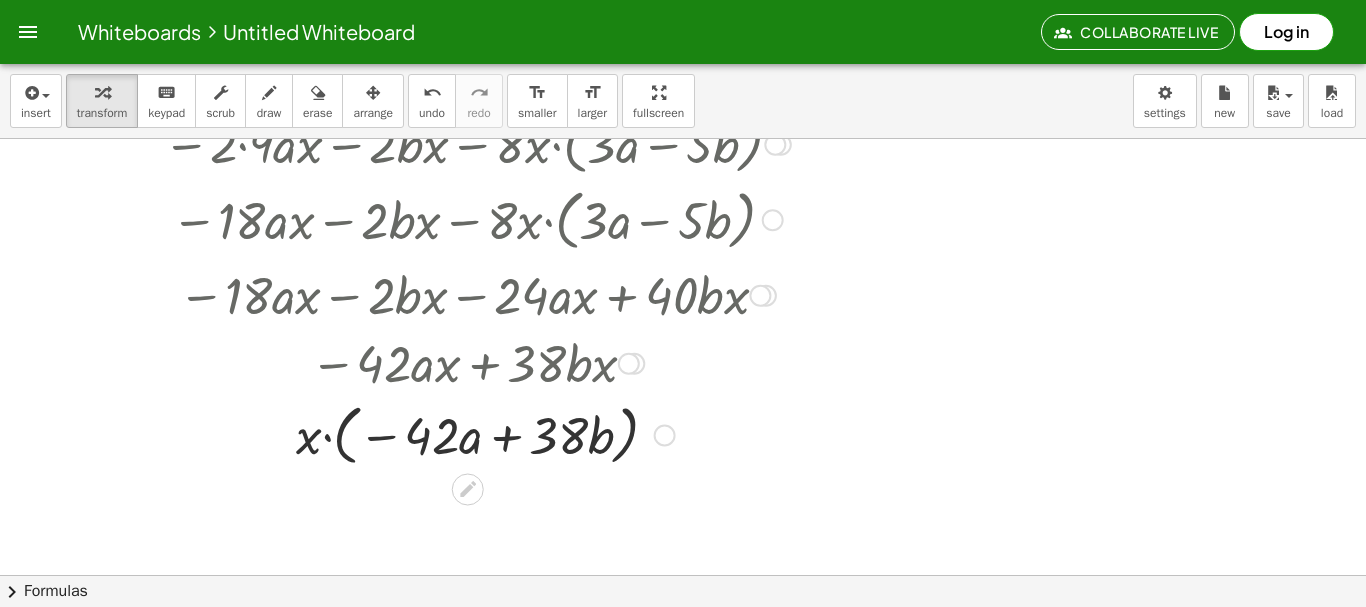 click at bounding box center [482, 434] 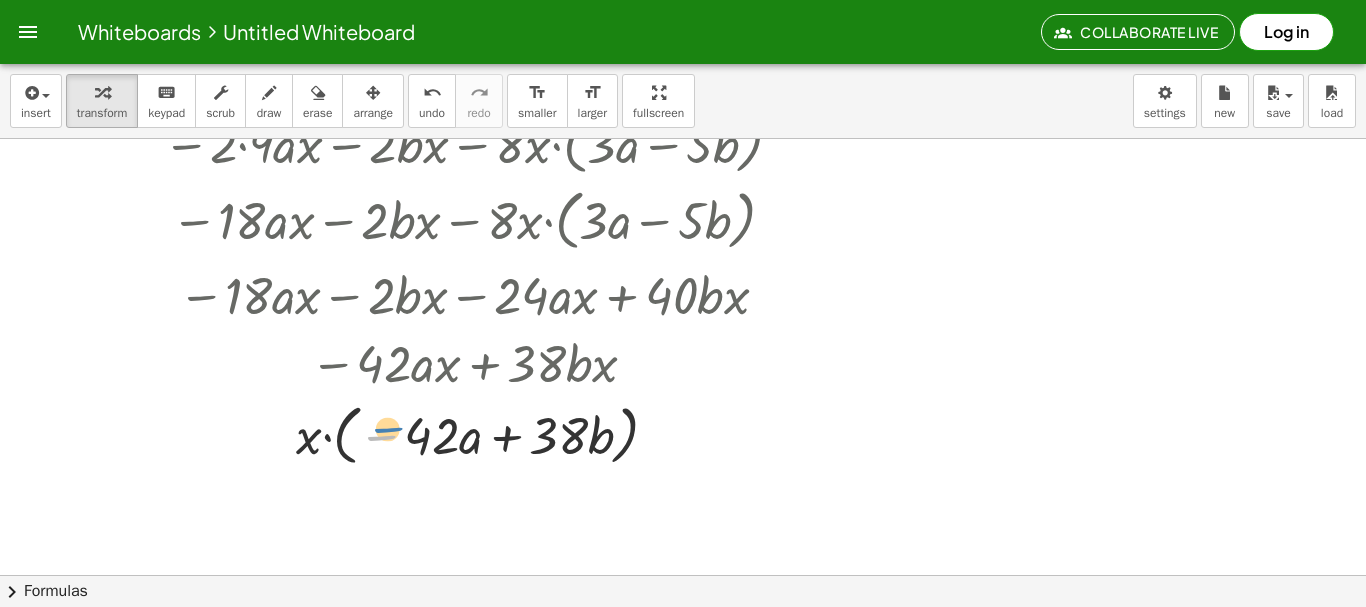 click at bounding box center (482, 434) 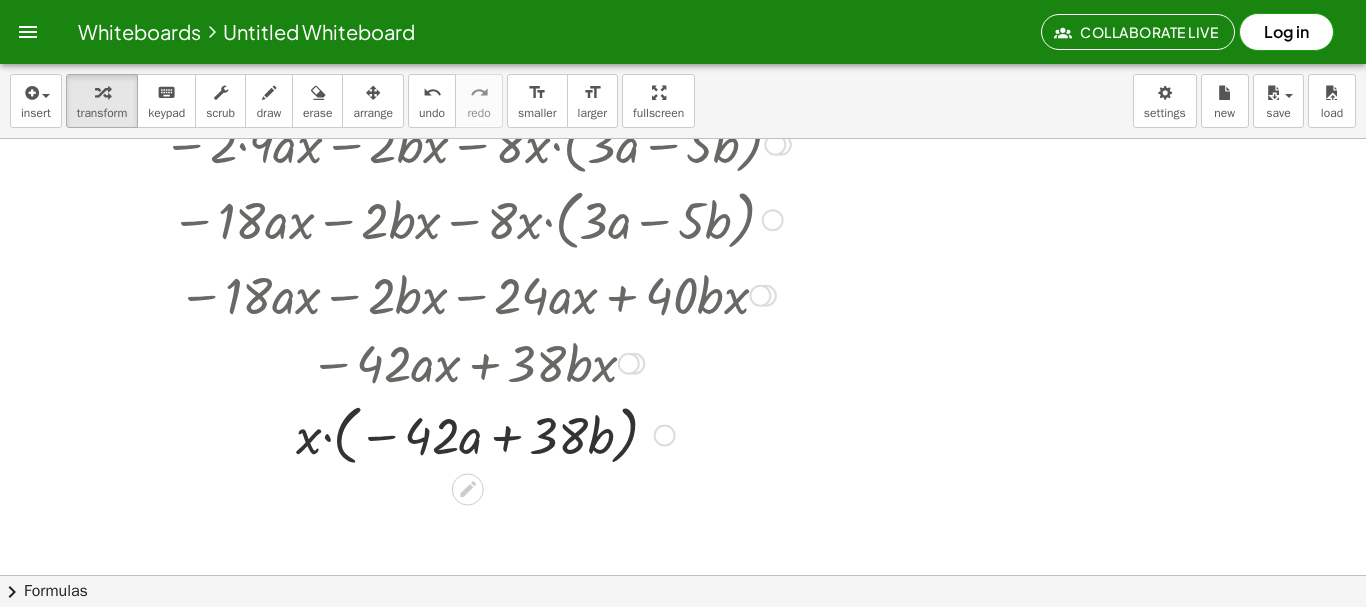click at bounding box center (482, 434) 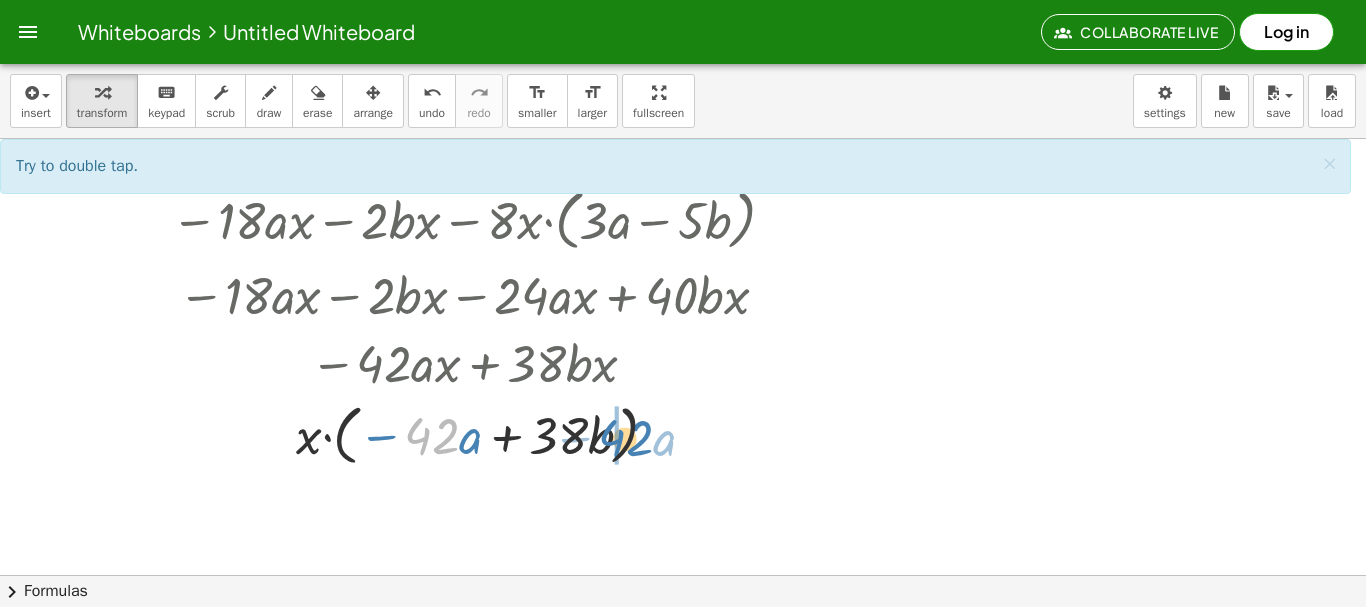 drag, startPoint x: 408, startPoint y: 427, endPoint x: 659, endPoint y: 430, distance: 251.01793 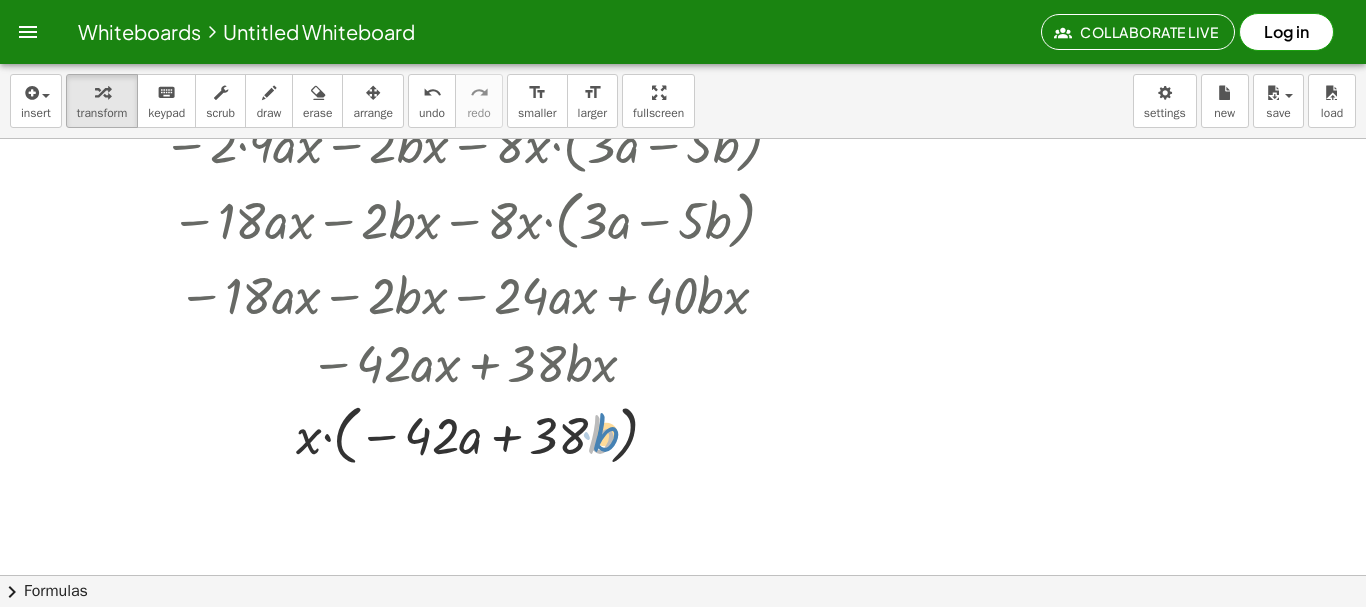 click at bounding box center (482, 434) 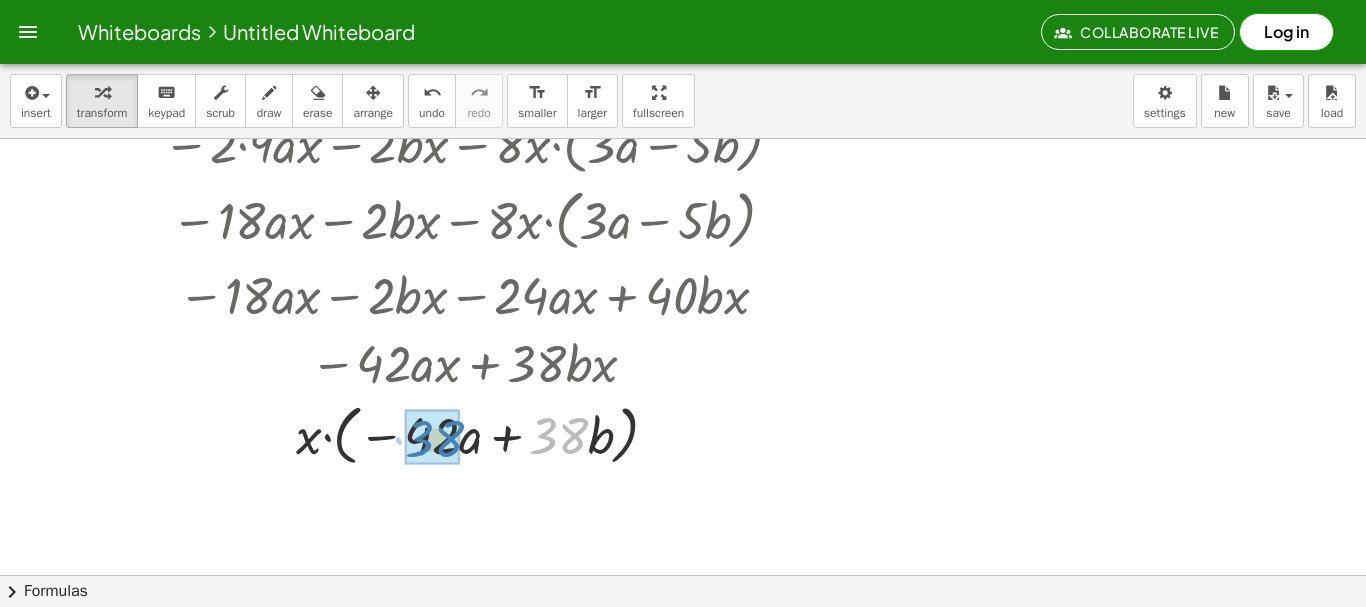 drag, startPoint x: 577, startPoint y: 432, endPoint x: 453, endPoint y: 436, distance: 124.0645 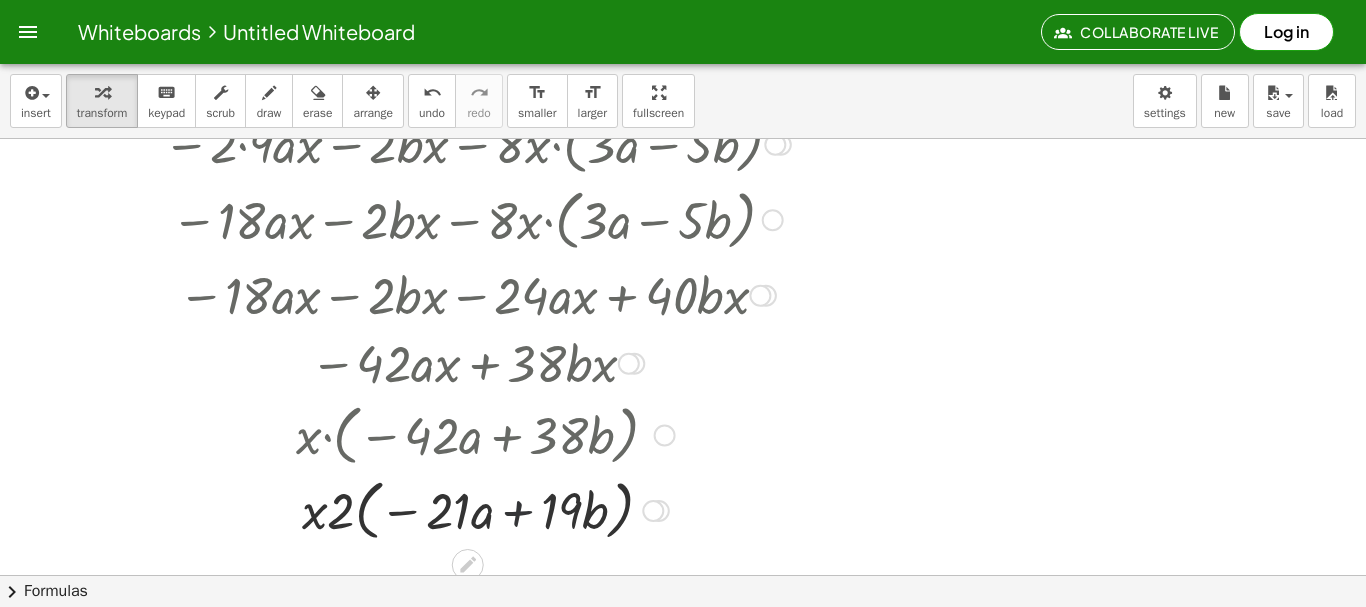 click at bounding box center (482, 509) 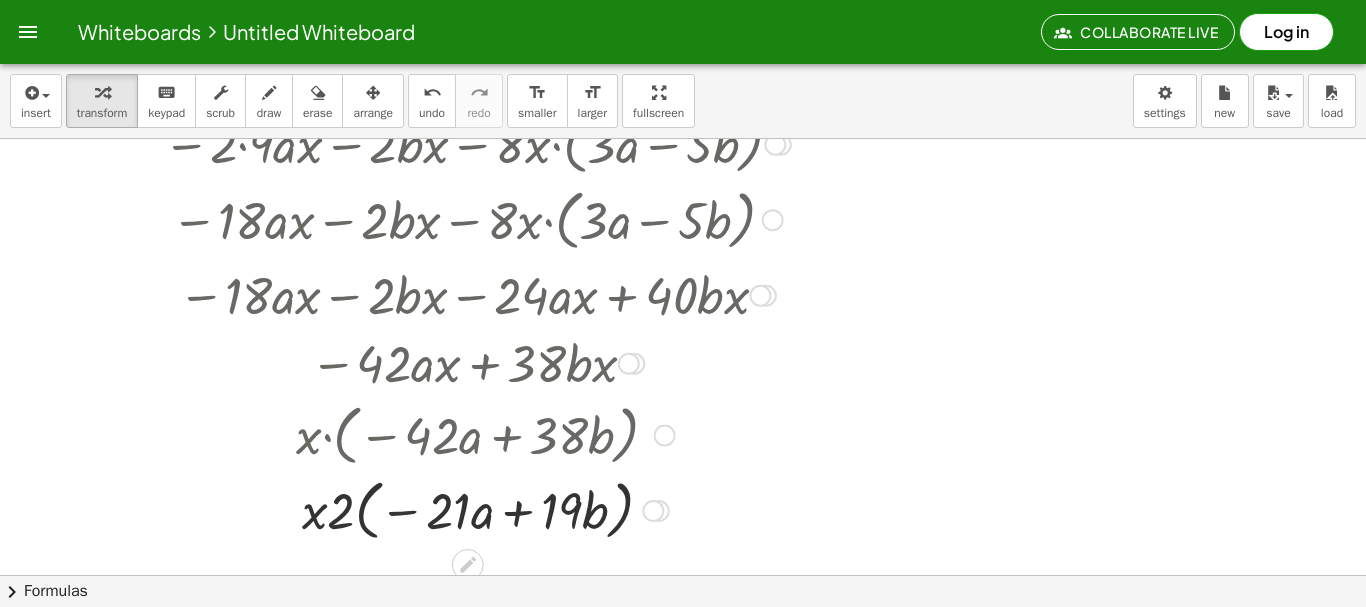click at bounding box center [482, 509] 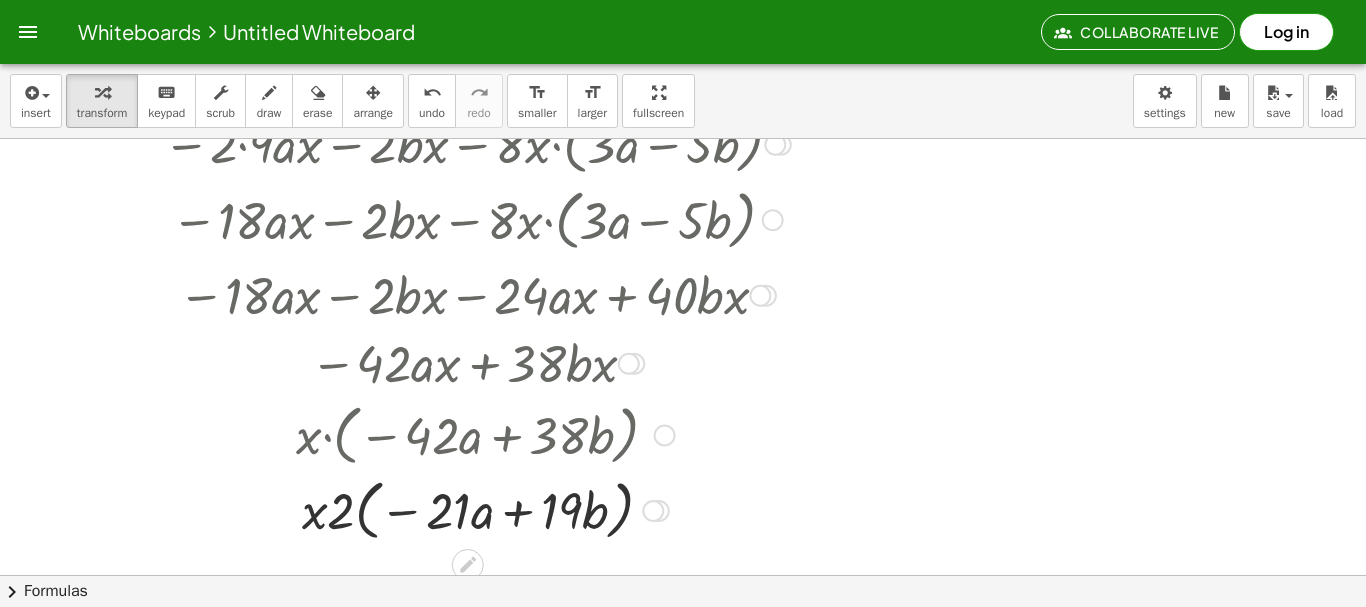 click at bounding box center [482, 509] 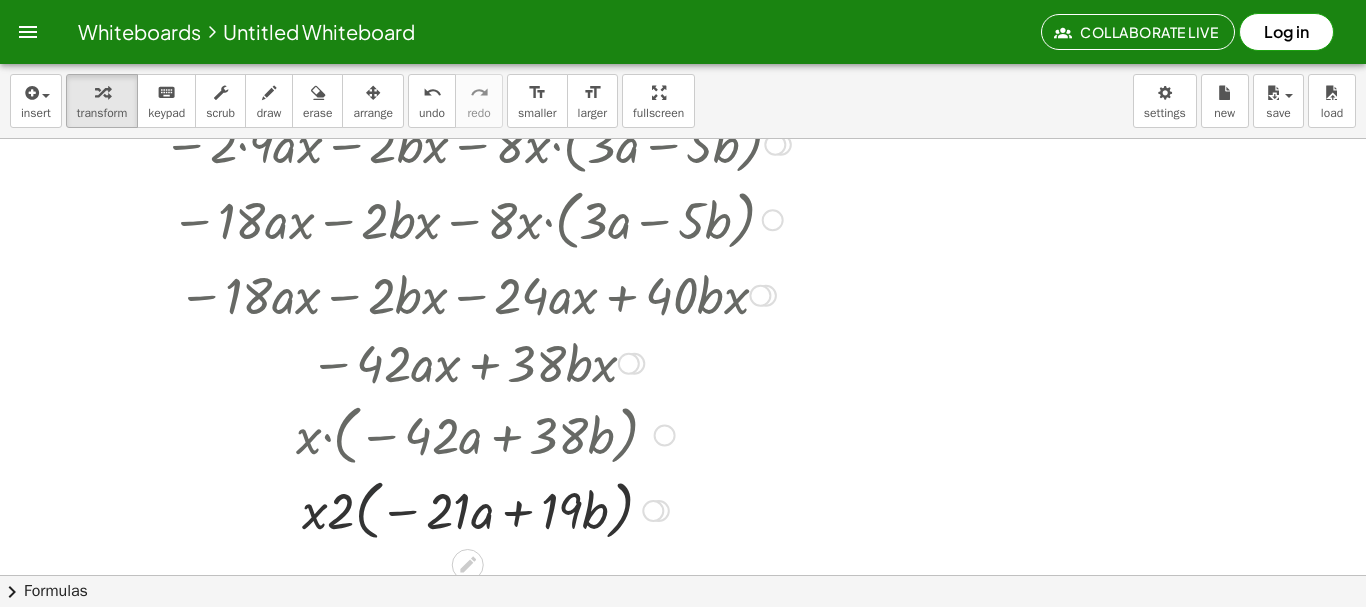 click at bounding box center (482, 509) 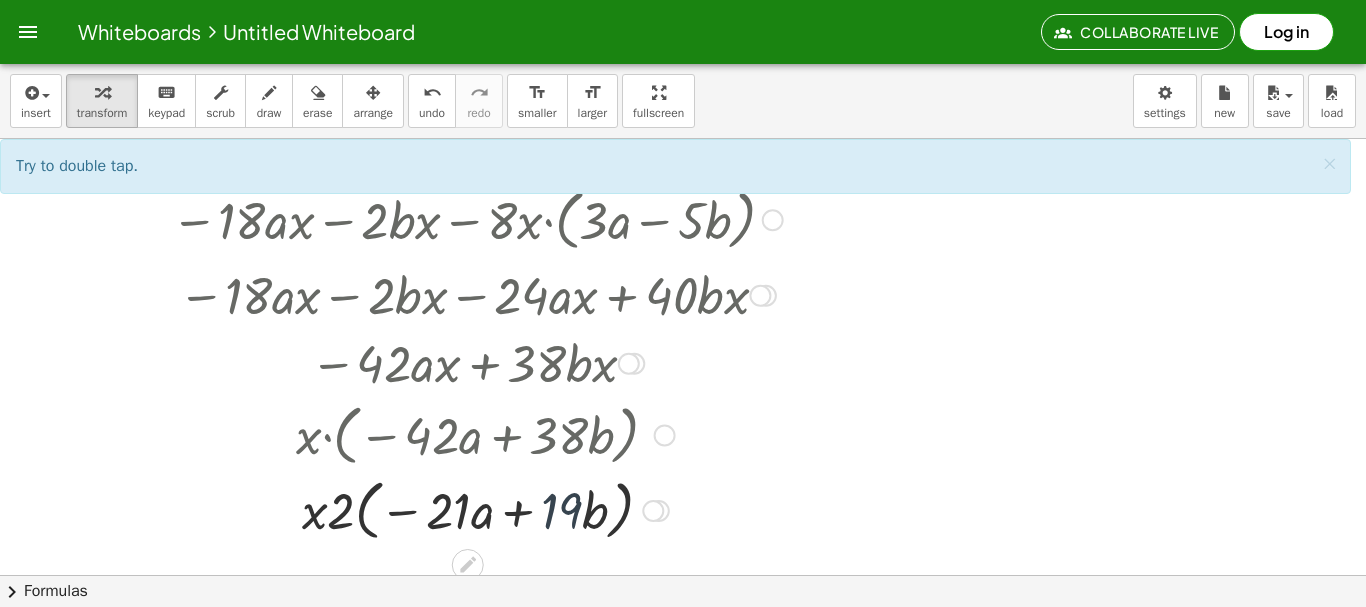 click at bounding box center (482, 509) 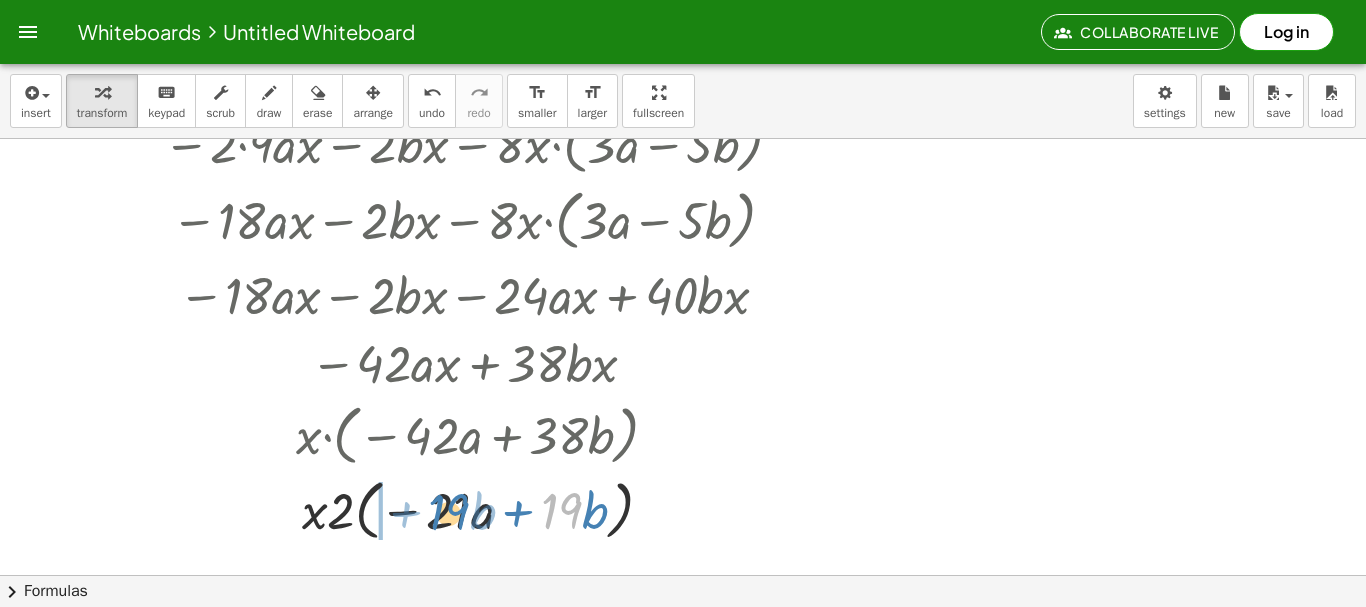 drag, startPoint x: 564, startPoint y: 510, endPoint x: 452, endPoint y: 511, distance: 112.00446 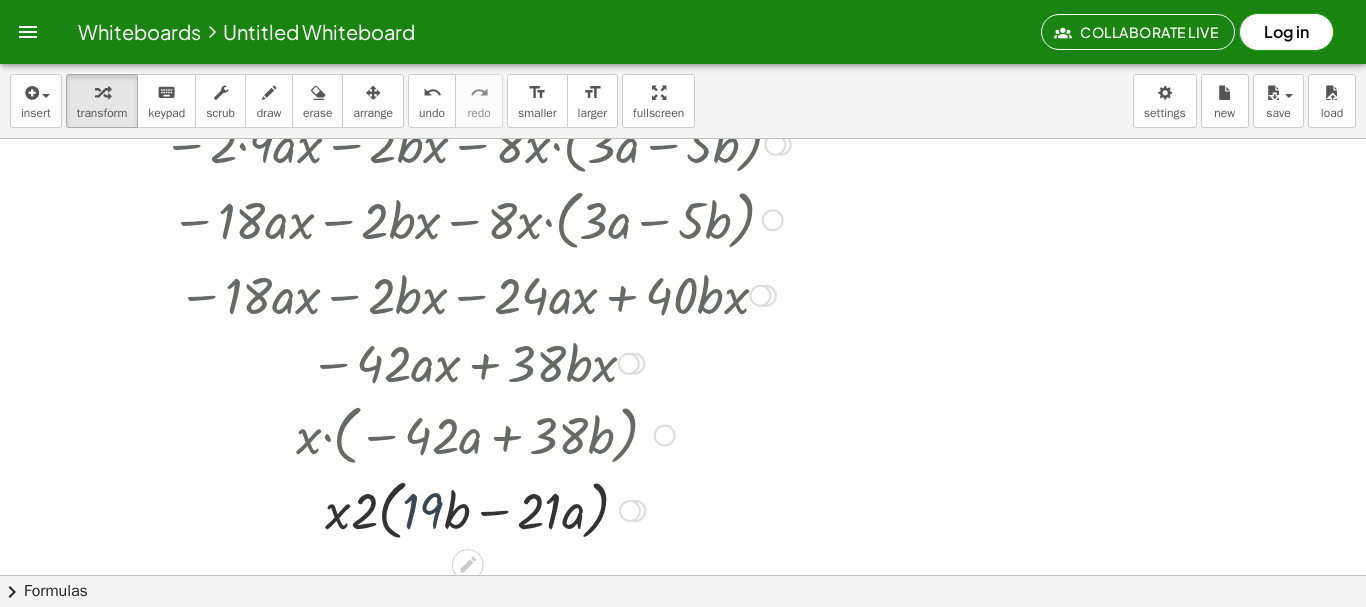 click at bounding box center (482, 509) 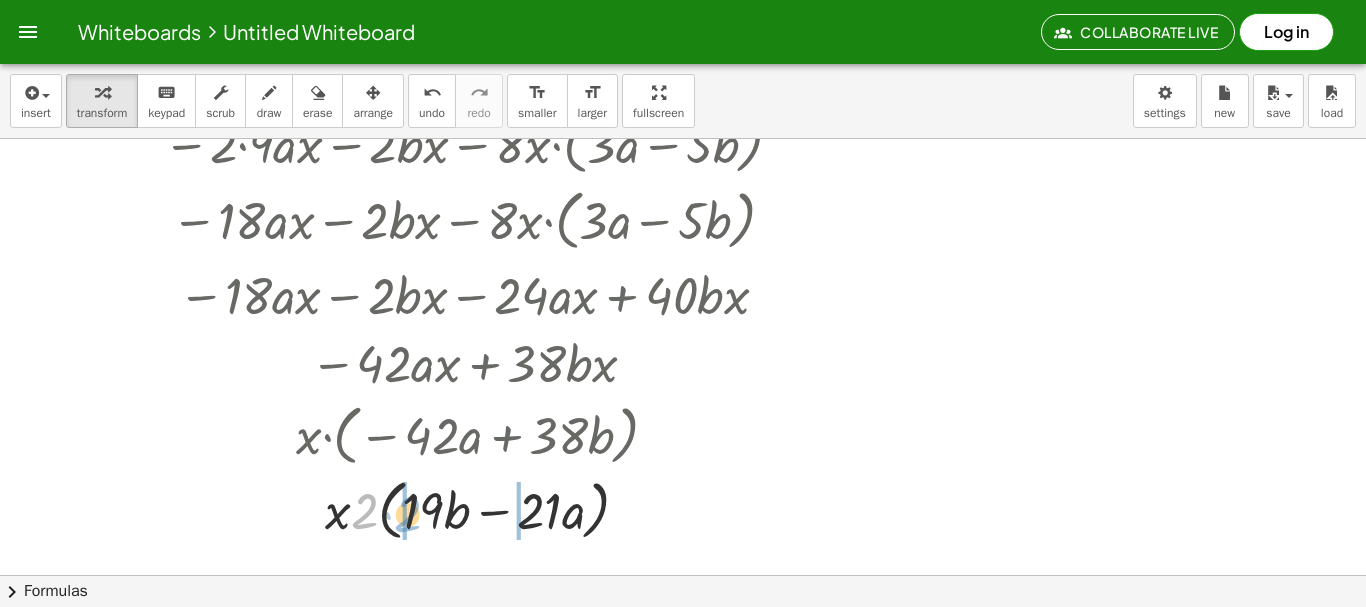 drag, startPoint x: 369, startPoint y: 516, endPoint x: 410, endPoint y: 519, distance: 41.109608 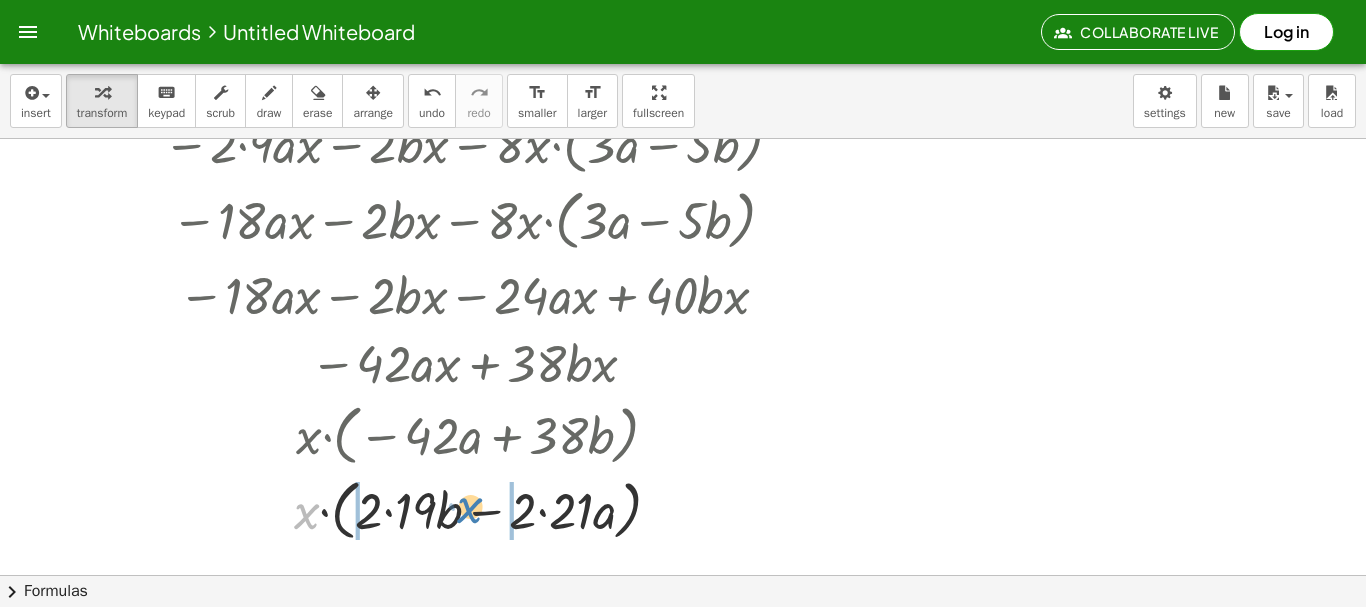 drag, startPoint x: 309, startPoint y: 505, endPoint x: 473, endPoint y: 499, distance: 164.10973 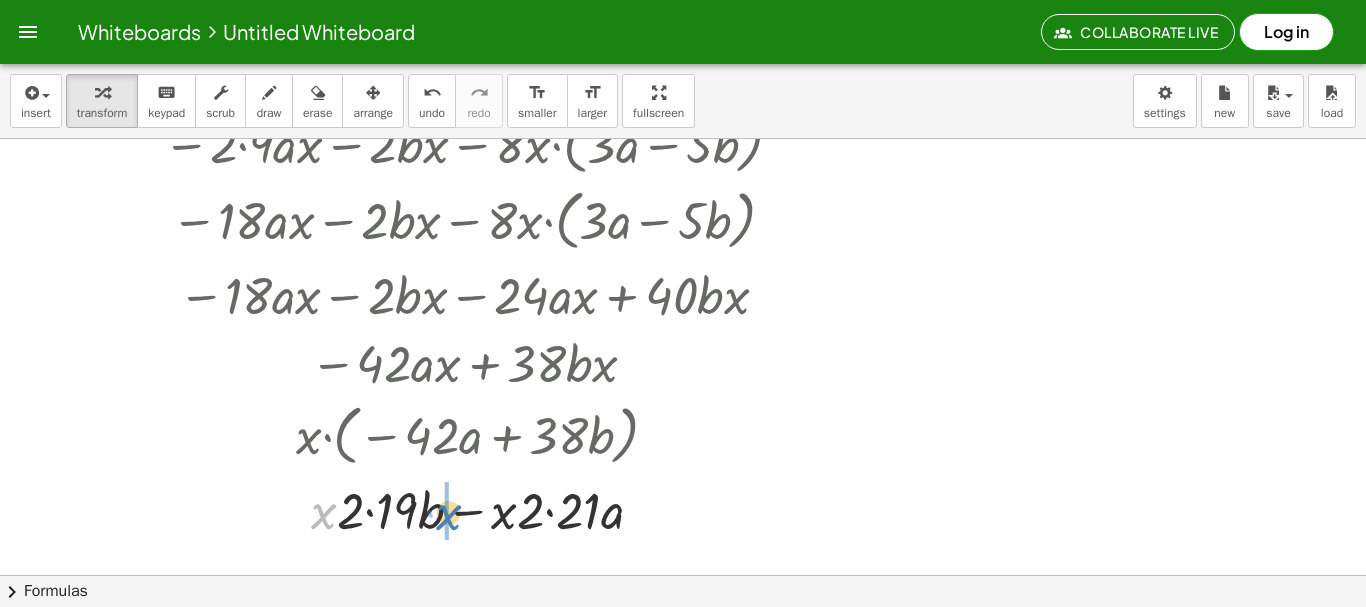 drag, startPoint x: 321, startPoint y: 508, endPoint x: 446, endPoint y: 509, distance: 125.004 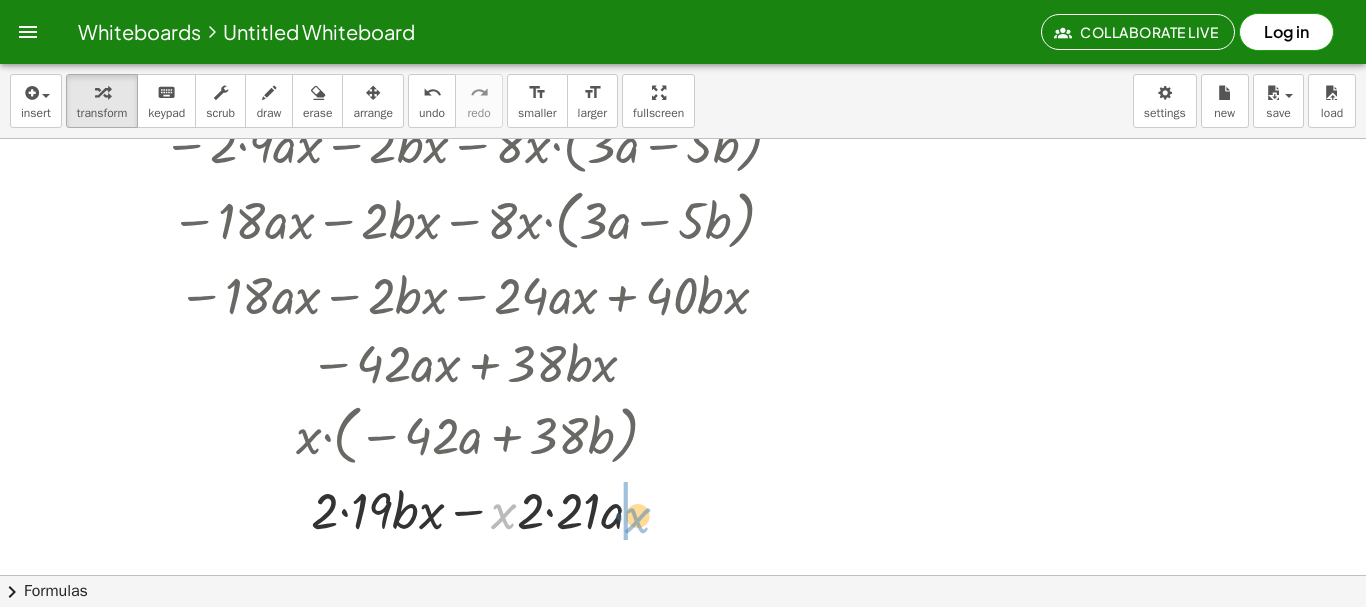 drag, startPoint x: 502, startPoint y: 513, endPoint x: 636, endPoint y: 517, distance: 134.0597 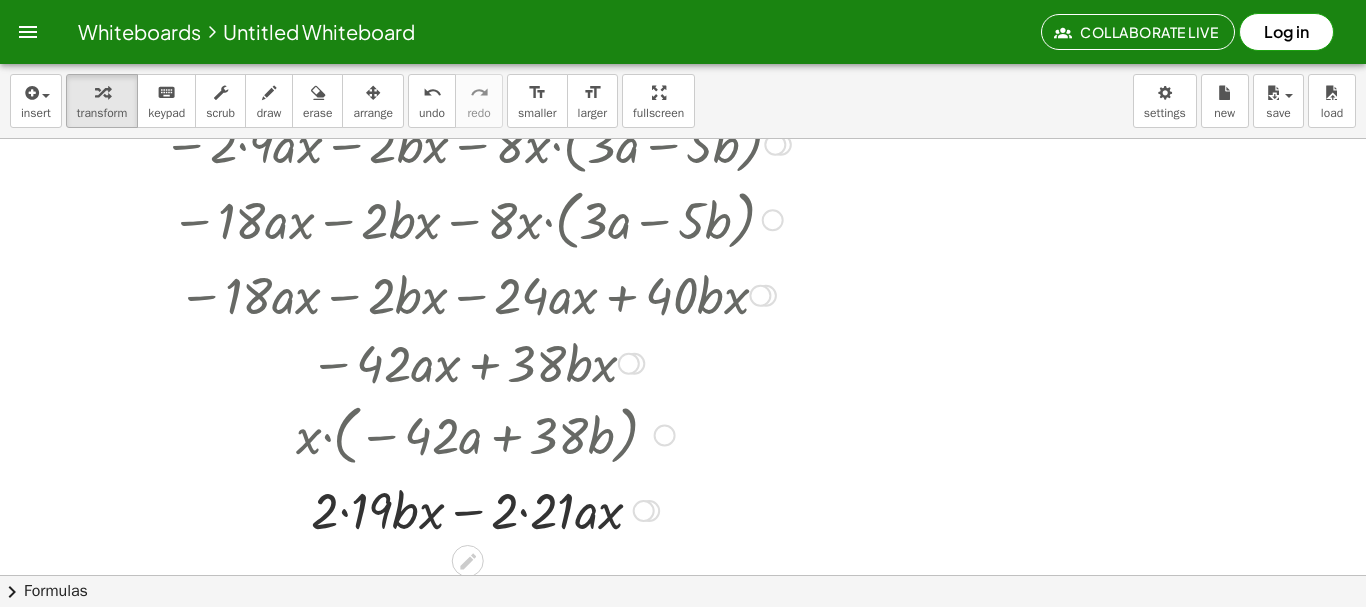 click at bounding box center [482, 509] 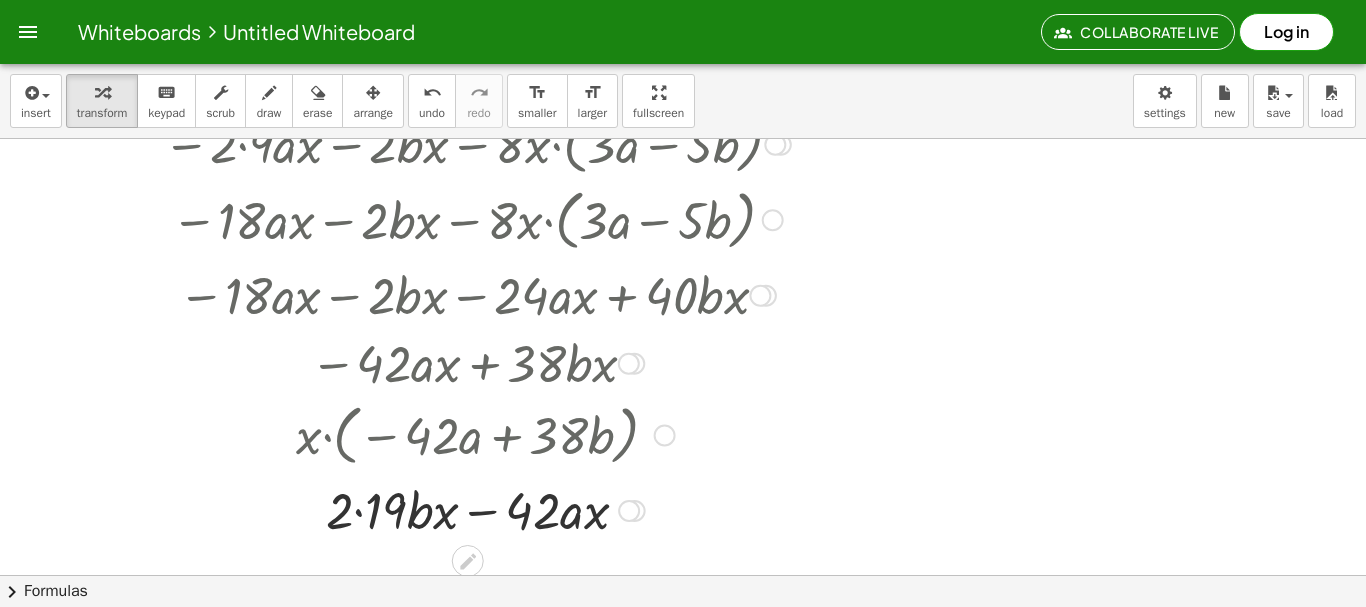 click at bounding box center (482, 509) 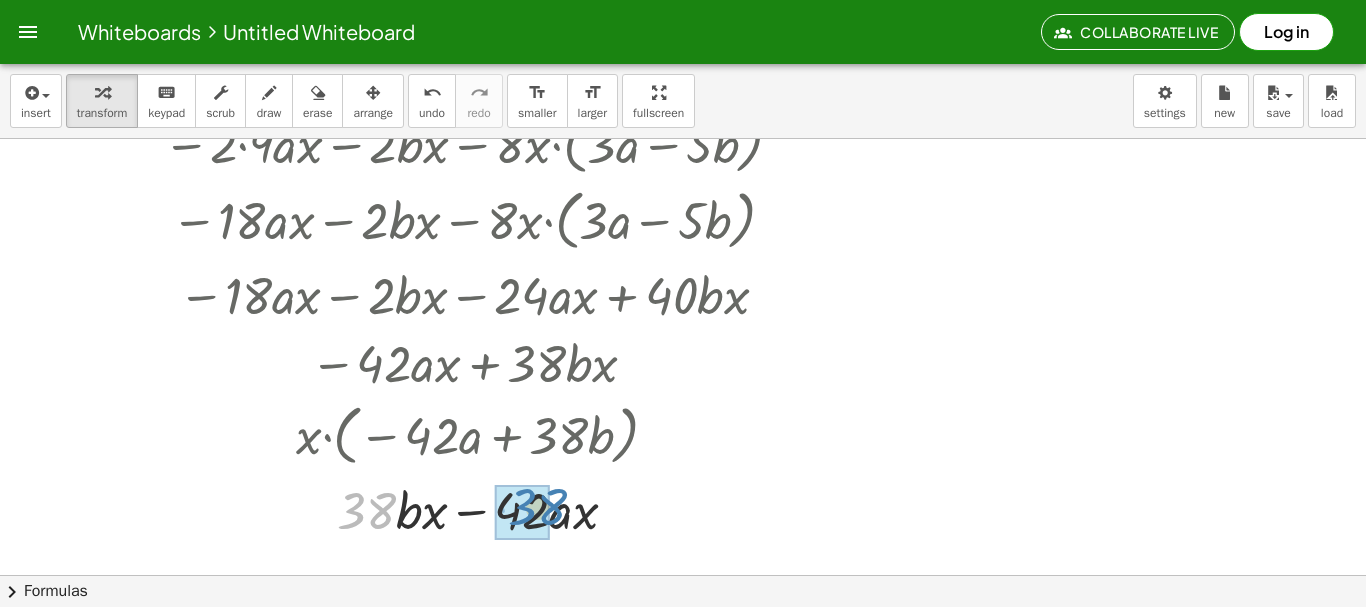 drag, startPoint x: 382, startPoint y: 507, endPoint x: 553, endPoint y: 503, distance: 171.04678 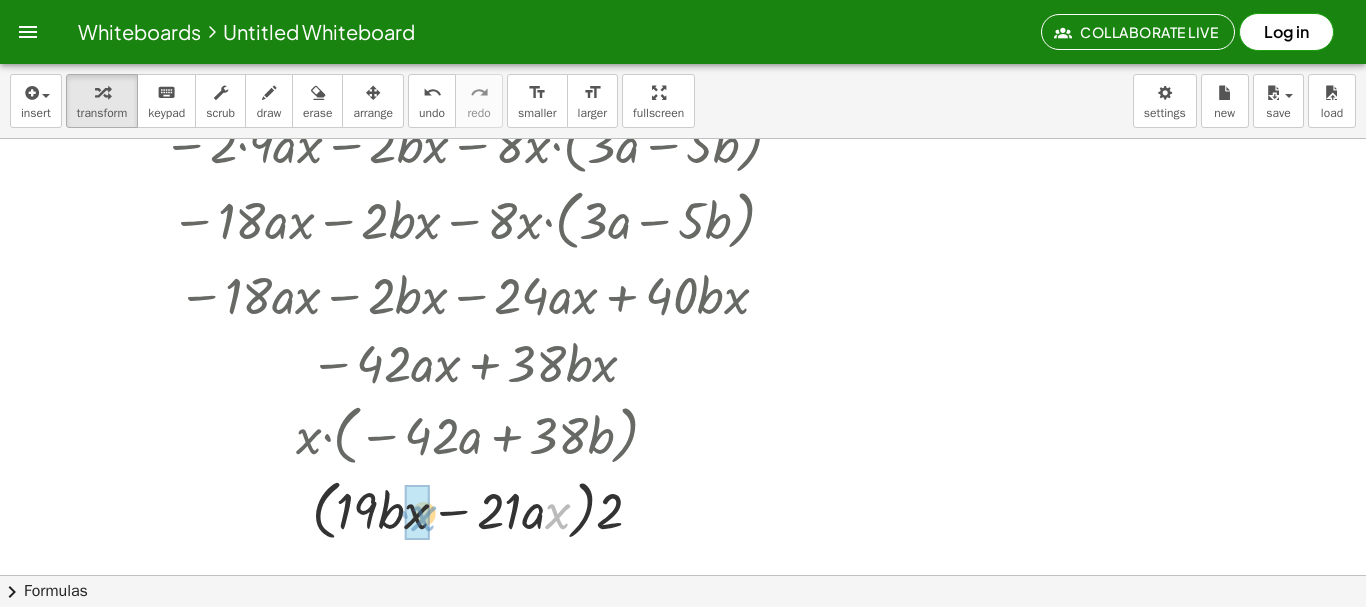 drag, startPoint x: 557, startPoint y: 510, endPoint x: 423, endPoint y: 512, distance: 134.01492 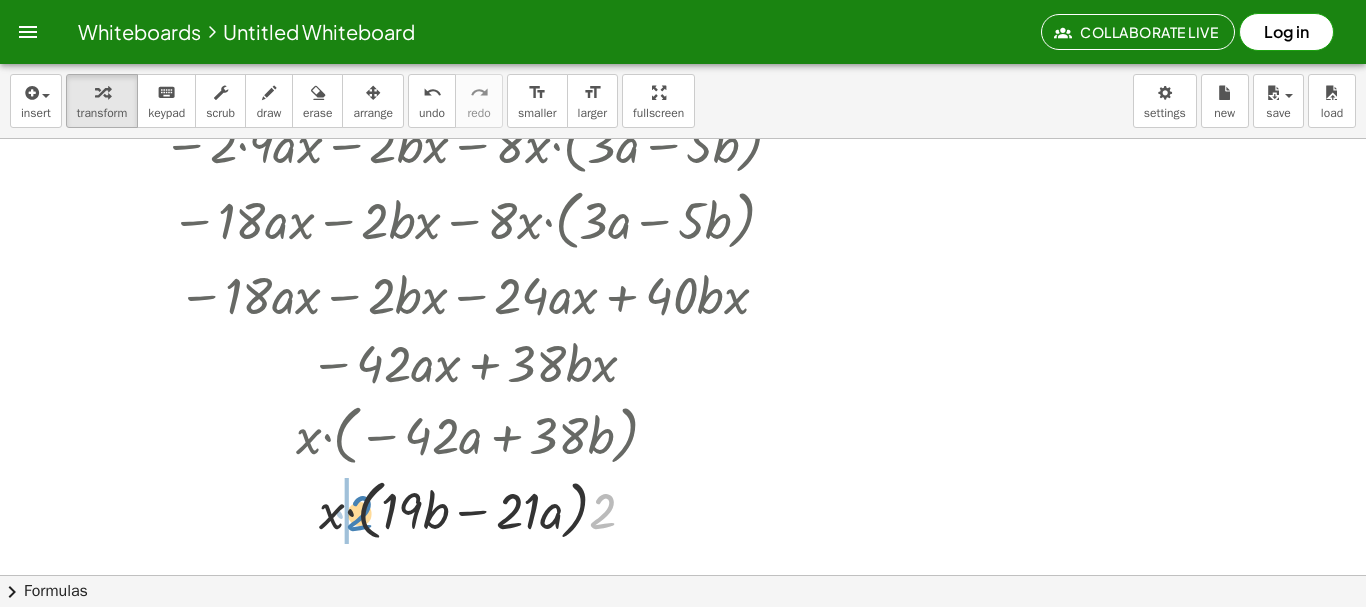 drag, startPoint x: 593, startPoint y: 520, endPoint x: 355, endPoint y: 521, distance: 238.0021 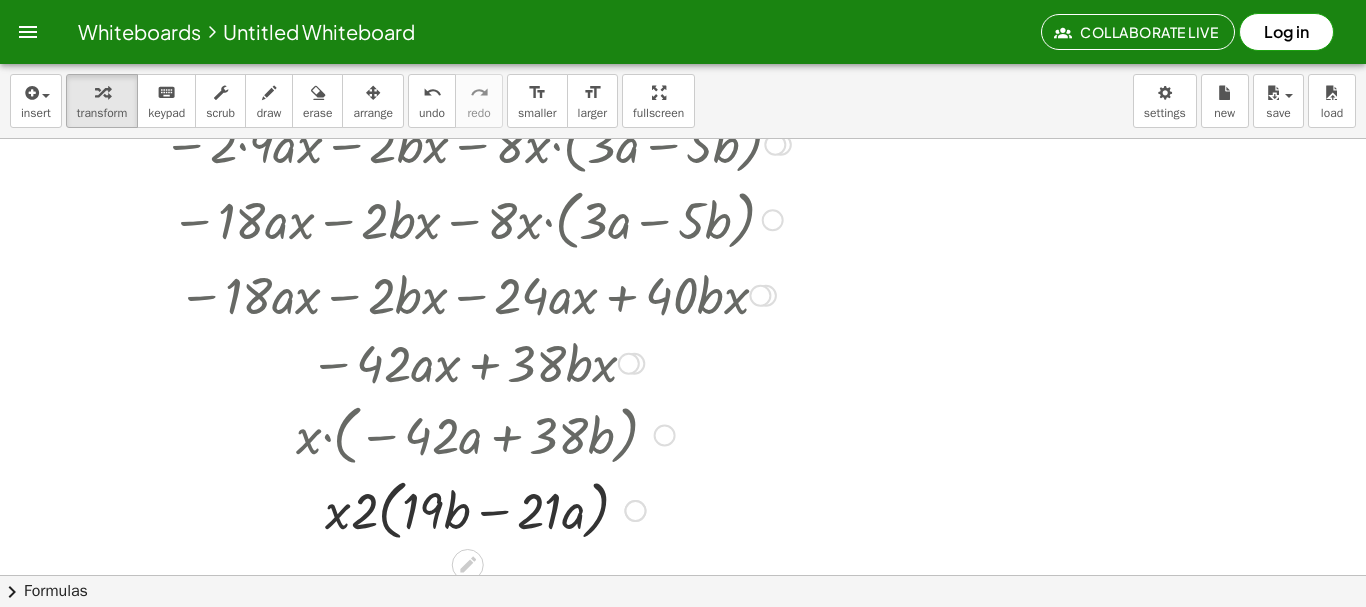 click at bounding box center (482, 509) 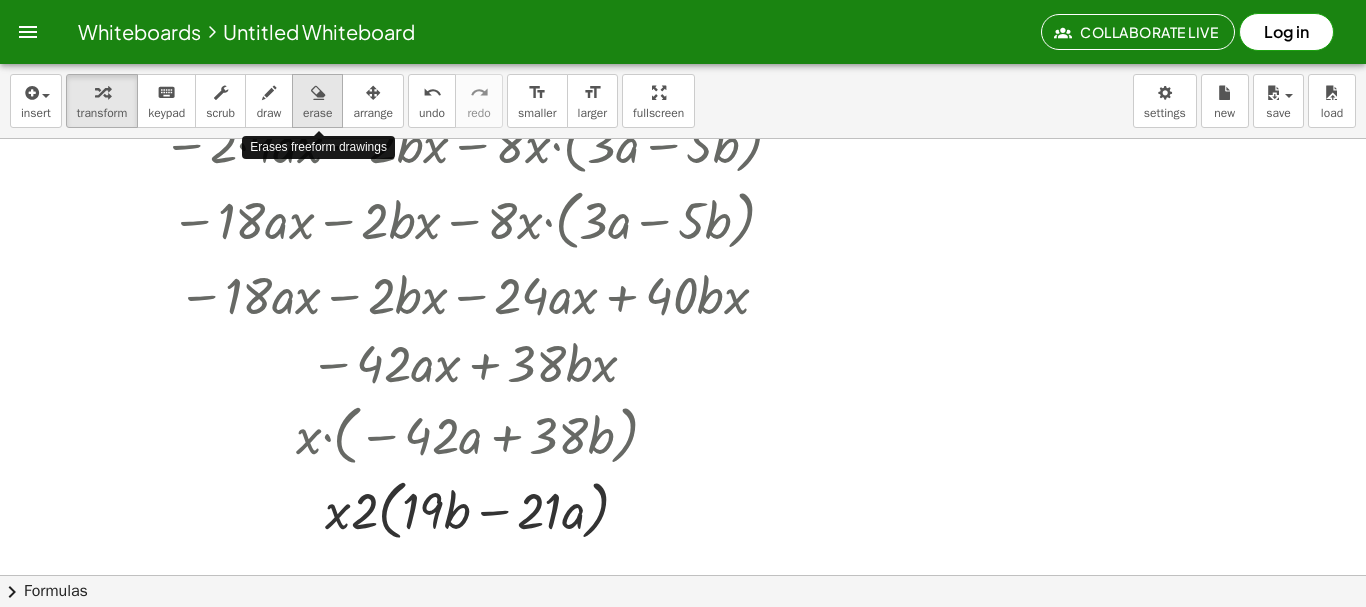 click on "erase" at bounding box center (317, 113) 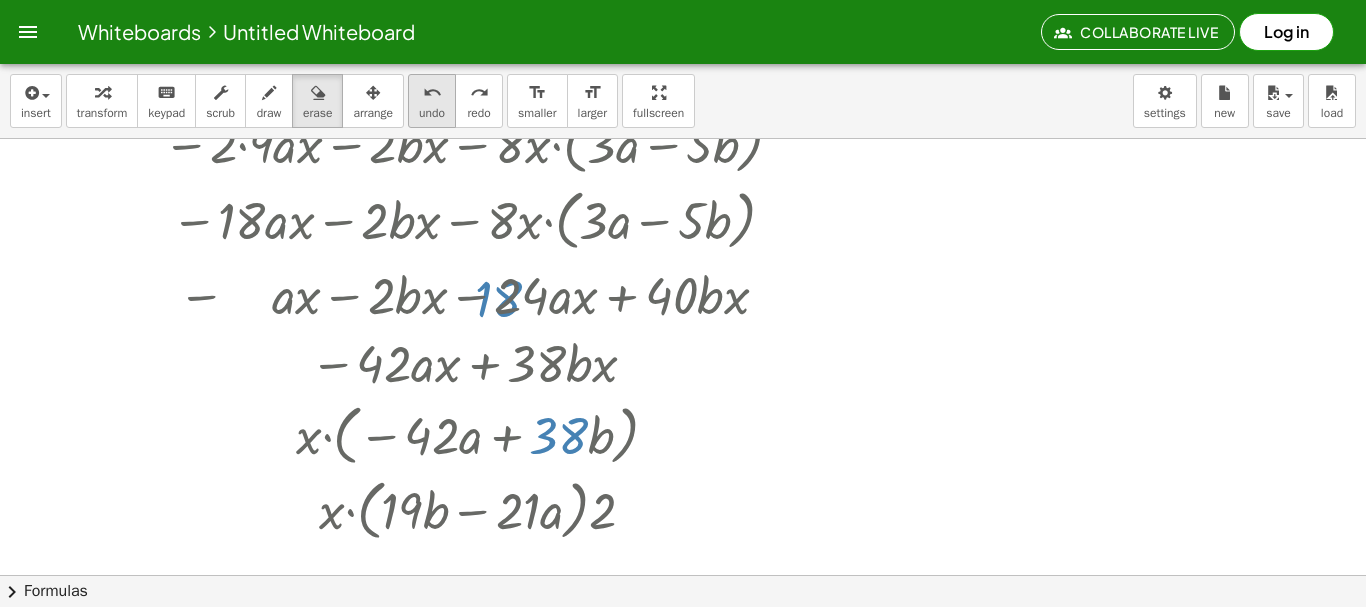 click on "undo undo" at bounding box center [432, 101] 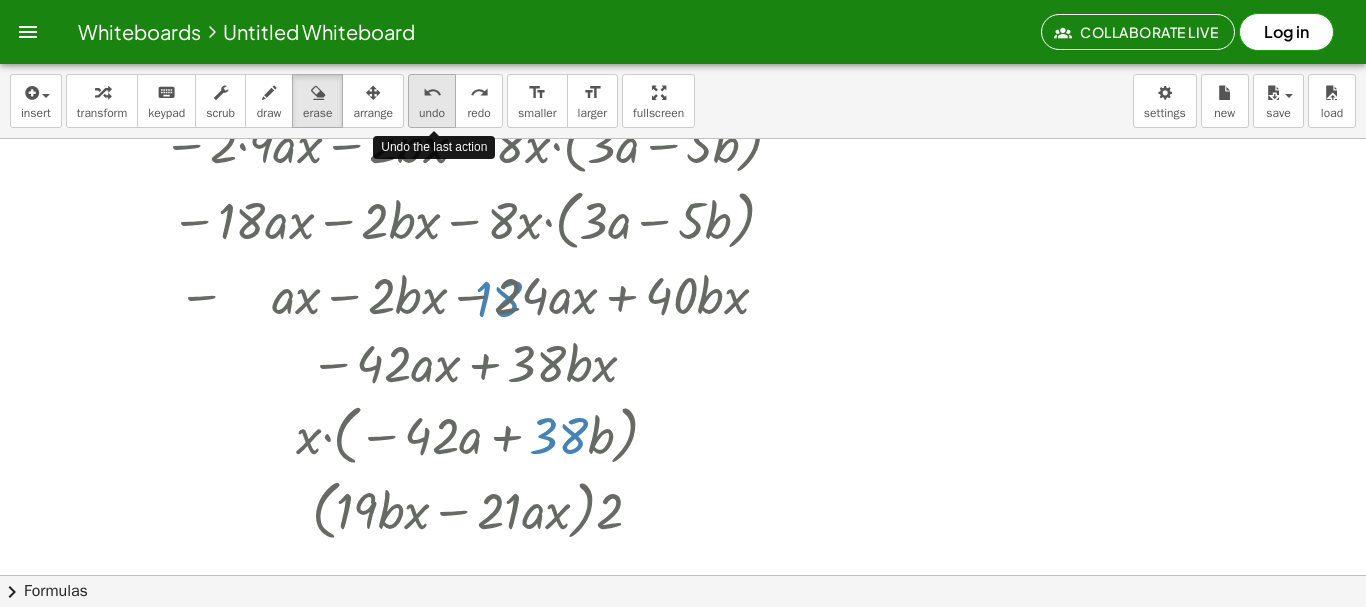 click on "undo undo" at bounding box center (432, 101) 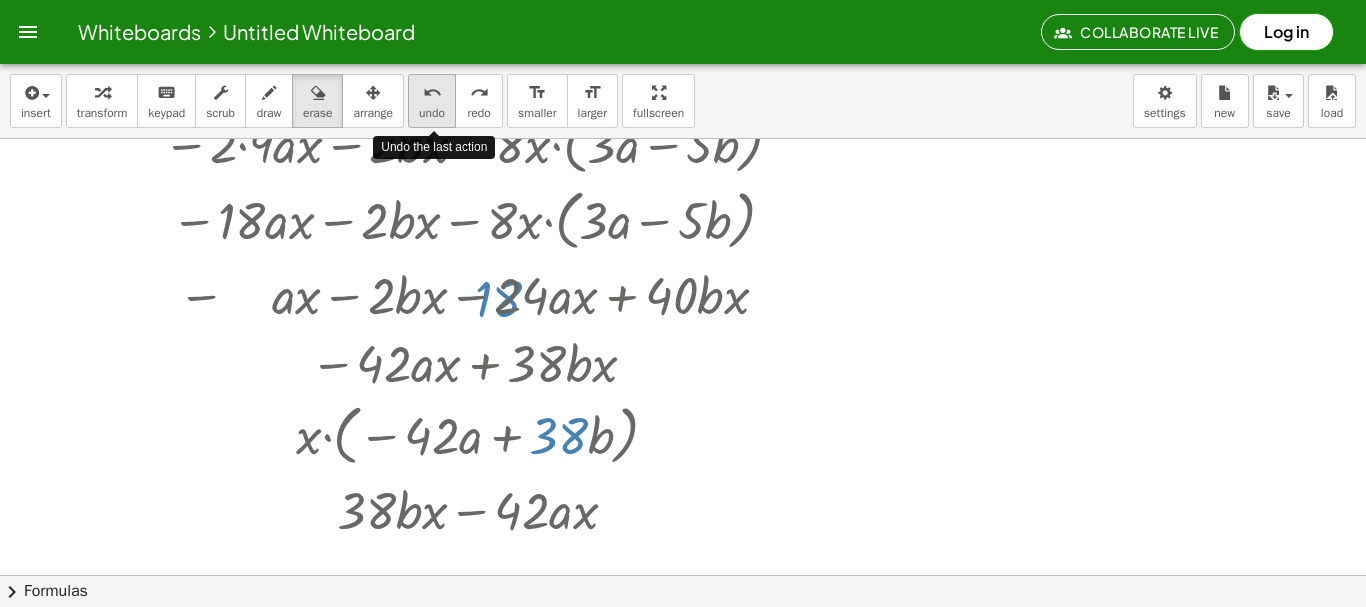 click on "undo undo" at bounding box center [432, 101] 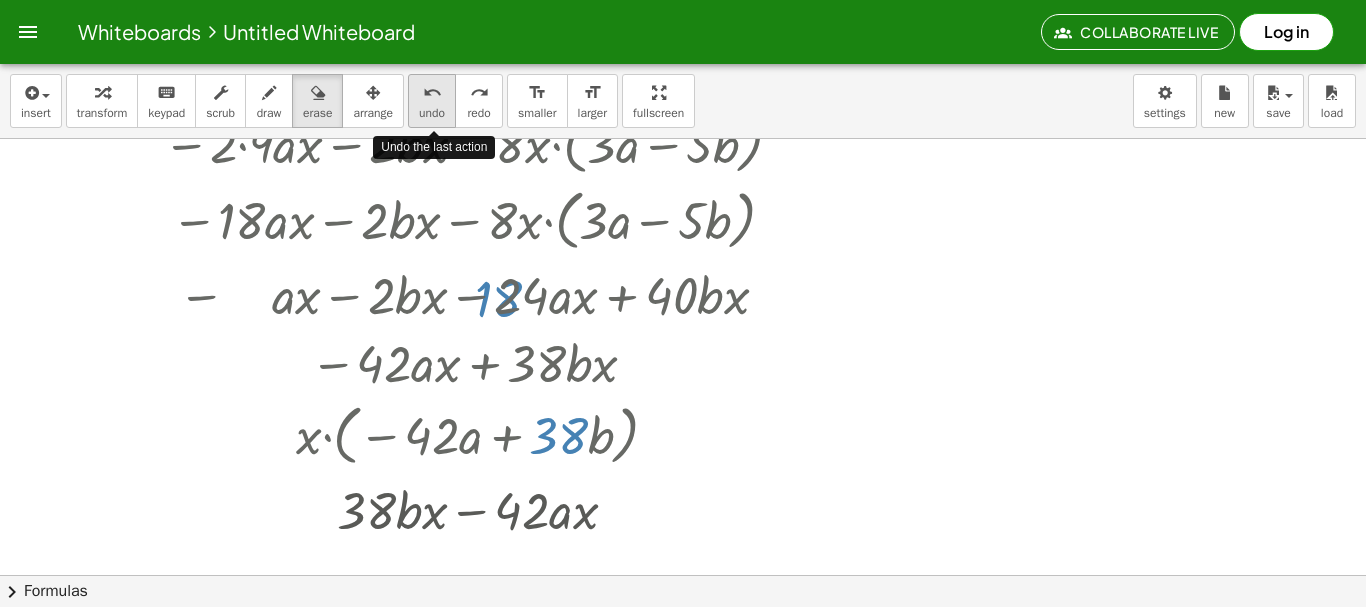 click on "undo undo" at bounding box center (432, 101) 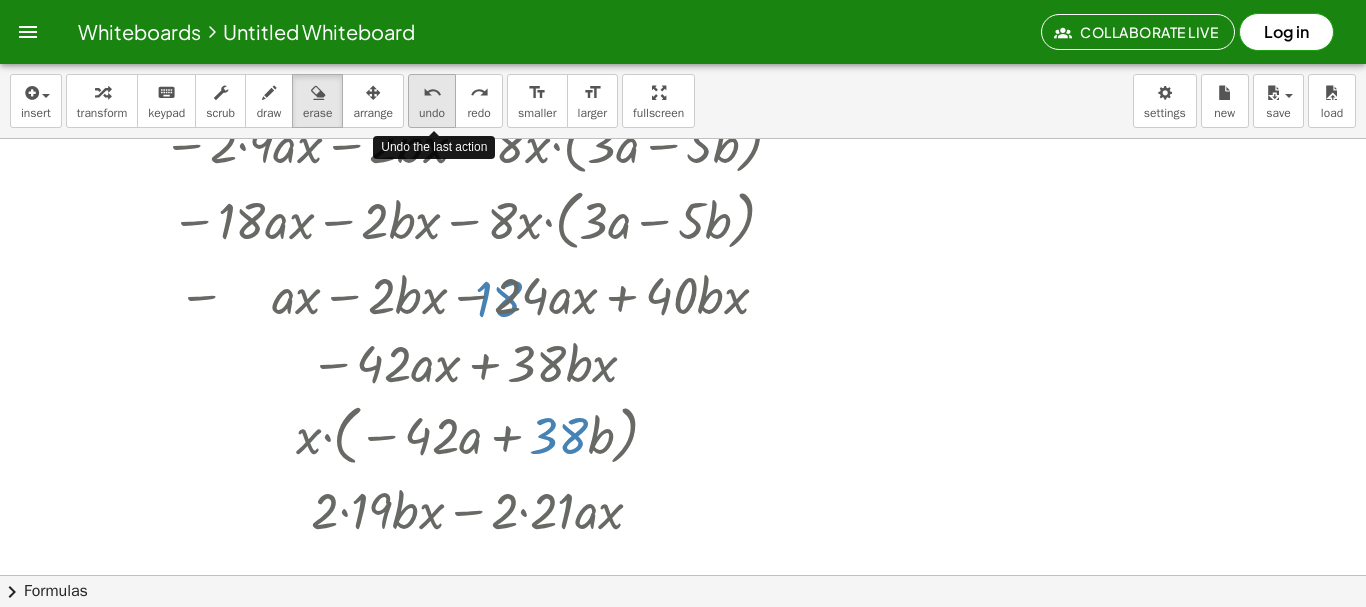 click on "undo" at bounding box center (432, 92) 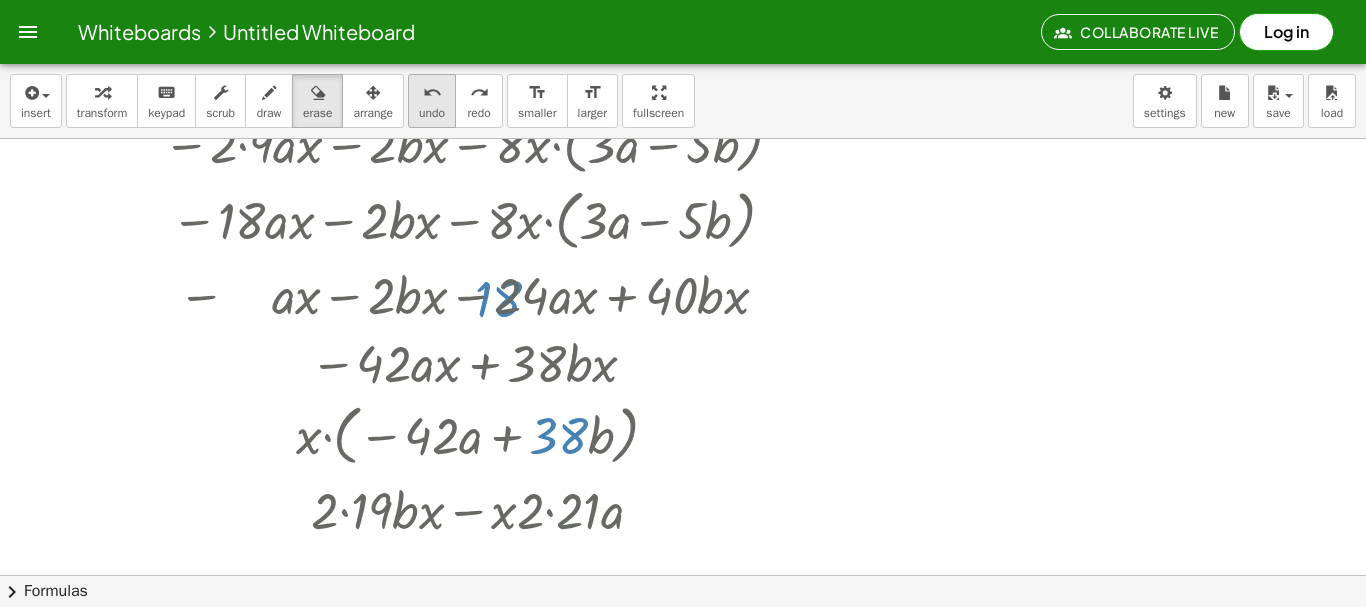 click on "undo" at bounding box center (432, 93) 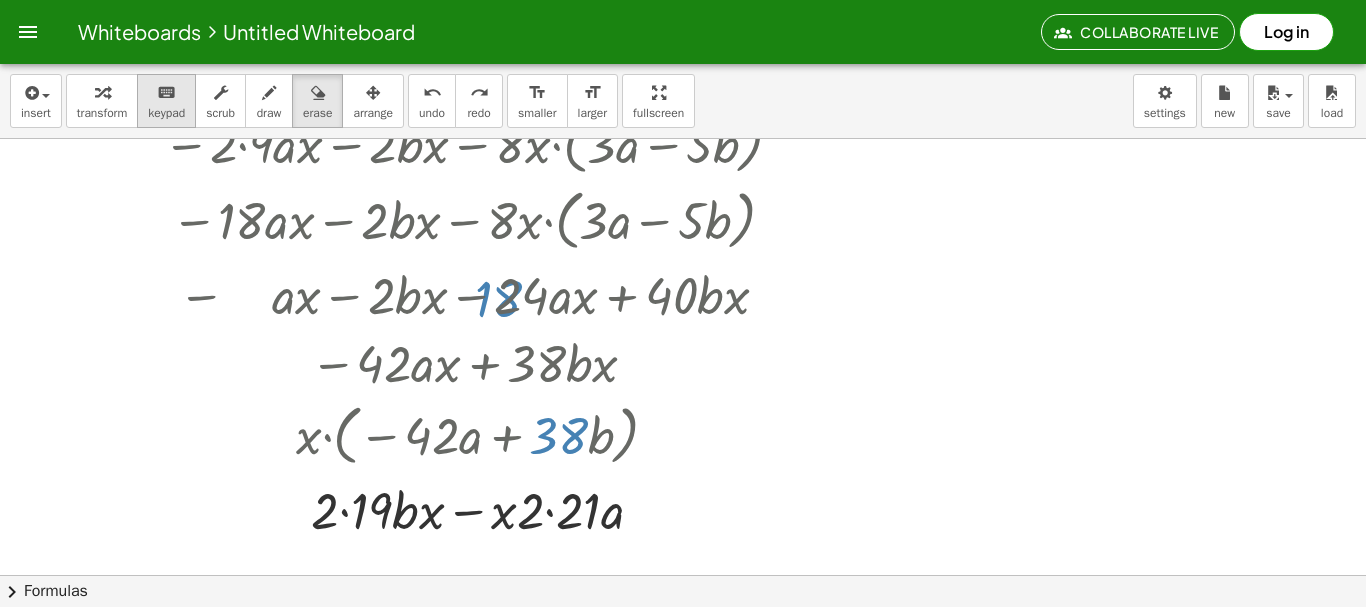 click on "keyboard keypad" at bounding box center [166, 101] 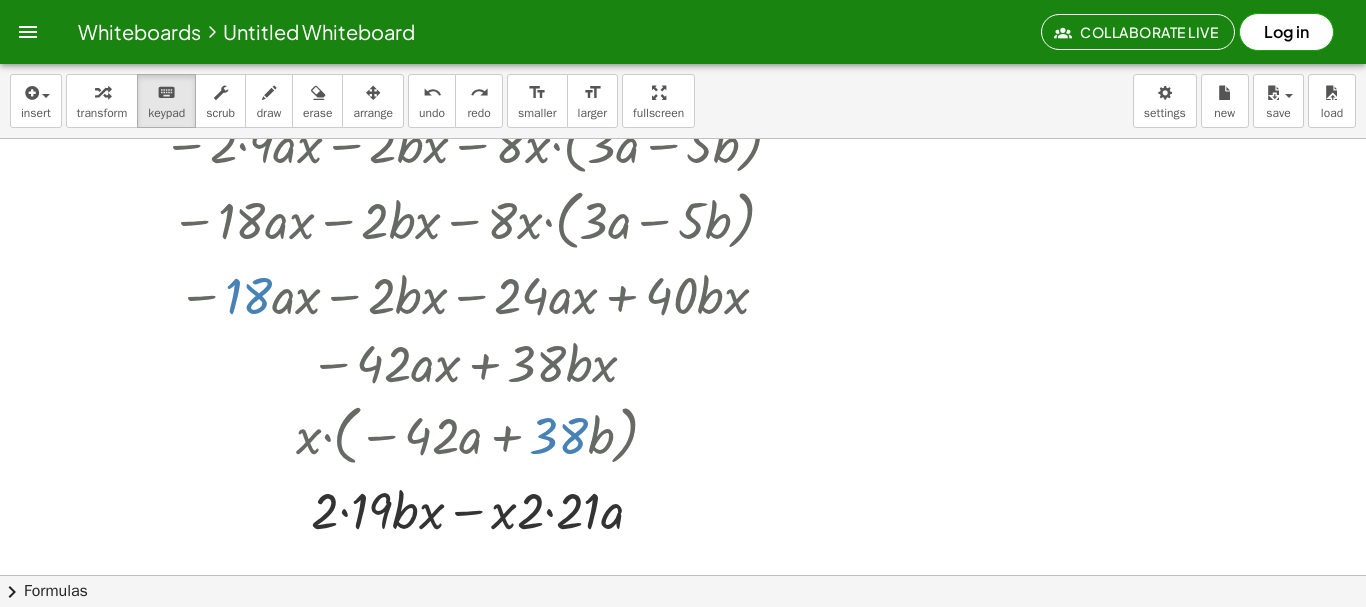 click at bounding box center (683, 405) 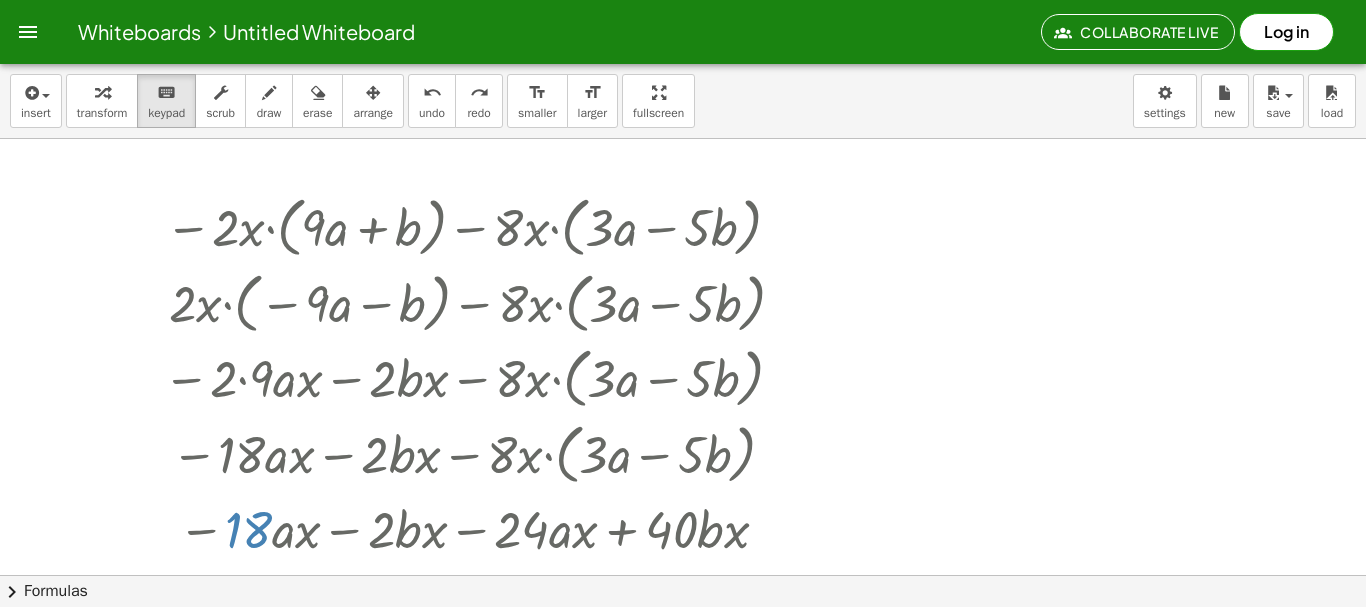 drag, startPoint x: 253, startPoint y: 234, endPoint x: 322, endPoint y: -4, distance: 247.80032 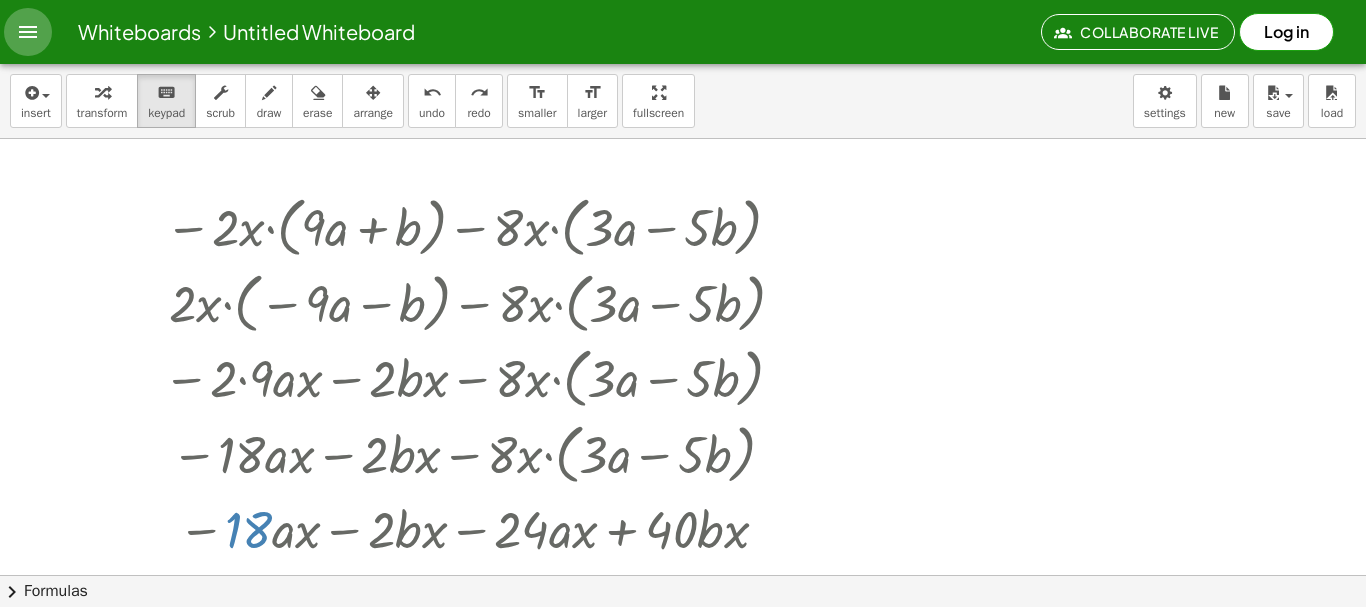 click at bounding box center (28, 32) 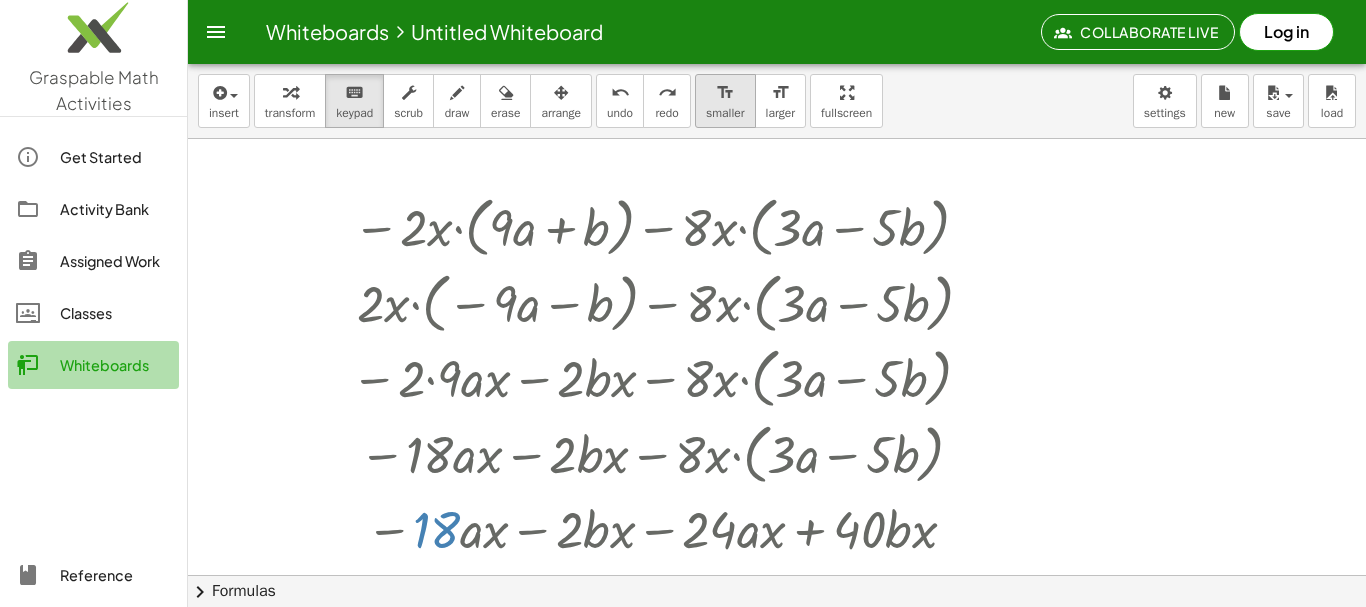 drag, startPoint x: 95, startPoint y: 374, endPoint x: 750, endPoint y: 84, distance: 716.32745 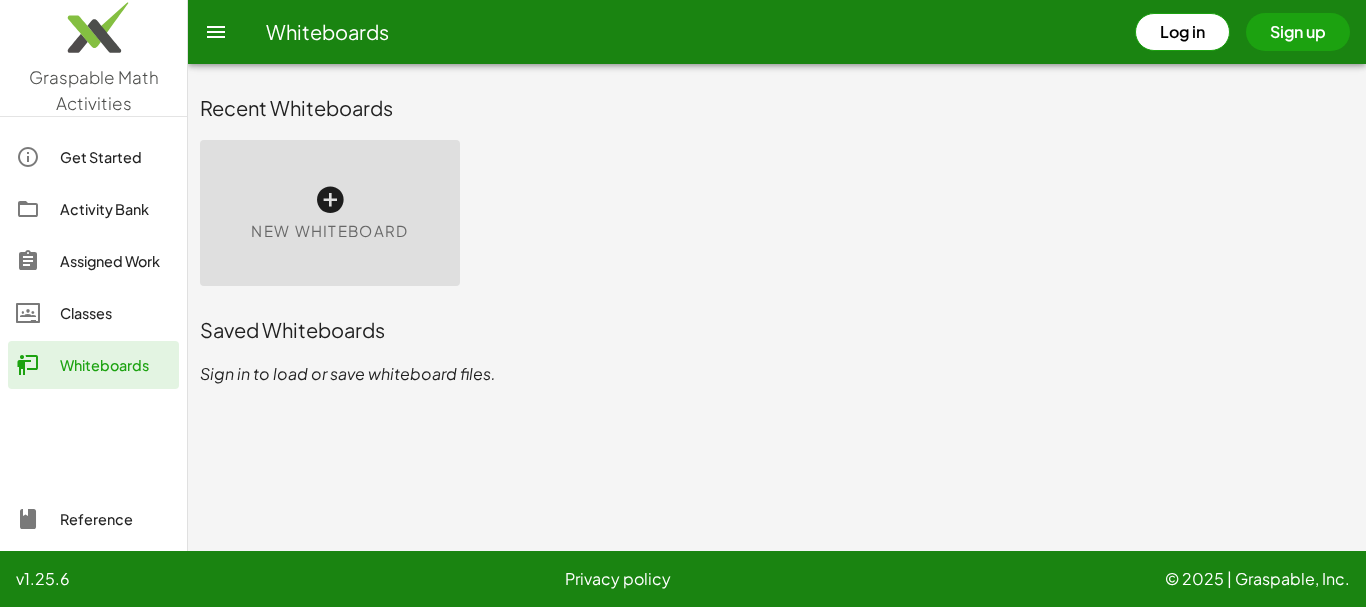 click at bounding box center (330, 200) 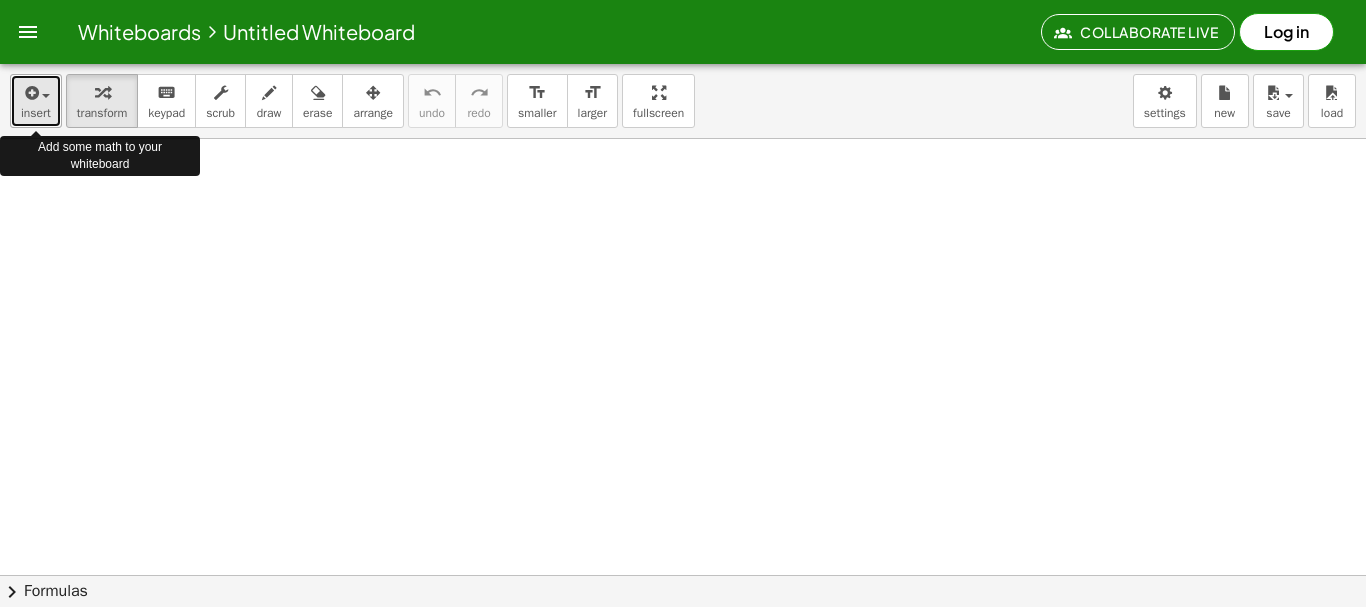 click on "insert" at bounding box center [36, 101] 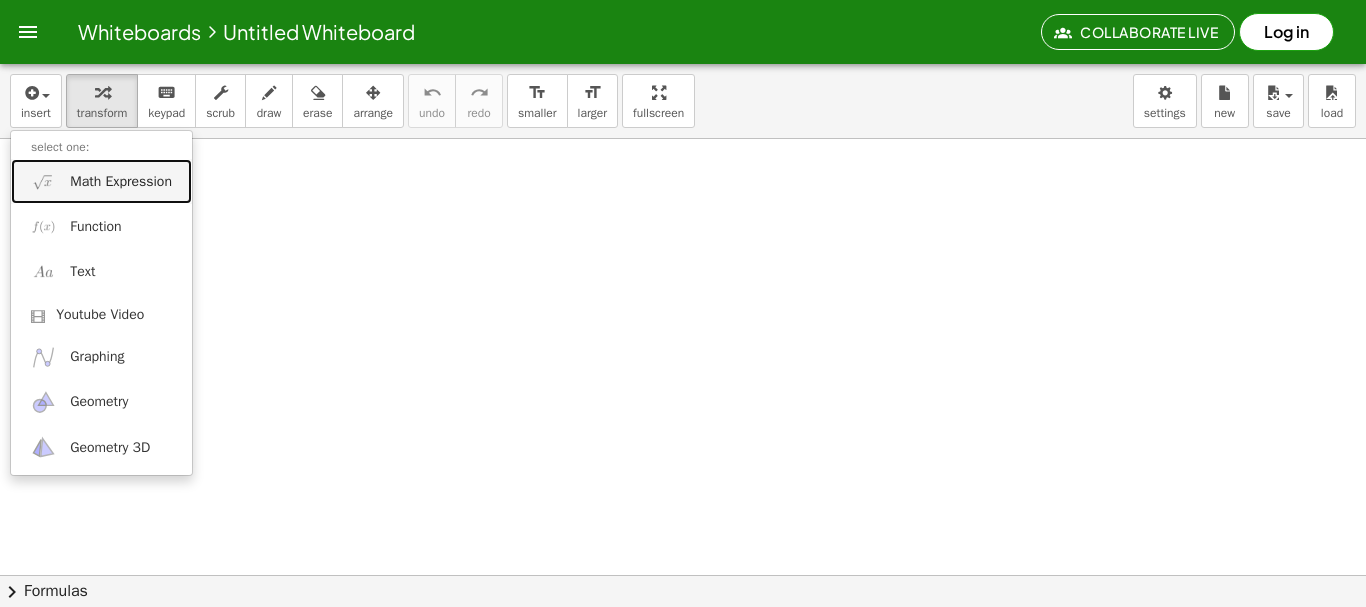 click on "Math Expression" at bounding box center [121, 182] 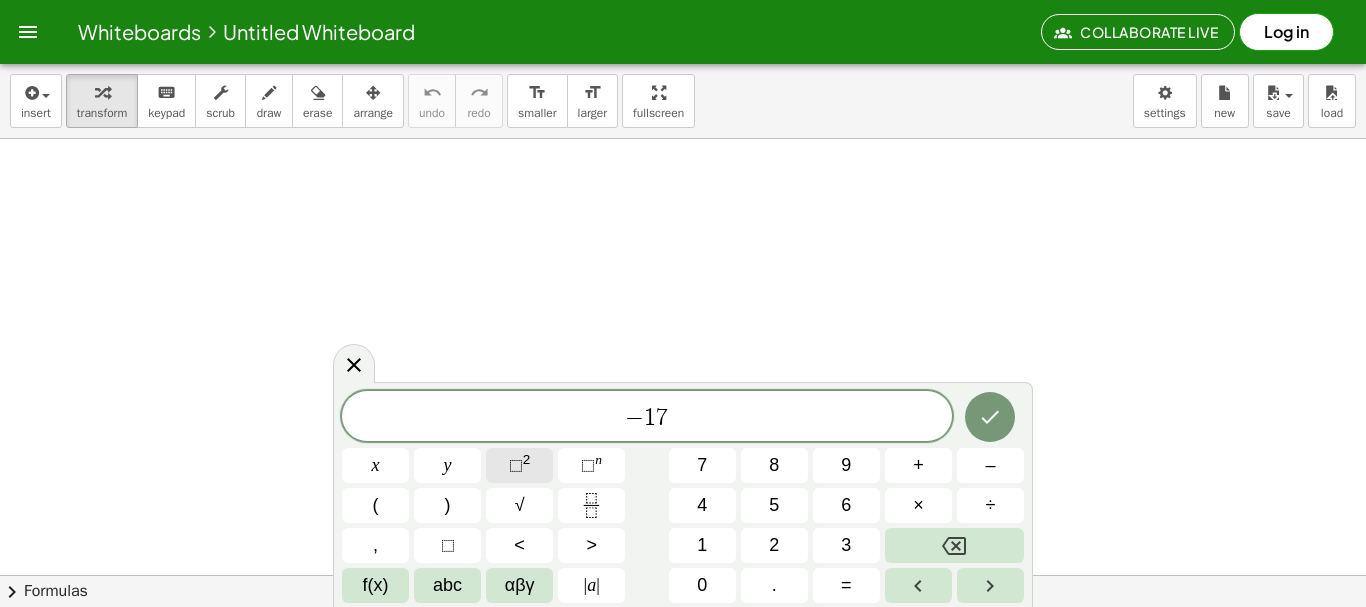 click on "⬚ 2" at bounding box center (519, 465) 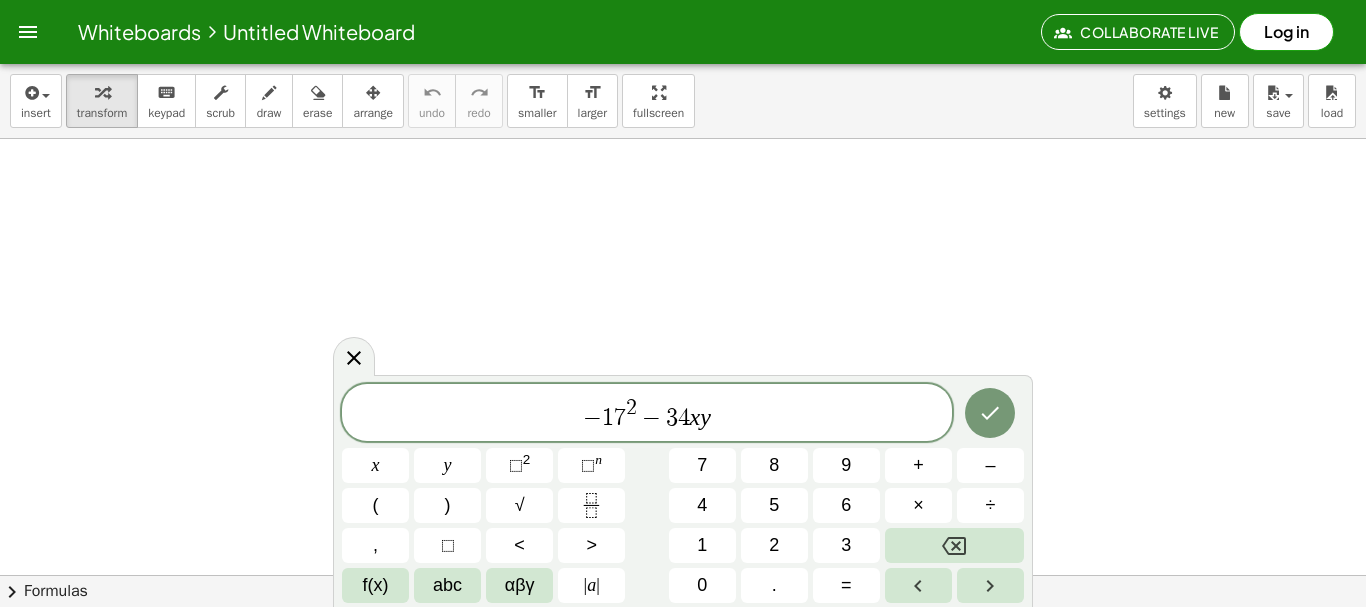 click on "2" at bounding box center [631, 408] 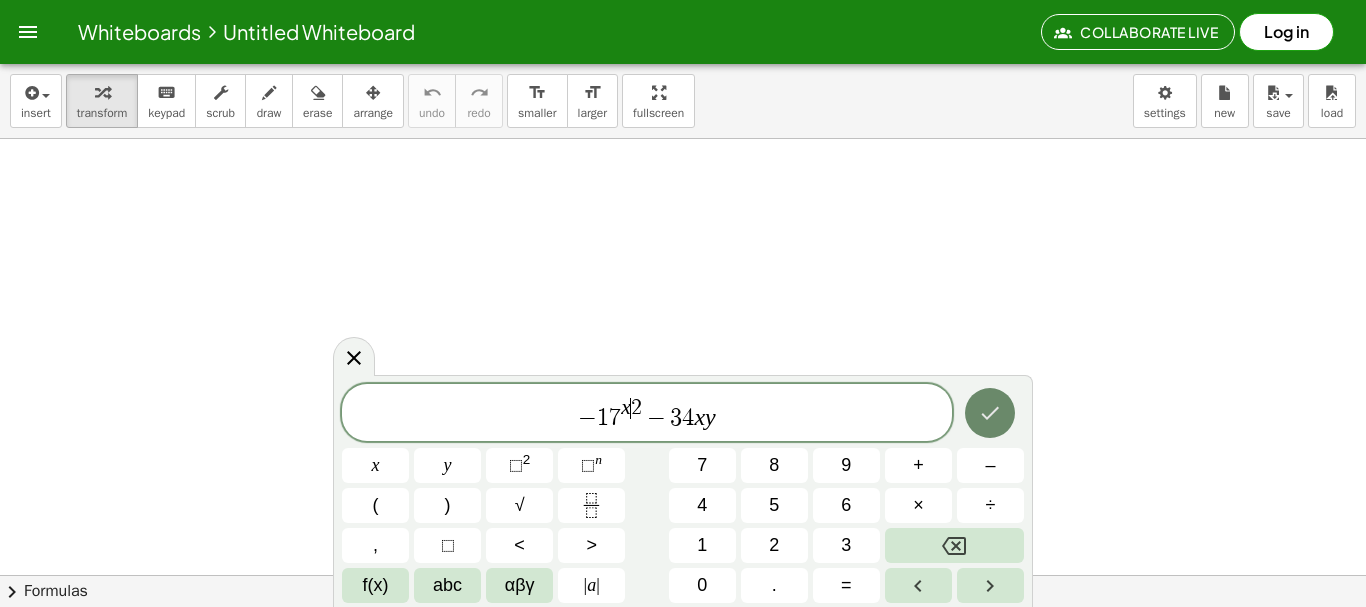 click at bounding box center (990, 413) 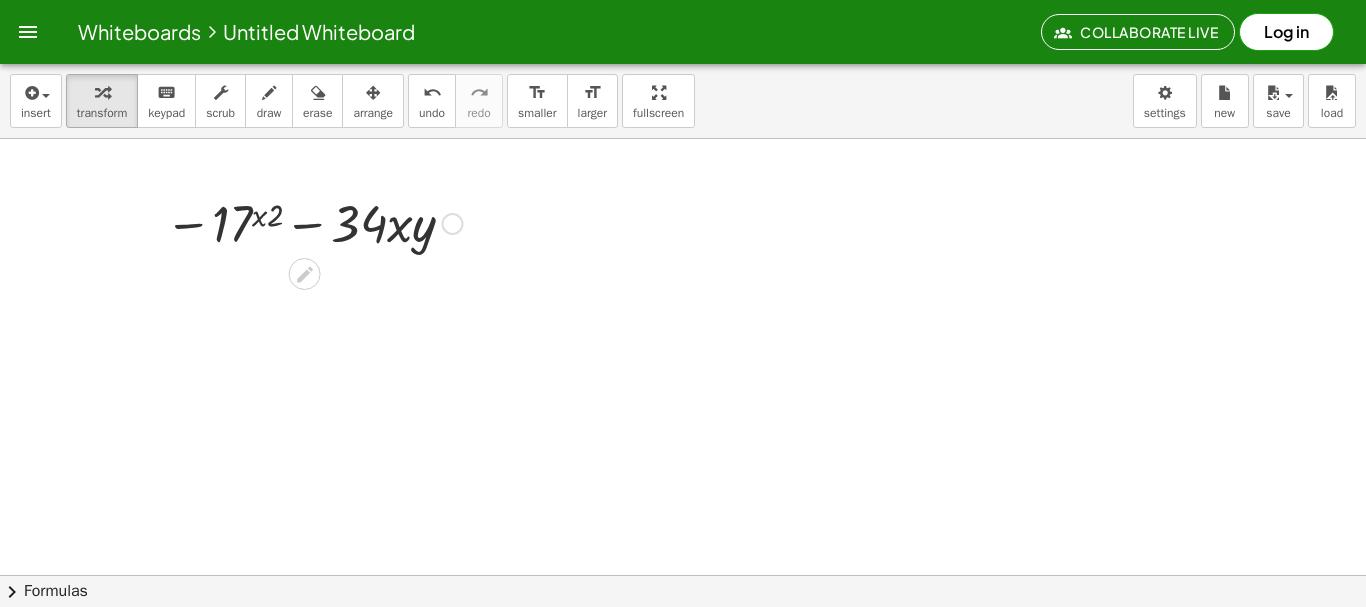click at bounding box center (314, 222) 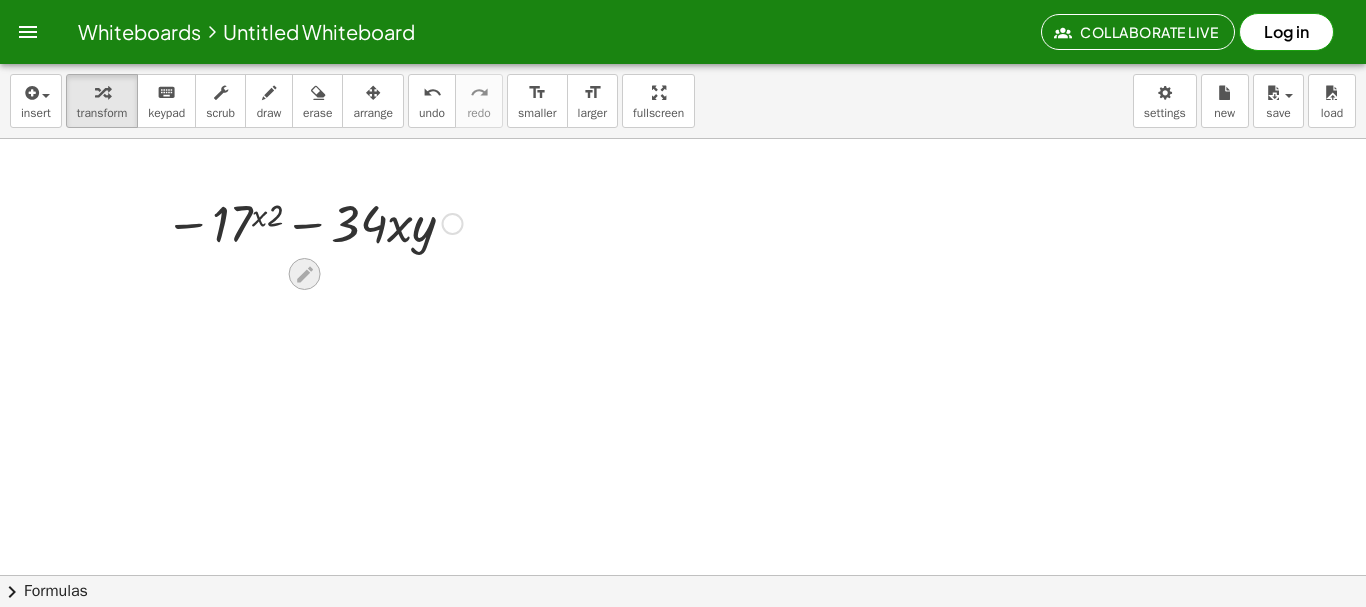 click at bounding box center (305, 274) 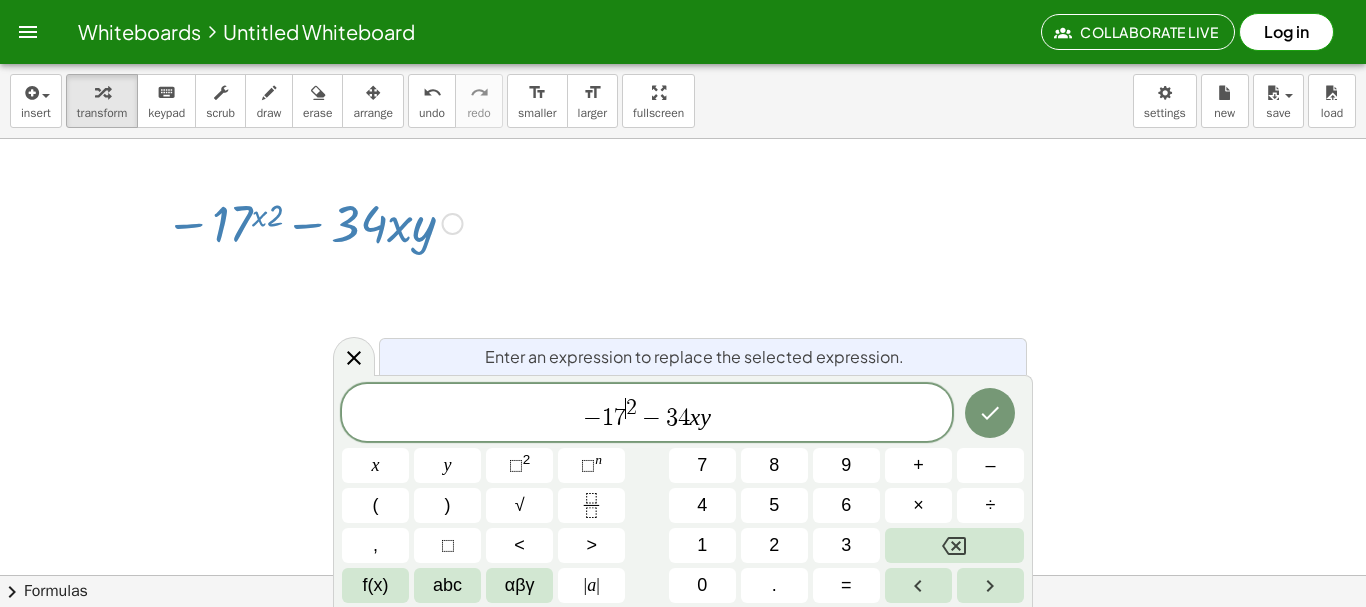 click on "− 1 7 ​ 2 − 3 4 x y" at bounding box center (647, 414) 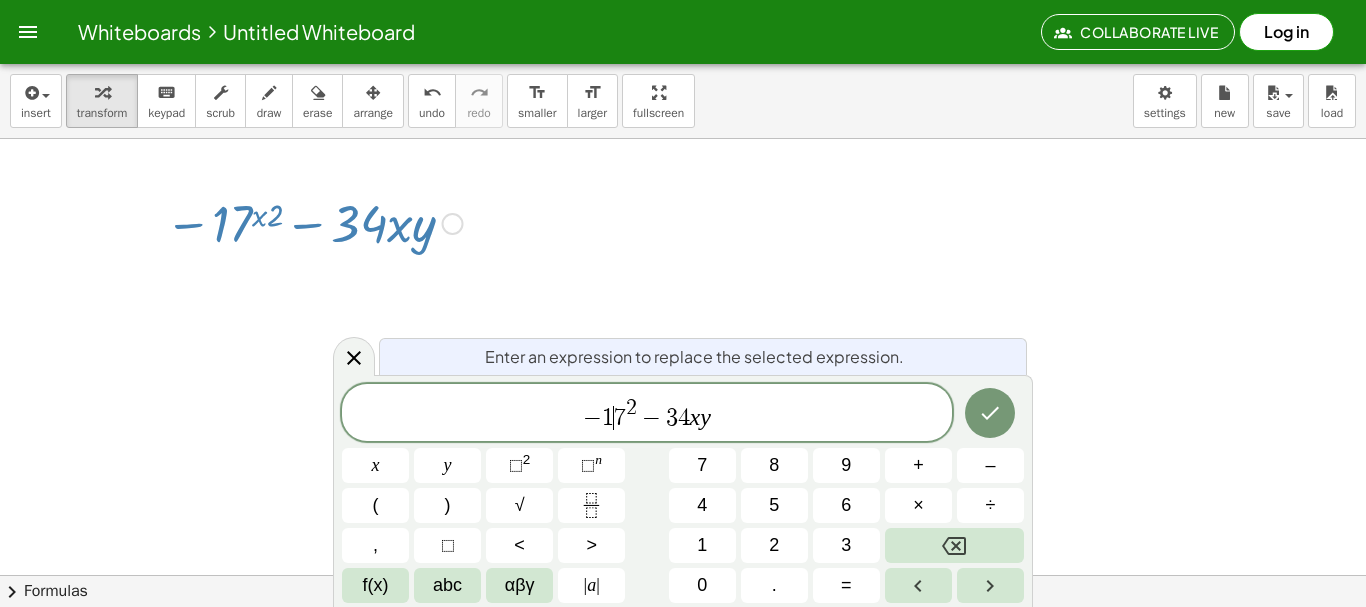 click on "7" at bounding box center [620, 418] 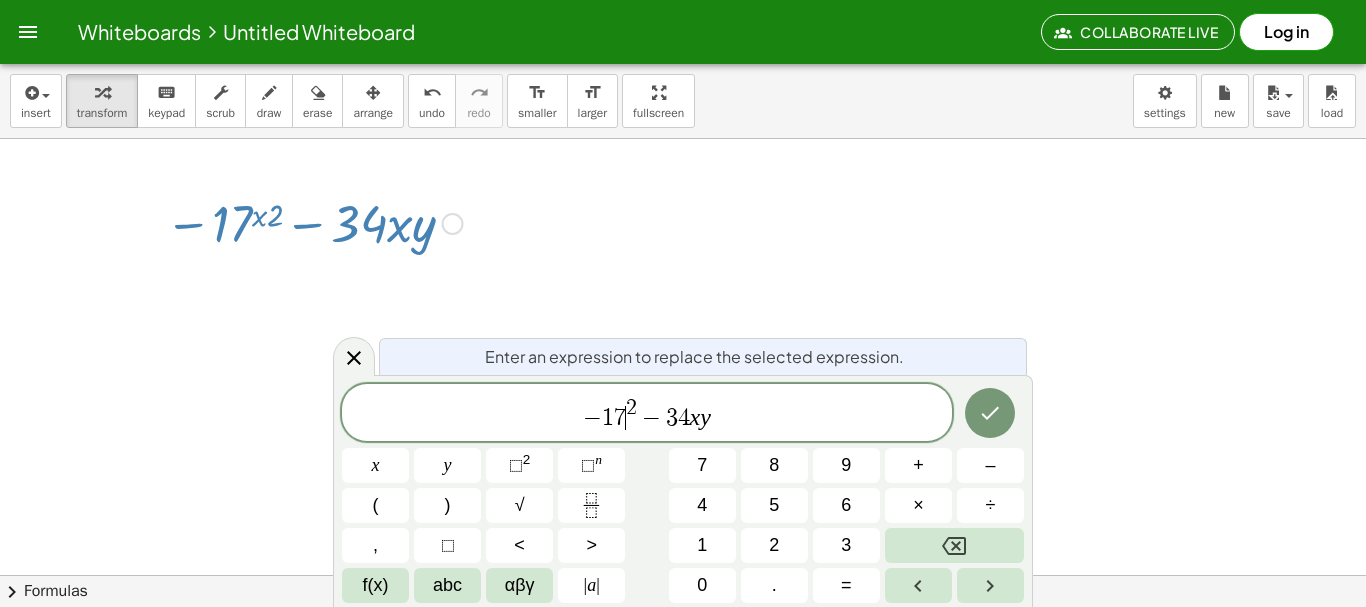 click on "− 1 7 ​ 2 − 3 4 x y" at bounding box center (647, 414) 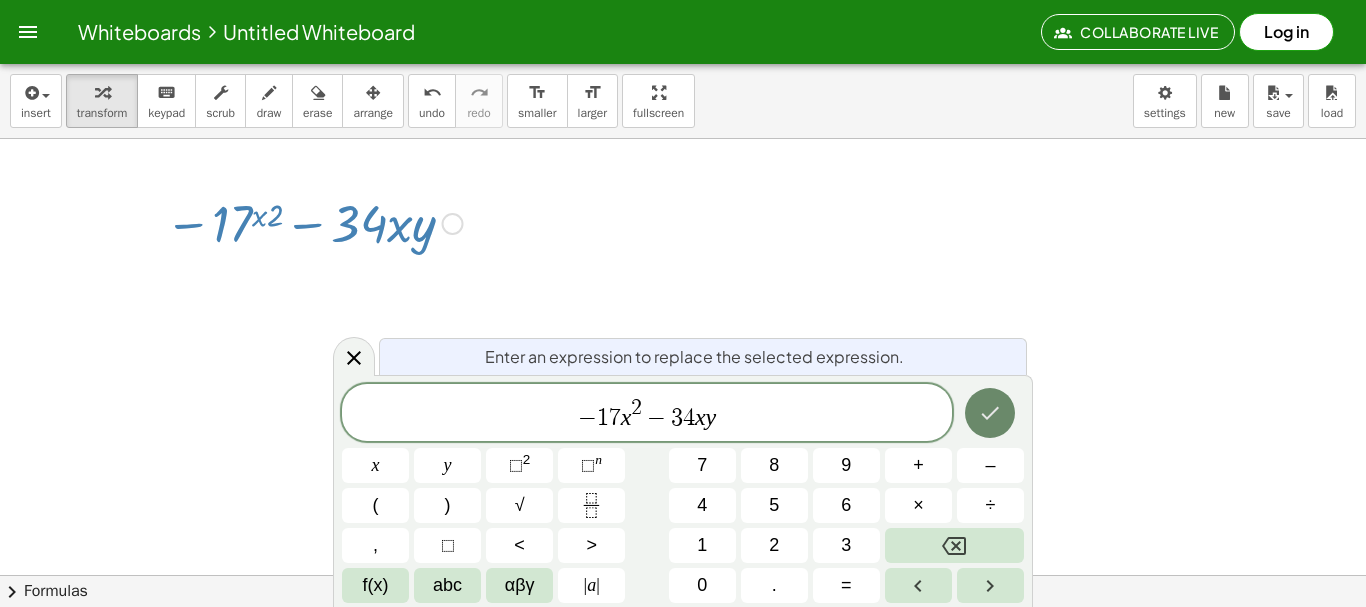 click at bounding box center (990, 413) 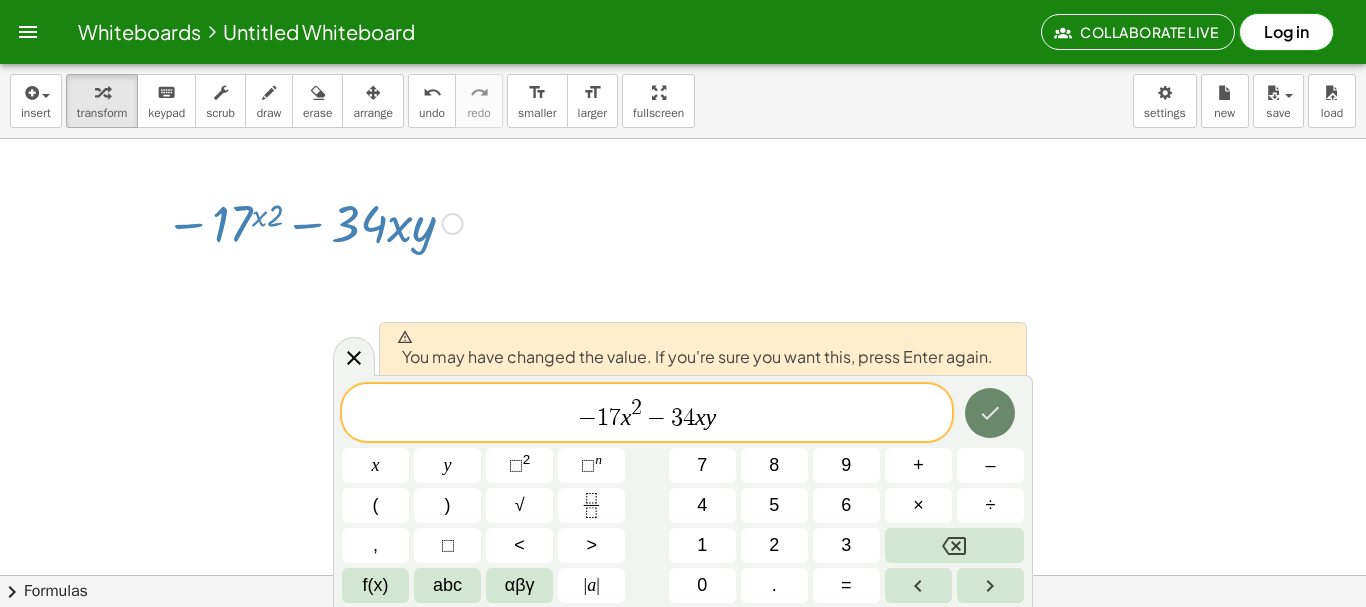 click at bounding box center (990, 413) 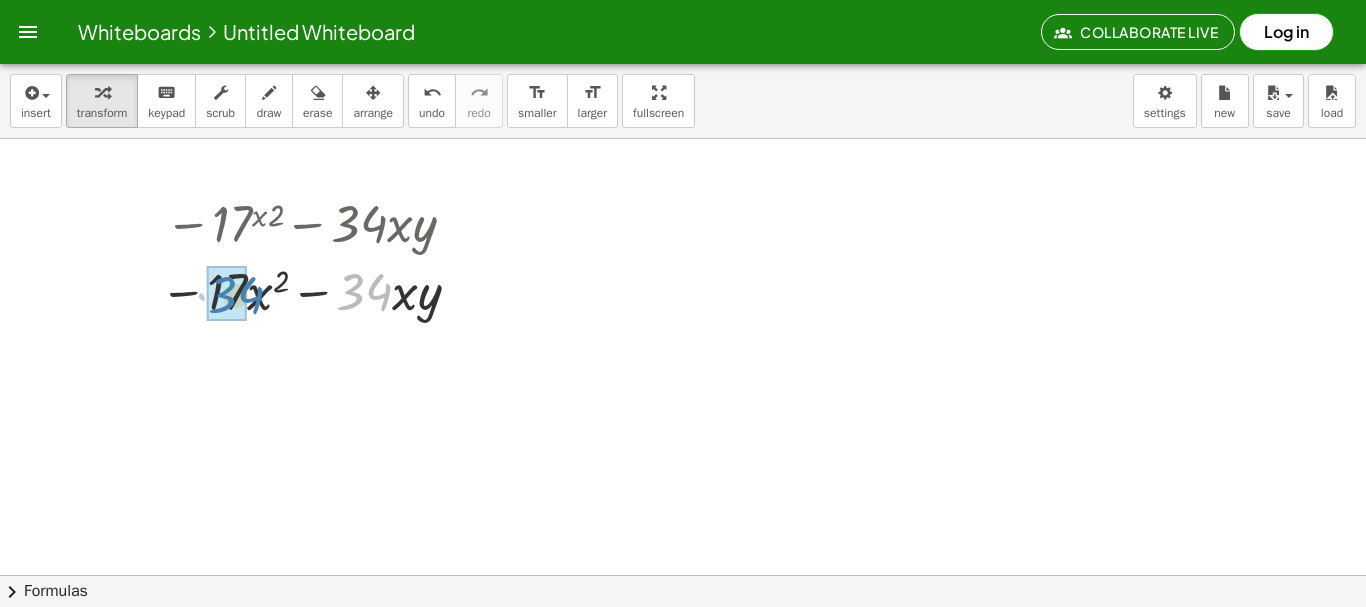 drag, startPoint x: 374, startPoint y: 286, endPoint x: 240, endPoint y: 289, distance: 134.03358 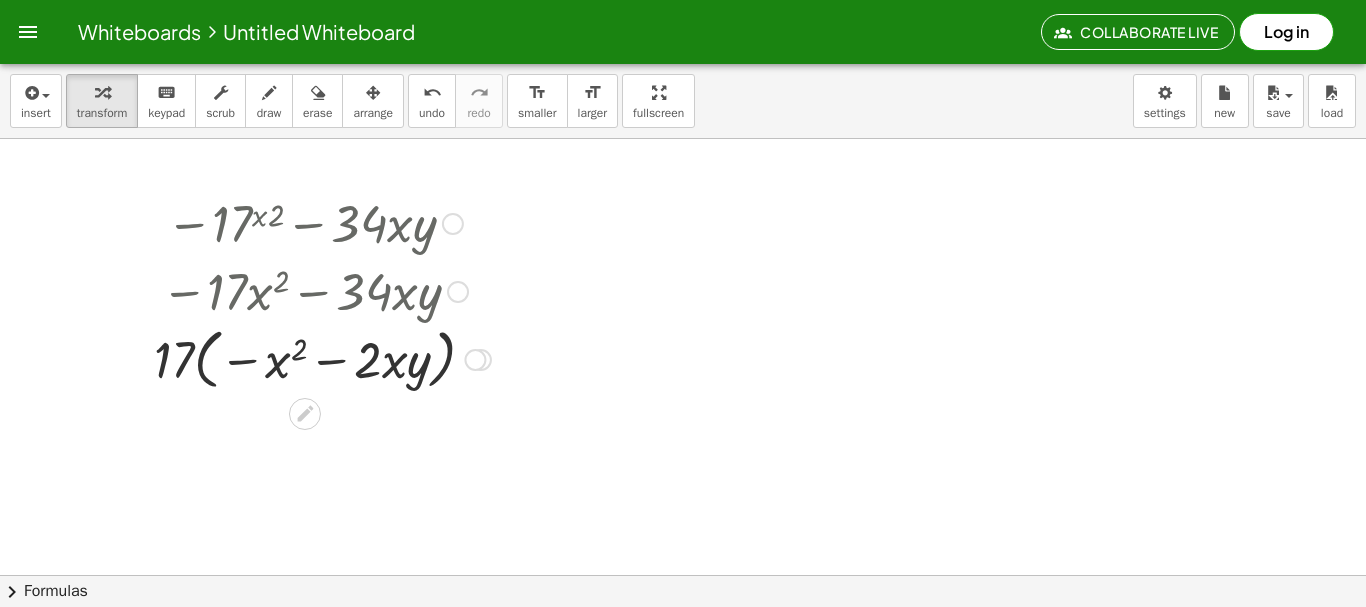 drag, startPoint x: 389, startPoint y: 358, endPoint x: 262, endPoint y: 291, distance: 143.58969 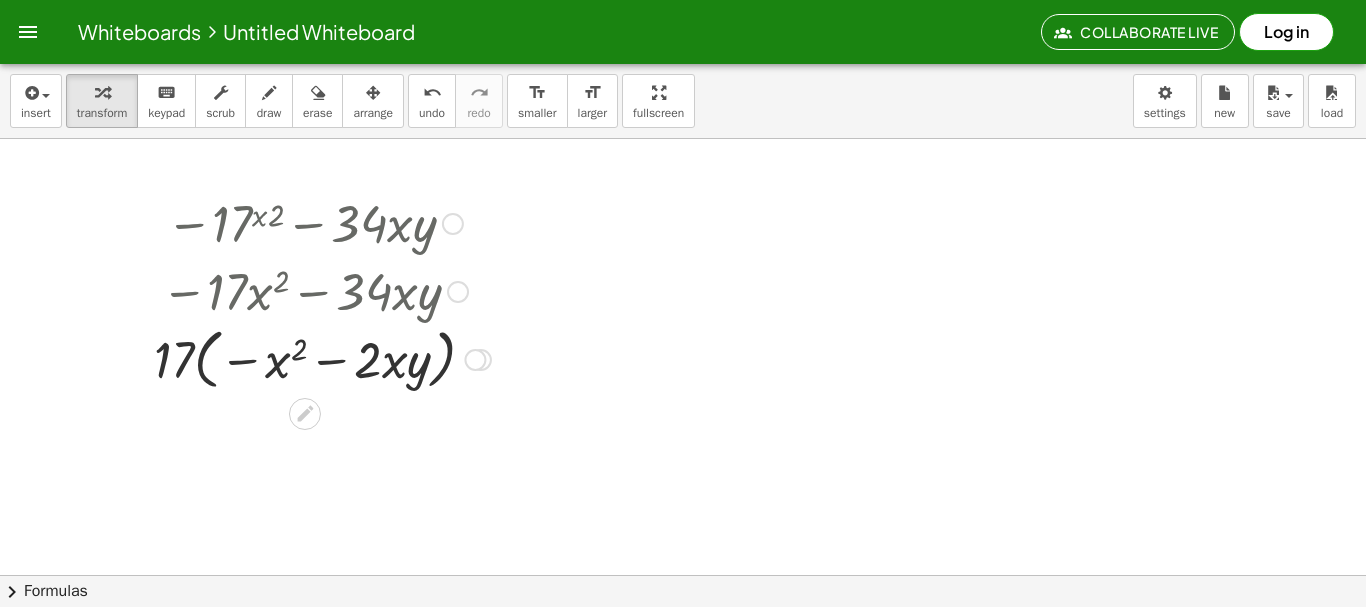 drag, startPoint x: 262, startPoint y: 291, endPoint x: 670, endPoint y: 317, distance: 408.8276 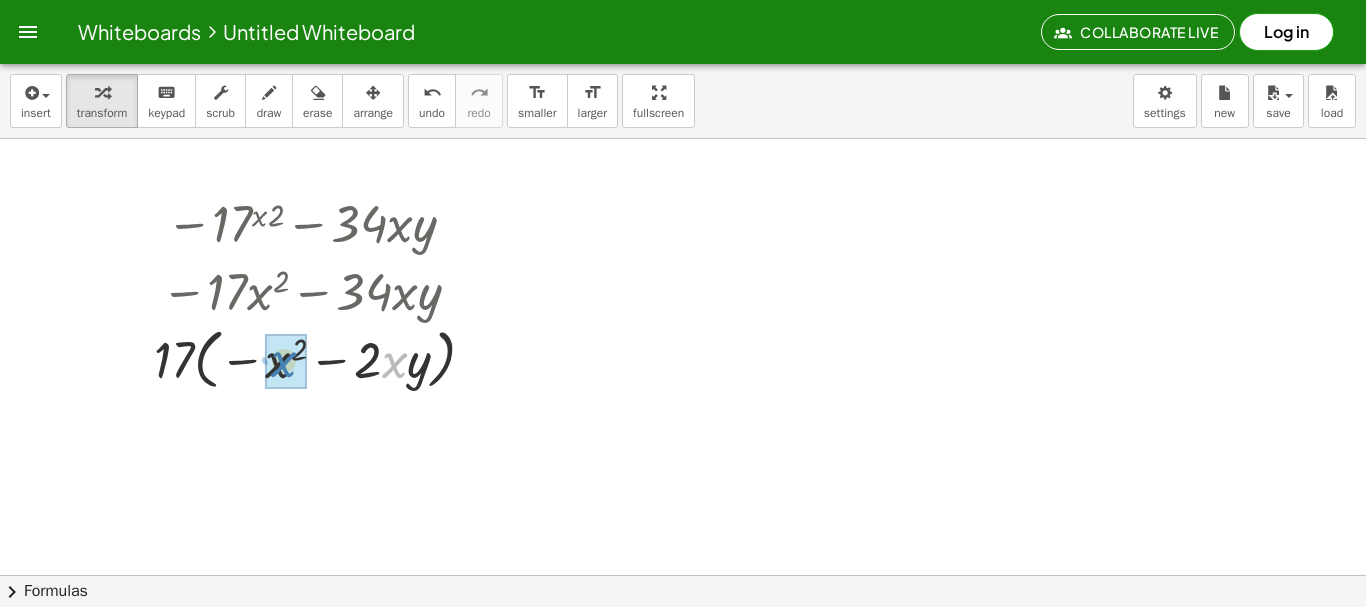 drag, startPoint x: 392, startPoint y: 367, endPoint x: 281, endPoint y: 366, distance: 111.0045 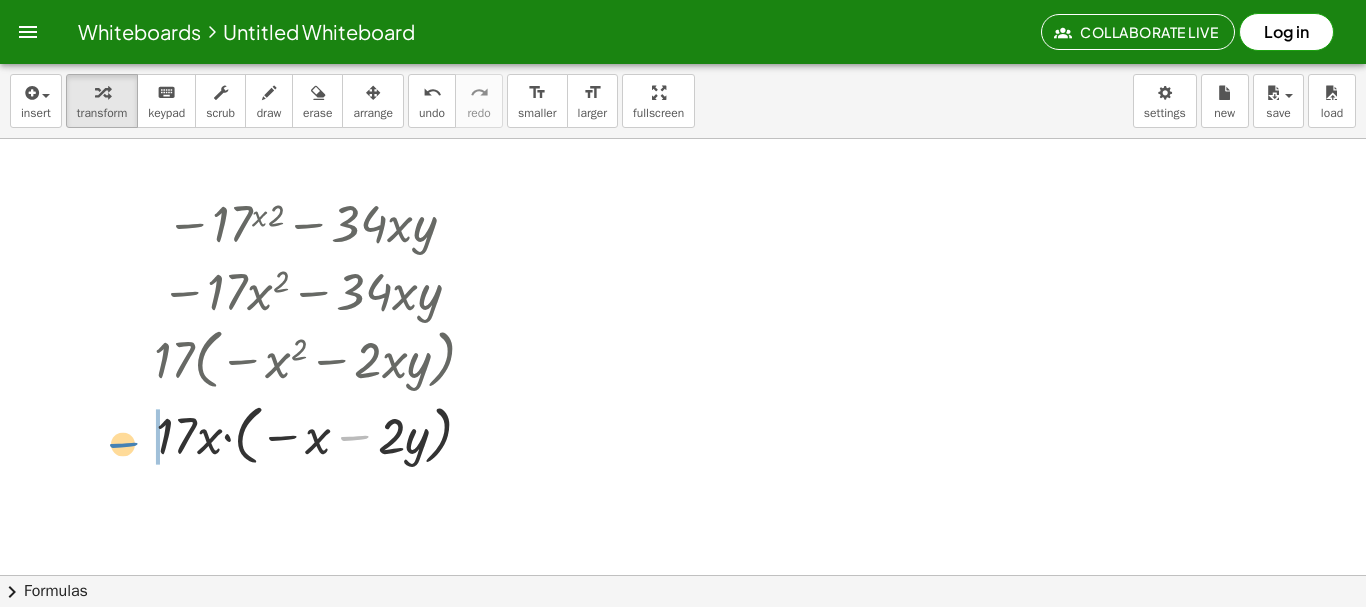 drag, startPoint x: 351, startPoint y: 438, endPoint x: 123, endPoint y: 445, distance: 228.10744 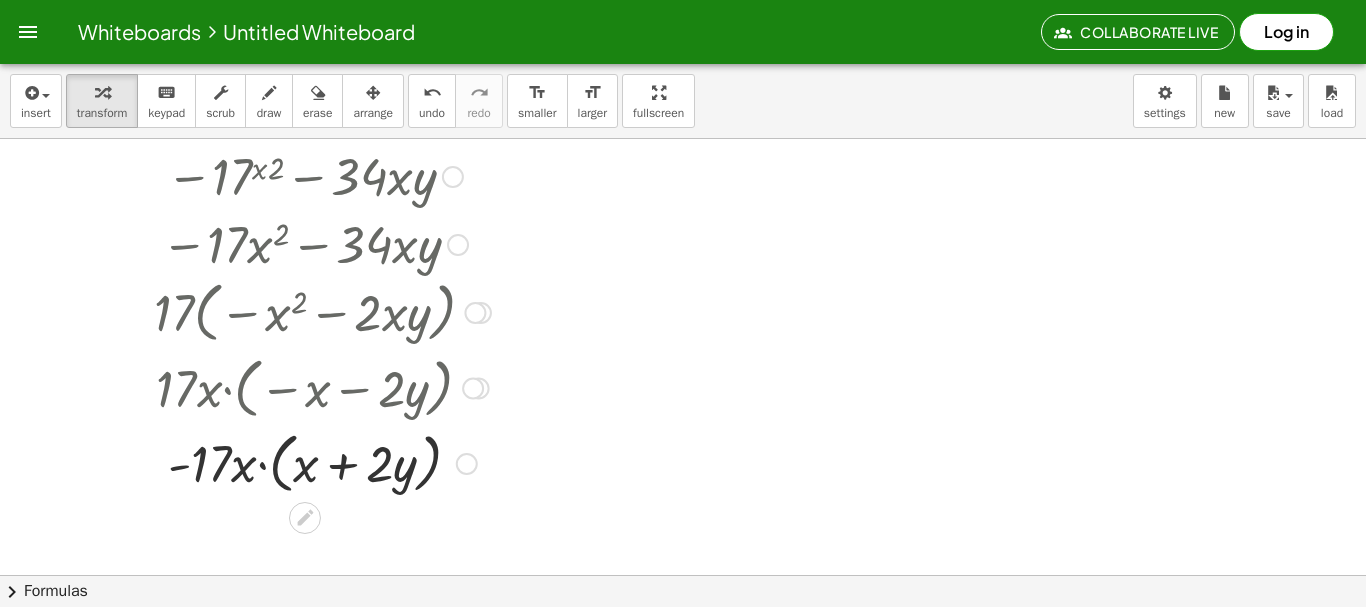 scroll, scrollTop: 0, scrollLeft: 0, axis: both 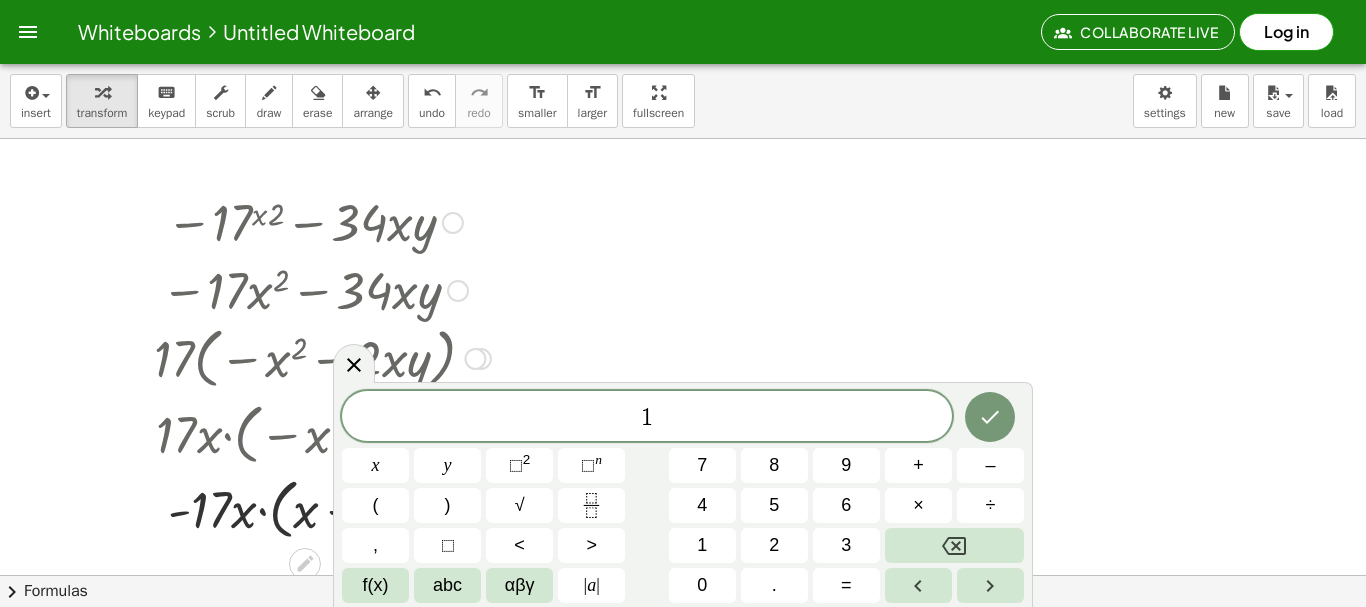 click at bounding box center [990, 417] 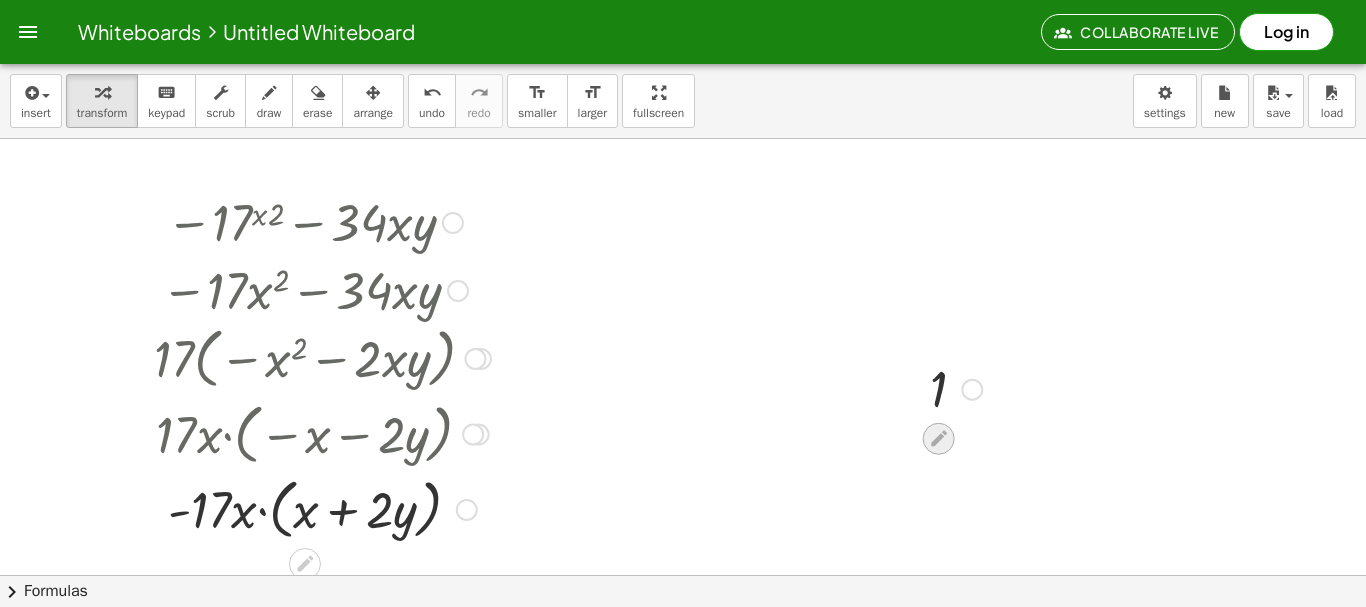 click 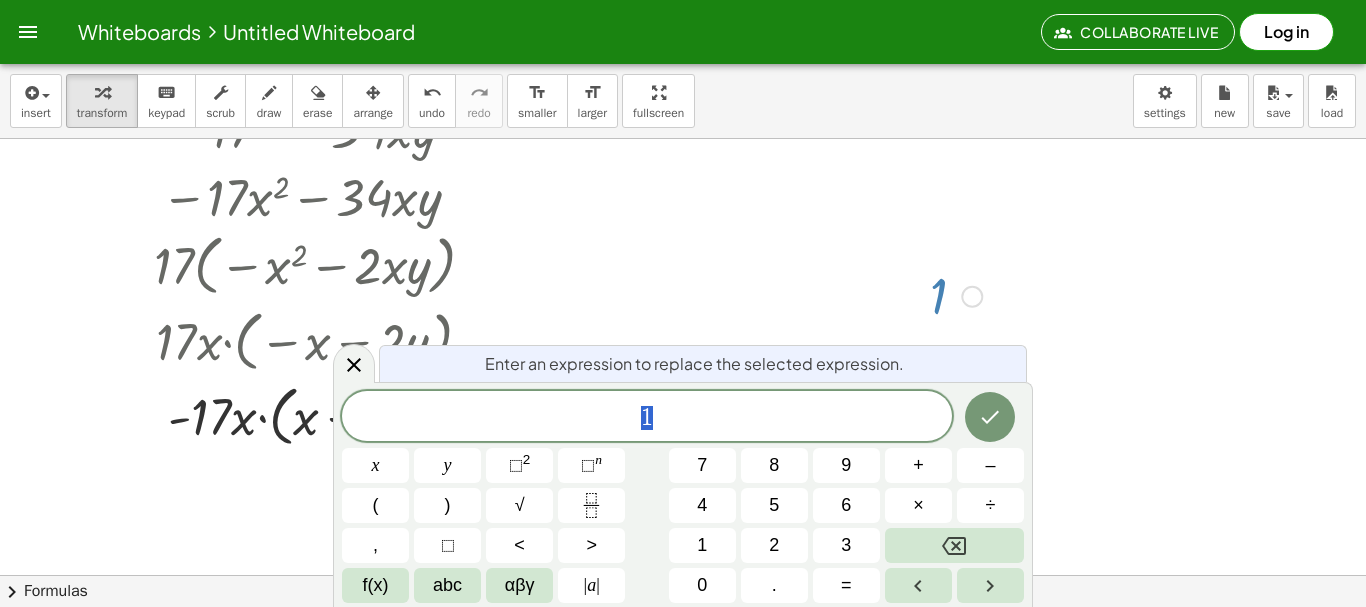 scroll, scrollTop: 95, scrollLeft: 0, axis: vertical 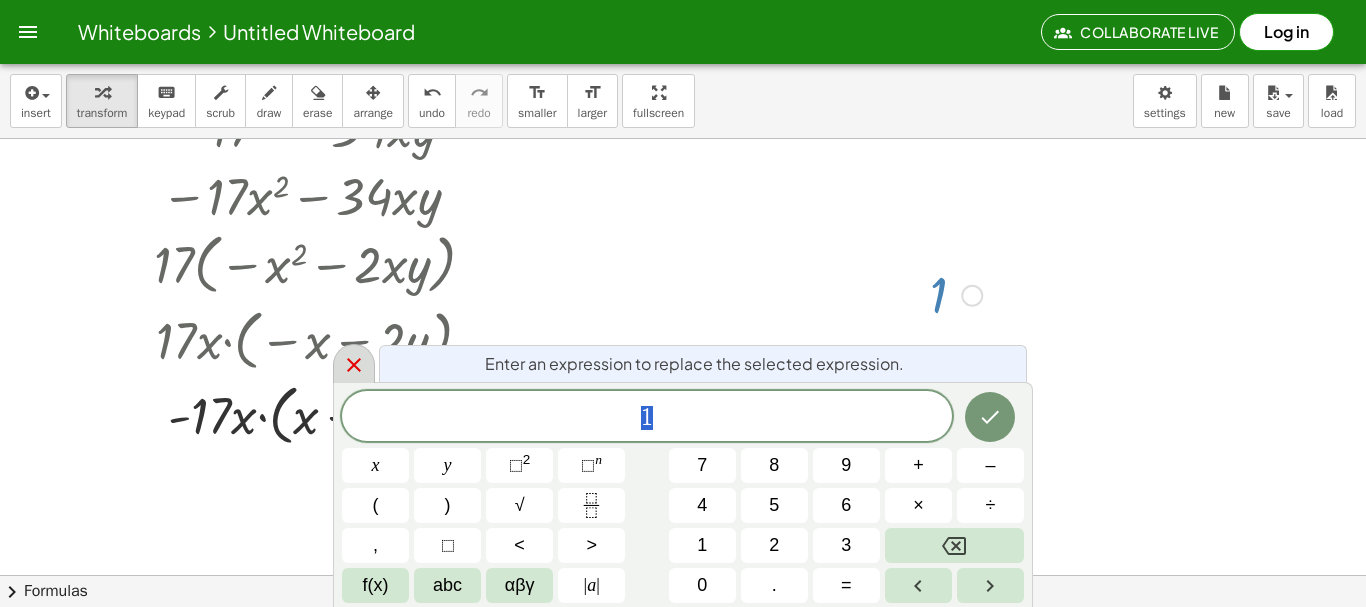 click 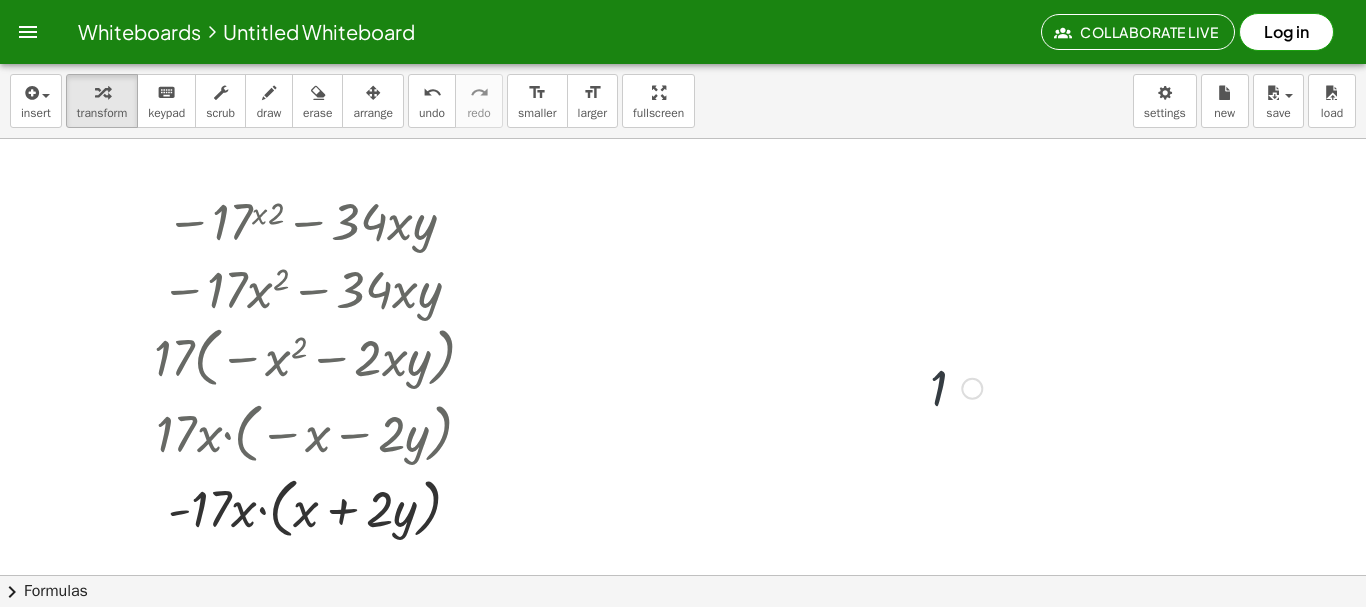 scroll, scrollTop: 1, scrollLeft: 0, axis: vertical 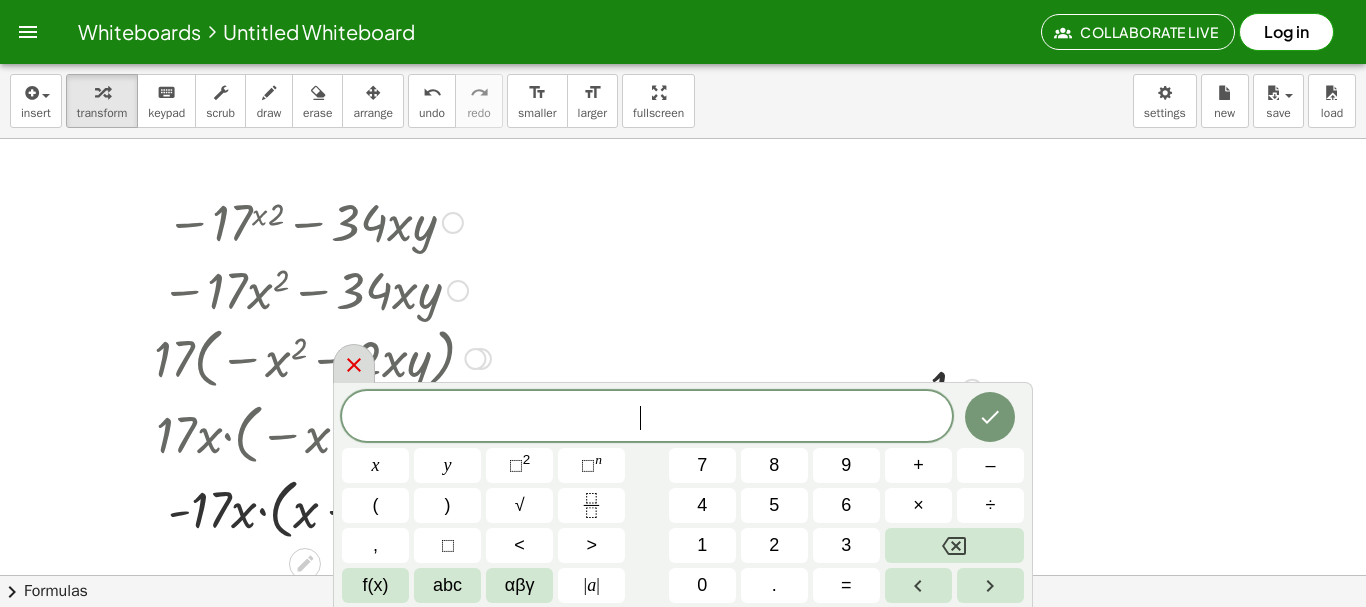 click 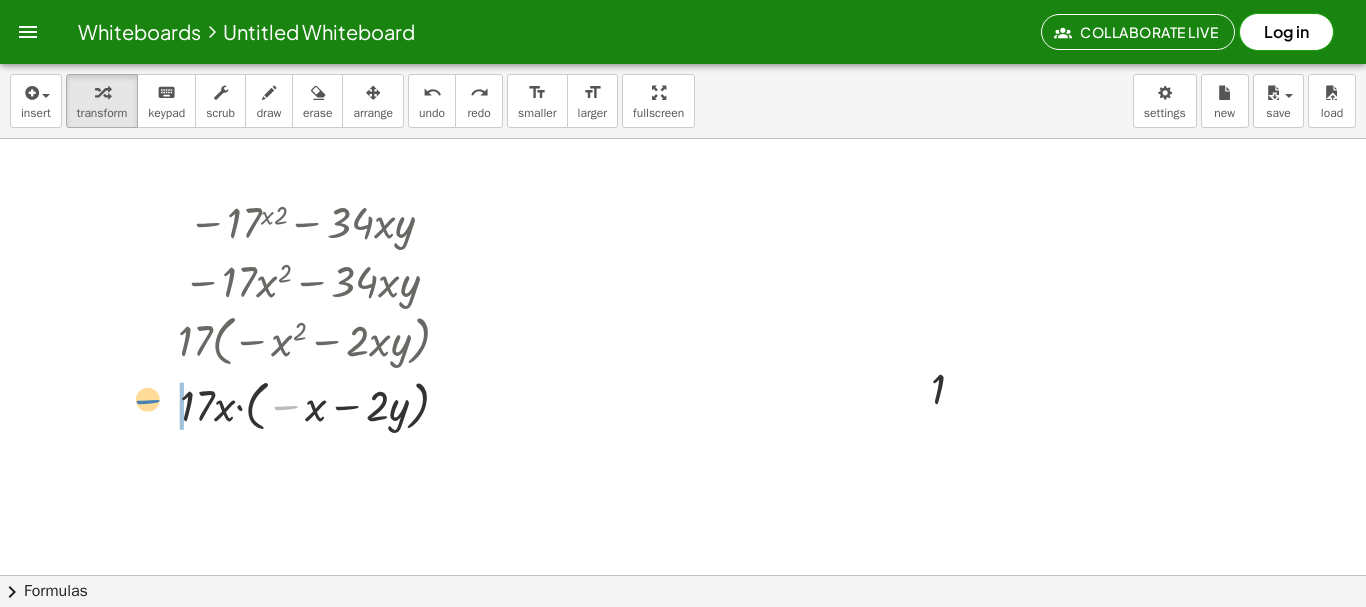 drag, startPoint x: 293, startPoint y: 405, endPoint x: 156, endPoint y: 399, distance: 137.13132 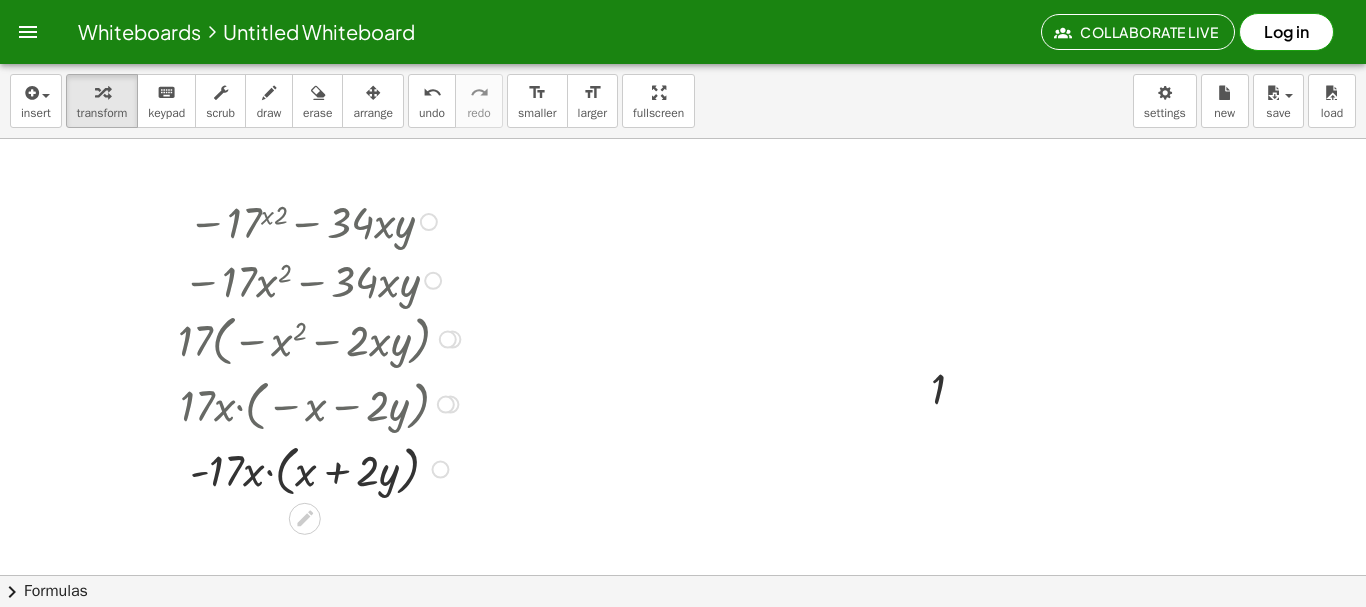 click at bounding box center (322, 467) 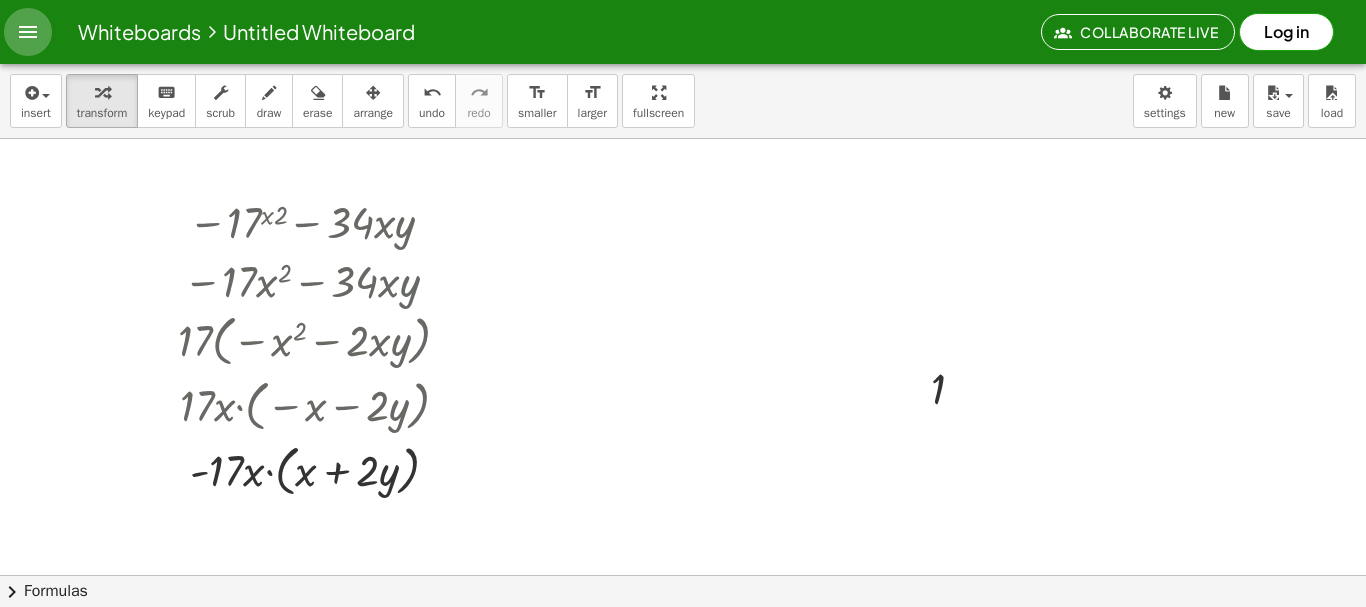 click at bounding box center (28, 32) 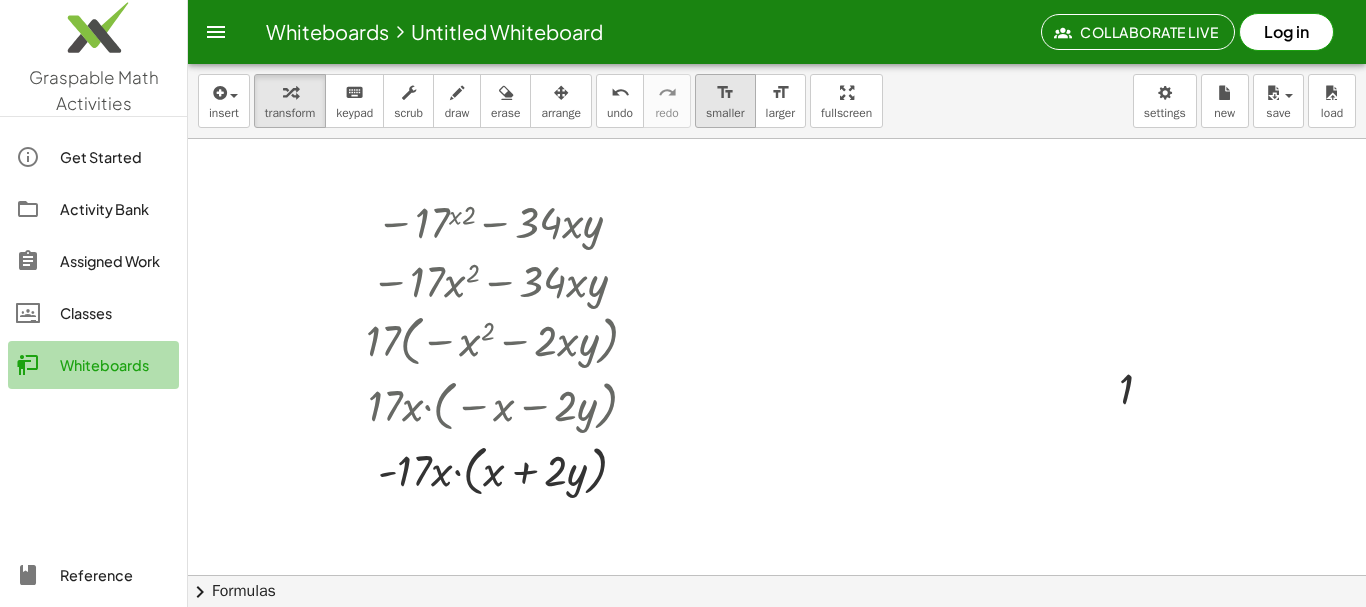drag, startPoint x: 130, startPoint y: 349, endPoint x: 742, endPoint y: 80, distance: 668.5095 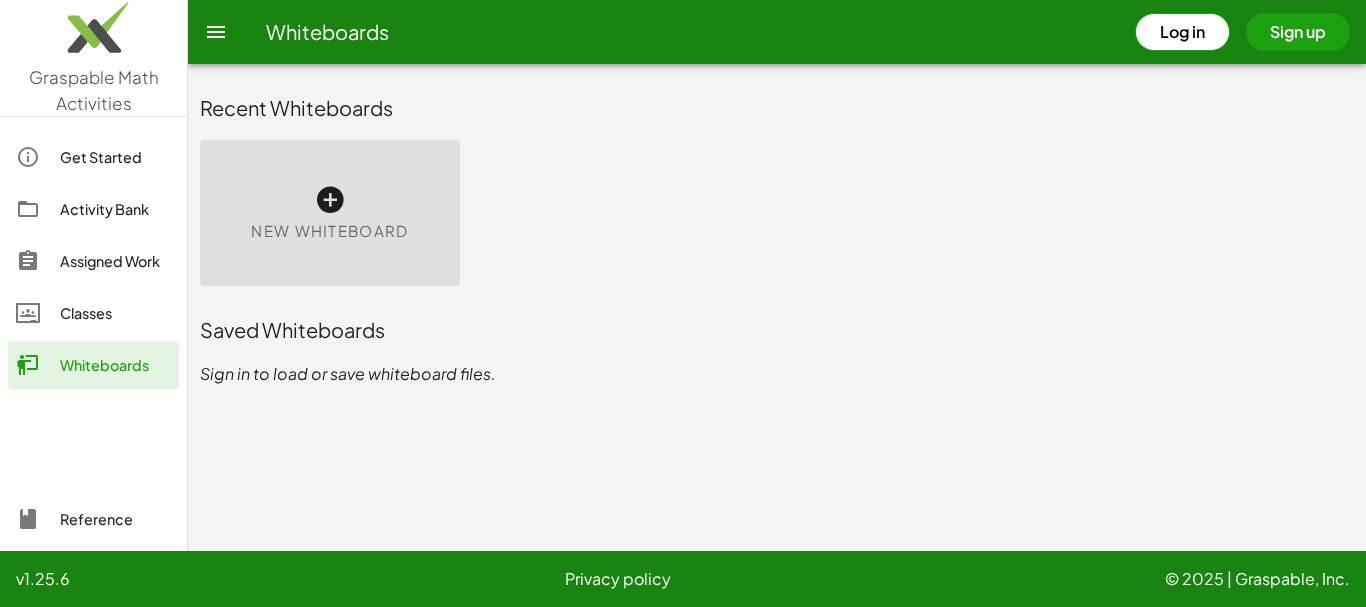 click on "New Whiteboard" at bounding box center [329, 231] 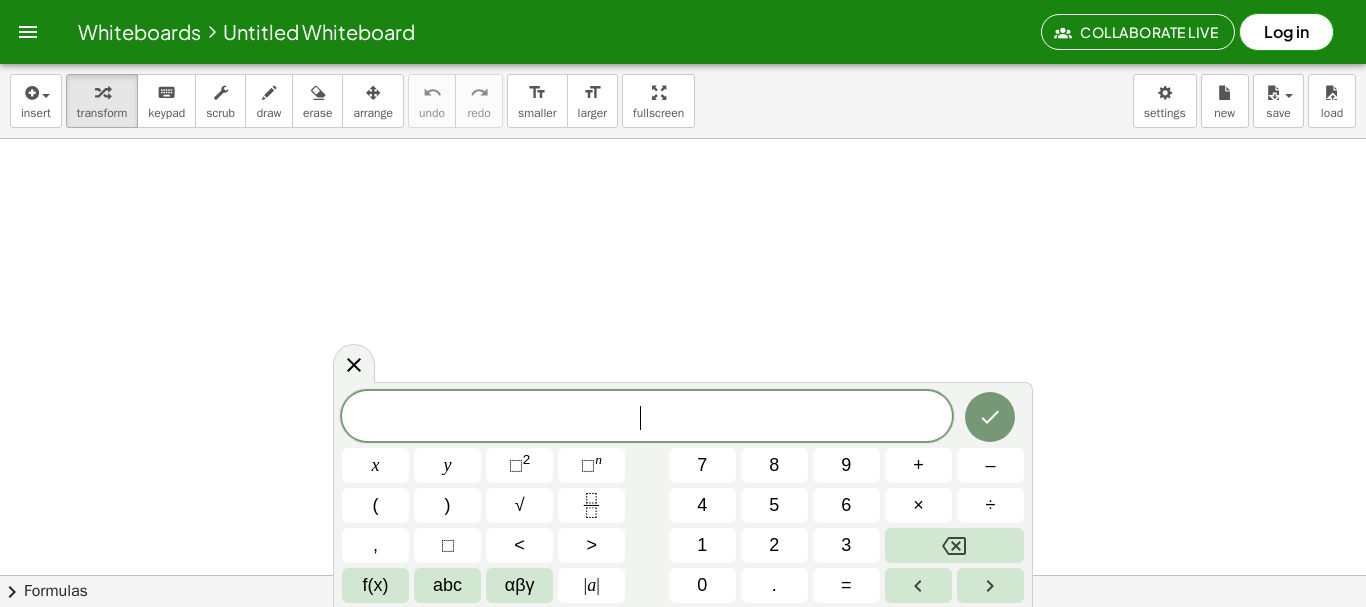 click at bounding box center (683, 639) 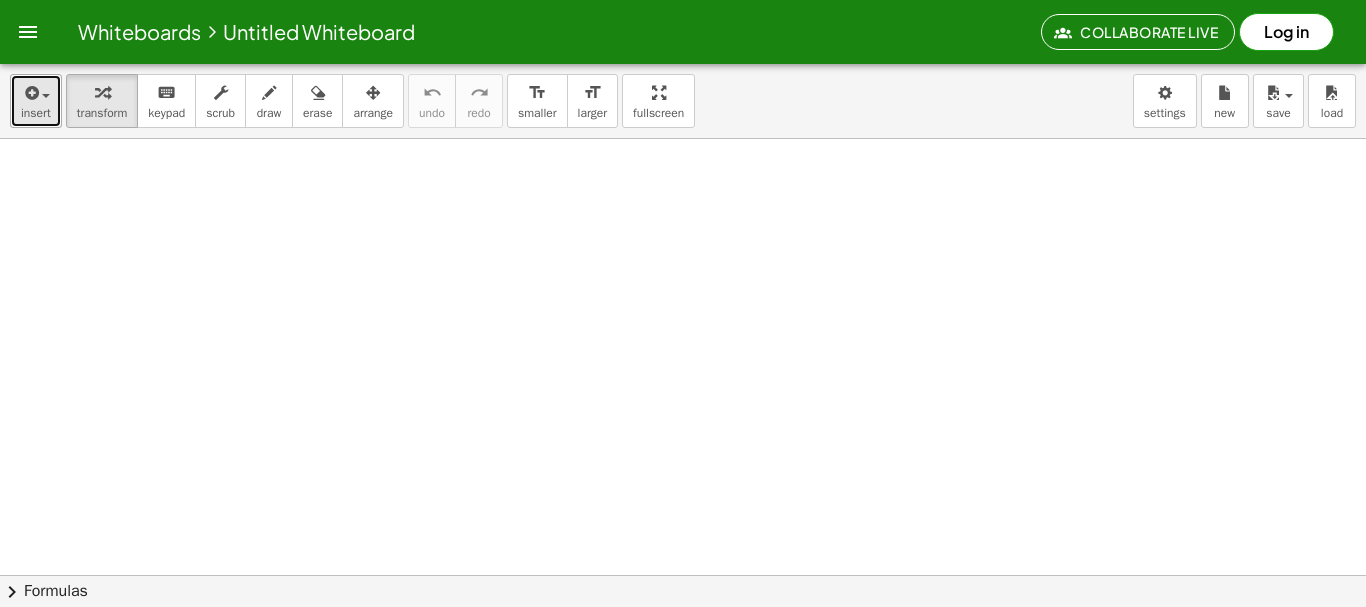 click on "insert" at bounding box center (36, 101) 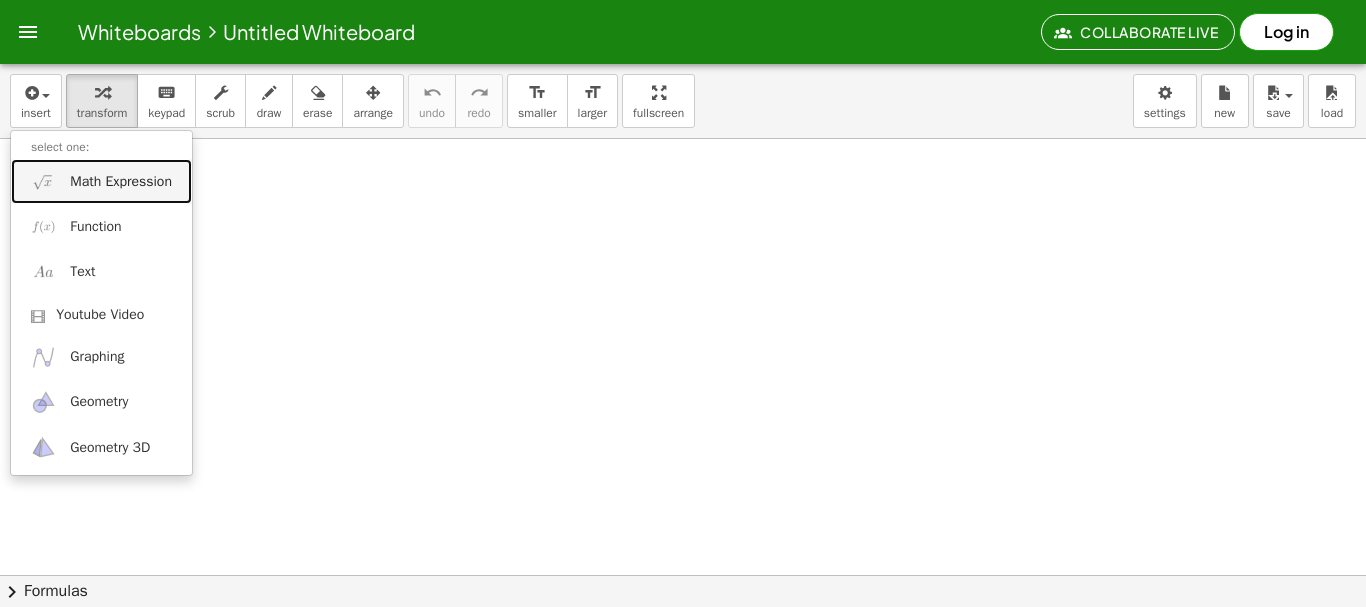 click on "Math Expression" at bounding box center (121, 182) 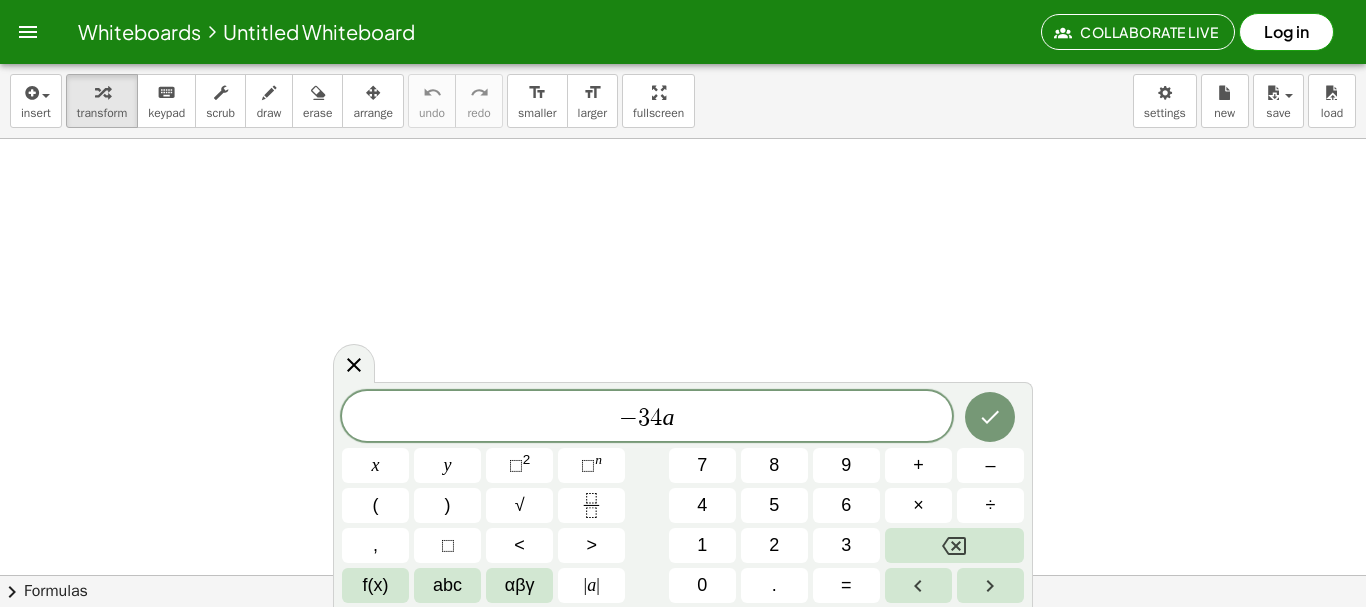 click on "n" at bounding box center [598, 459] 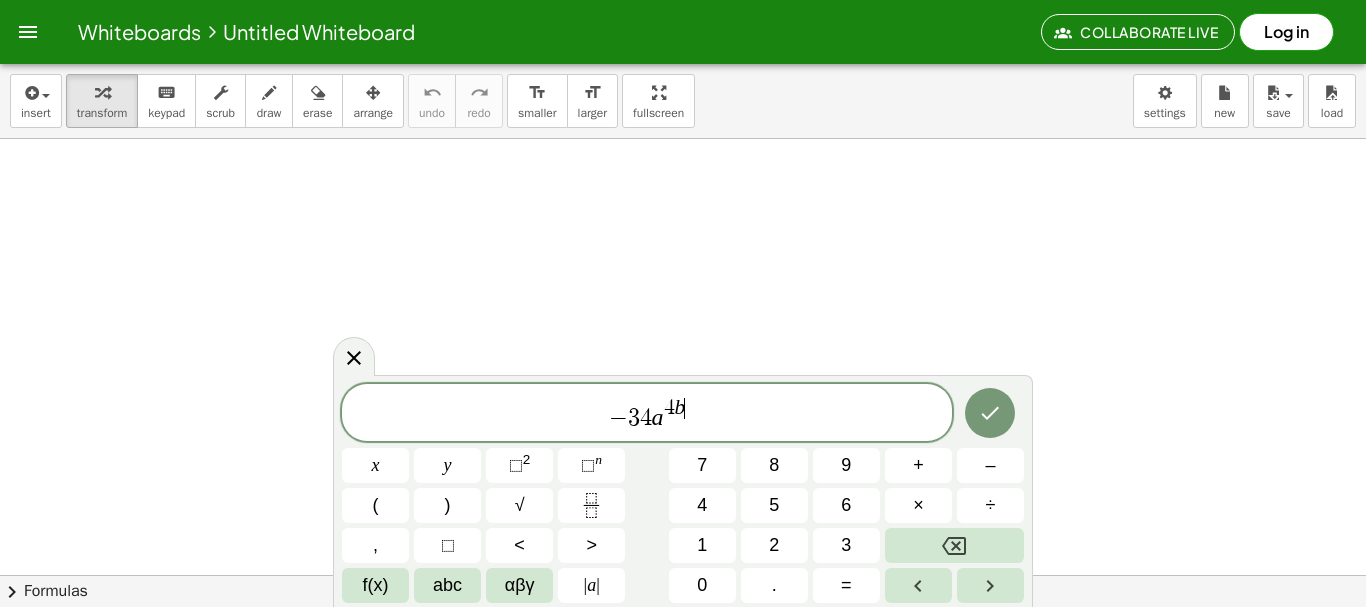 click on "− 3 4 a 4 b ​" at bounding box center (647, 414) 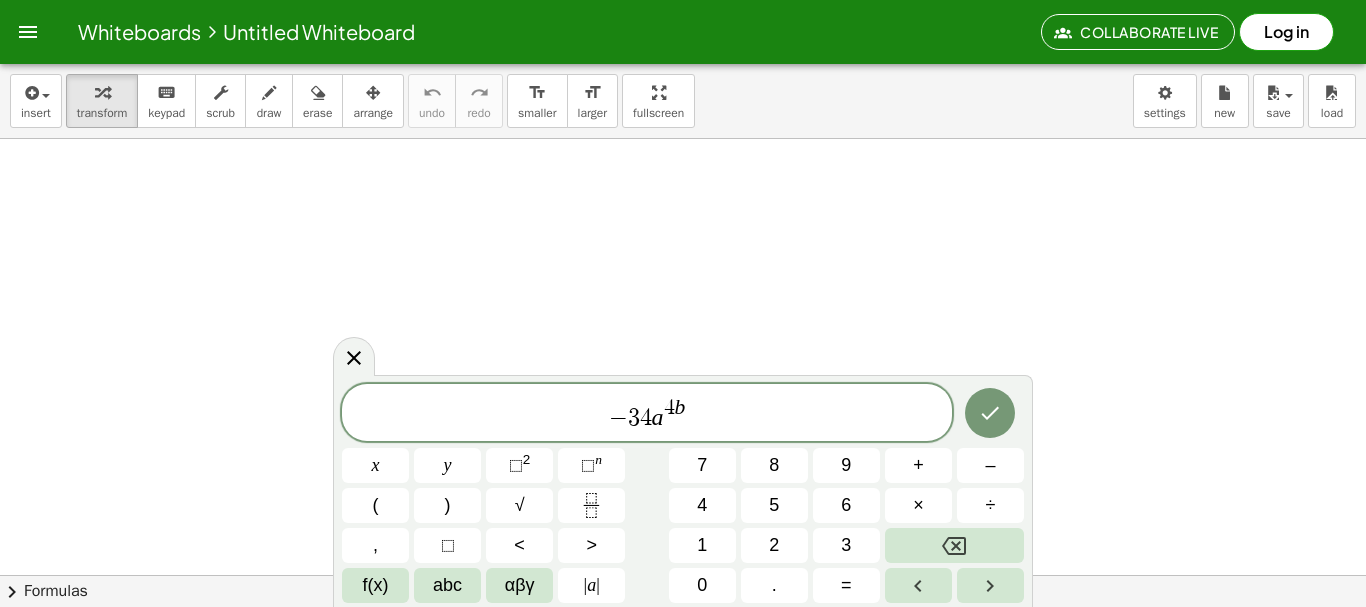 click on "− 3 4 a 4 b ​" 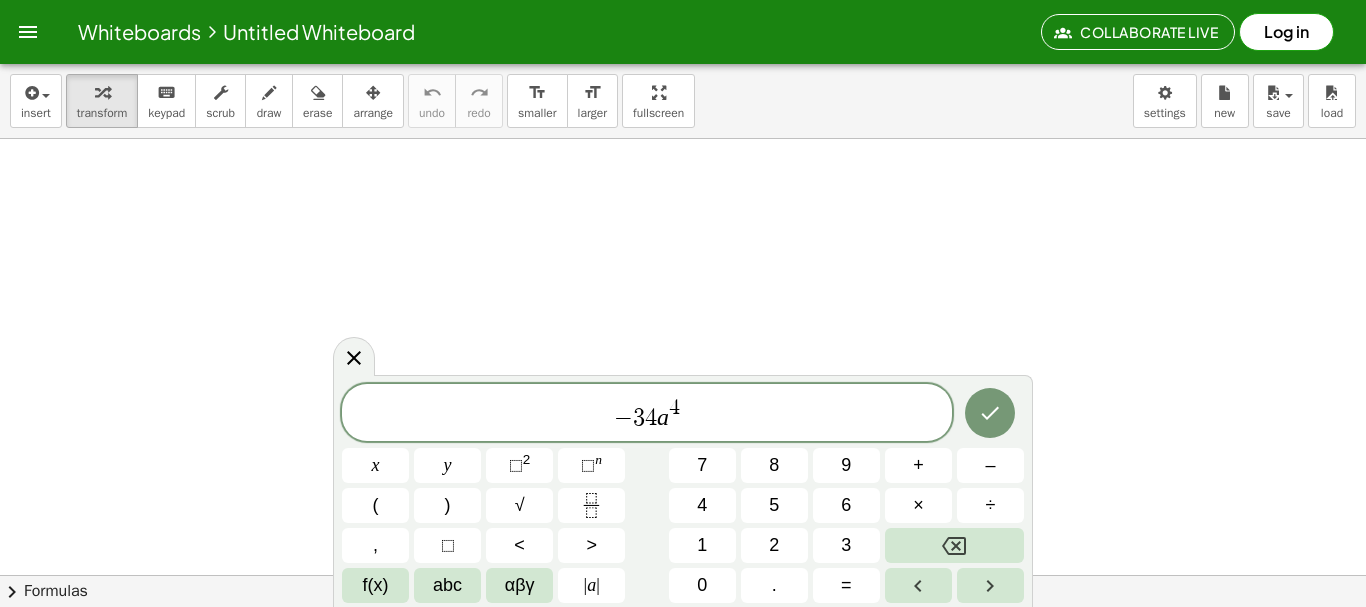 click on "− 3 4 a 4 ​" at bounding box center [647, 414] 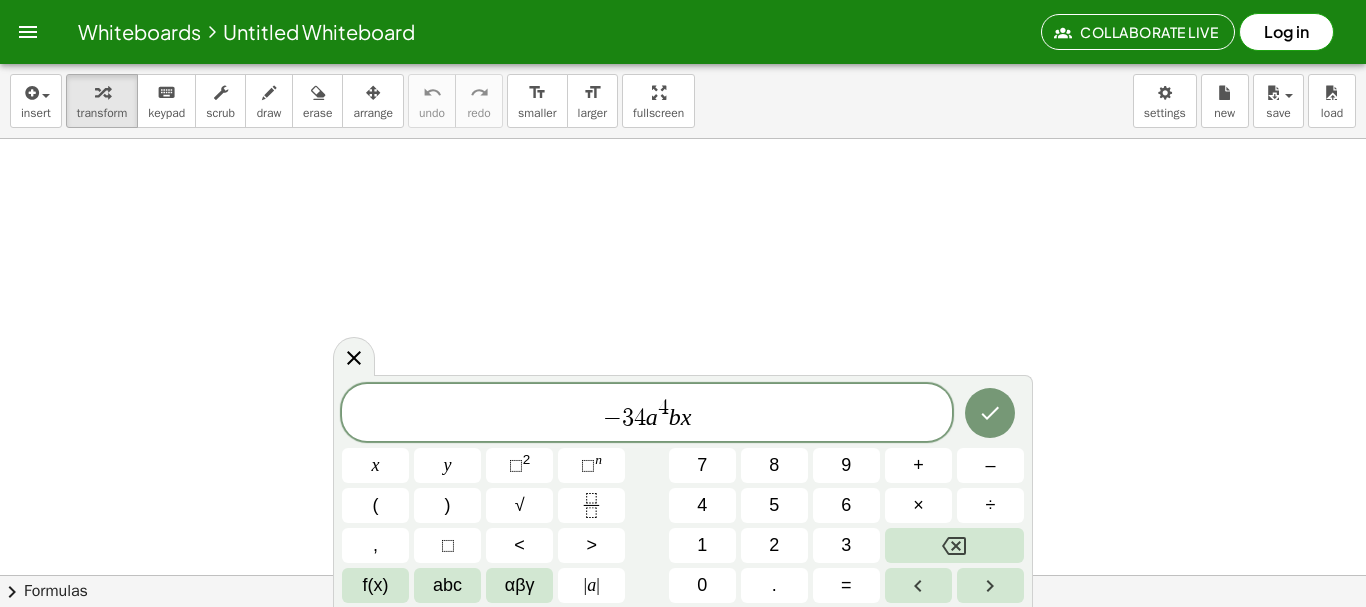 click on "⬚ 2" at bounding box center [519, 465] 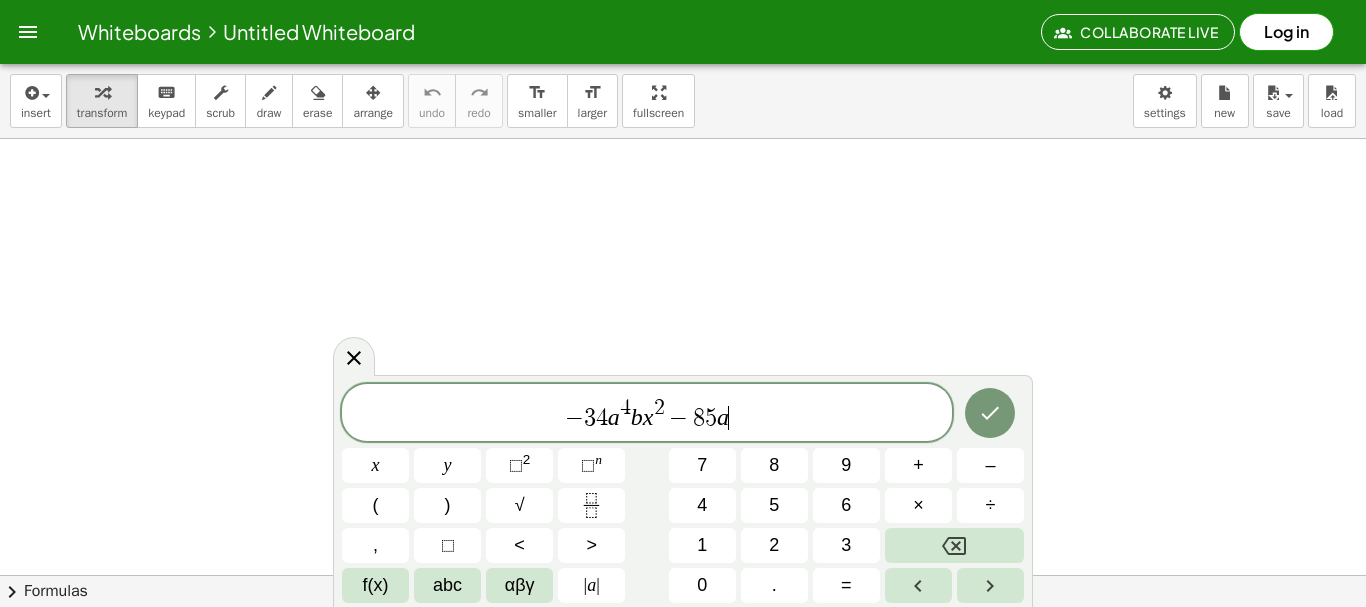 click on "⬚ n" at bounding box center (591, 465) 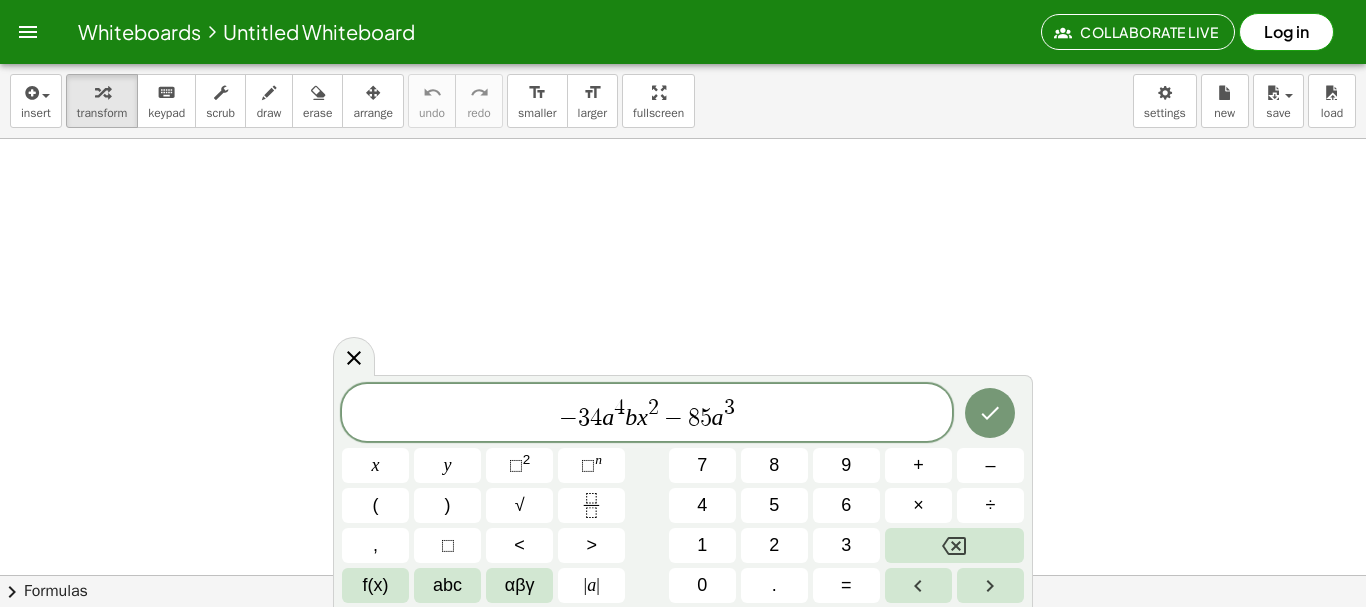 click on "− 3 4 a 4 b x 2 − 8 5 a 3 ​" at bounding box center (647, 414) 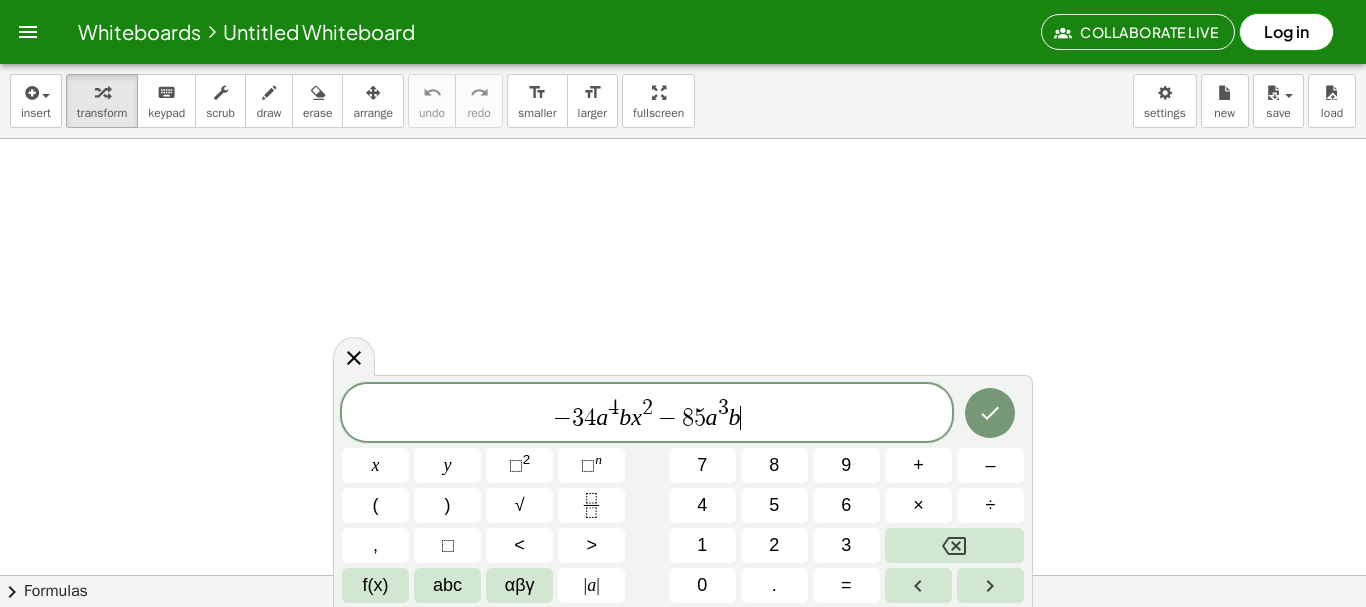 click on "2" at bounding box center (527, 459) 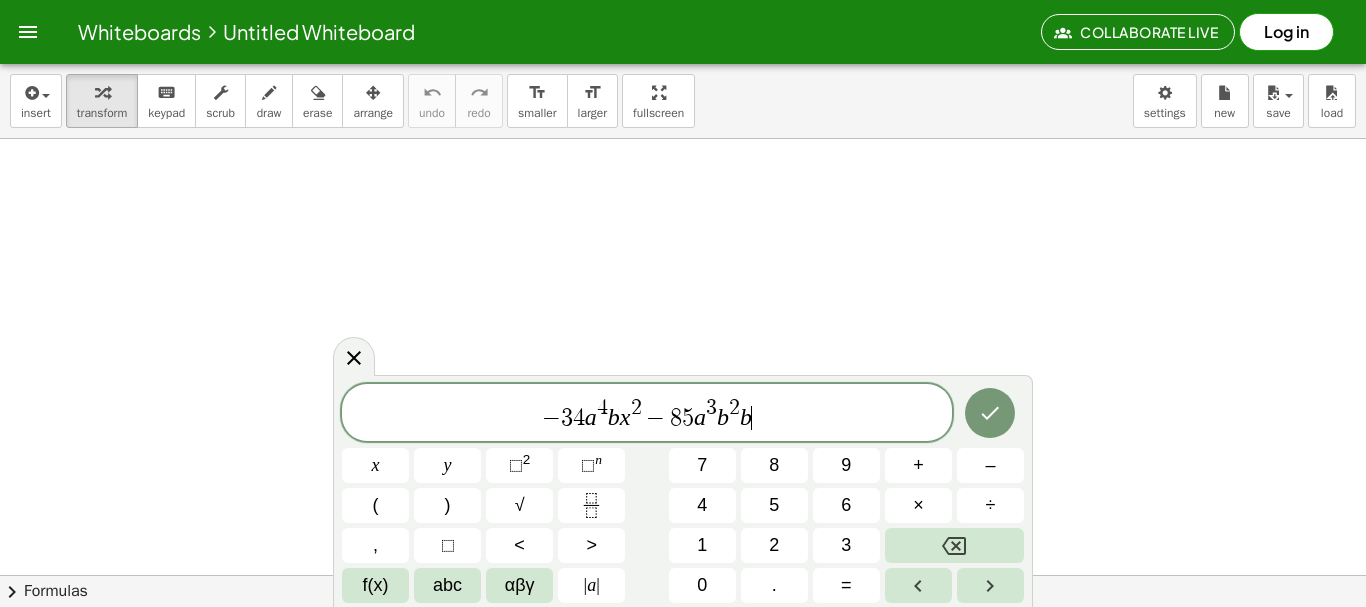 click on "⬚" at bounding box center [516, 465] 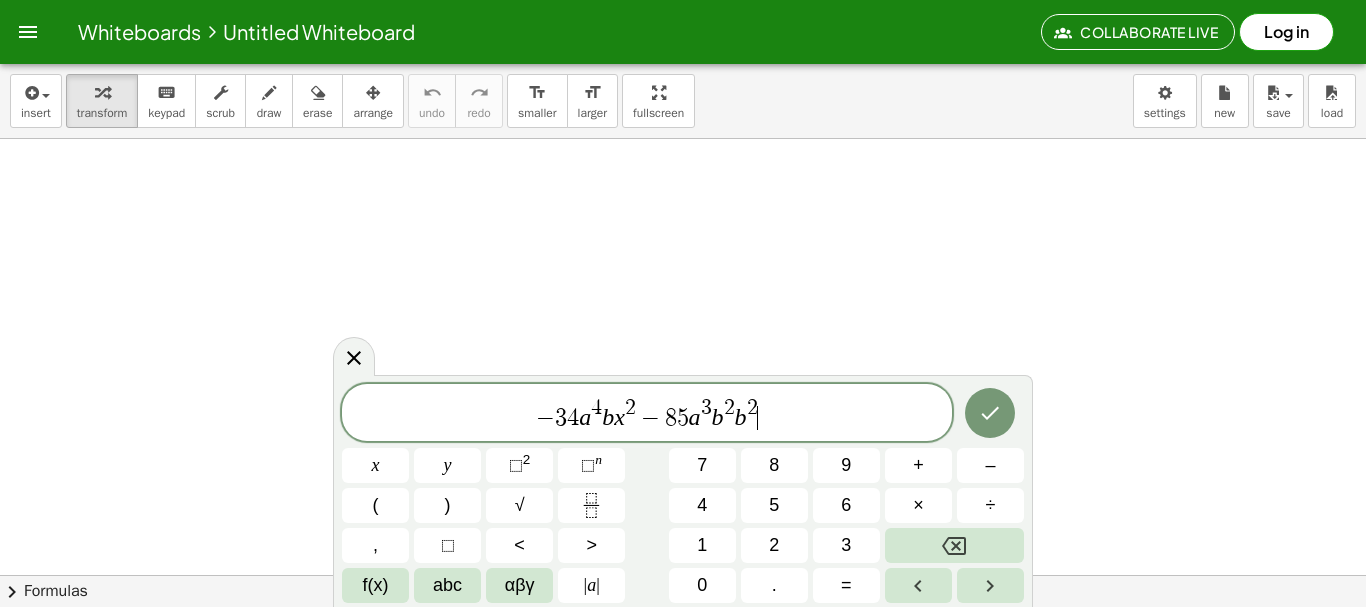 click on "b" at bounding box center (741, 417) 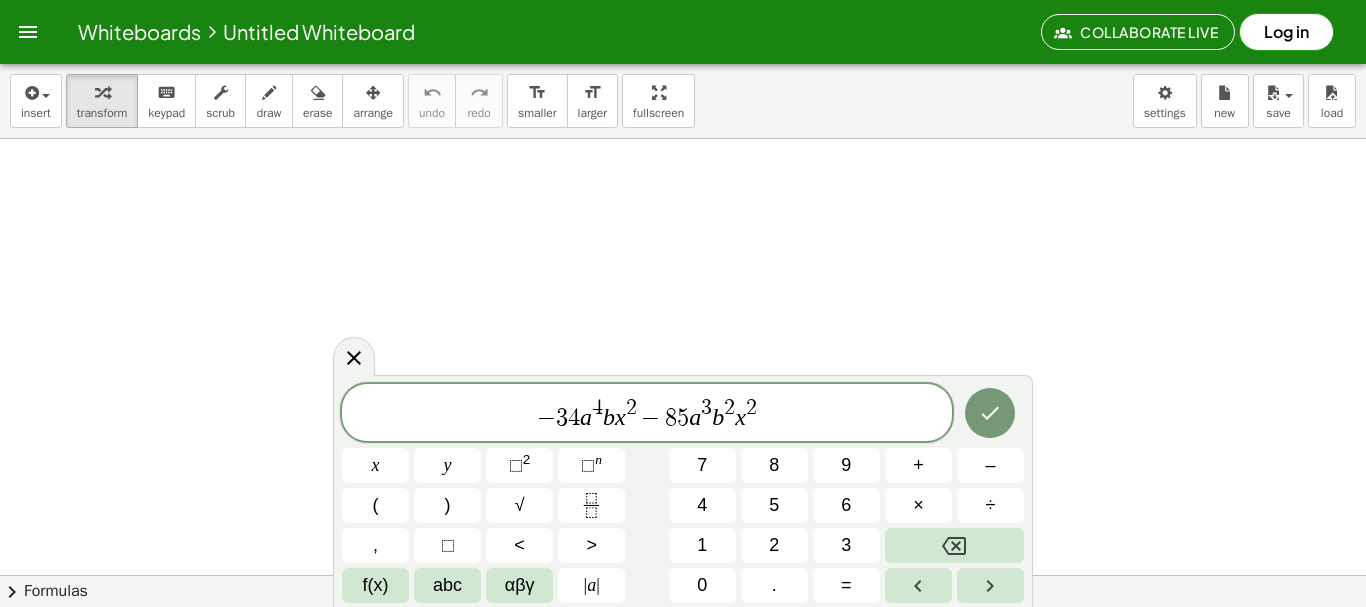click on "− 3 4 a 4 b x 2 − 8 5 a 3 b 2 x ​ 2" at bounding box center (647, 414) 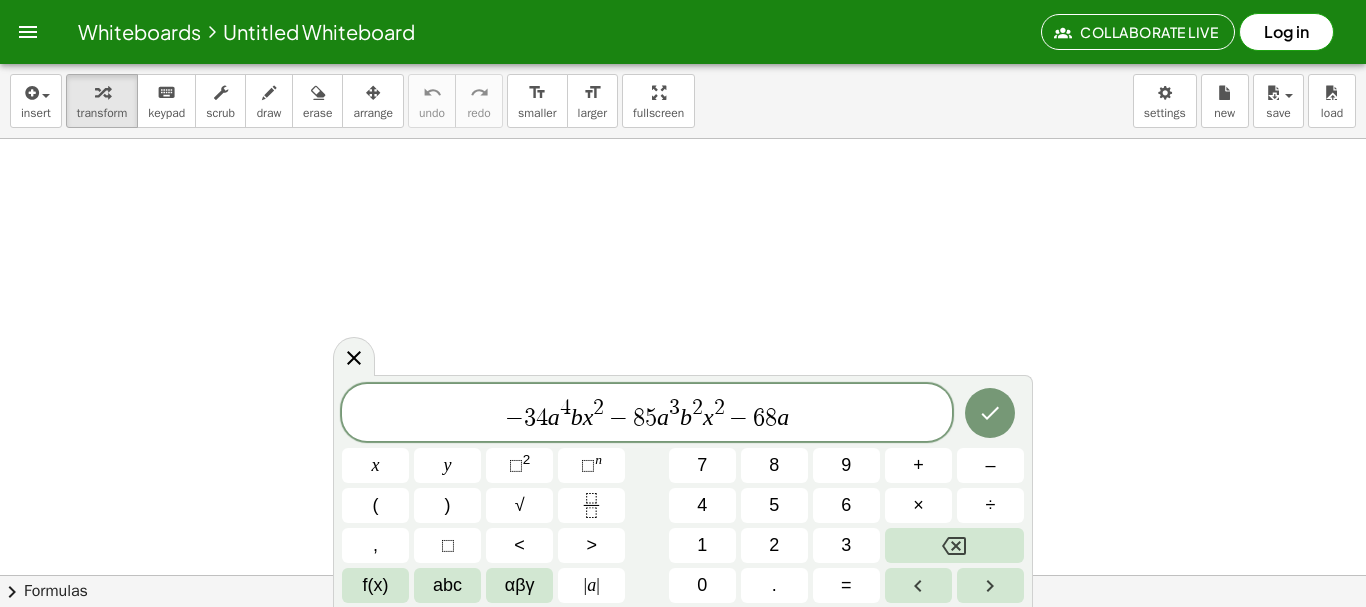 click on "⬚" at bounding box center [588, 465] 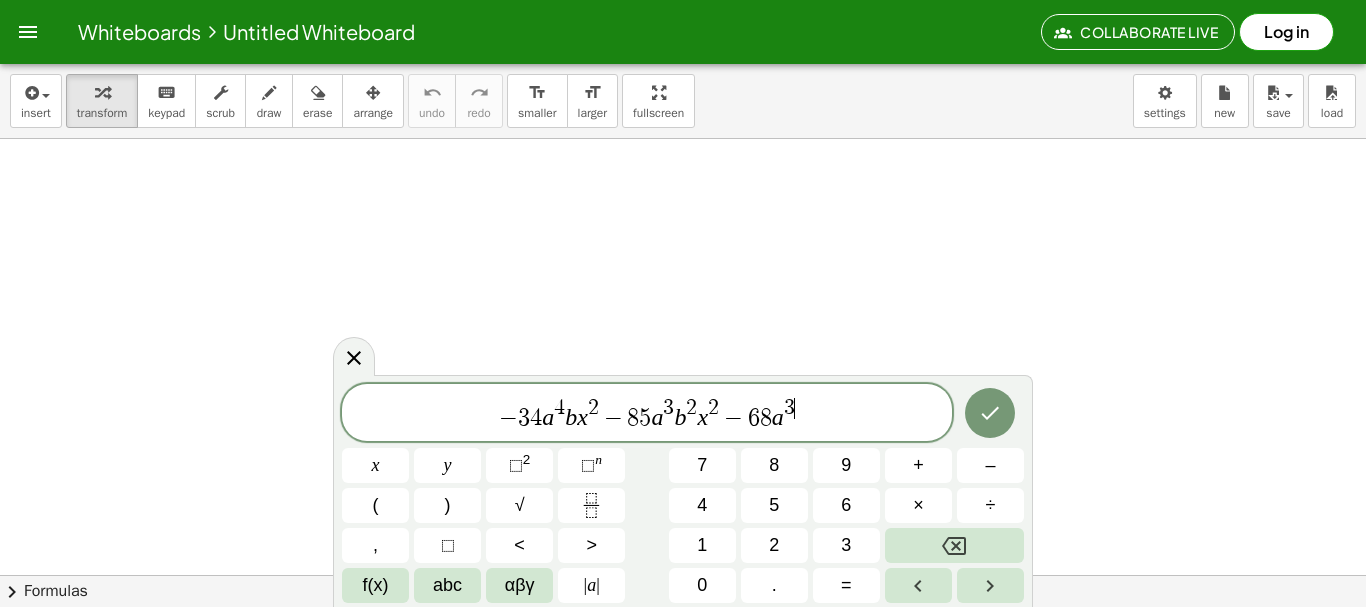 click on "− 3 4 a 4 b x 2 − 8 5 a 3 b 2 x 2 − 6 8 a 3 ​" at bounding box center [647, 414] 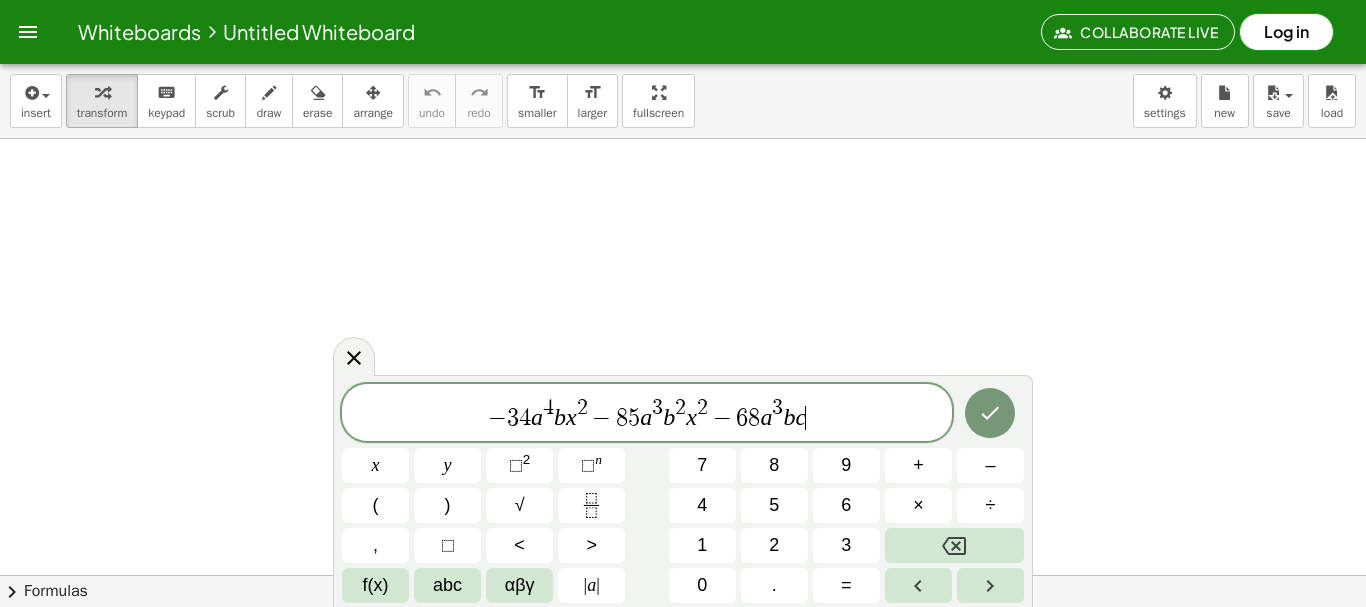 click on "⬚ 2" at bounding box center [519, 465] 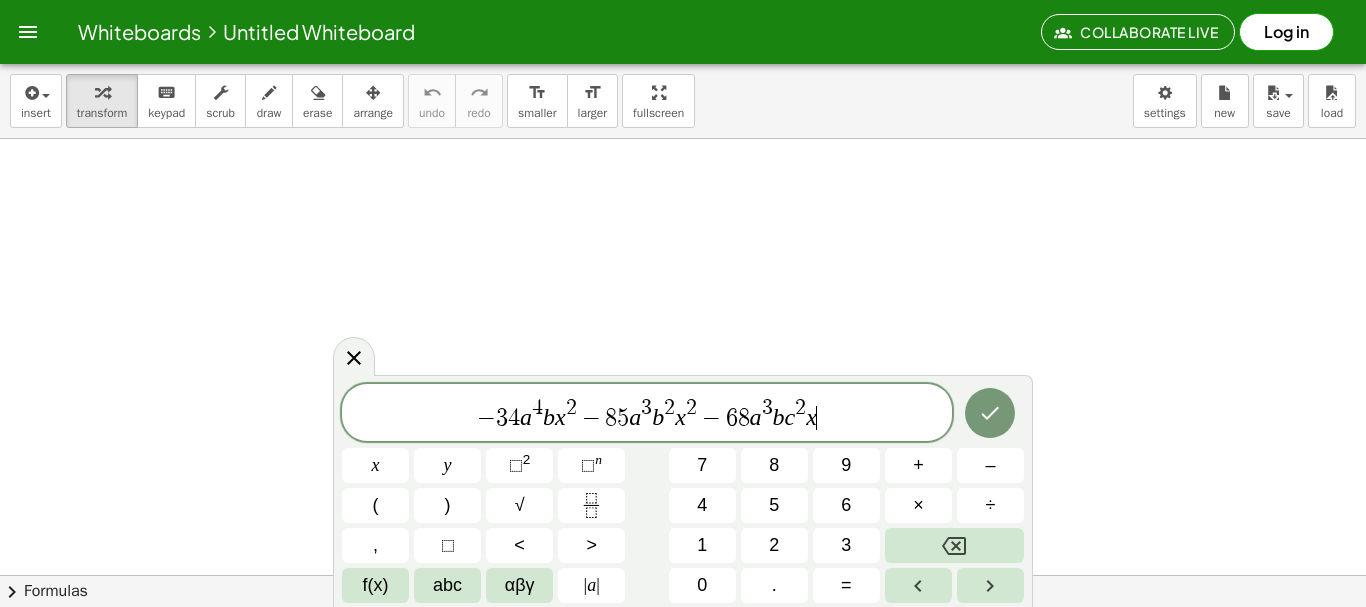 click on "⬚" at bounding box center (516, 465) 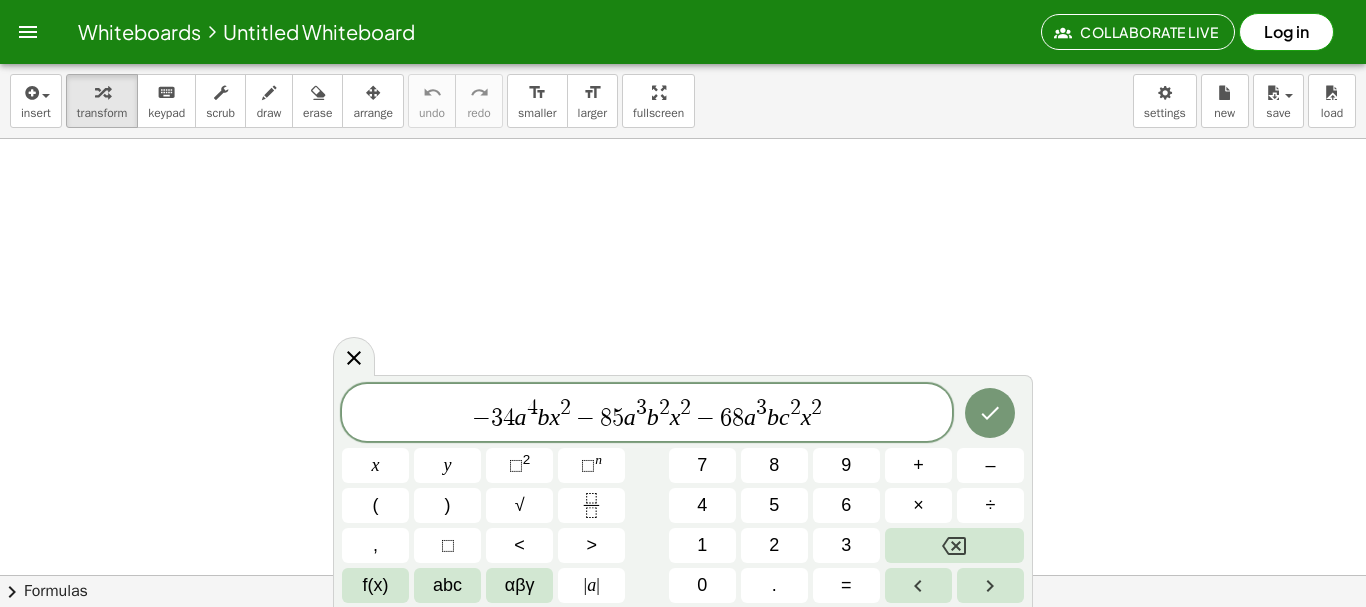 click at bounding box center (990, 413) 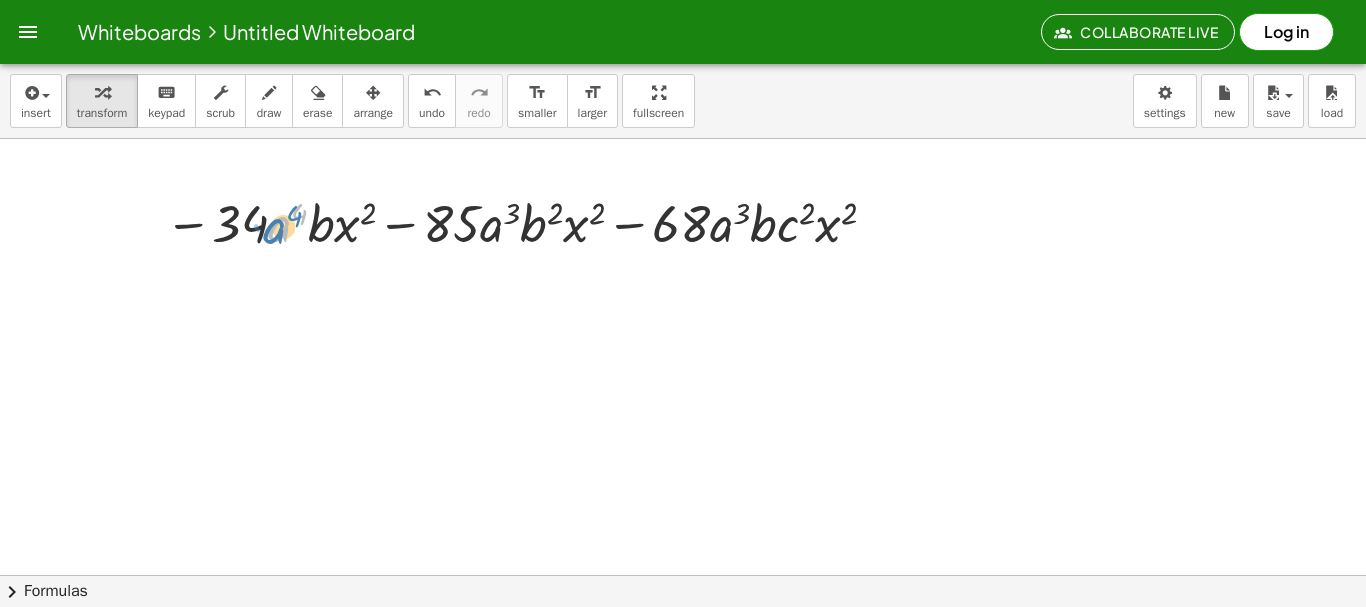 click at bounding box center [524, 222] 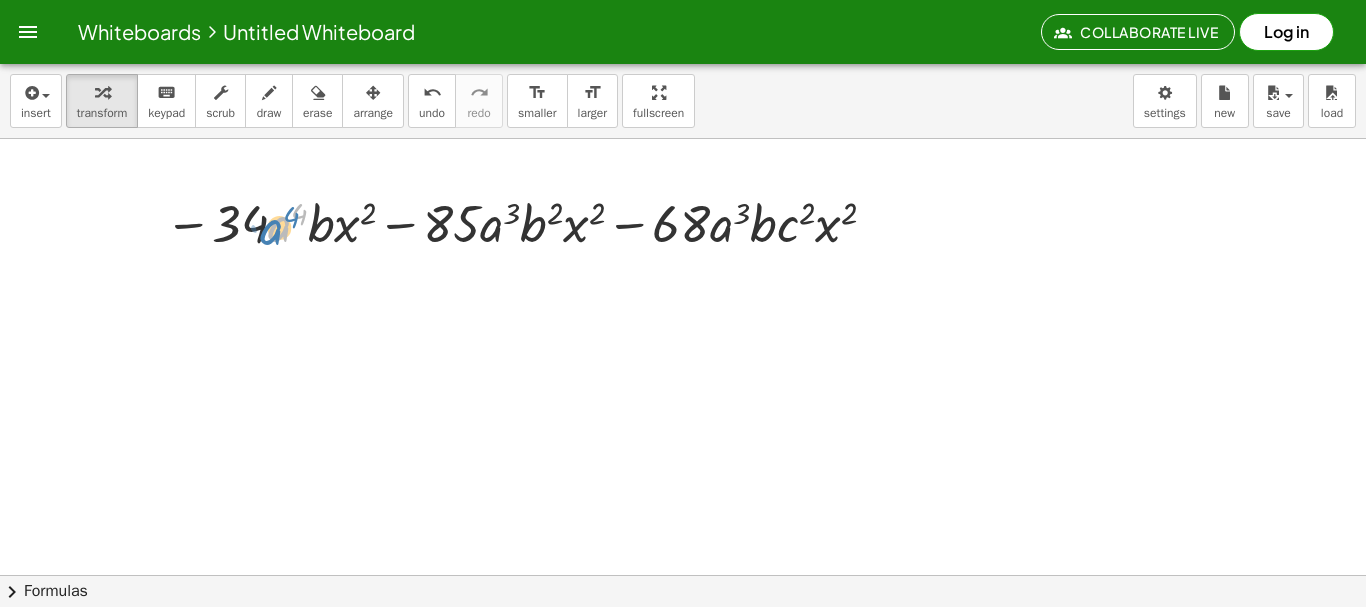 click at bounding box center (524, 222) 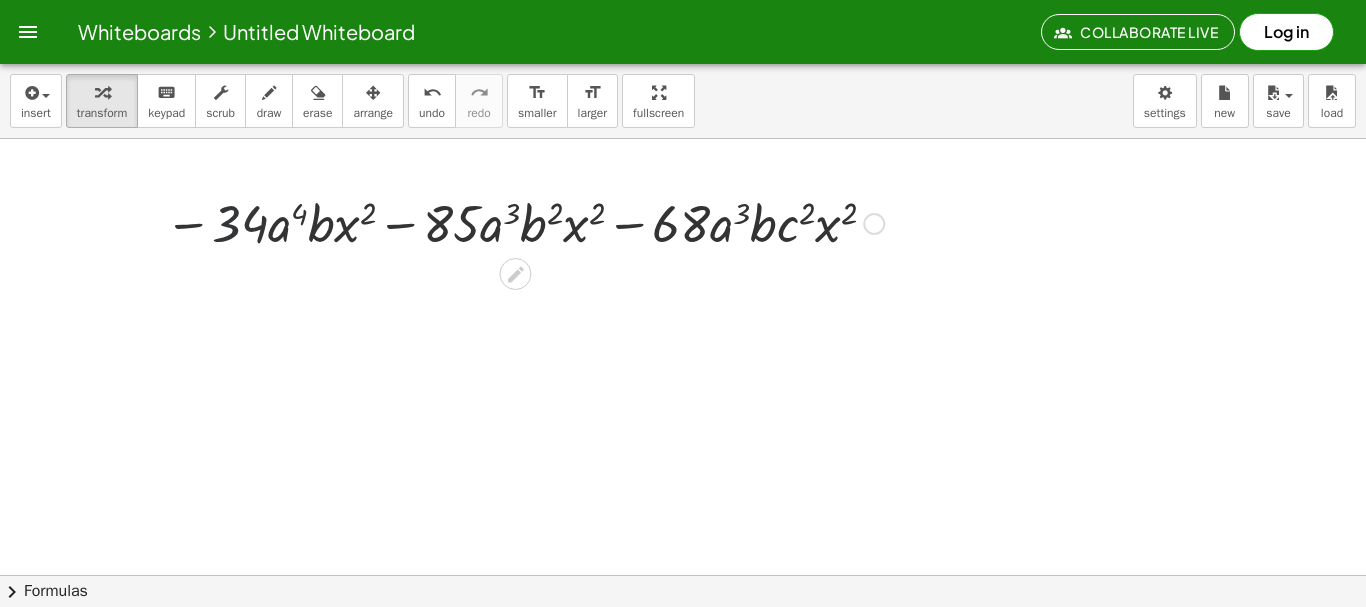 click at bounding box center [524, 222] 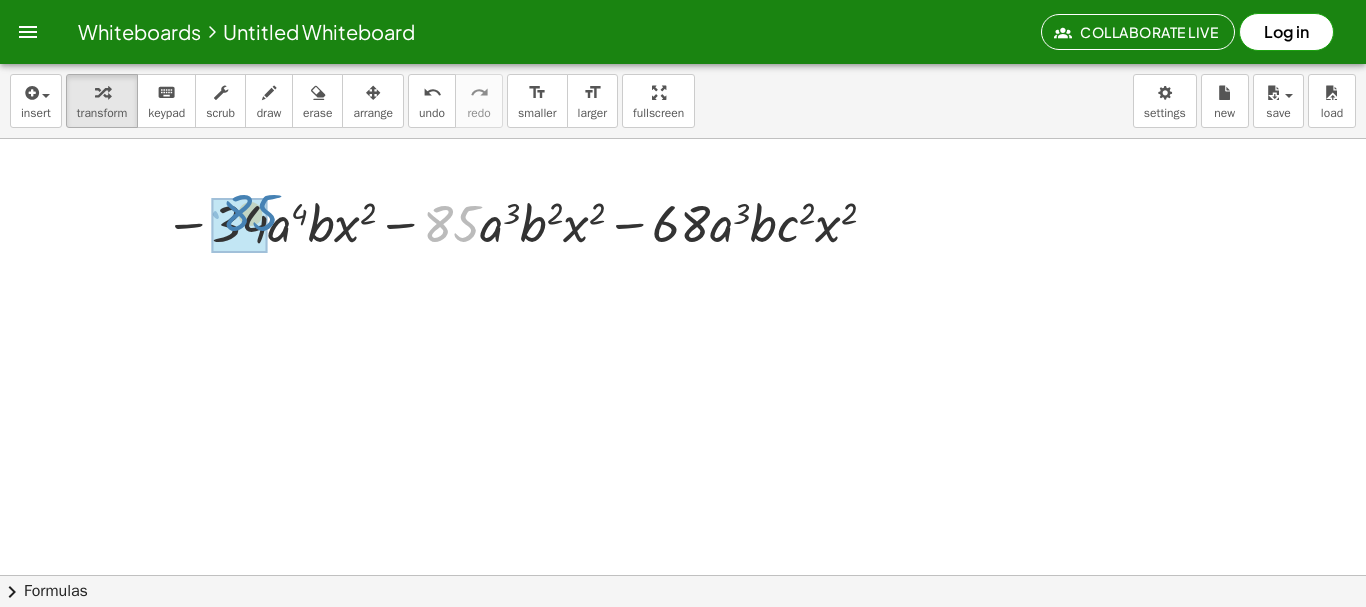 drag, startPoint x: 454, startPoint y: 224, endPoint x: 253, endPoint y: 214, distance: 201.2486 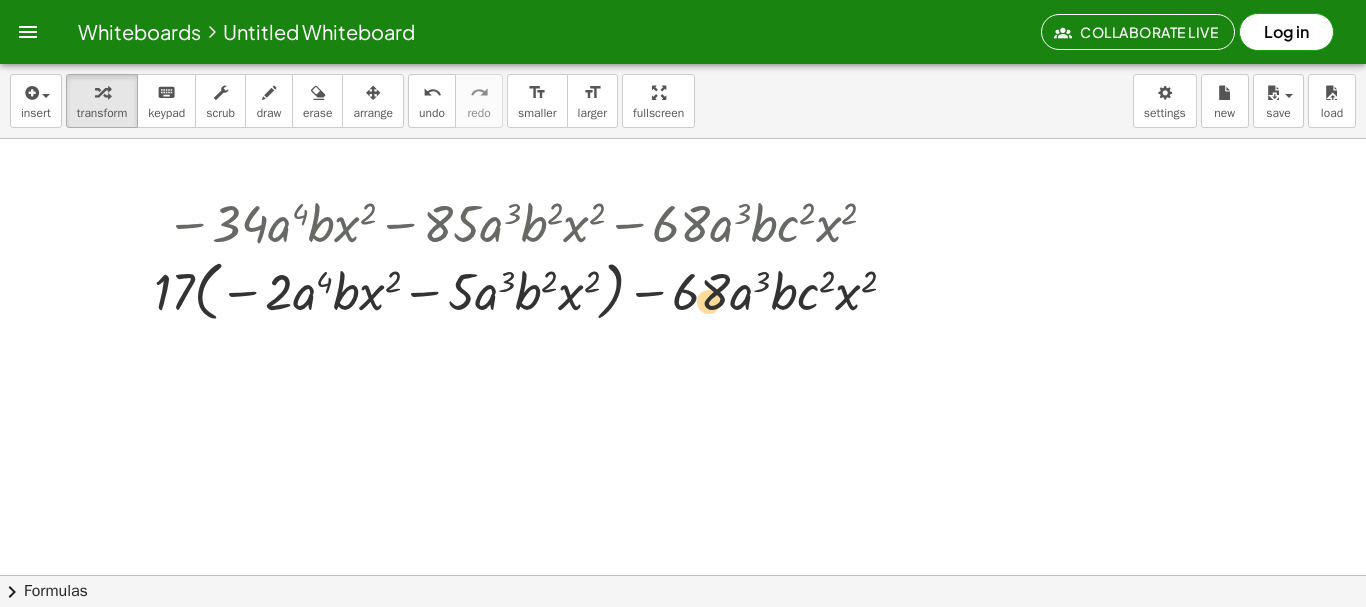 drag, startPoint x: 710, startPoint y: 292, endPoint x: 721, endPoint y: 301, distance: 14.21267 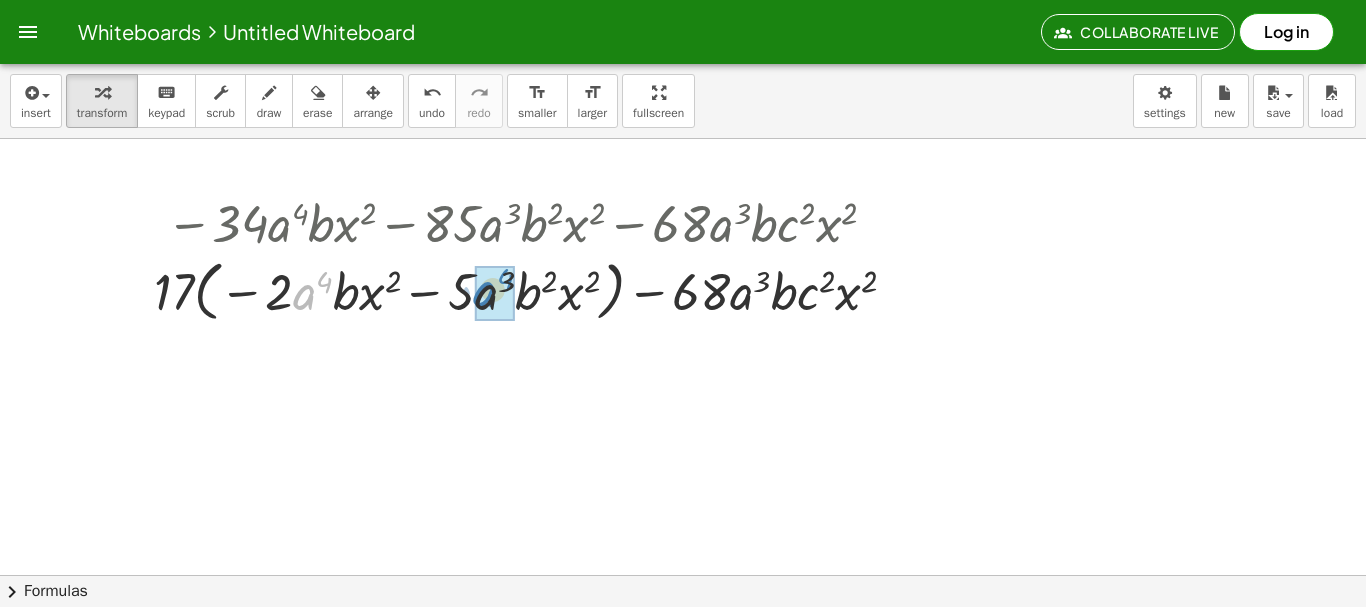 drag, startPoint x: 303, startPoint y: 294, endPoint x: 484, endPoint y: 289, distance: 181.06905 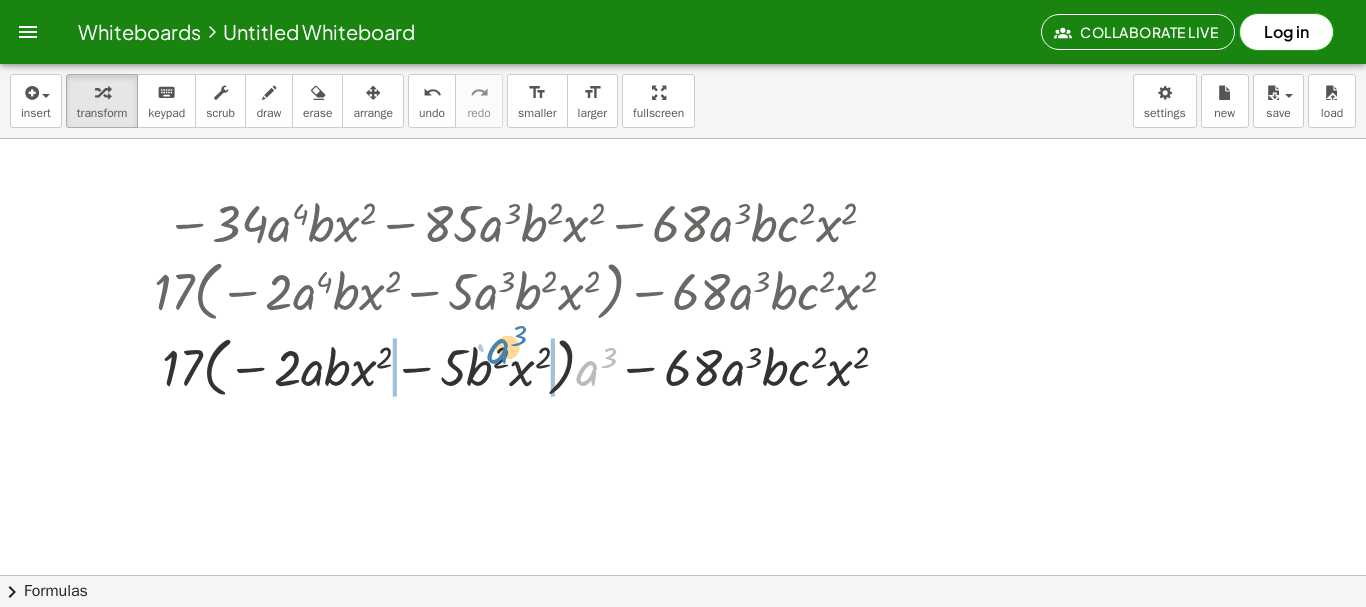 drag, startPoint x: 589, startPoint y: 369, endPoint x: 500, endPoint y: 347, distance: 91.67879 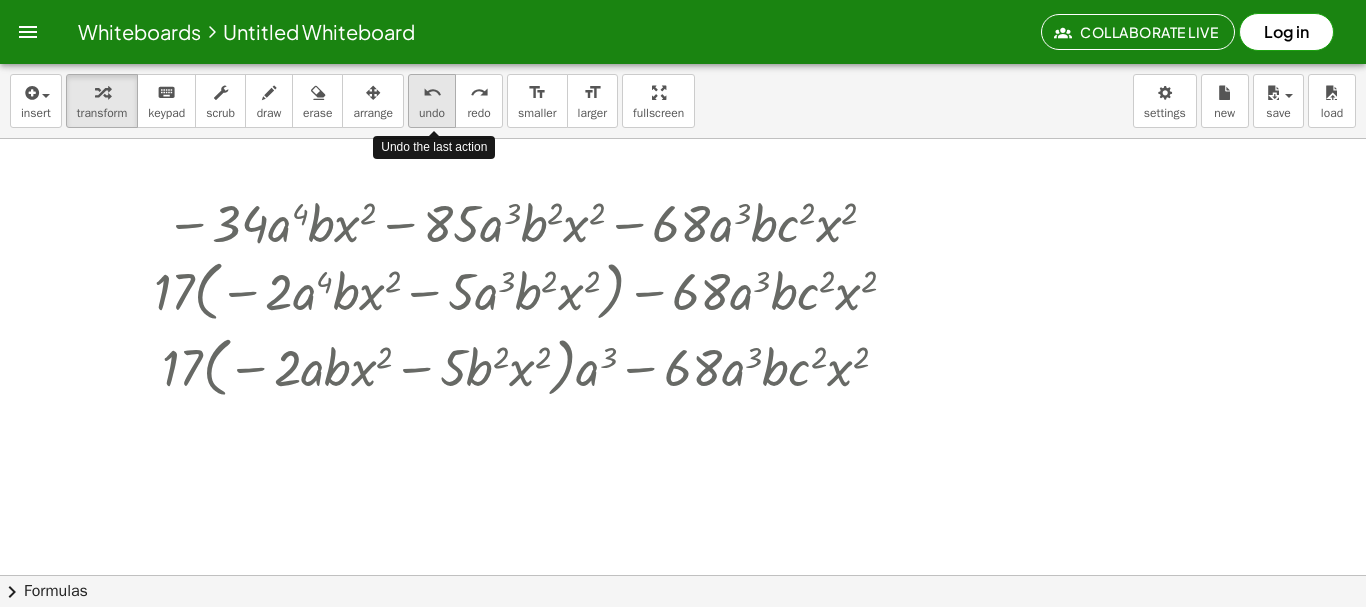 click on "undo undo" at bounding box center [432, 101] 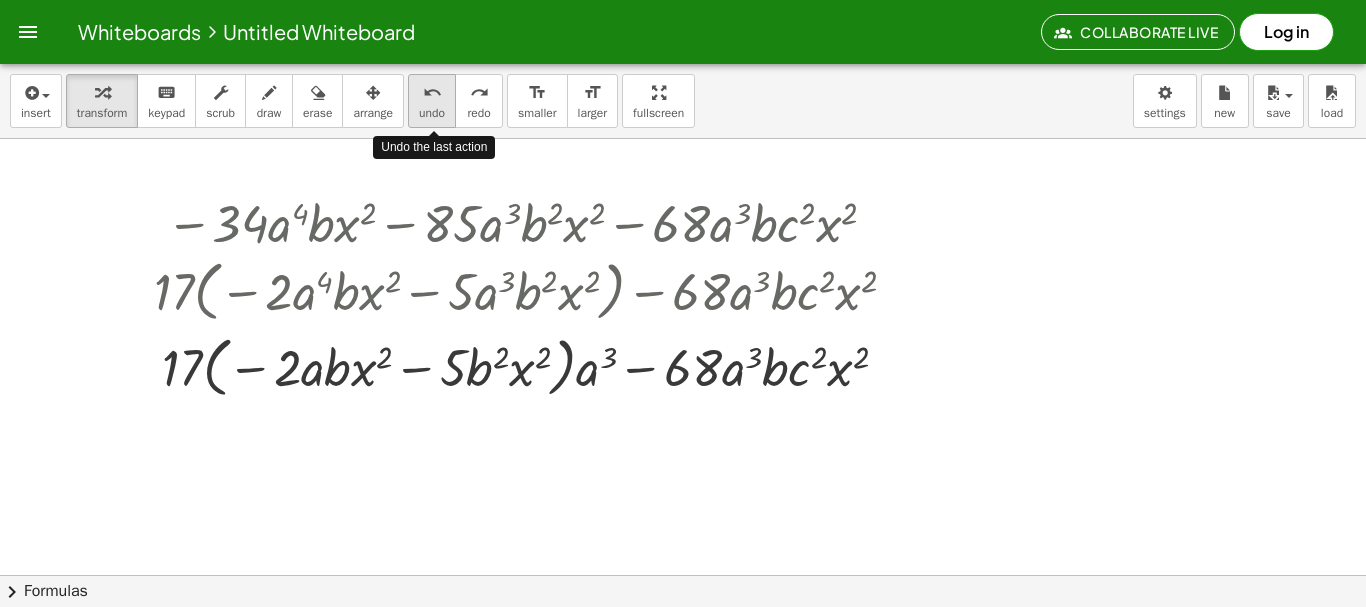click on "undo undo" at bounding box center [432, 101] 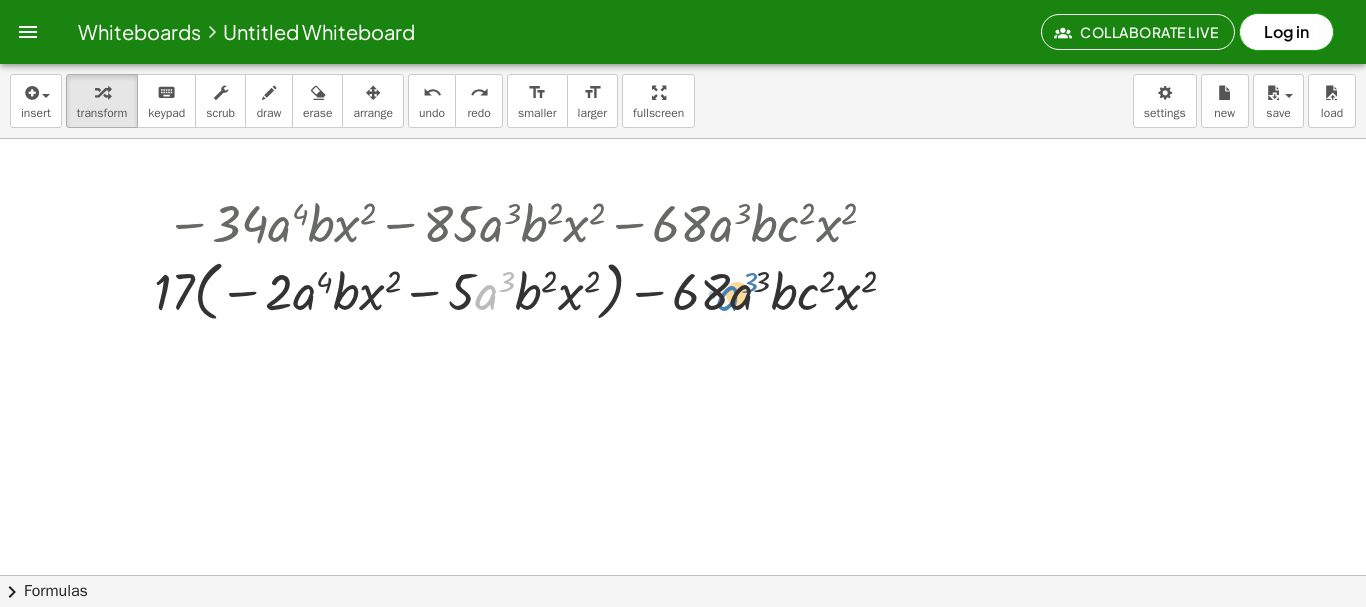 drag, startPoint x: 488, startPoint y: 291, endPoint x: 732, endPoint y: 292, distance: 244.00204 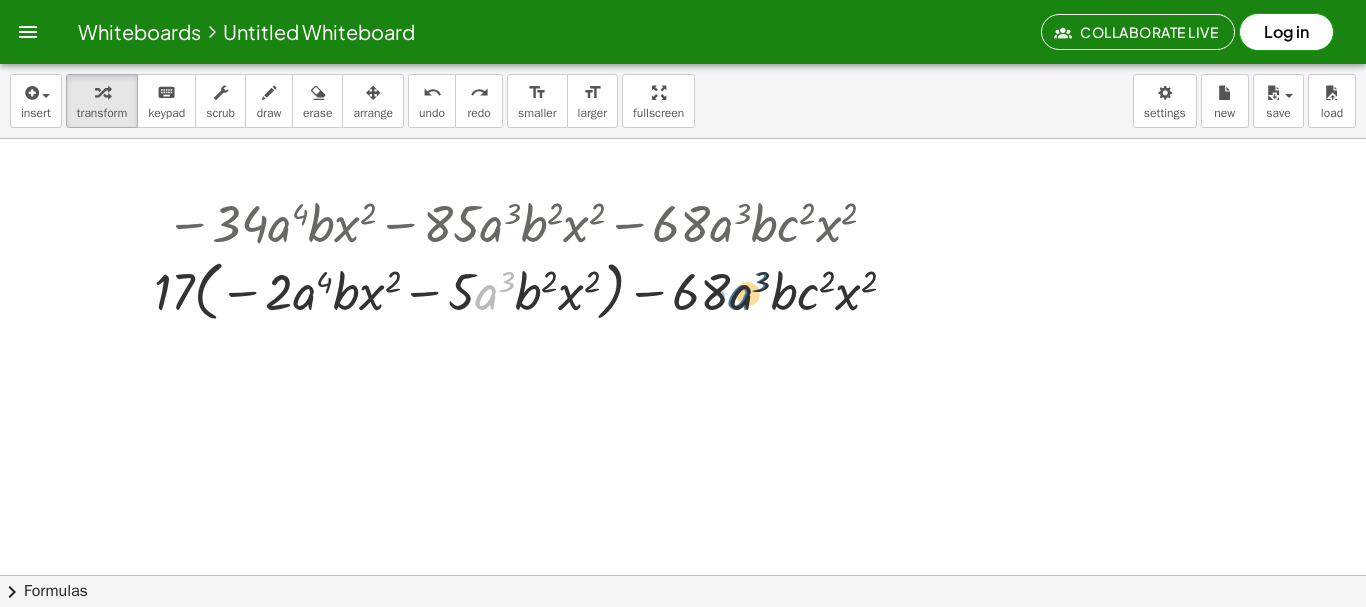 drag, startPoint x: 492, startPoint y: 290, endPoint x: 745, endPoint y: 290, distance: 253 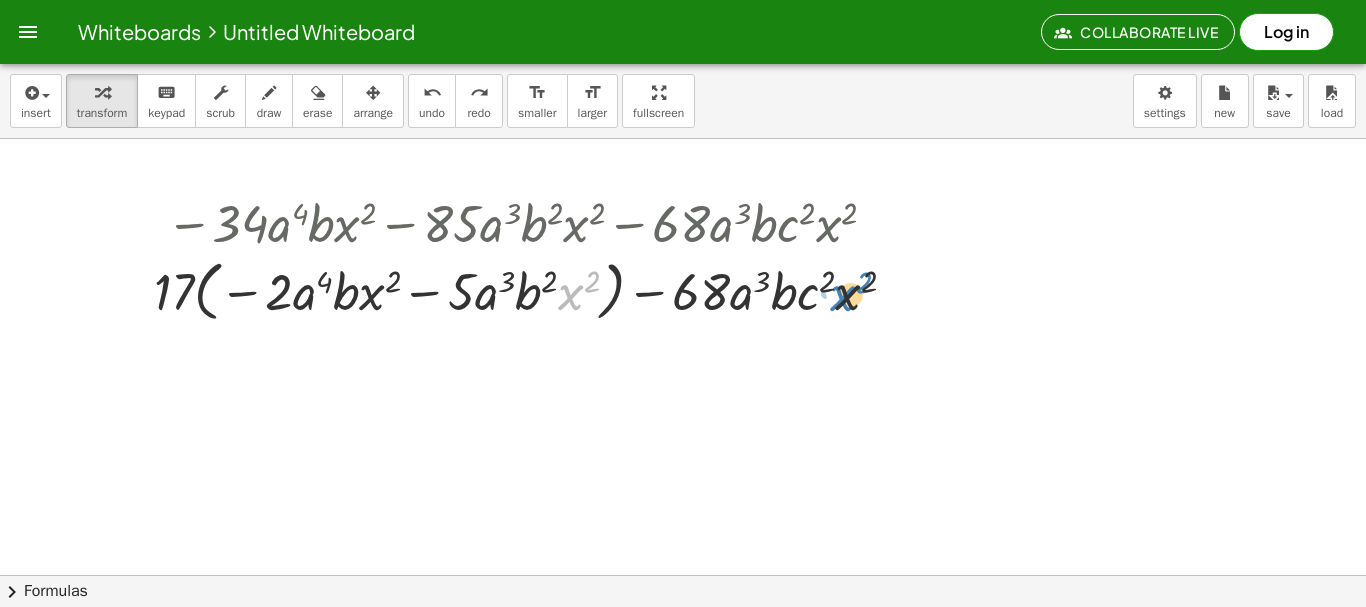 drag, startPoint x: 572, startPoint y: 293, endPoint x: 844, endPoint y: 294, distance: 272.00183 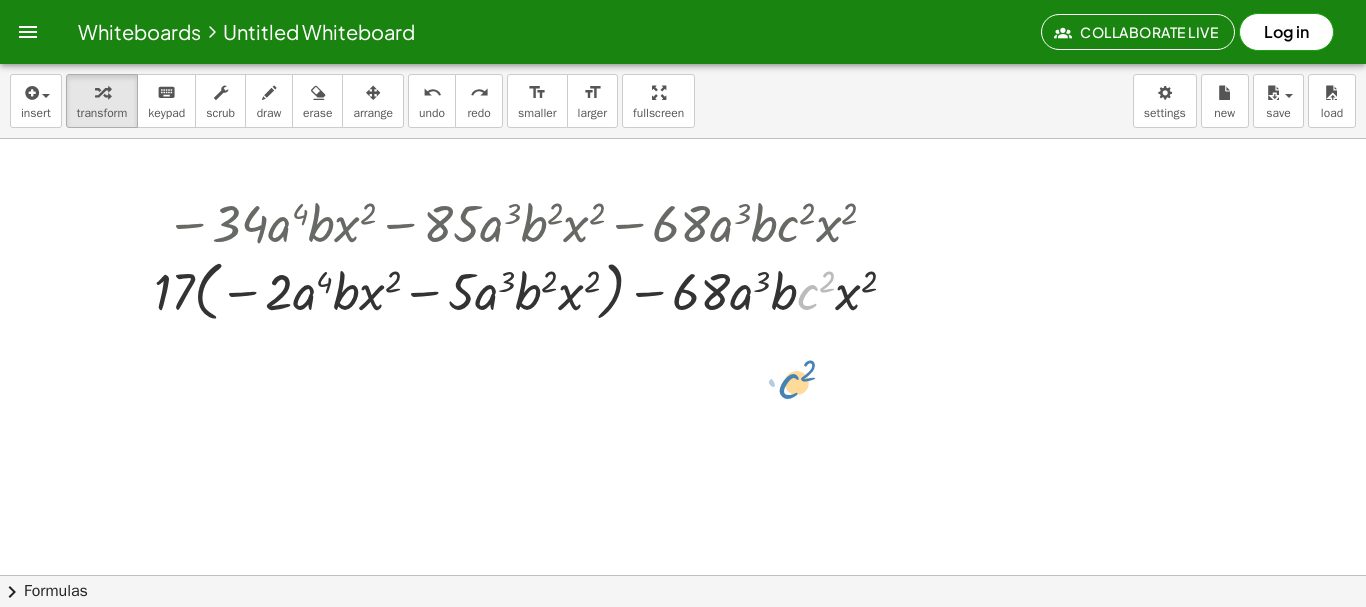 drag, startPoint x: 809, startPoint y: 289, endPoint x: 790, endPoint y: 378, distance: 91.00549 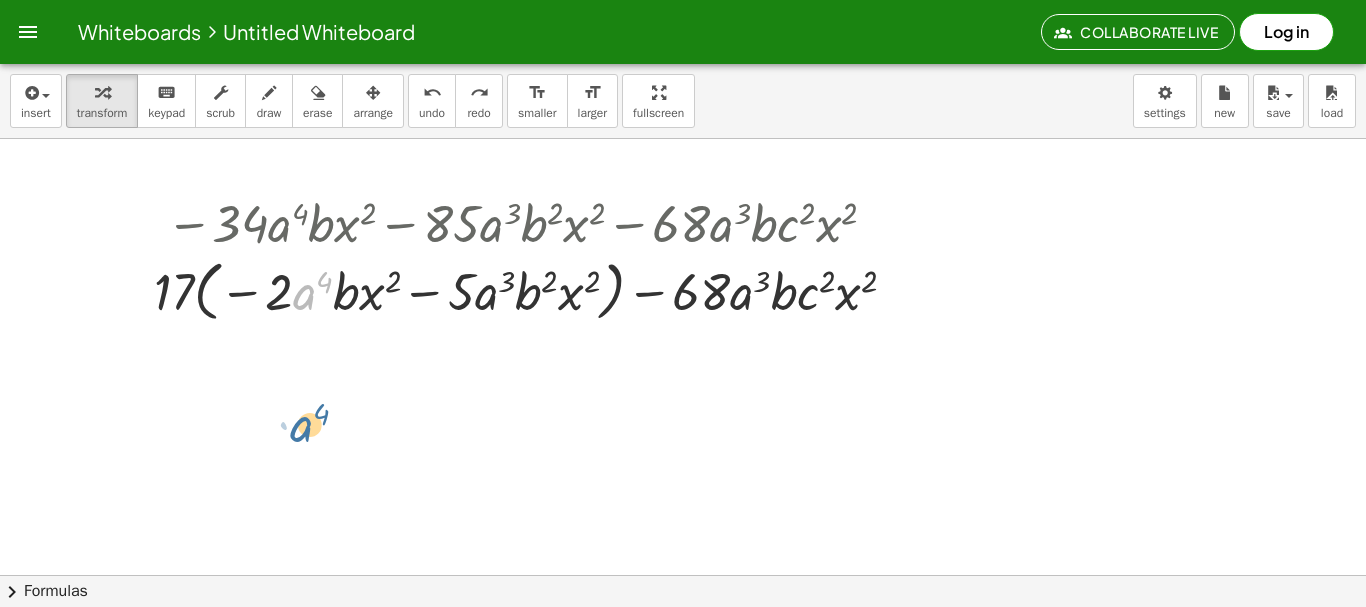 drag, startPoint x: 306, startPoint y: 309, endPoint x: 303, endPoint y: 436, distance: 127.03543 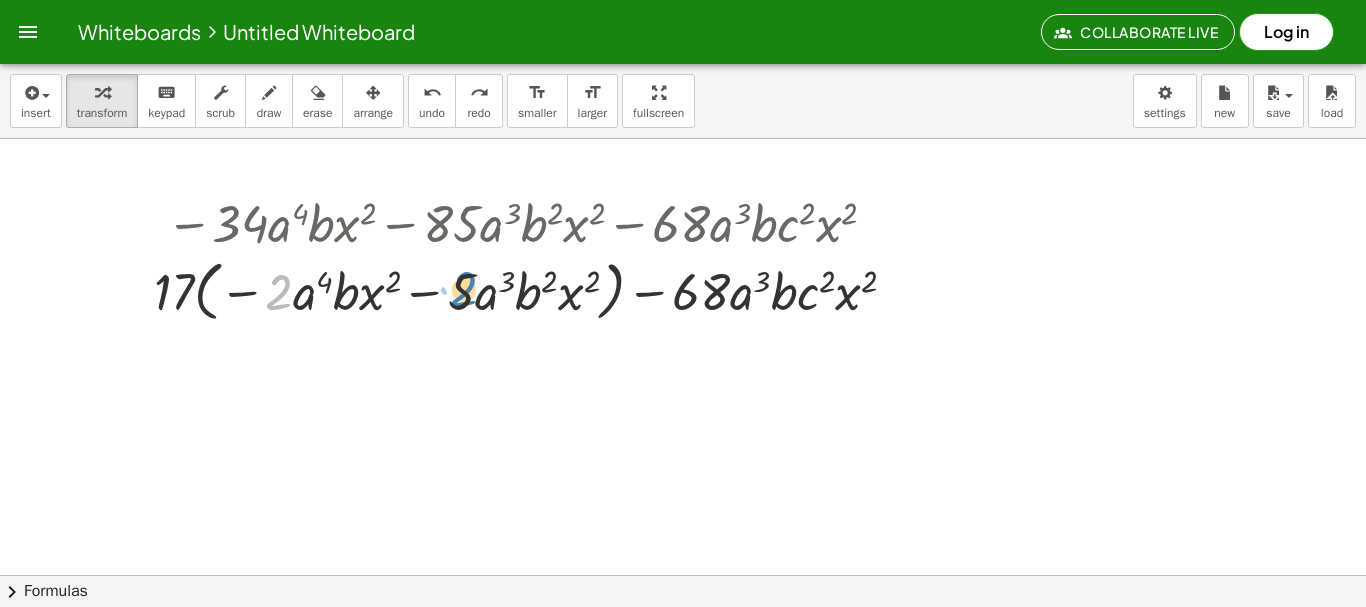 drag, startPoint x: 283, startPoint y: 296, endPoint x: 468, endPoint y: 293, distance: 185.02432 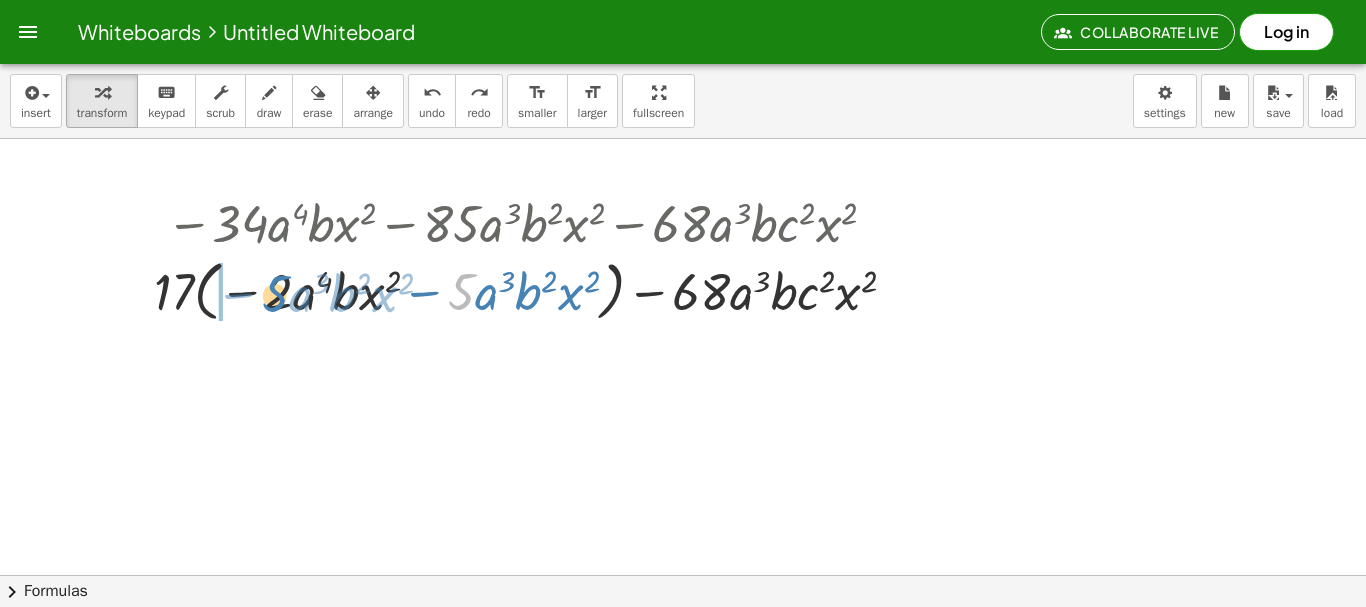 drag, startPoint x: 468, startPoint y: 293, endPoint x: 282, endPoint y: 295, distance: 186.01076 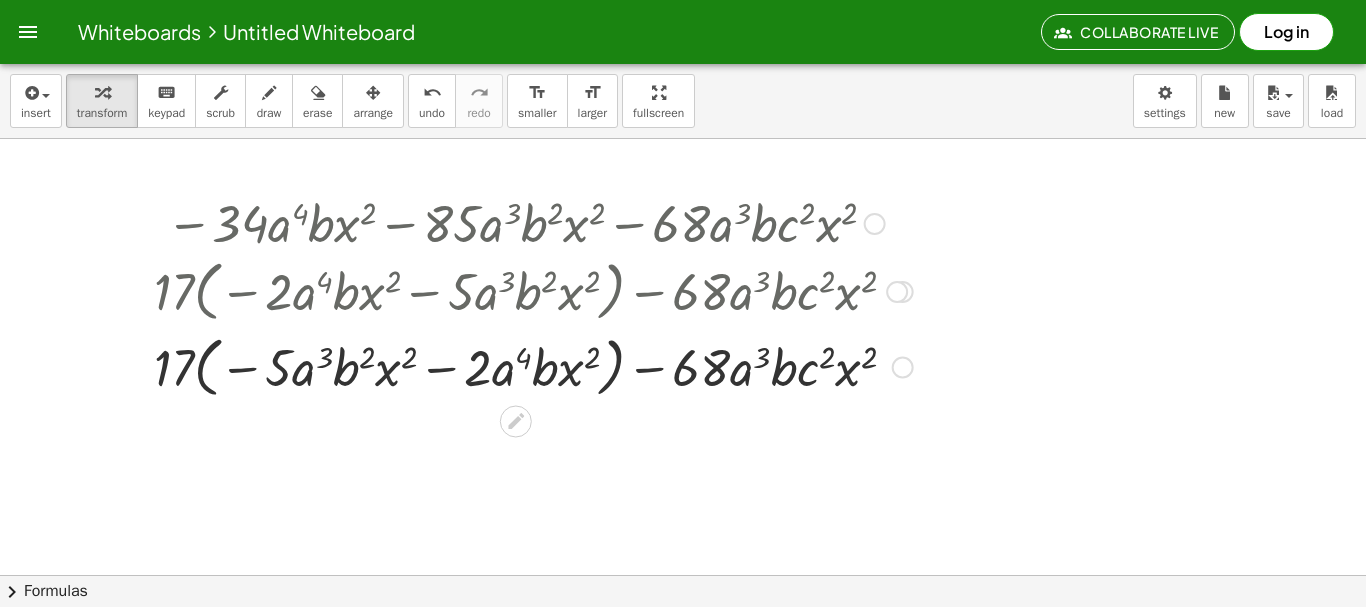 click at bounding box center [533, 366] 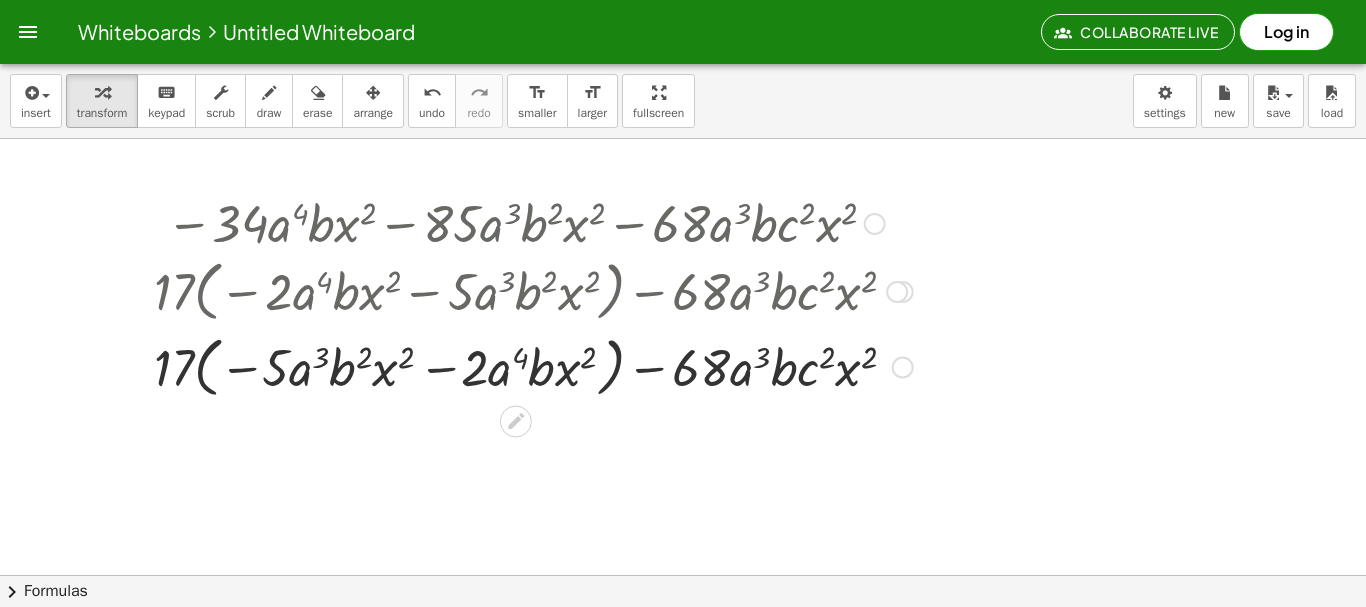 click at bounding box center (533, 366) 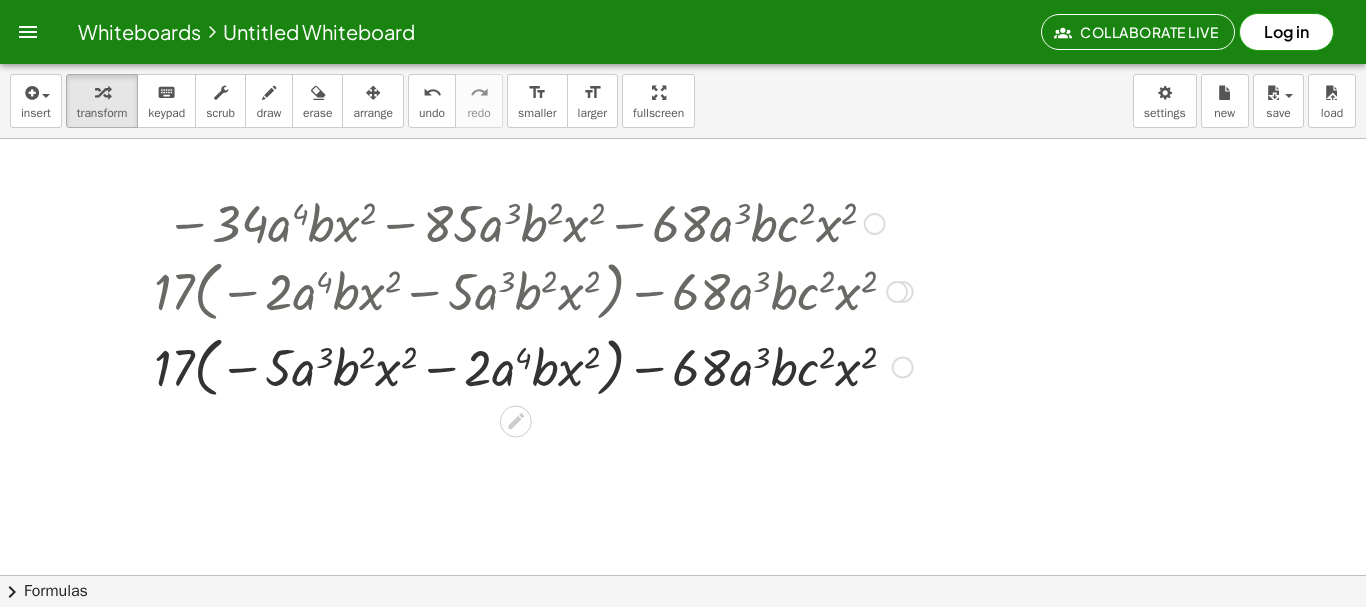 click at bounding box center (533, 366) 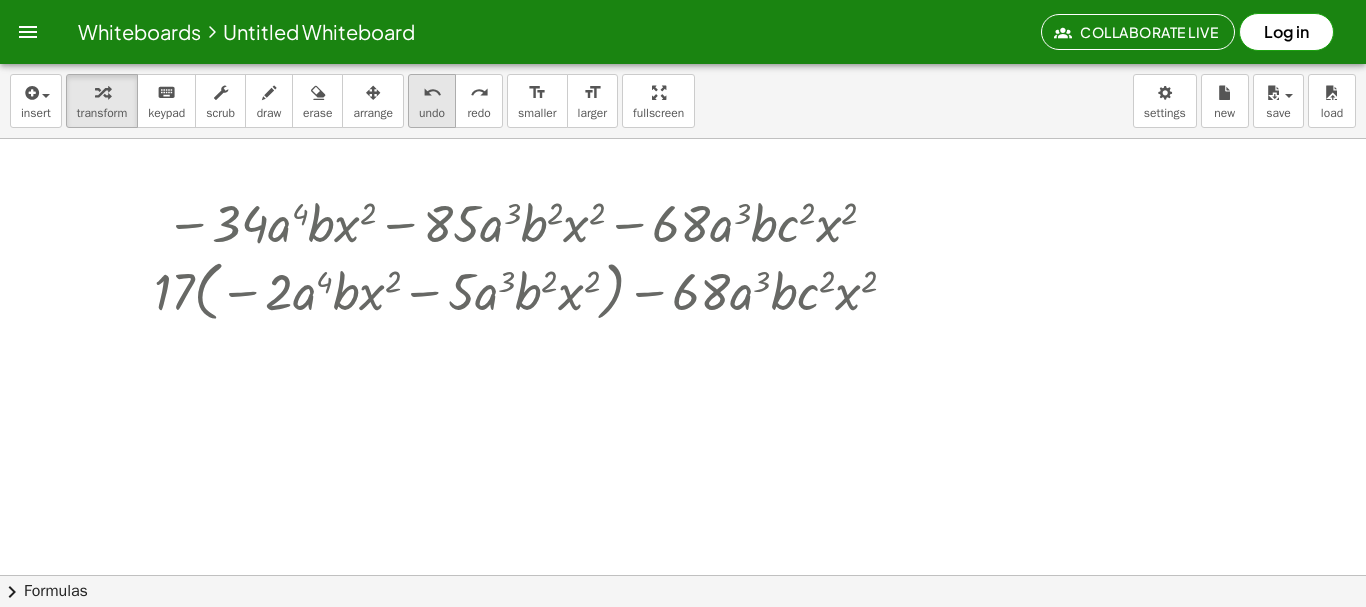 click on "undo" at bounding box center (432, 93) 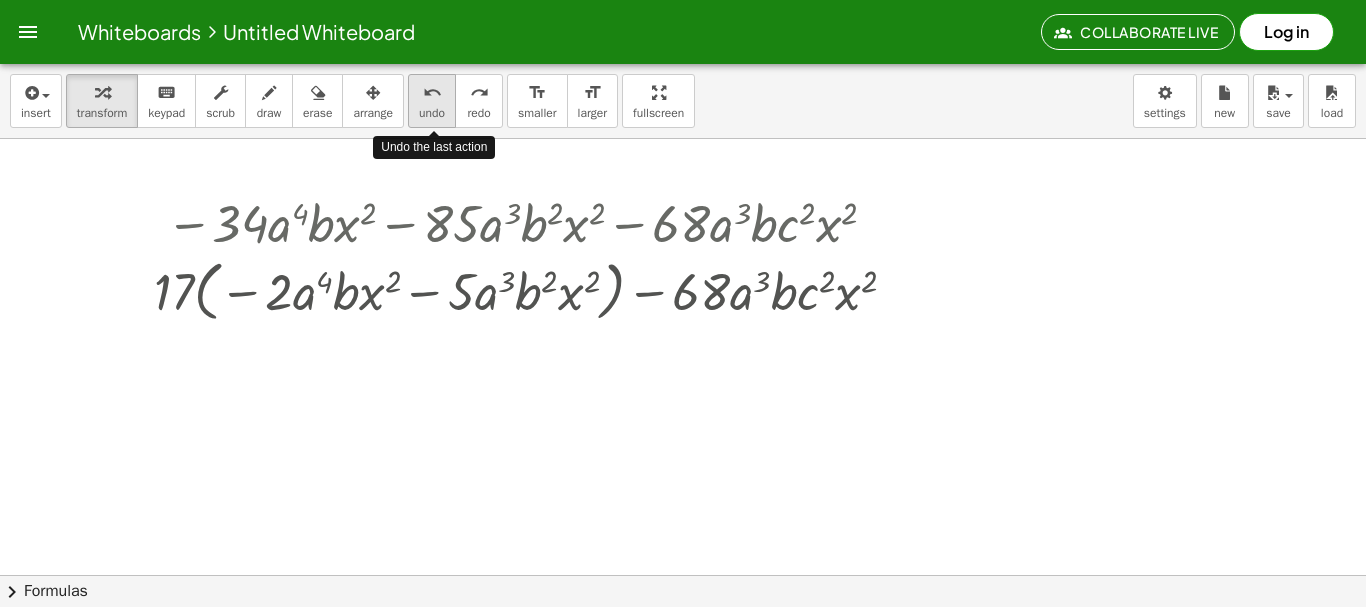 click on "undo" at bounding box center [432, 93] 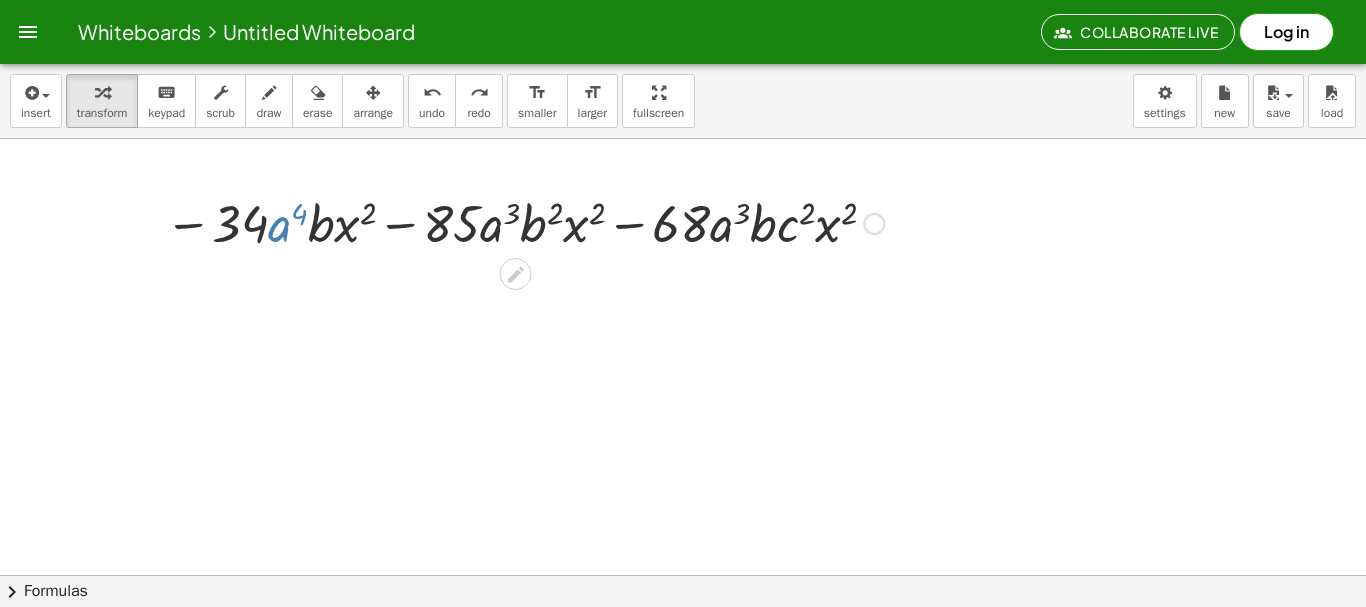 click at bounding box center (524, 222) 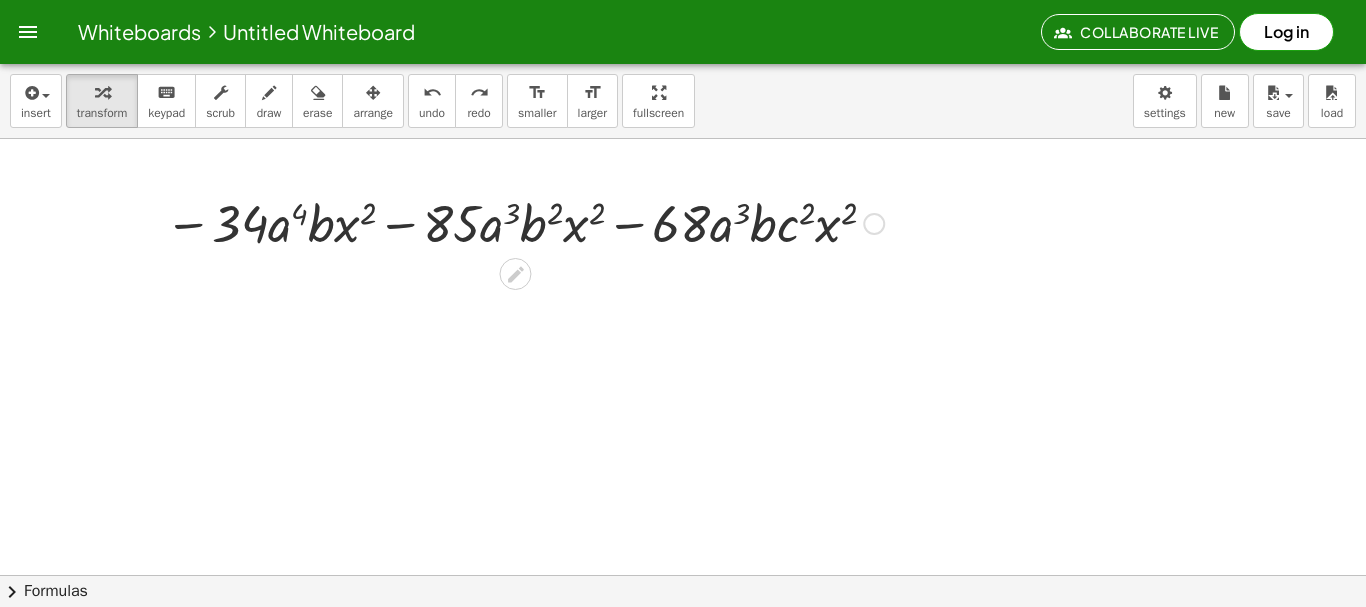 click at bounding box center [524, 222] 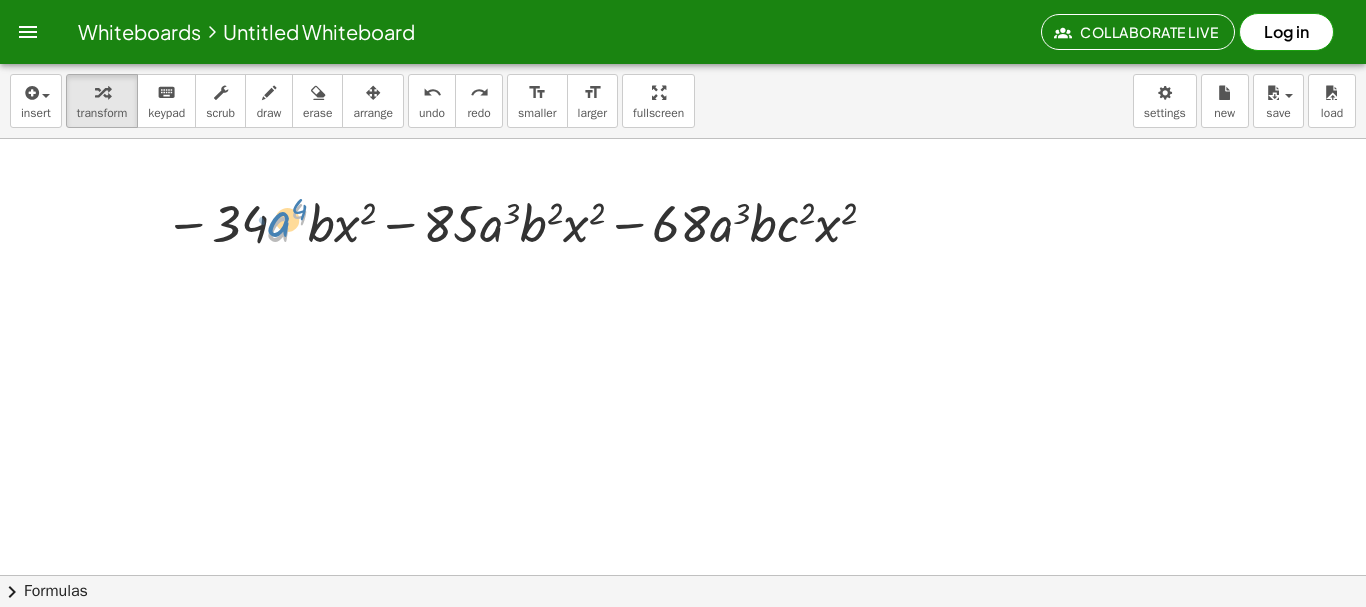click at bounding box center [524, 222] 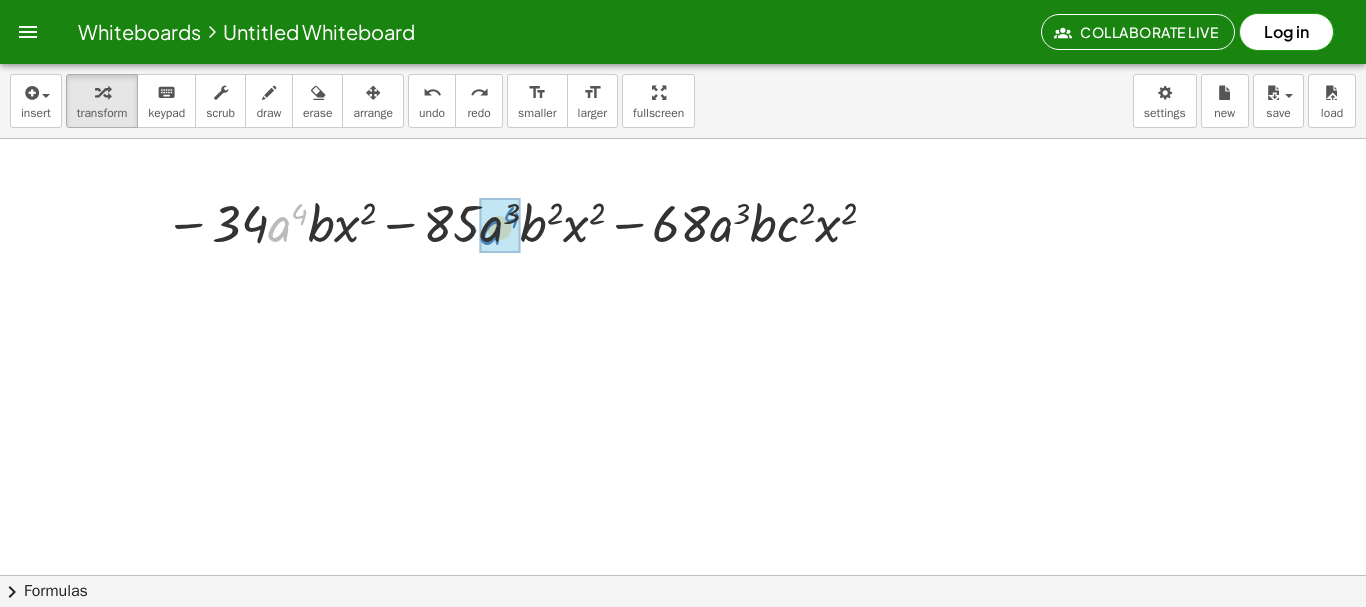 drag, startPoint x: 279, startPoint y: 219, endPoint x: 491, endPoint y: 222, distance: 212.02122 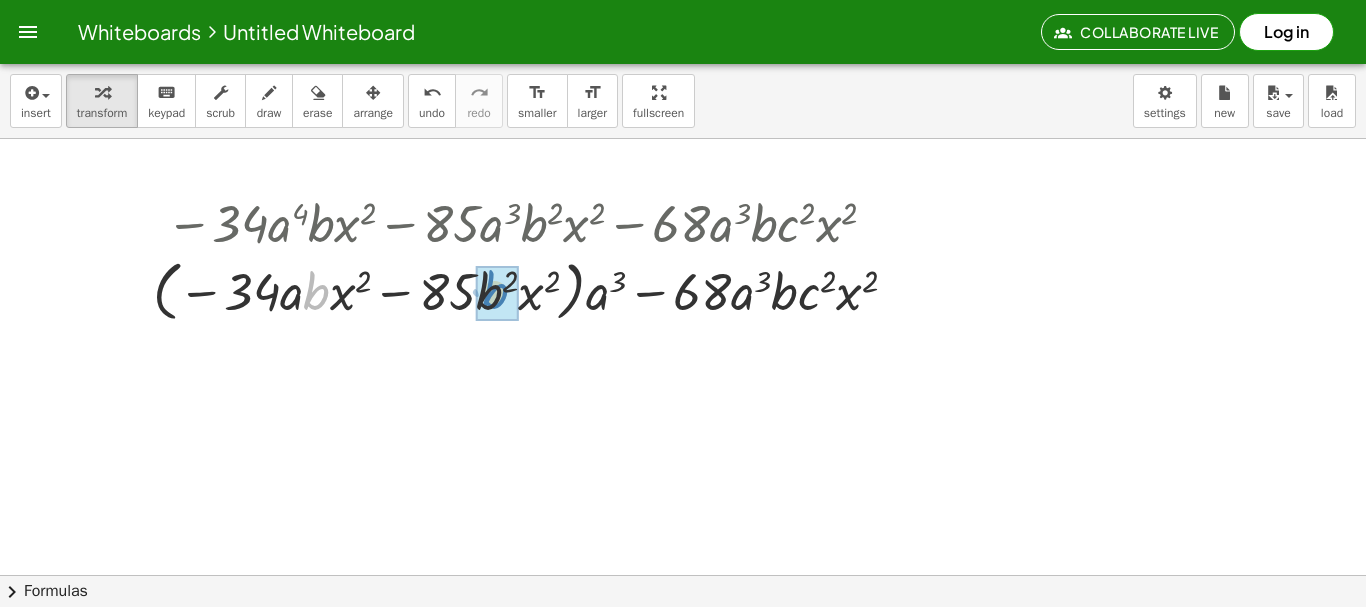drag, startPoint x: 313, startPoint y: 289, endPoint x: 471, endPoint y: 289, distance: 158 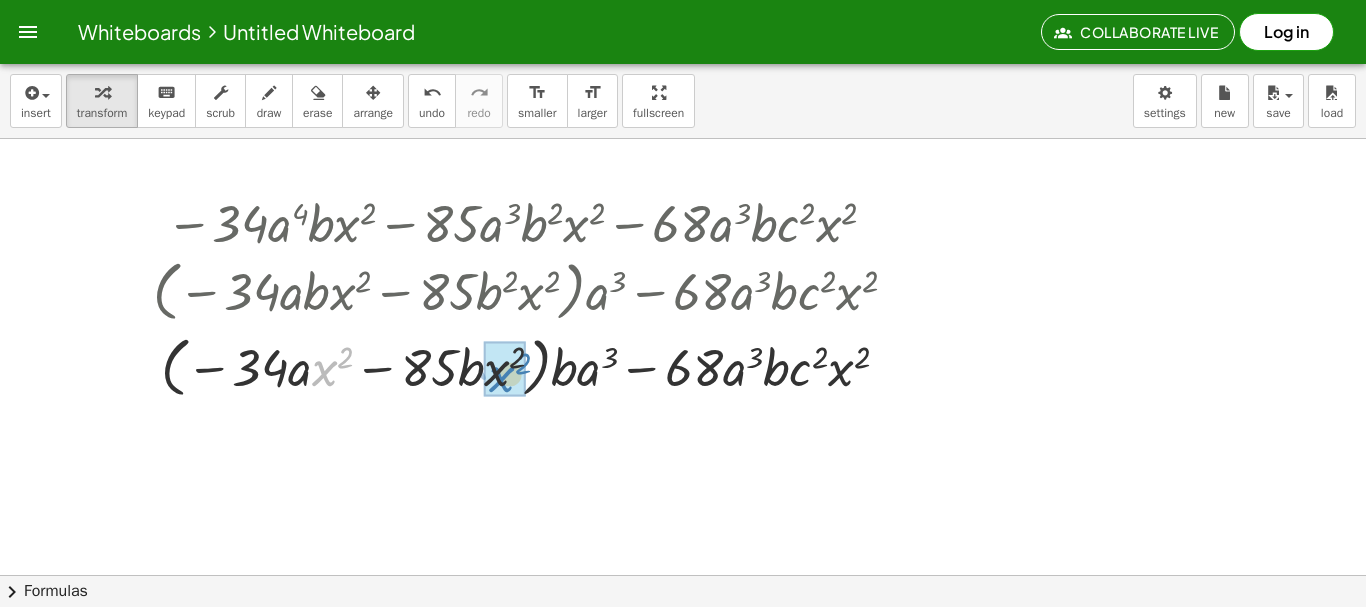 drag, startPoint x: 329, startPoint y: 365, endPoint x: 508, endPoint y: 368, distance: 179.02513 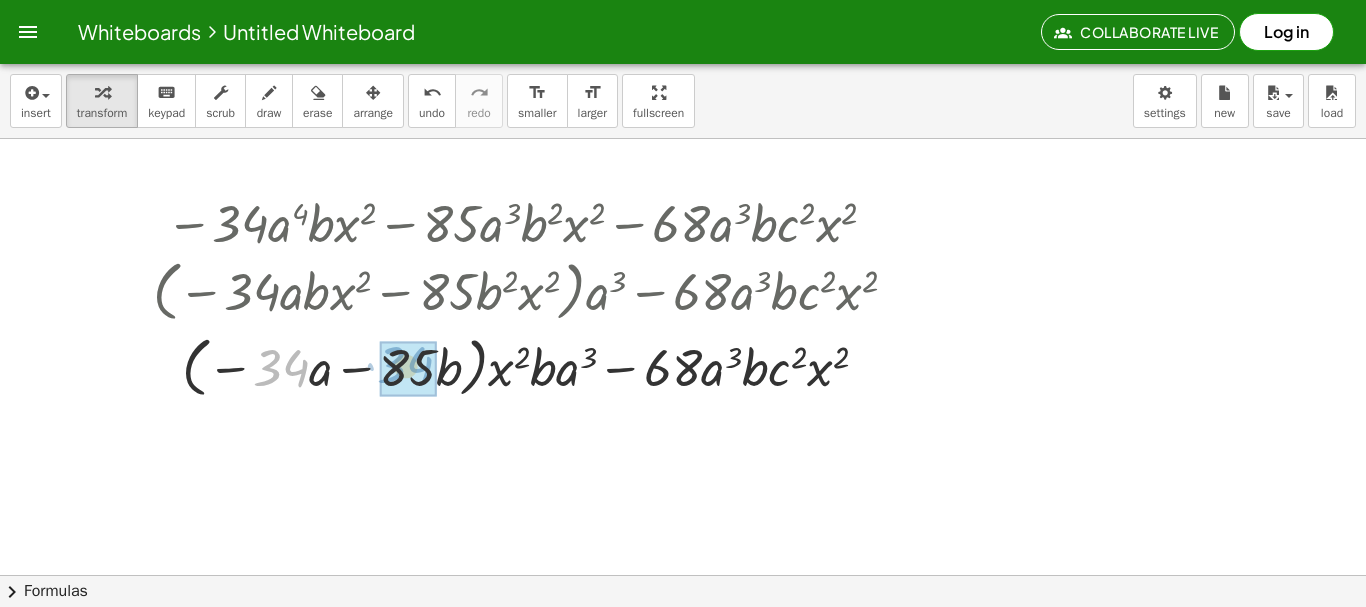 drag, startPoint x: 279, startPoint y: 367, endPoint x: 404, endPoint y: 364, distance: 125.035995 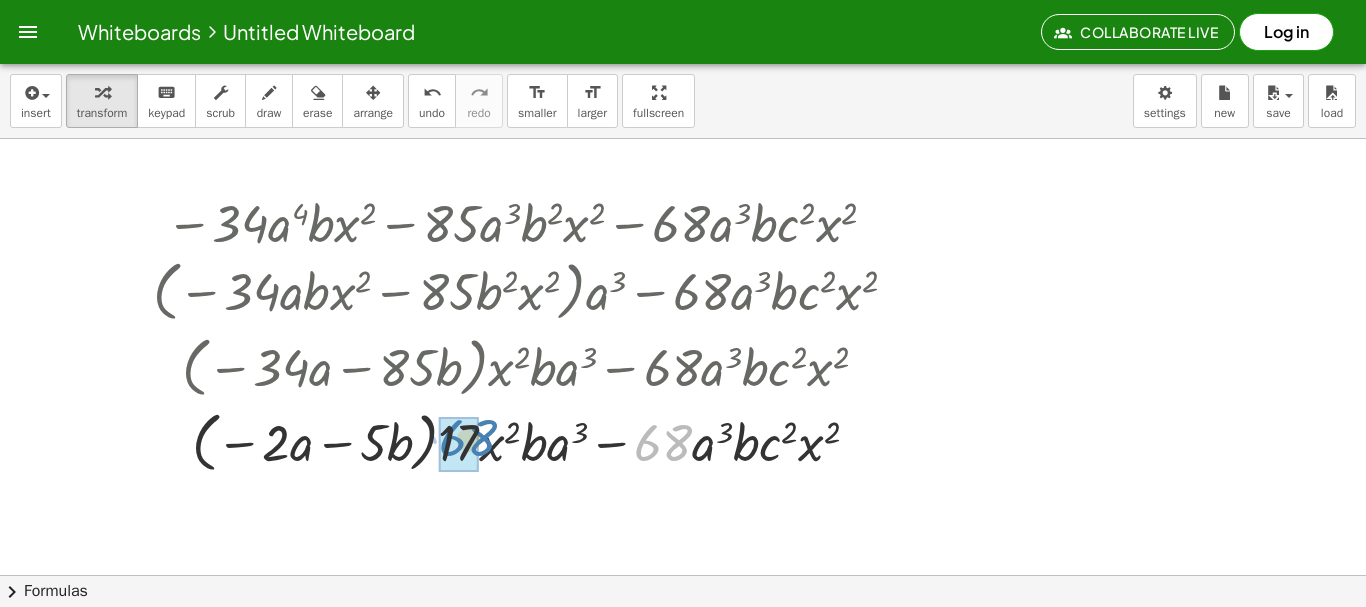 drag, startPoint x: 652, startPoint y: 434, endPoint x: 456, endPoint y: 430, distance: 196.04082 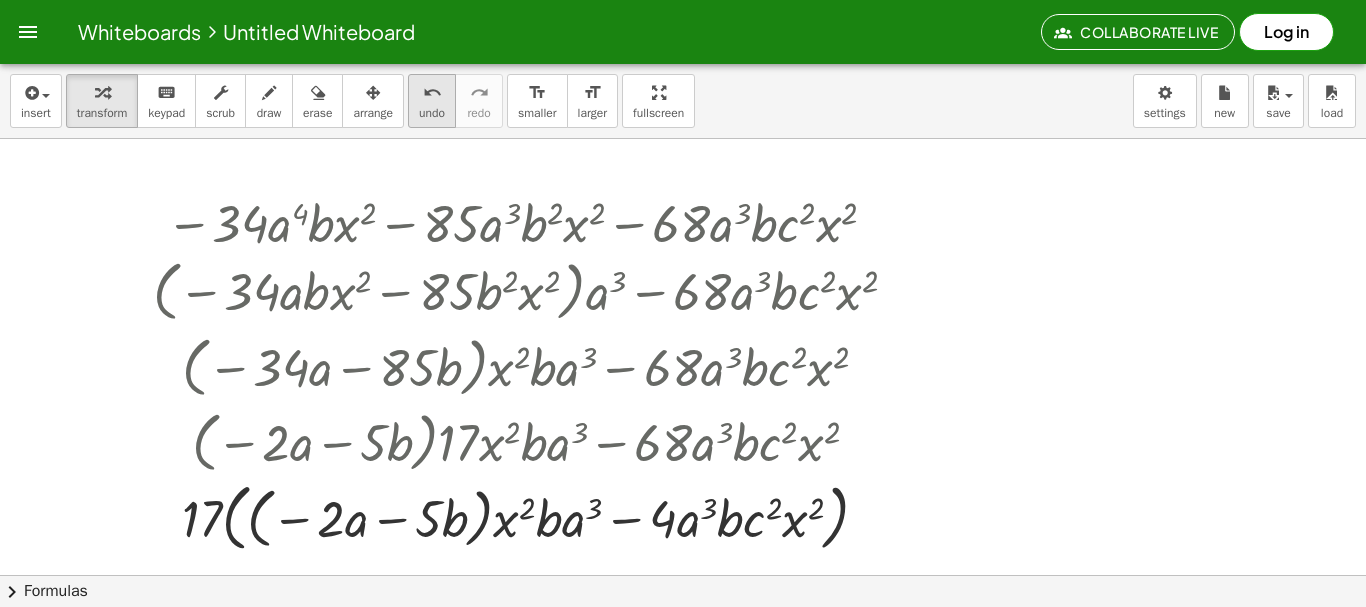 click on "undo" at bounding box center (432, 93) 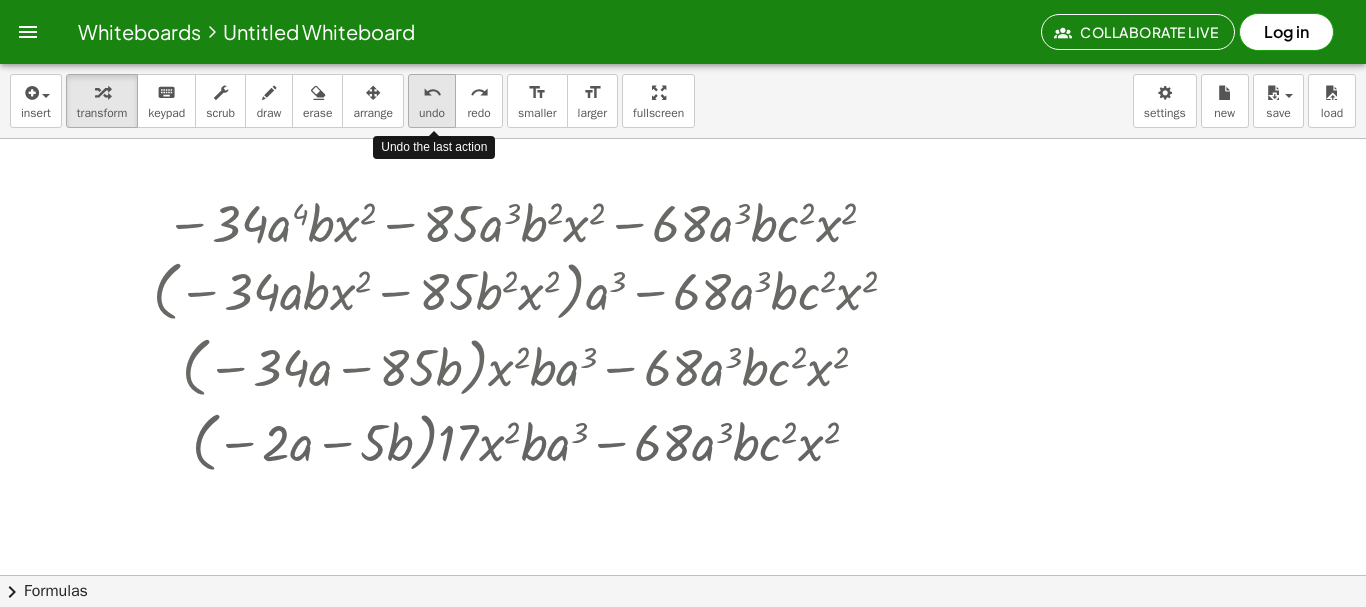 click on "undo" at bounding box center [432, 93] 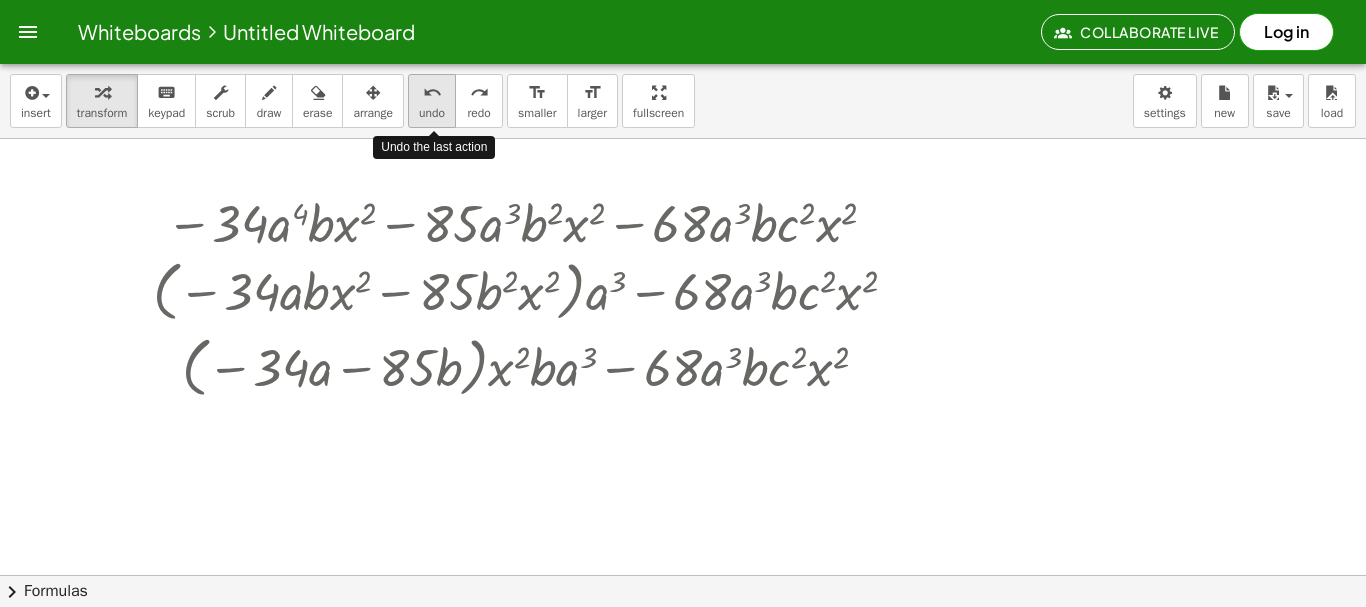 click on "undo" at bounding box center [432, 93] 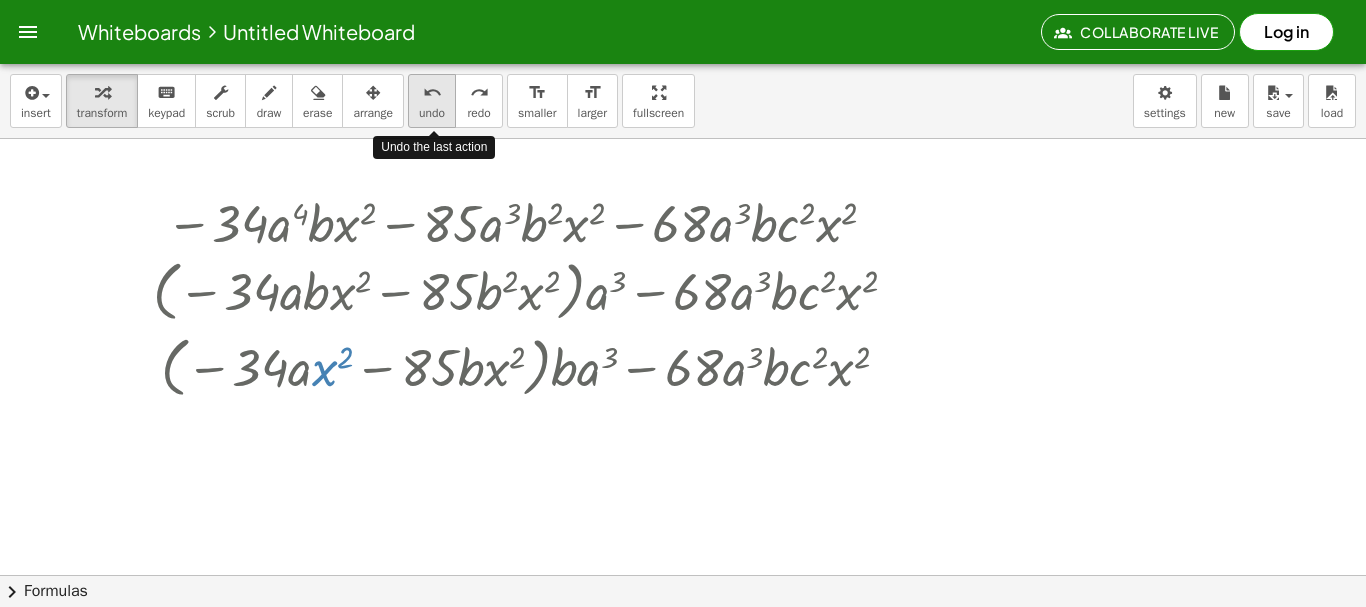 click on "undo" at bounding box center (432, 93) 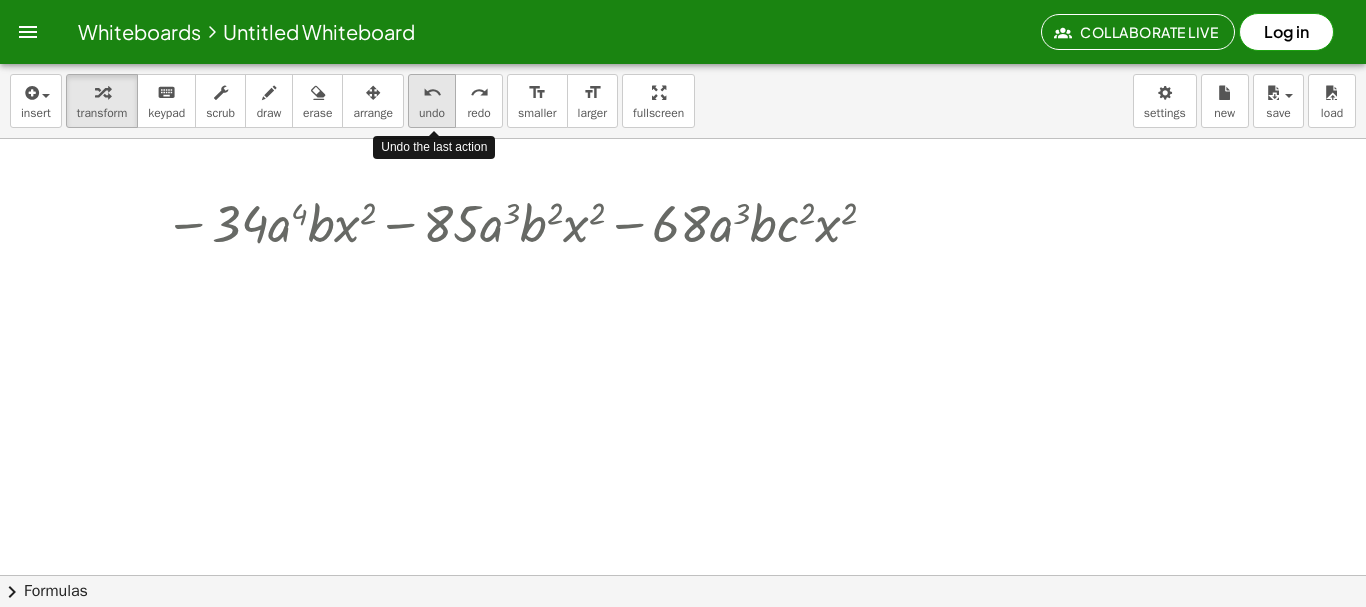 click on "undo" at bounding box center (432, 93) 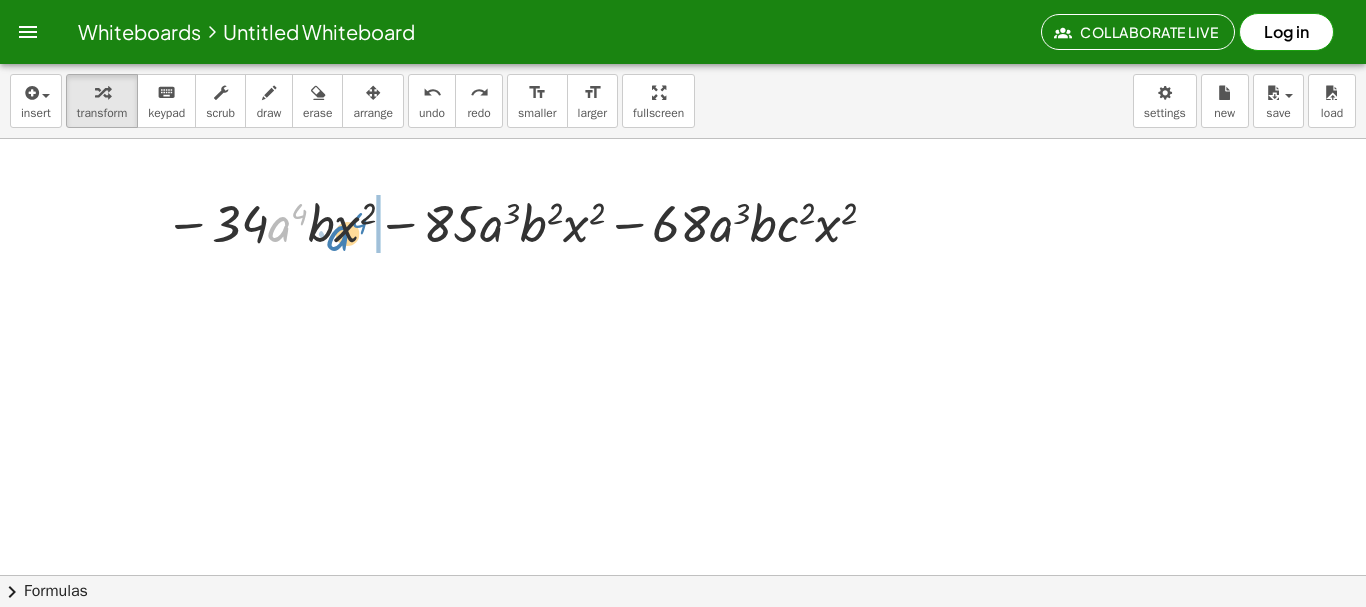 drag, startPoint x: 278, startPoint y: 222, endPoint x: 357, endPoint y: 231, distance: 79.51101 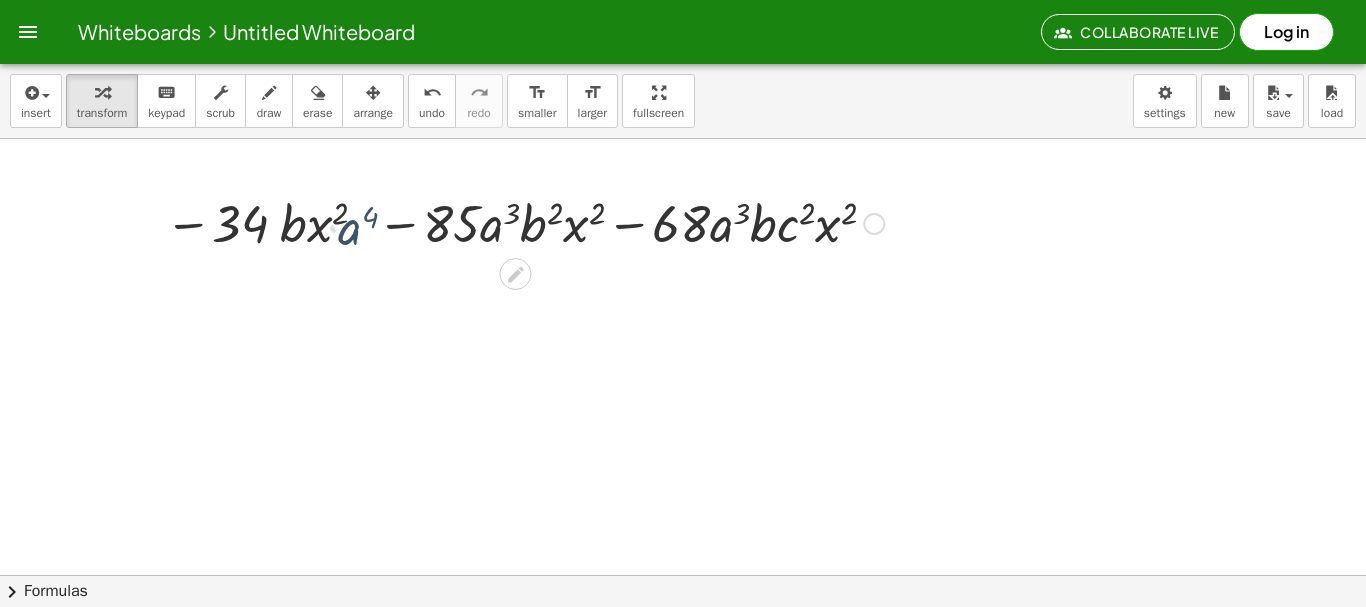 click at bounding box center [524, 222] 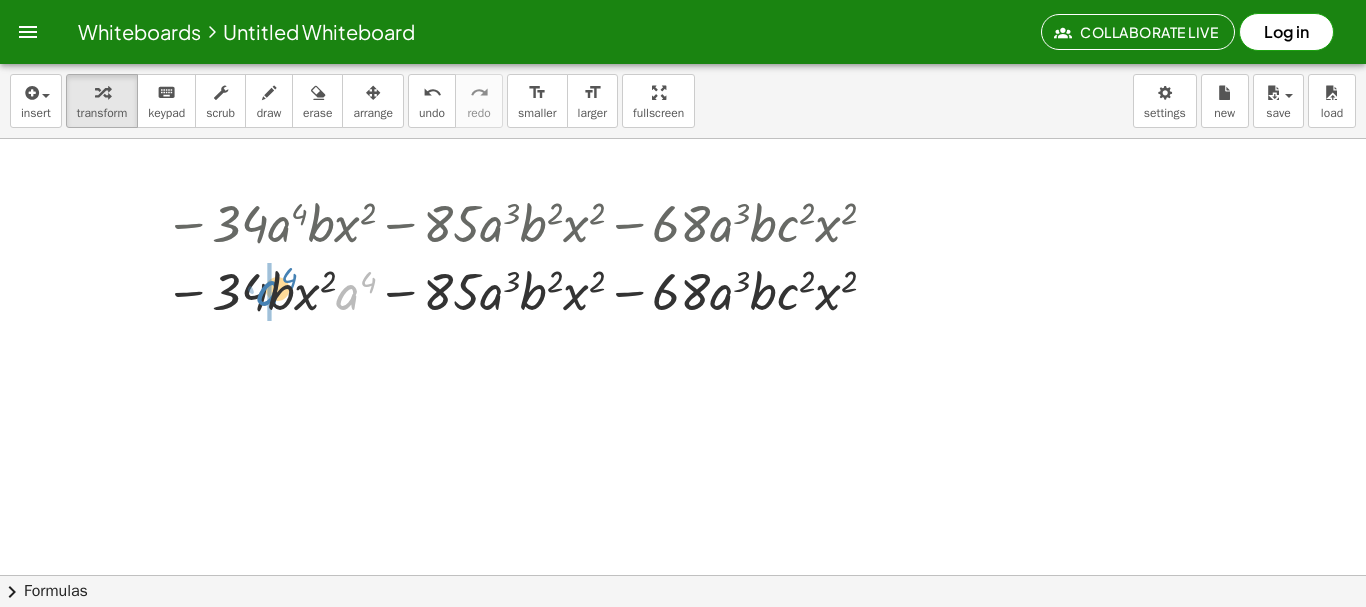 drag, startPoint x: 345, startPoint y: 292, endPoint x: 266, endPoint y: 288, distance: 79.101204 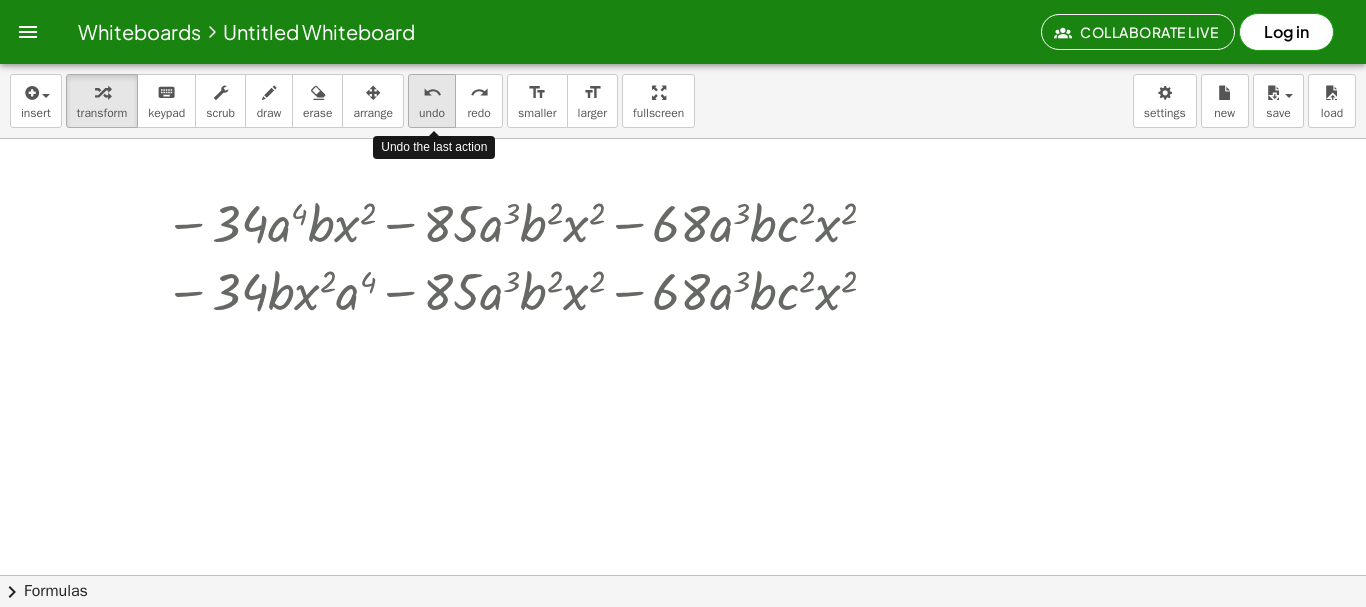 click on "undo" at bounding box center (432, 113) 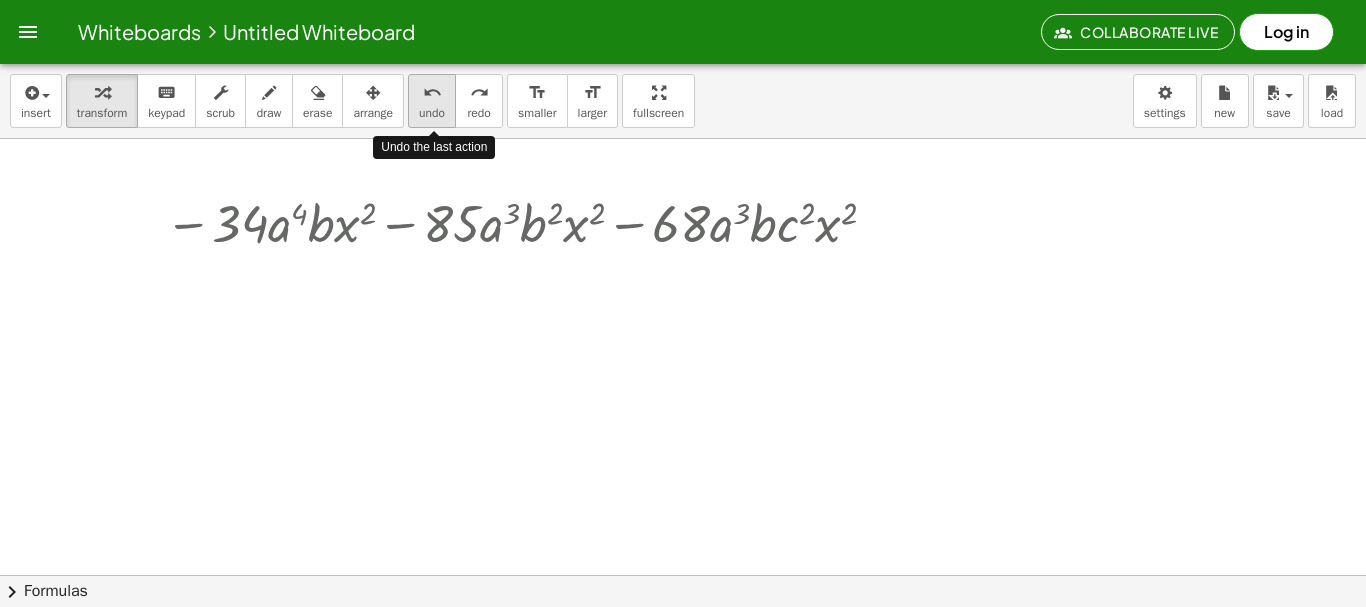 click on "undo" at bounding box center (432, 113) 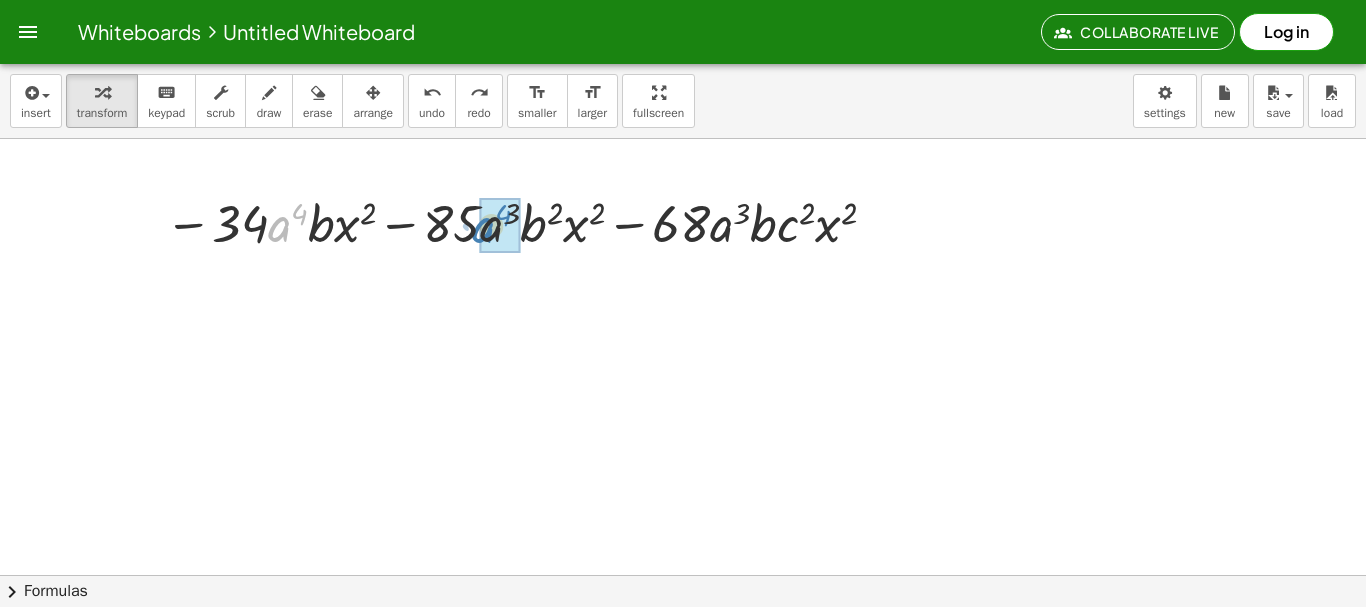 drag, startPoint x: 281, startPoint y: 228, endPoint x: 475, endPoint y: 229, distance: 194.00258 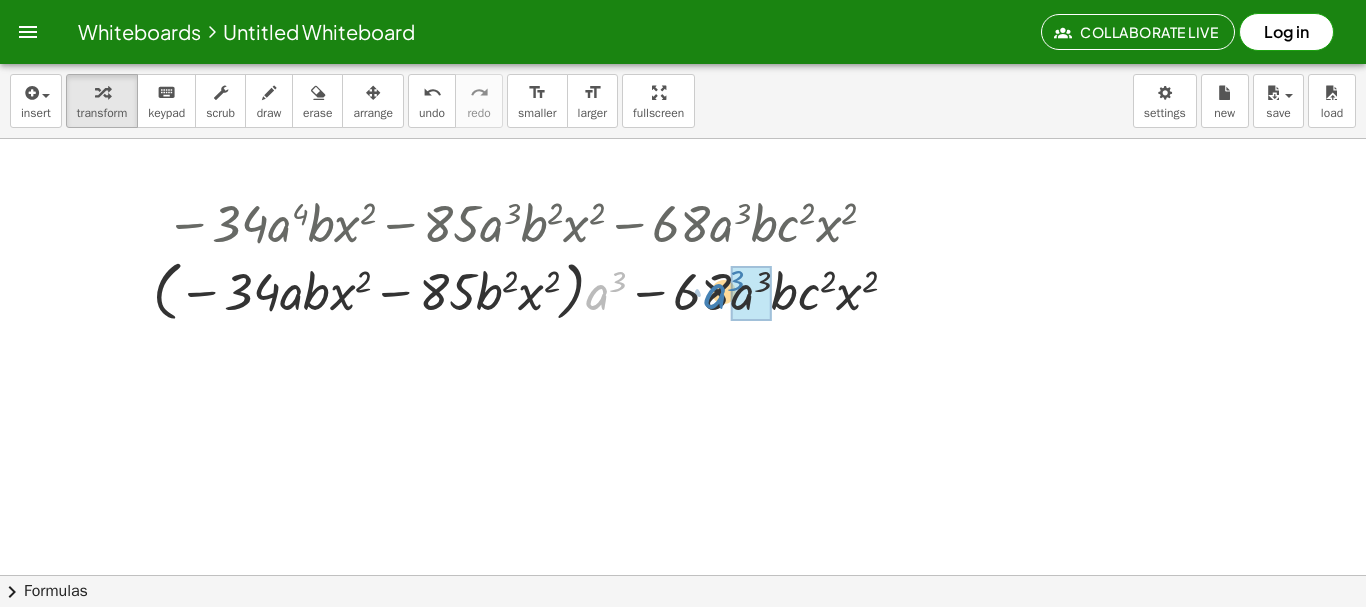 drag, startPoint x: 600, startPoint y: 300, endPoint x: 732, endPoint y: 299, distance: 132.00378 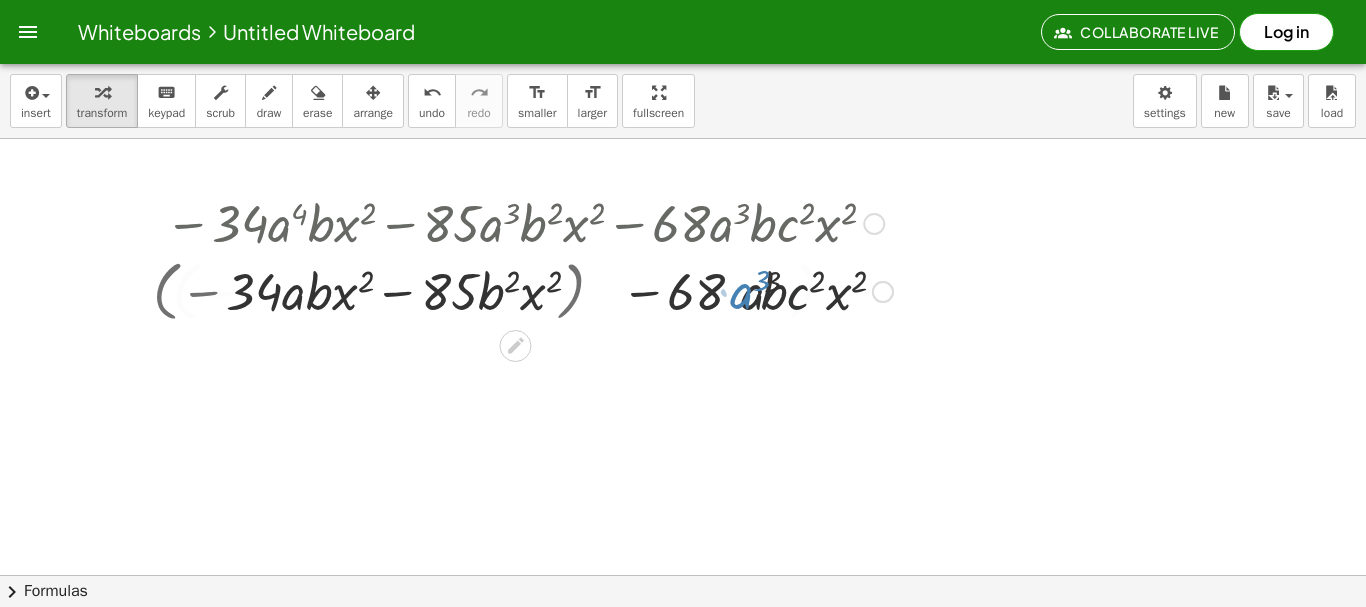 click at bounding box center [529, 290] 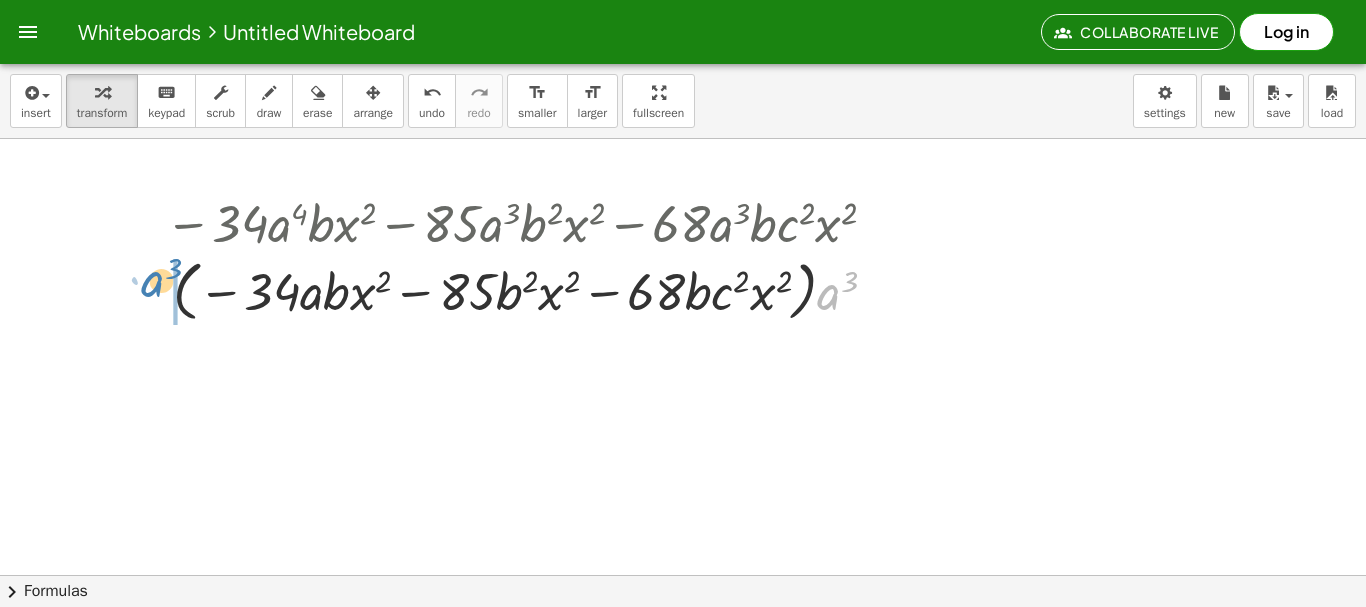 drag, startPoint x: 828, startPoint y: 294, endPoint x: 152, endPoint y: 281, distance: 676.125 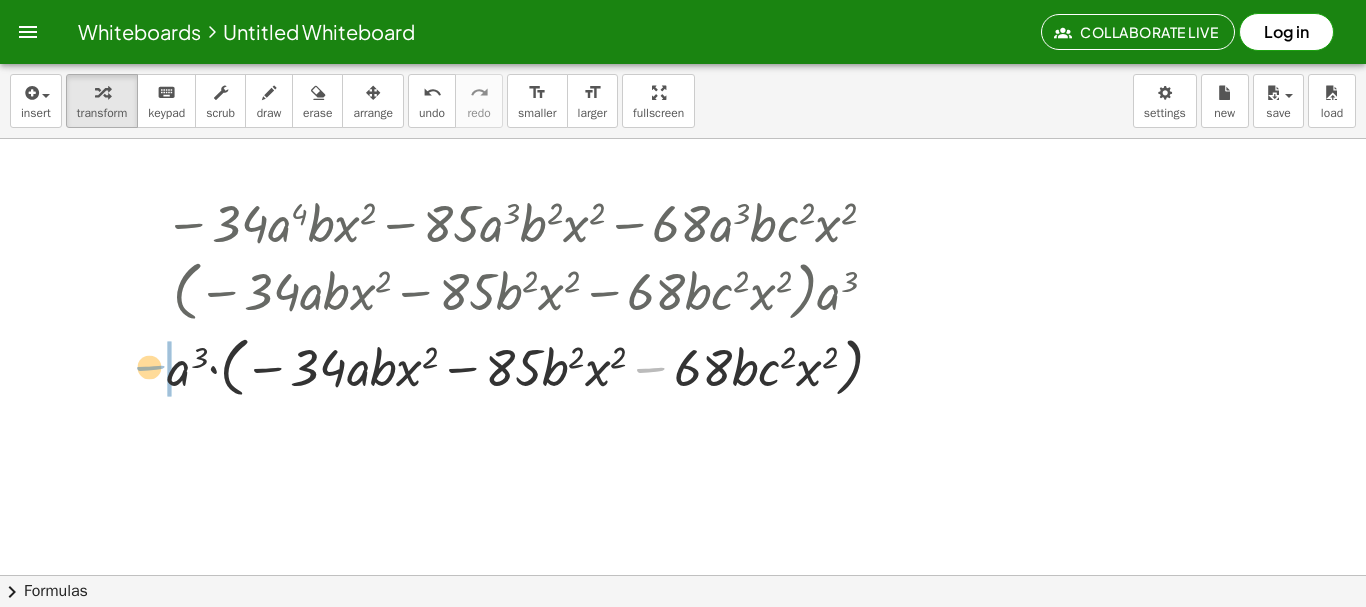 drag, startPoint x: 639, startPoint y: 363, endPoint x: 139, endPoint y: 362, distance: 500.001 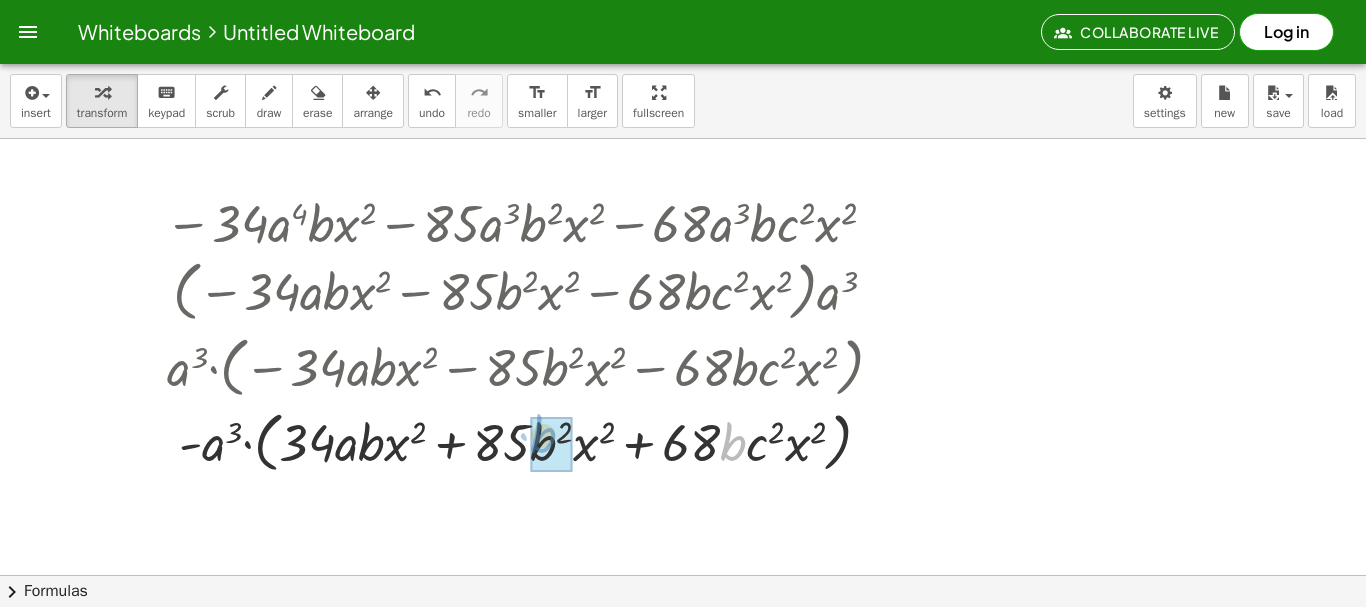 drag, startPoint x: 731, startPoint y: 448, endPoint x: 541, endPoint y: 444, distance: 190.0421 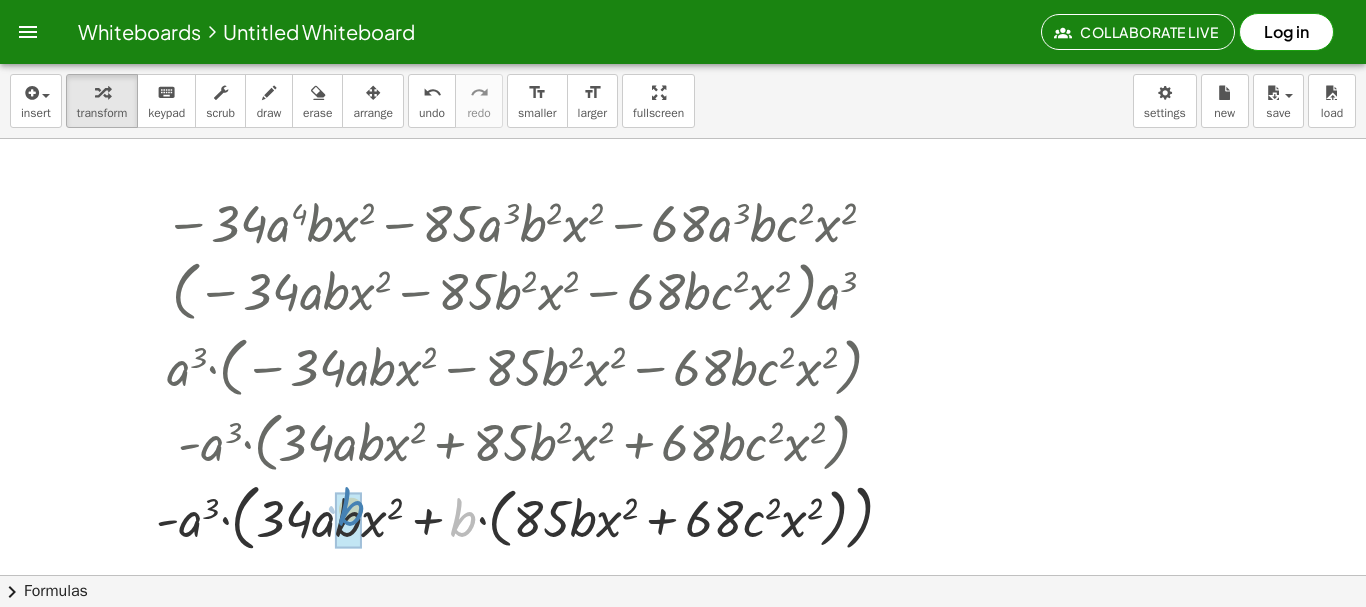 drag, startPoint x: 473, startPoint y: 523, endPoint x: 361, endPoint y: 512, distance: 112.53888 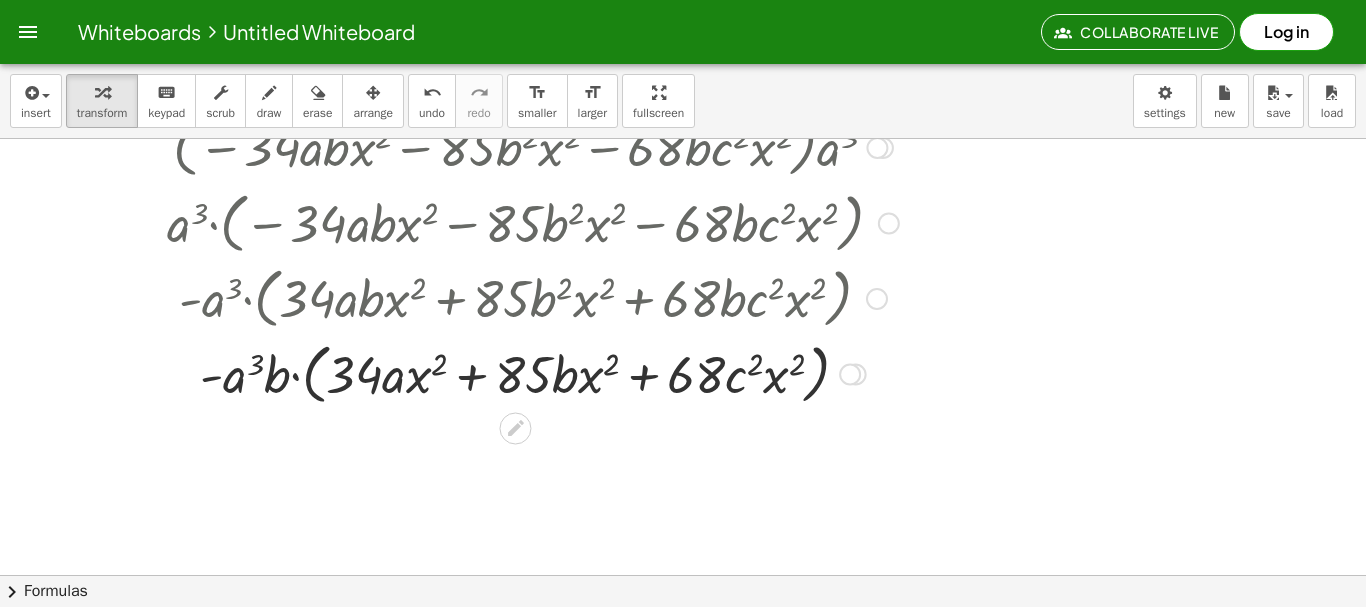 scroll, scrollTop: 146, scrollLeft: 0, axis: vertical 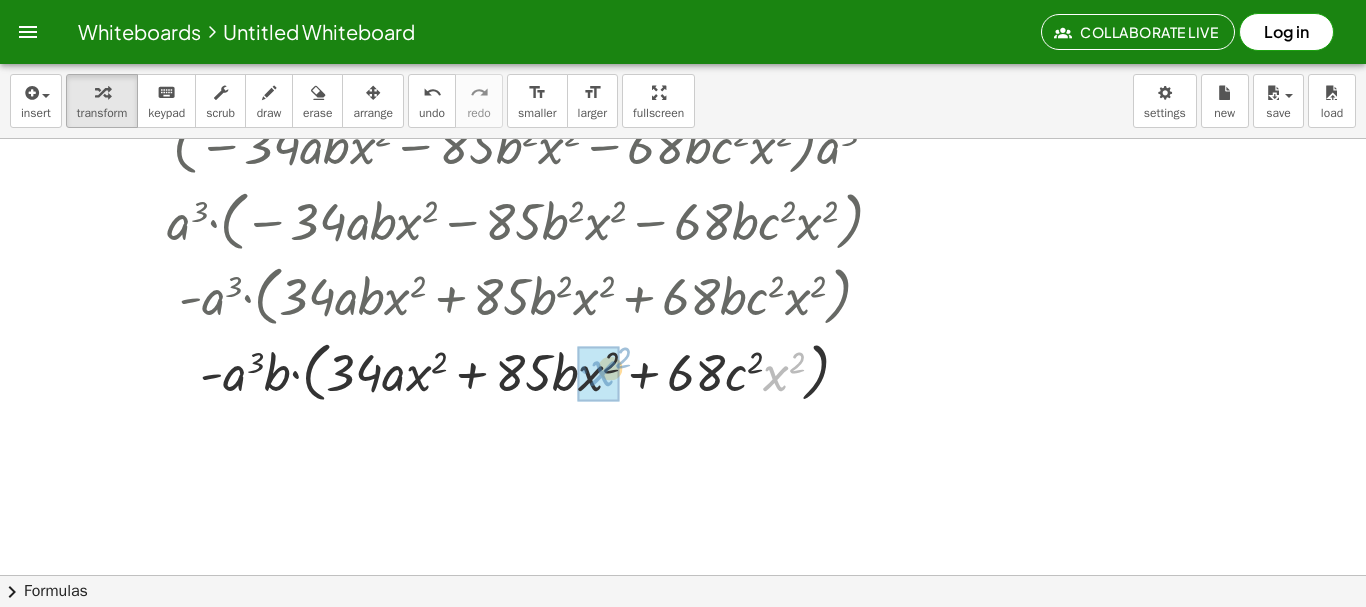 drag, startPoint x: 777, startPoint y: 375, endPoint x: 596, endPoint y: 370, distance: 181.06905 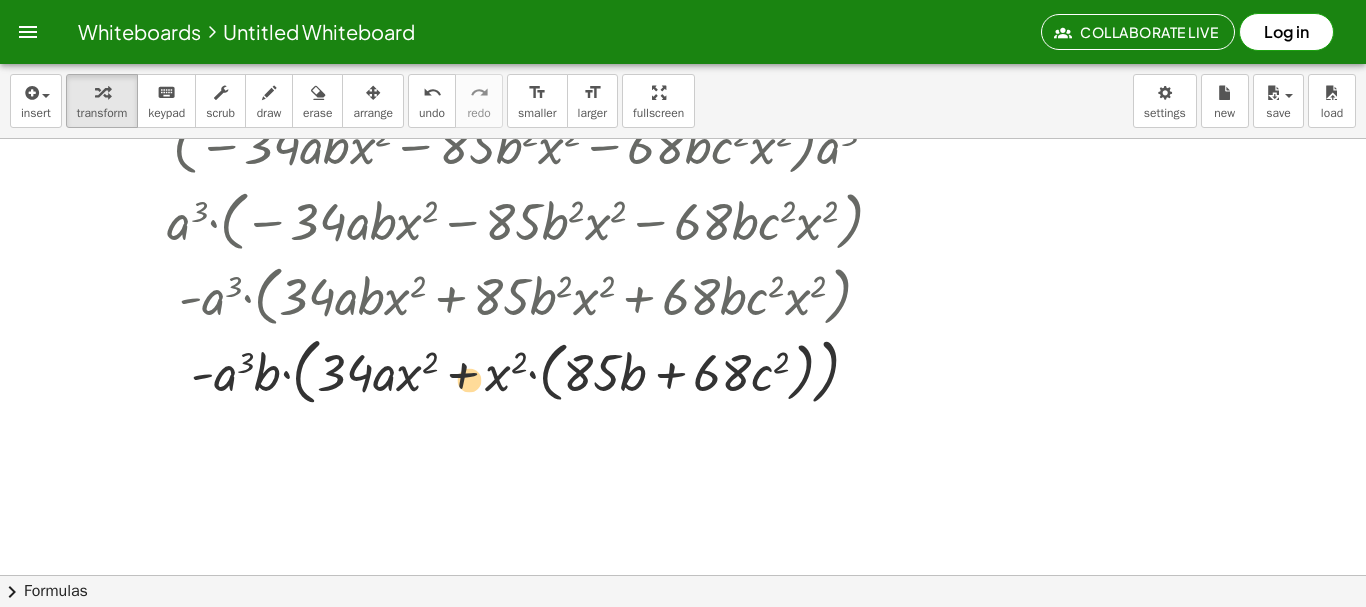 drag, startPoint x: 503, startPoint y: 370, endPoint x: 455, endPoint y: 374, distance: 48.166378 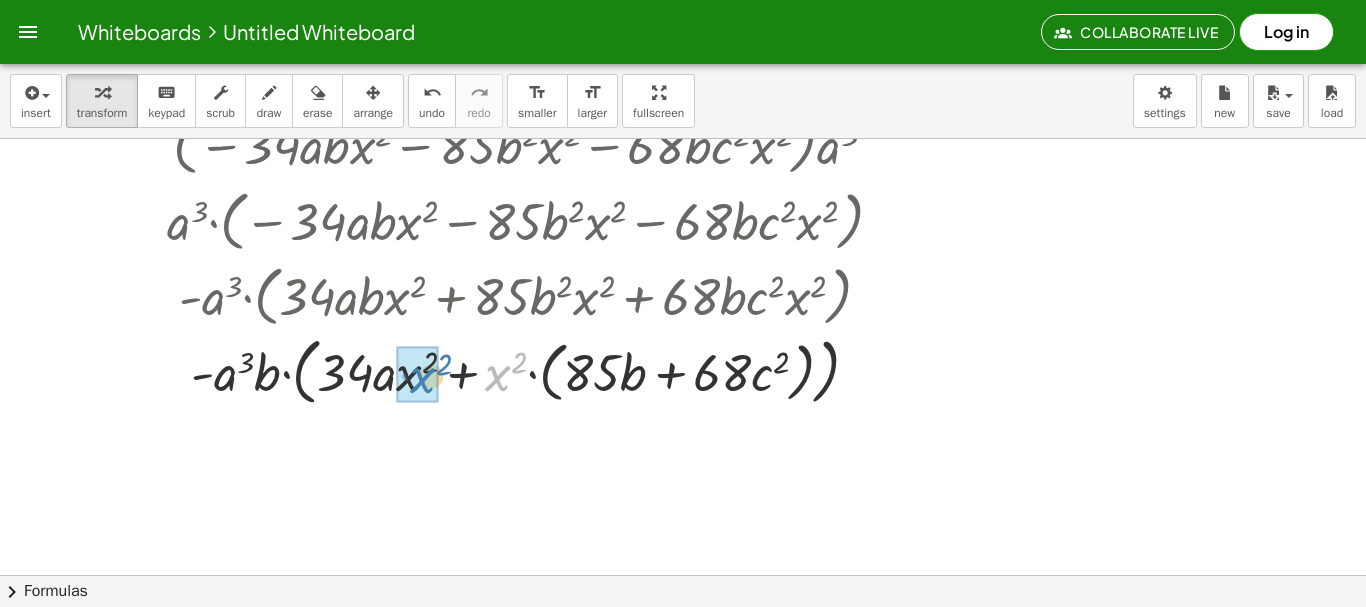 drag, startPoint x: 496, startPoint y: 377, endPoint x: 421, endPoint y: 380, distance: 75.059975 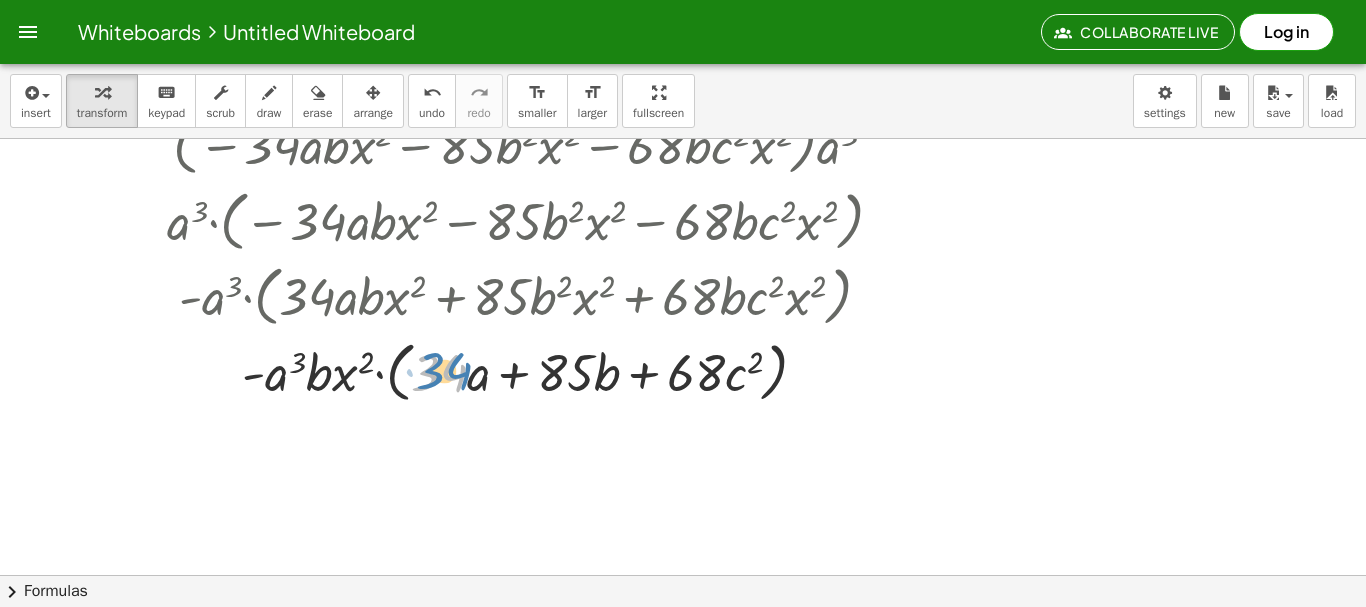 click at bounding box center (532, 371) 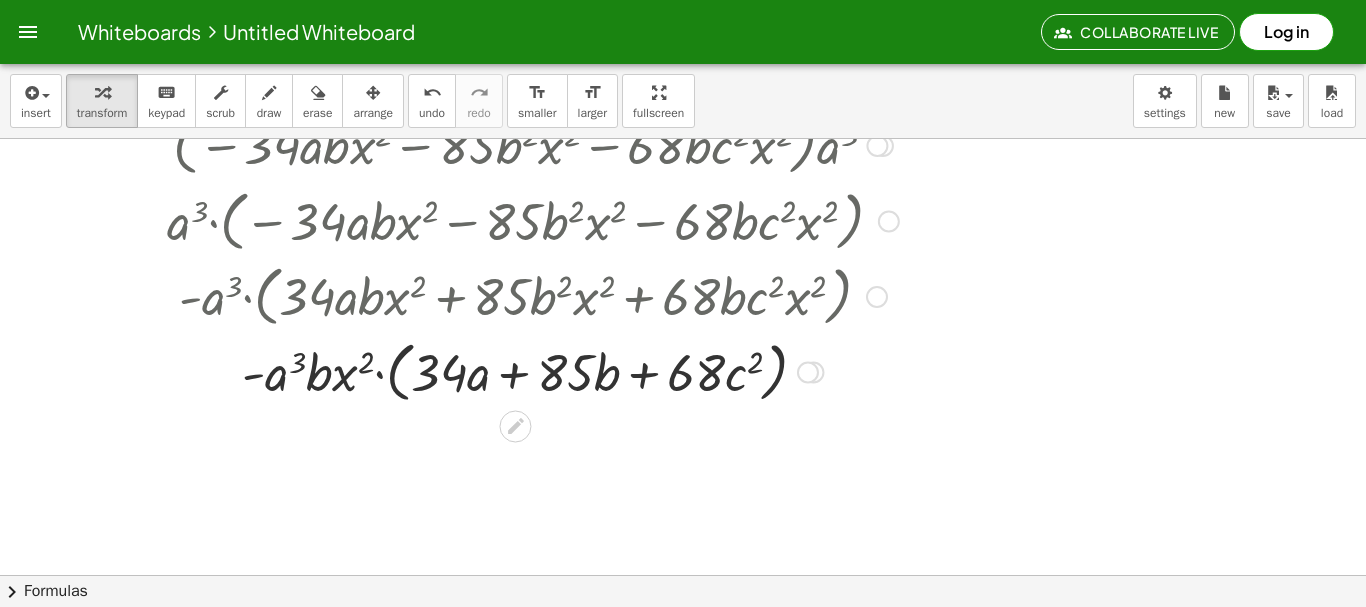 click at bounding box center [532, 371] 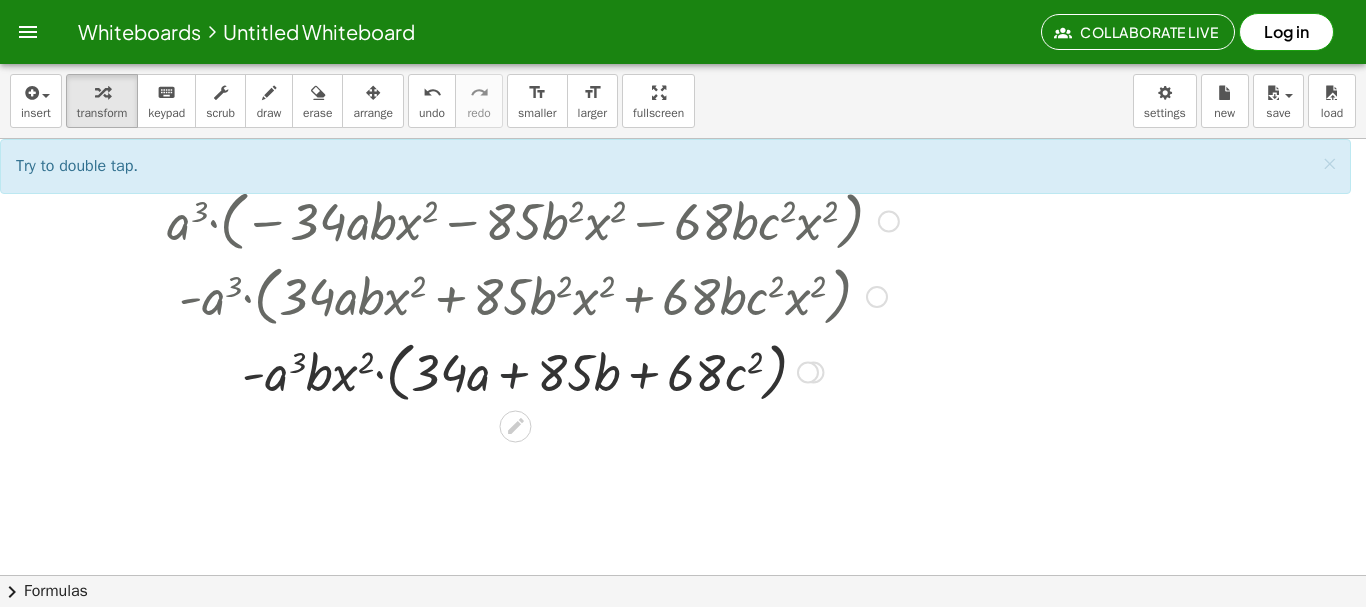 click at bounding box center (532, 371) 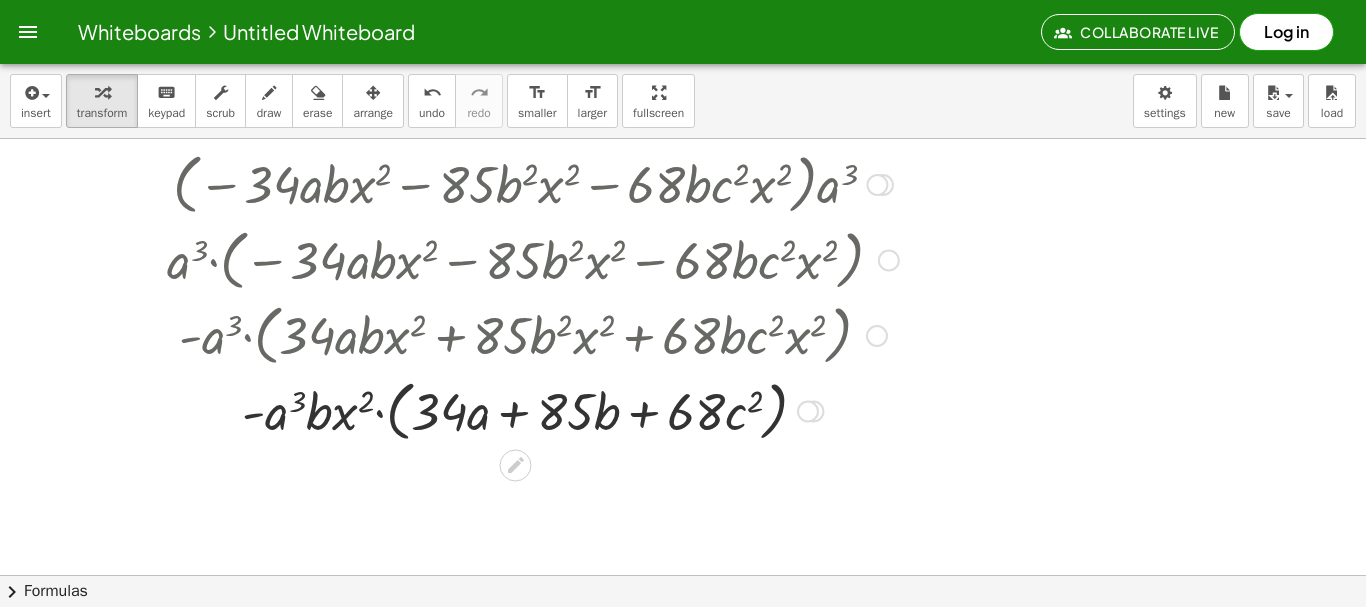 scroll, scrollTop: 106, scrollLeft: 0, axis: vertical 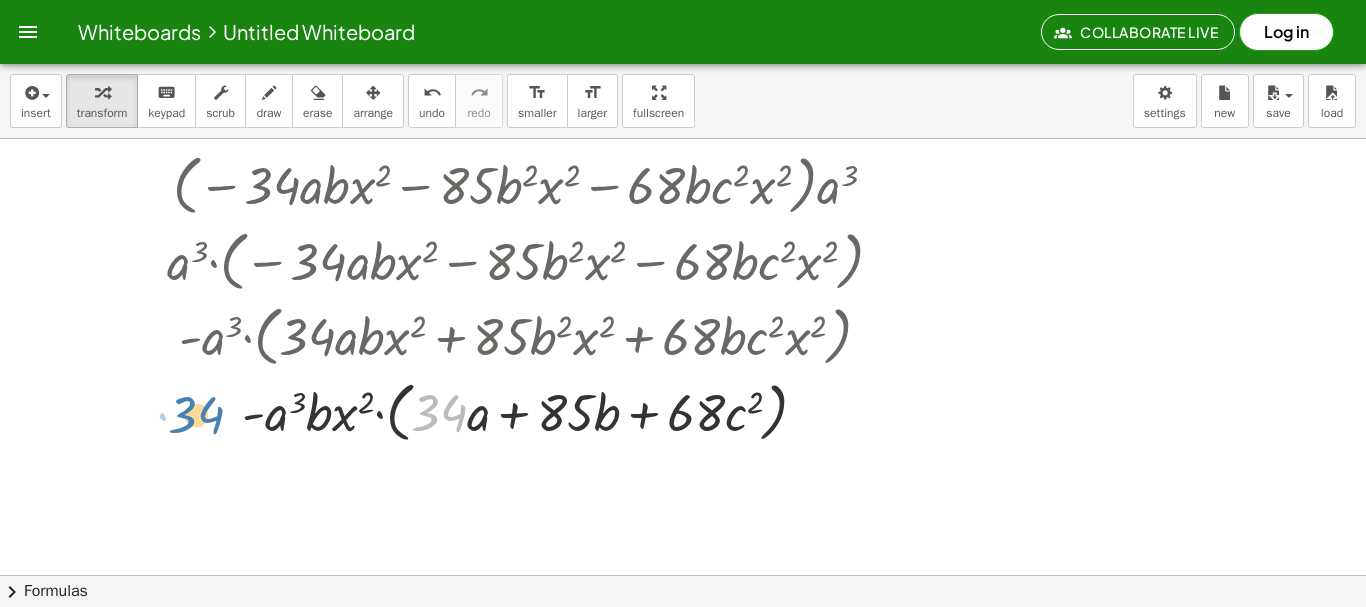 drag, startPoint x: 462, startPoint y: 412, endPoint x: 219, endPoint y: 413, distance: 243.00206 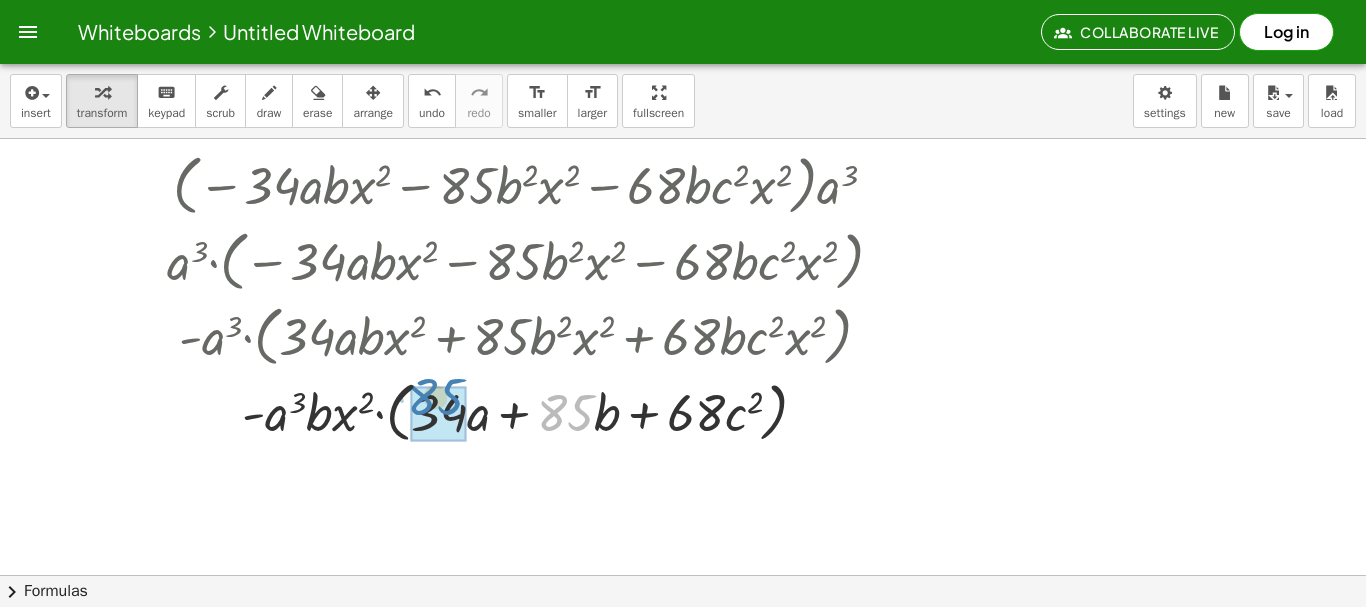 drag, startPoint x: 554, startPoint y: 414, endPoint x: 425, endPoint y: 399, distance: 129.86917 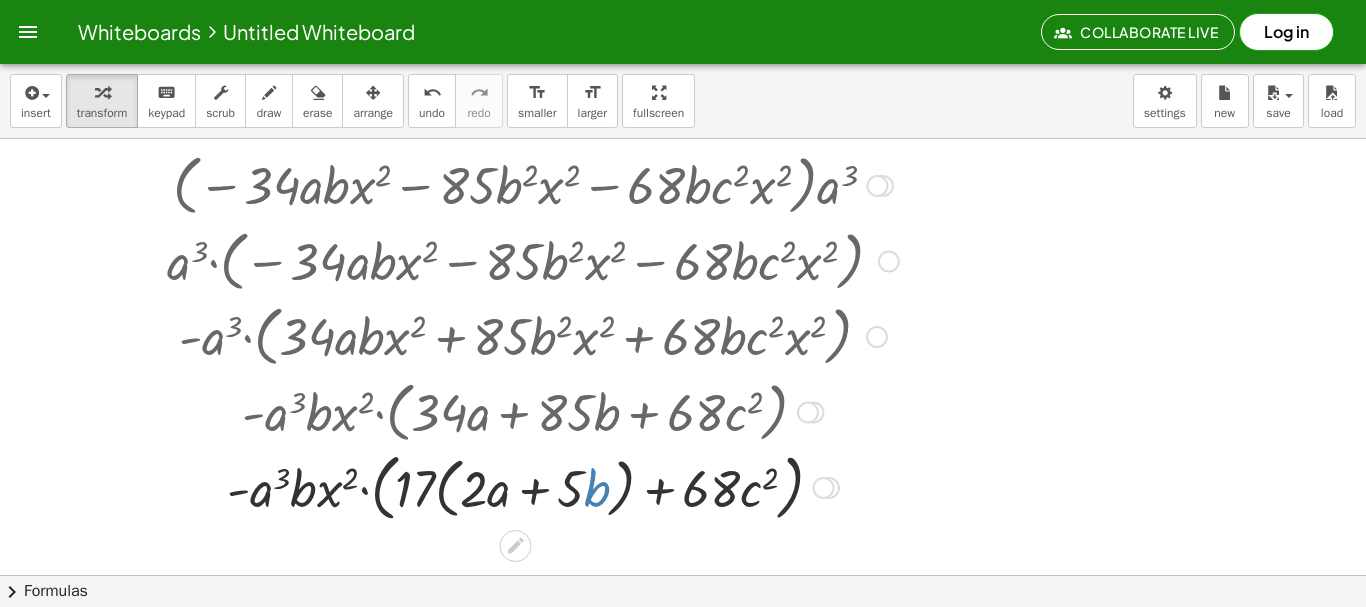 click at bounding box center [532, 486] 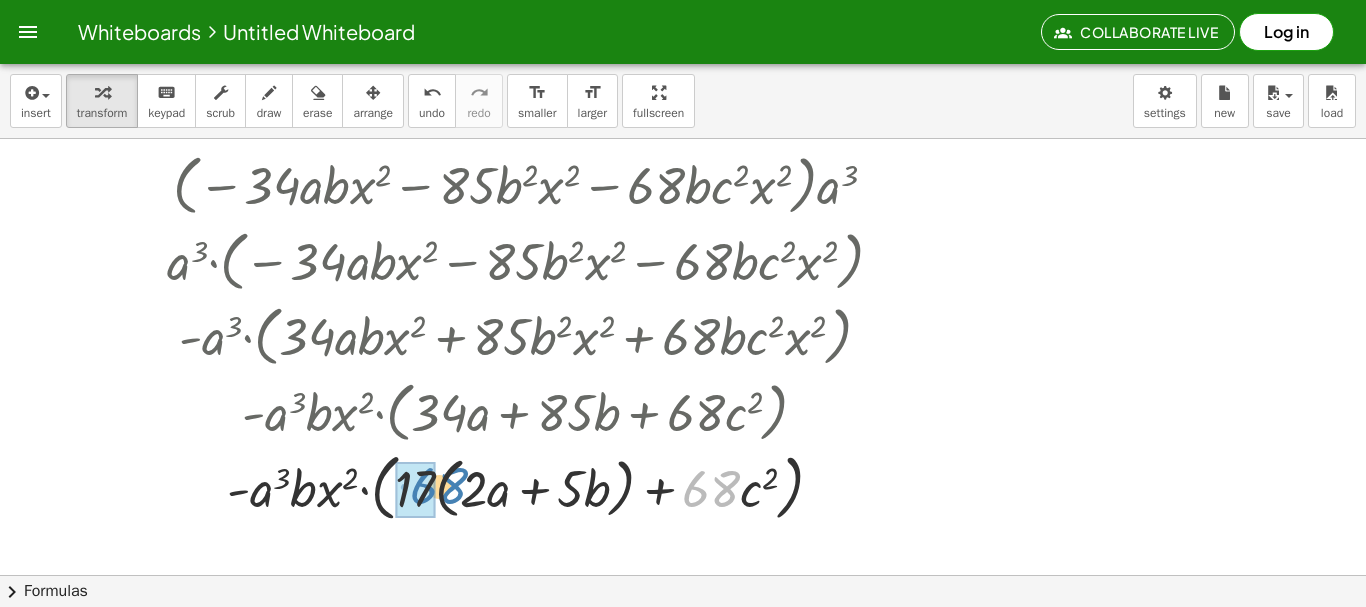 drag, startPoint x: 697, startPoint y: 492, endPoint x: 425, endPoint y: 489, distance: 272.01654 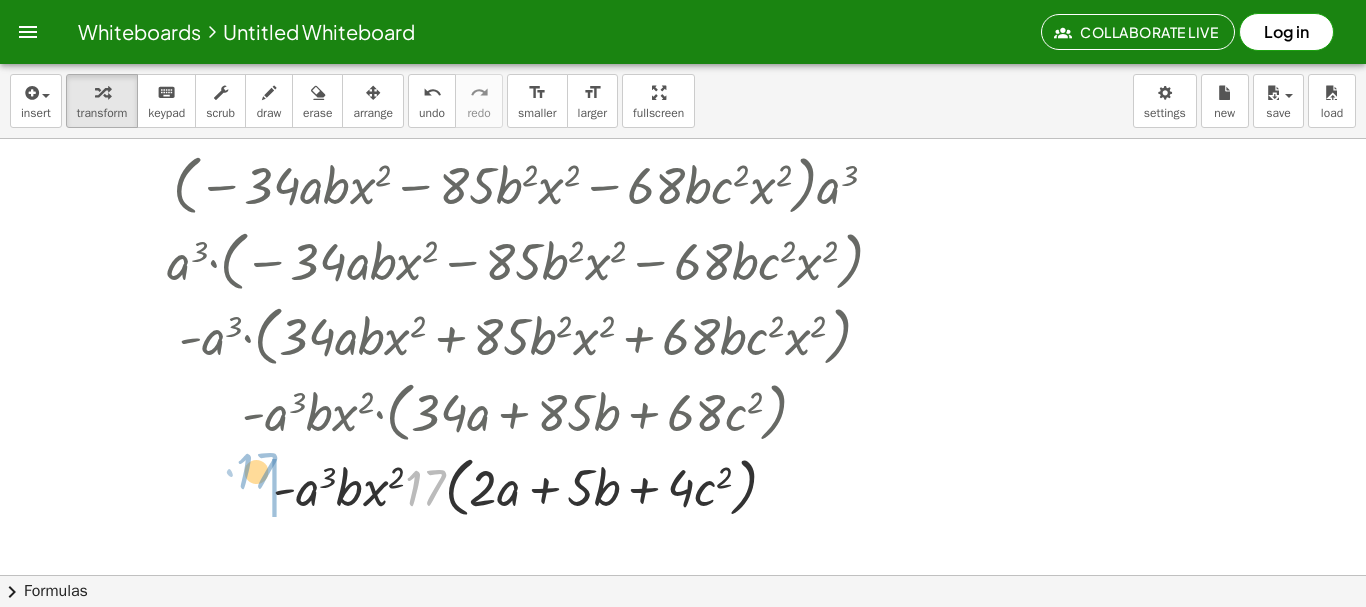 drag, startPoint x: 425, startPoint y: 489, endPoint x: 256, endPoint y: 472, distance: 169.85287 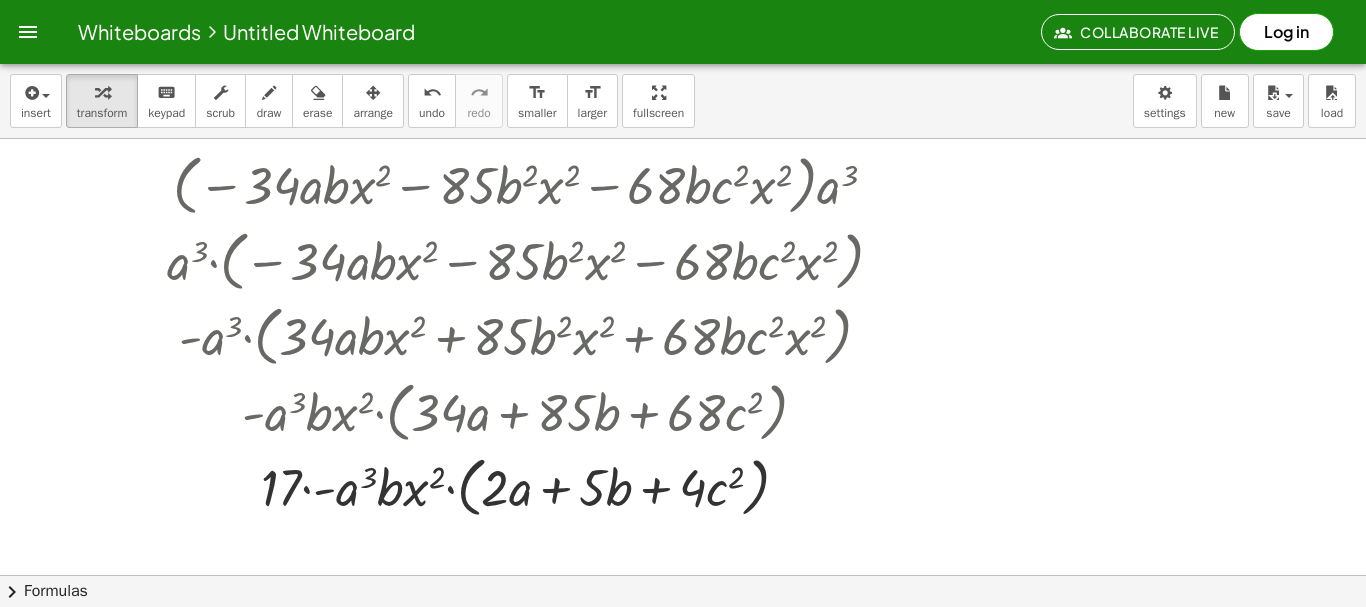 click 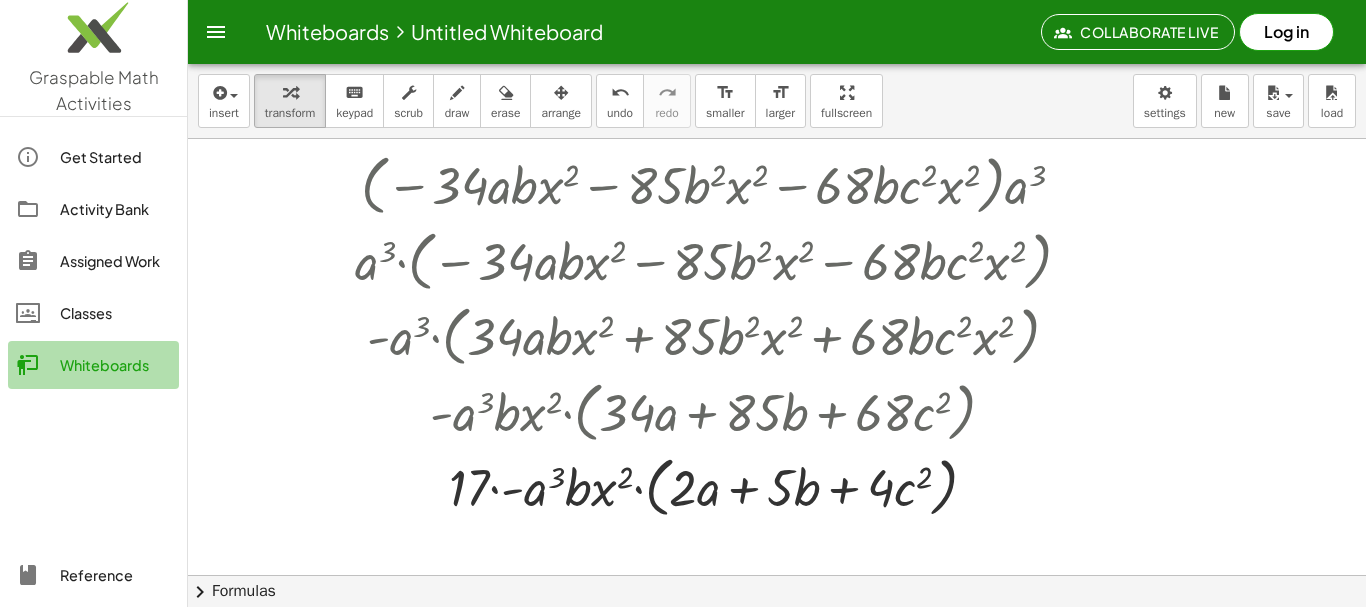 click on "Whiteboards" 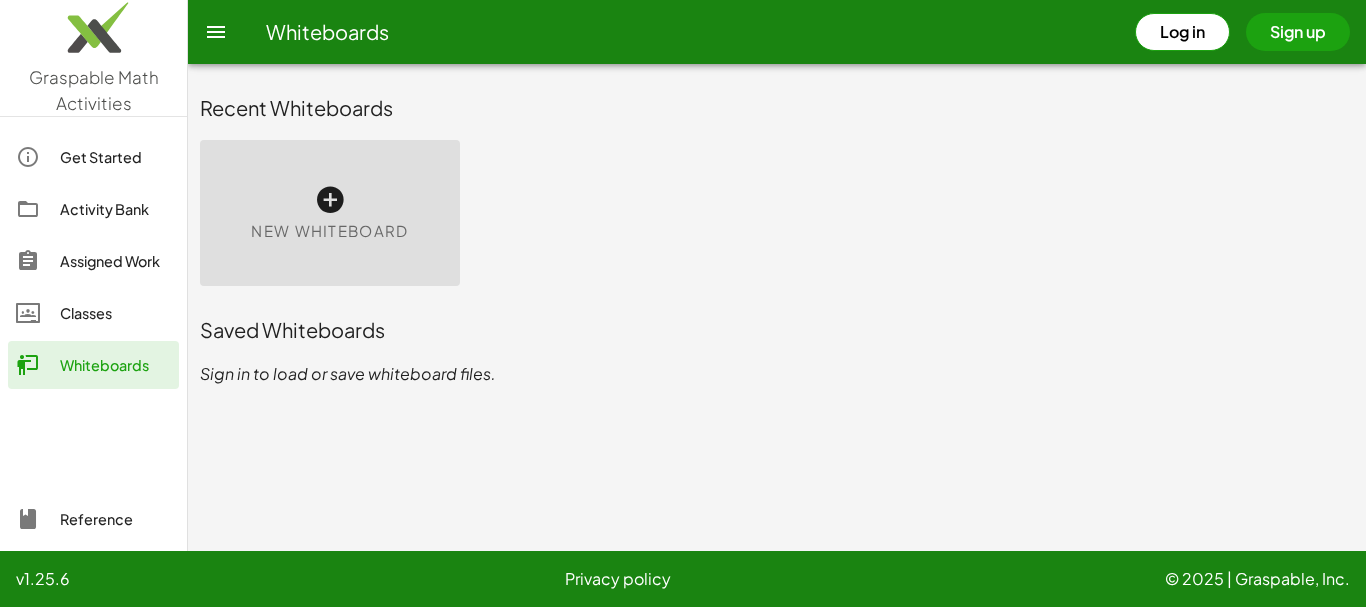 click on "New Whiteboard" at bounding box center (330, 213) 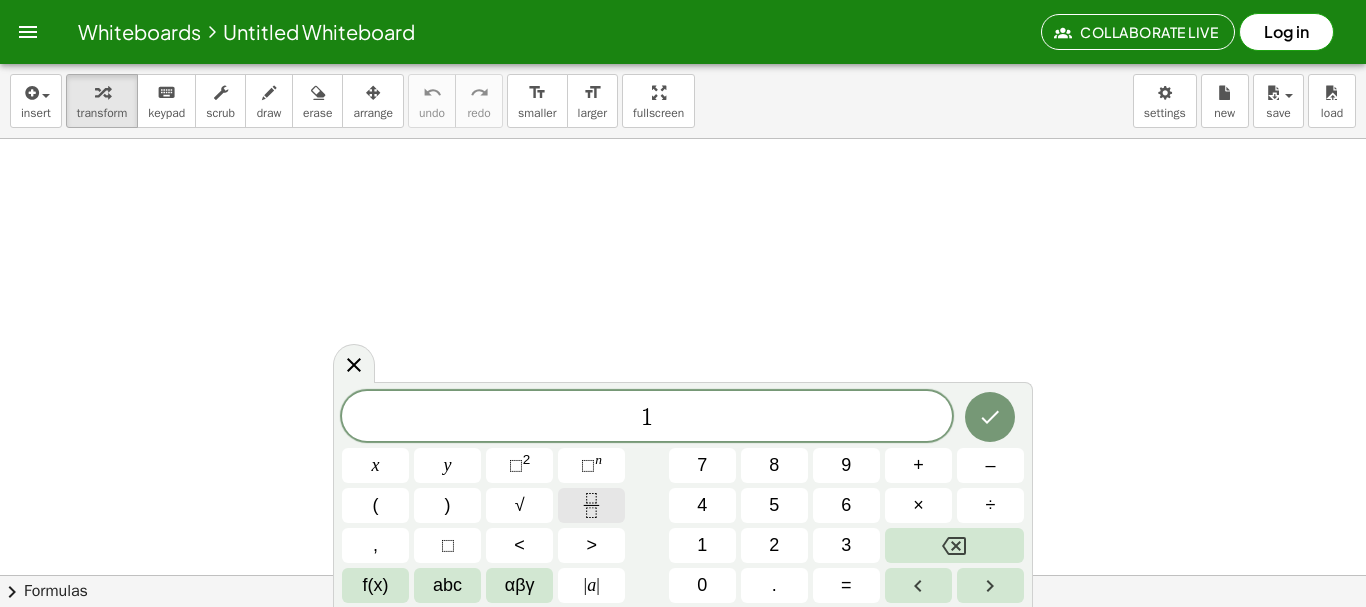click at bounding box center (591, 505) 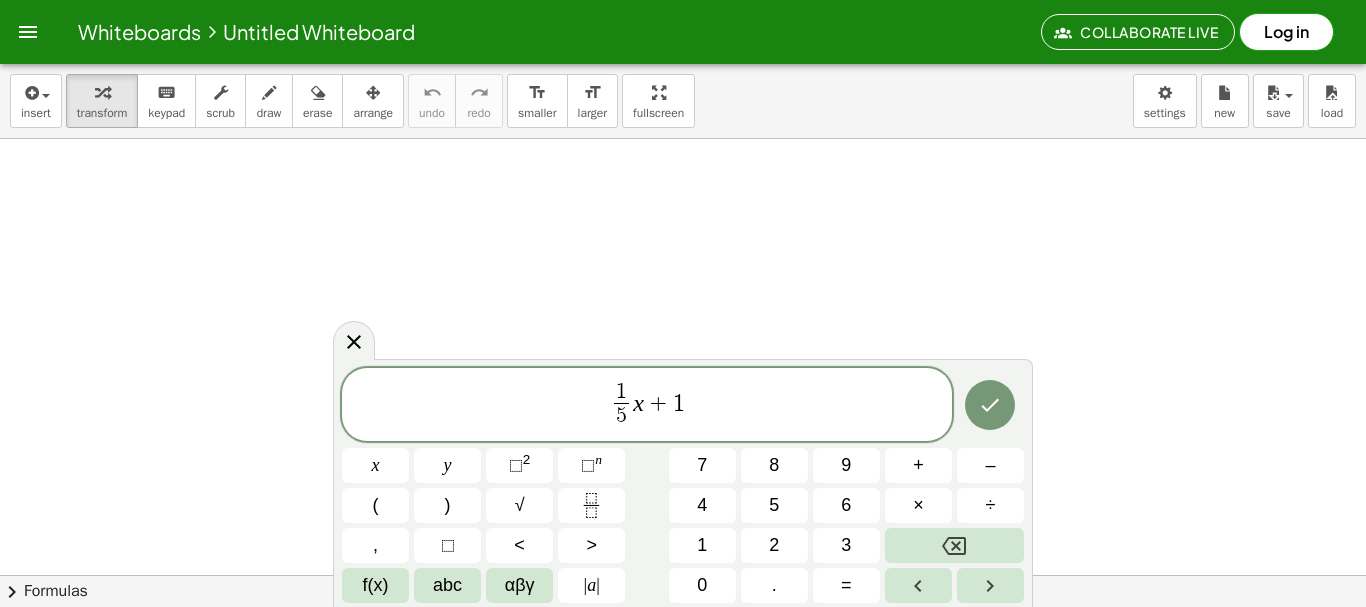 click 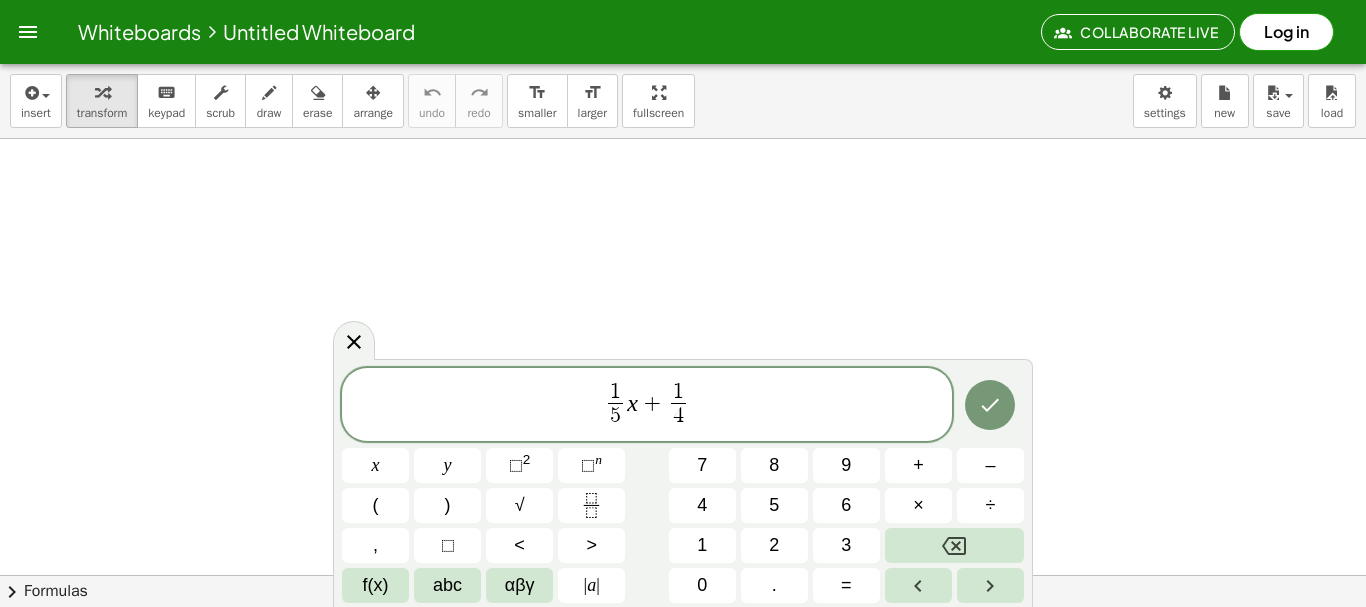 click at bounding box center (683, 639) 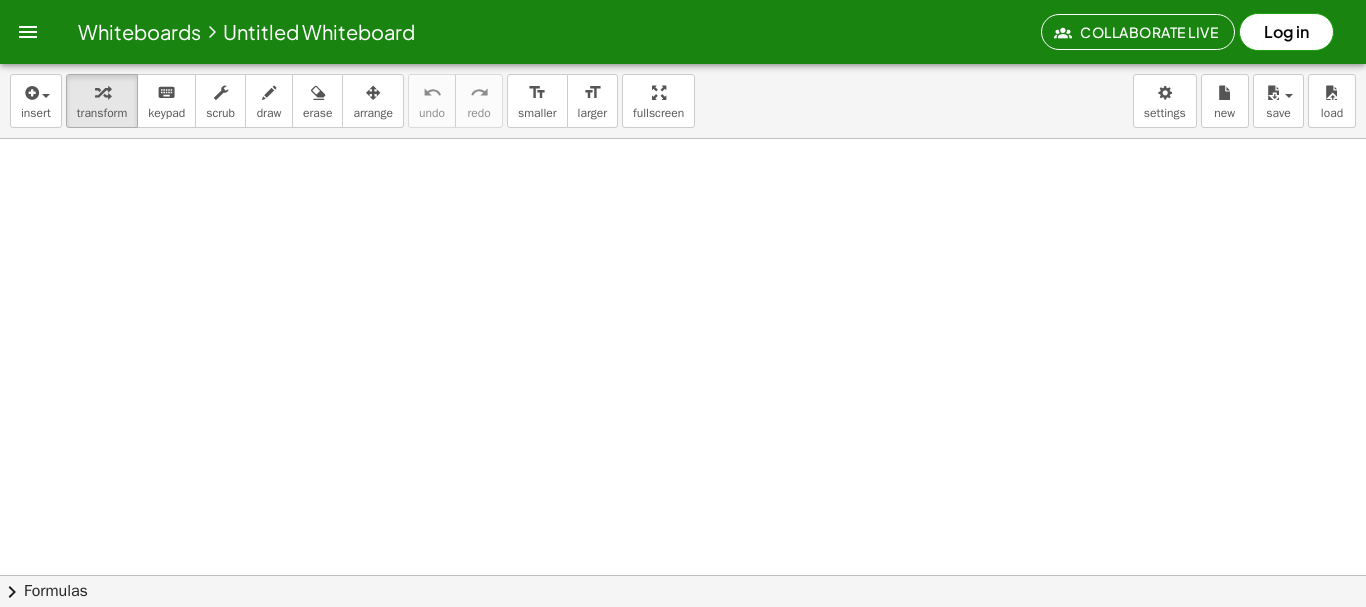 click at bounding box center [683, 639] 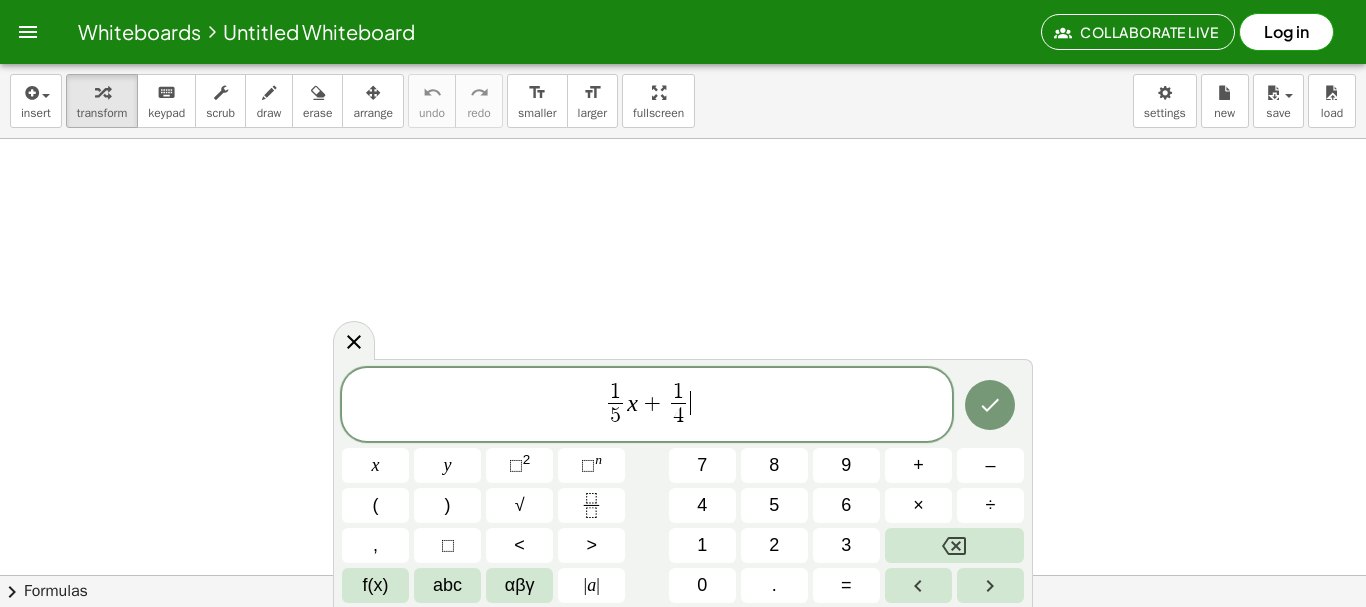 scroll, scrollTop: 0, scrollLeft: 0, axis: both 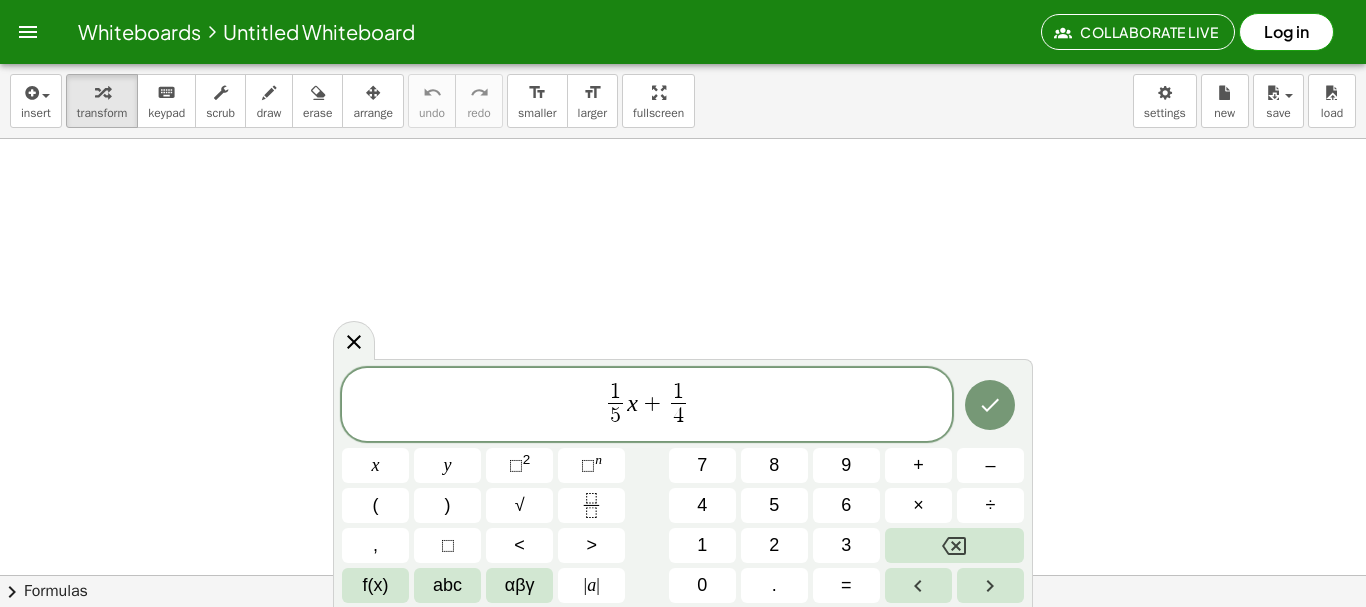 click on "1 5 ​ x + 1 4 ​" at bounding box center (647, 406) 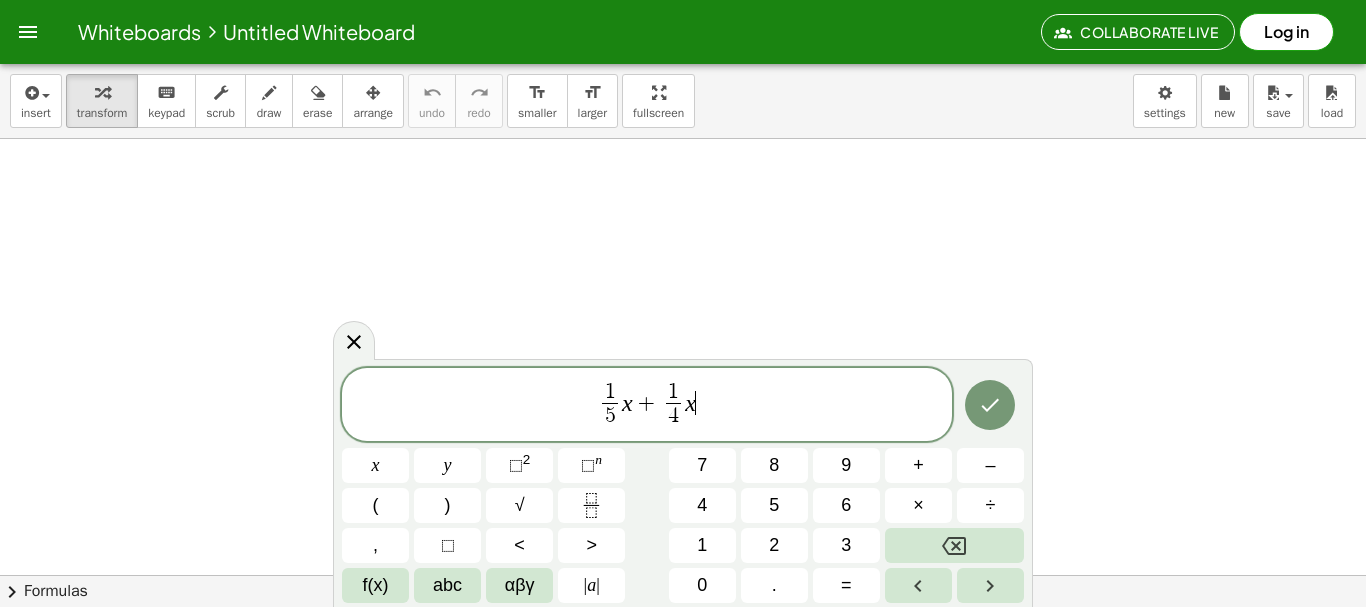 scroll, scrollTop: 0, scrollLeft: 0, axis: both 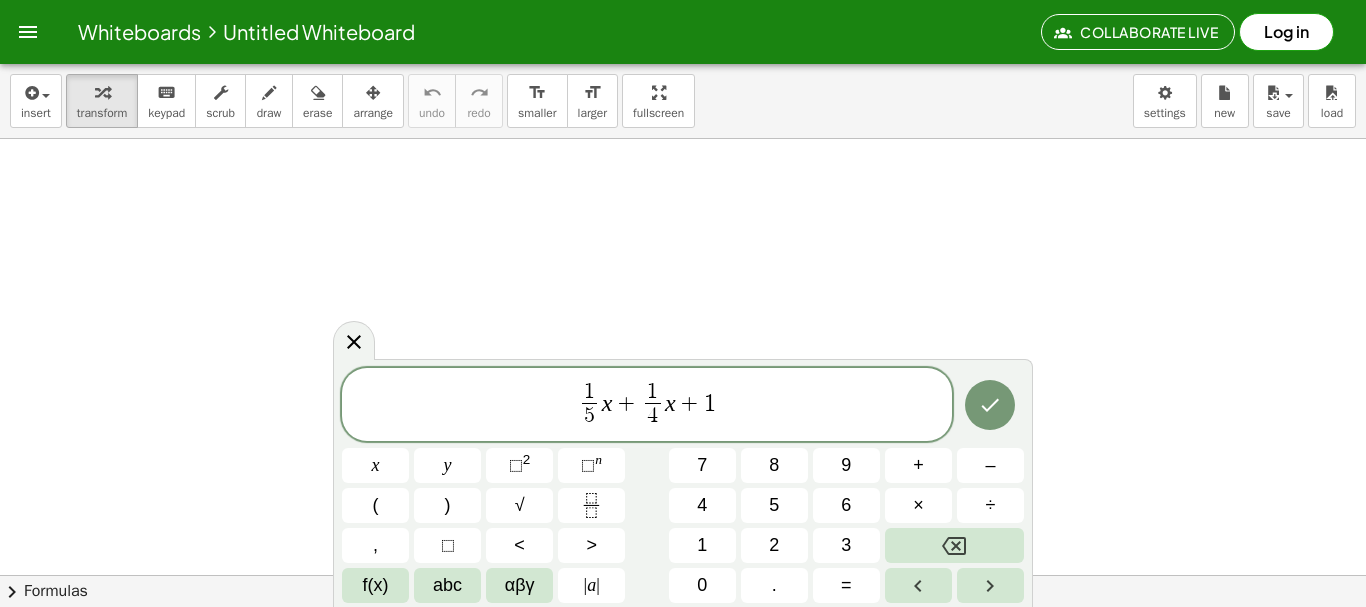 click 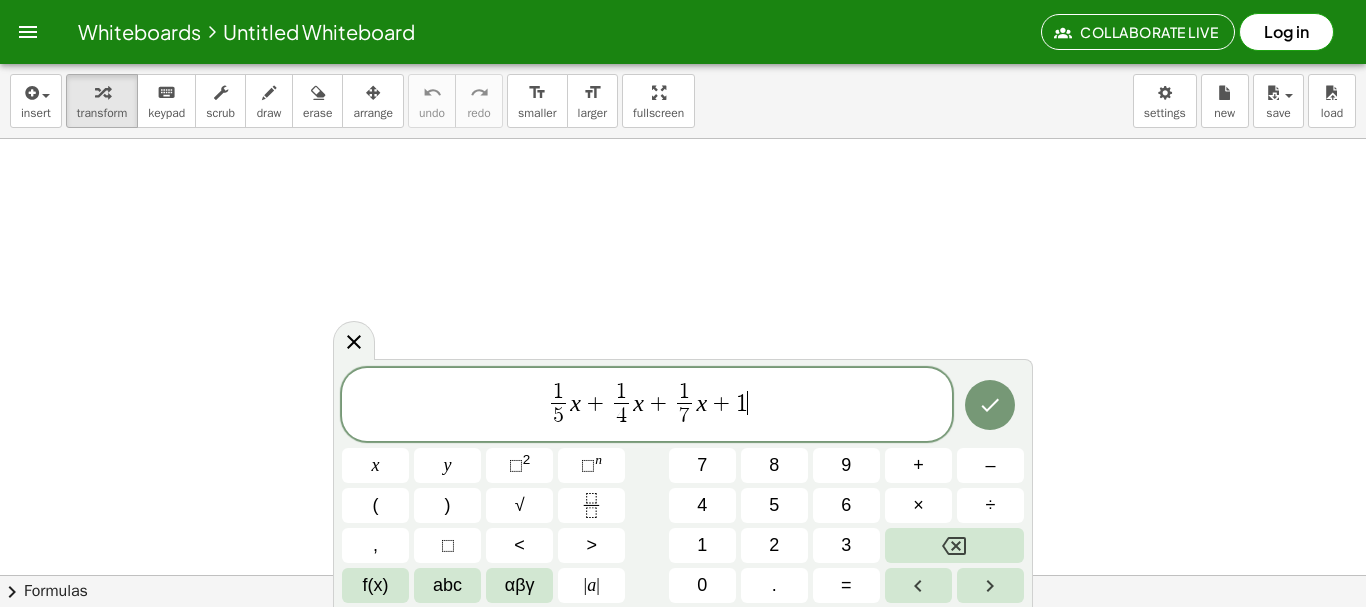 click 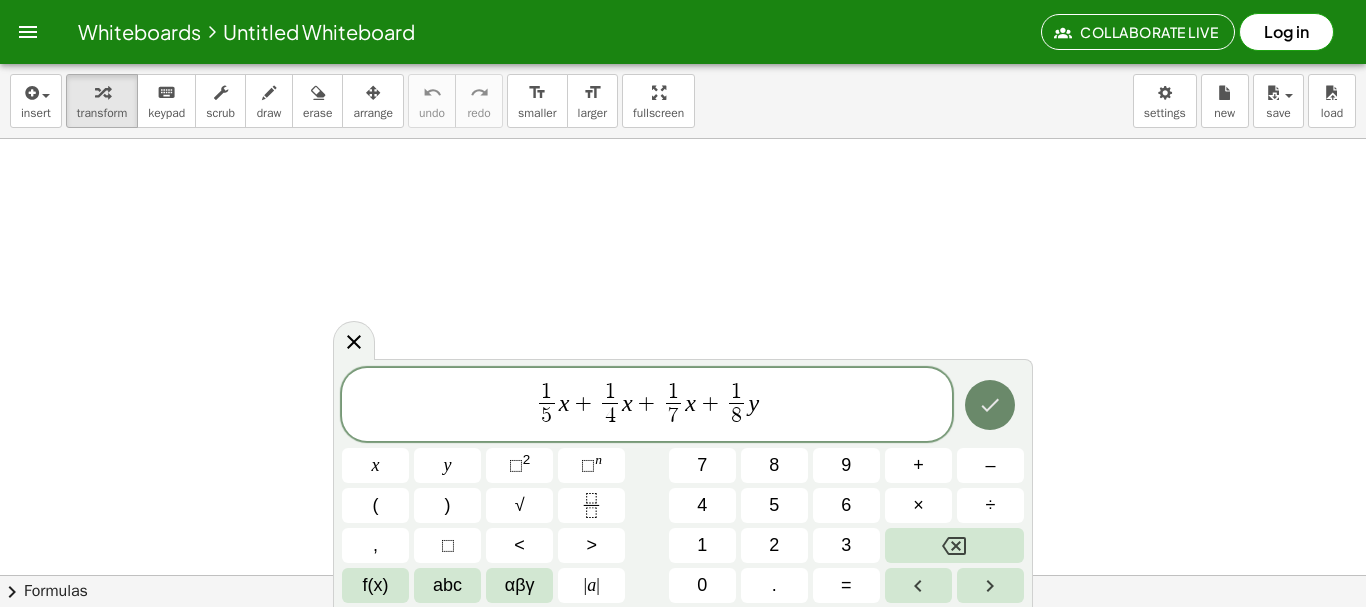 click at bounding box center (990, 405) 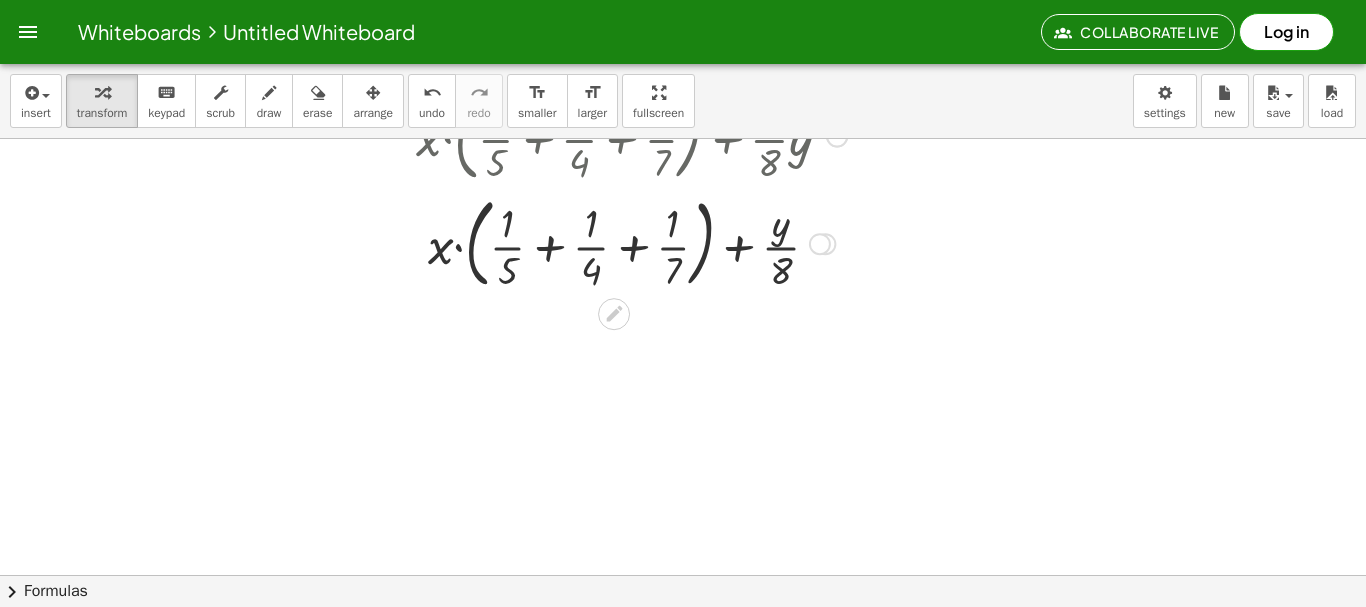 scroll, scrollTop: 428, scrollLeft: 0, axis: vertical 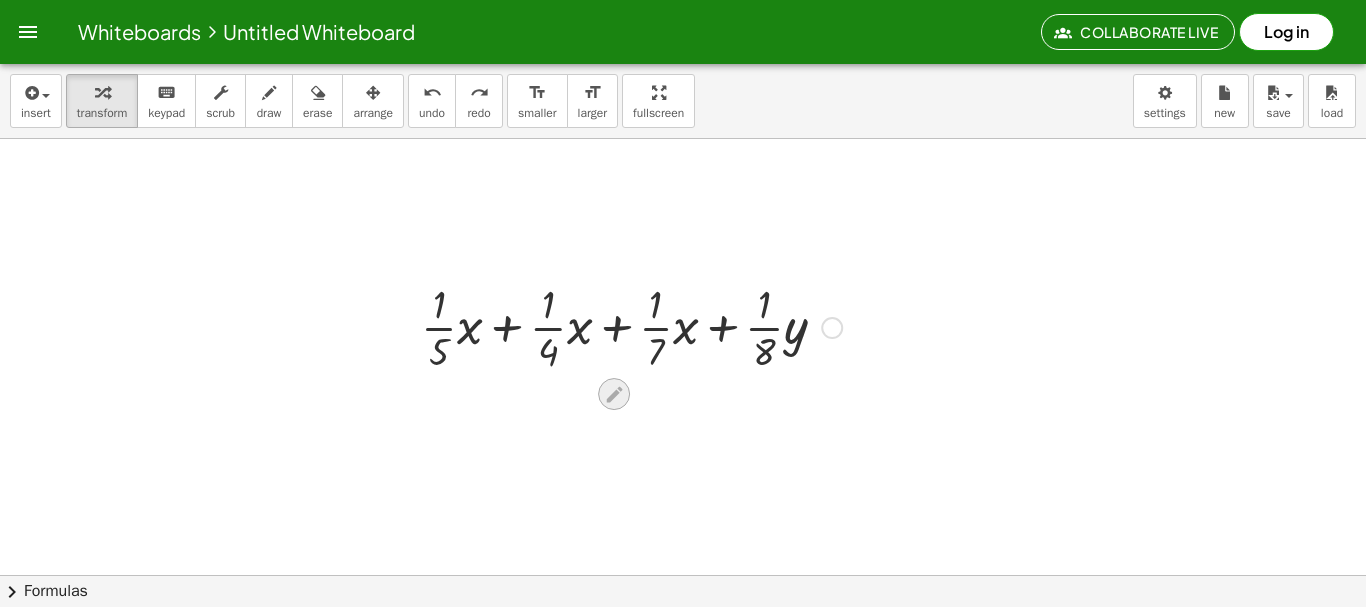 click 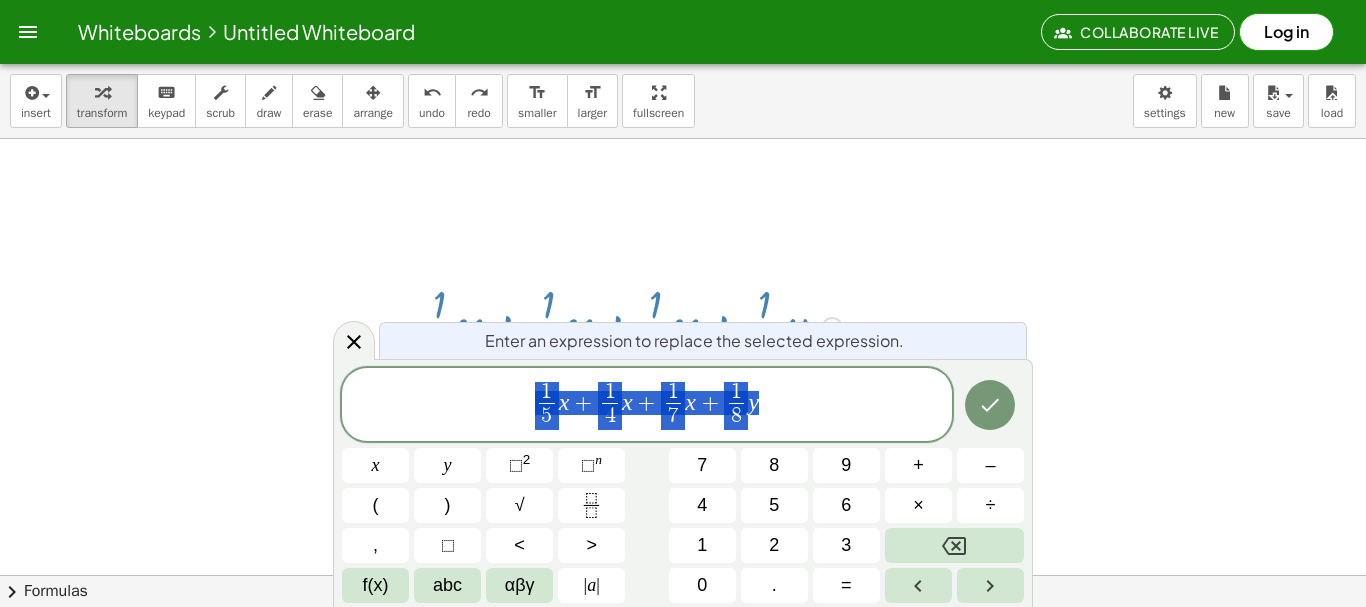 click on "x" at bounding box center (627, 402) 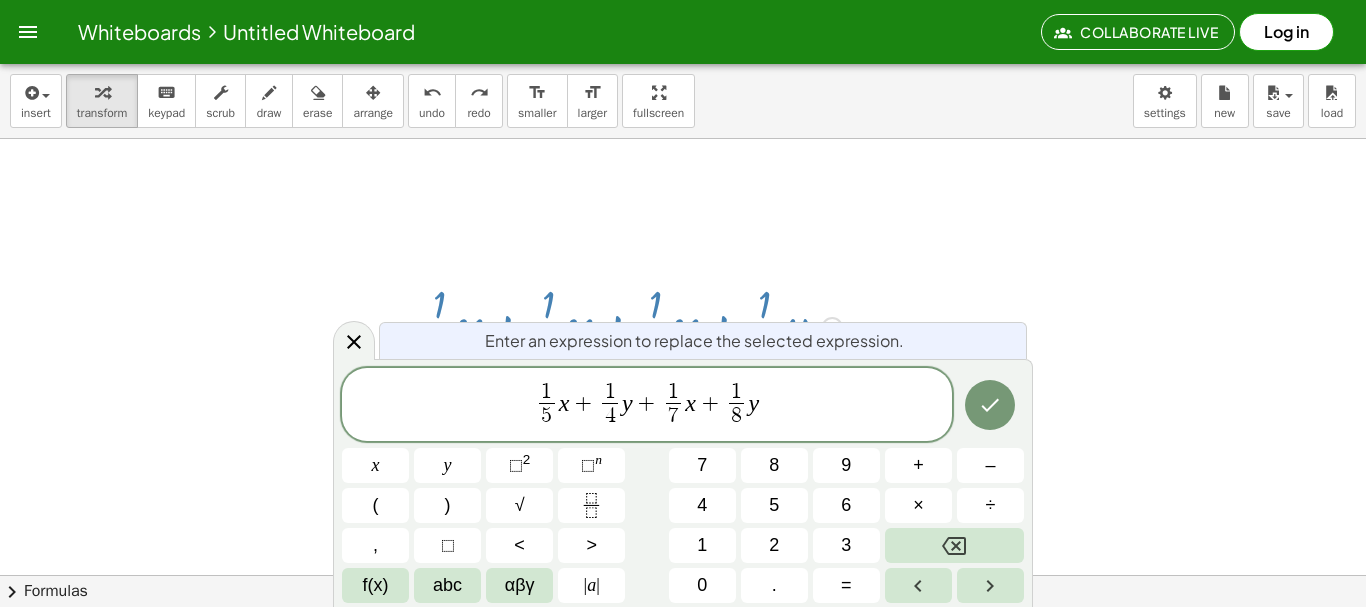 click 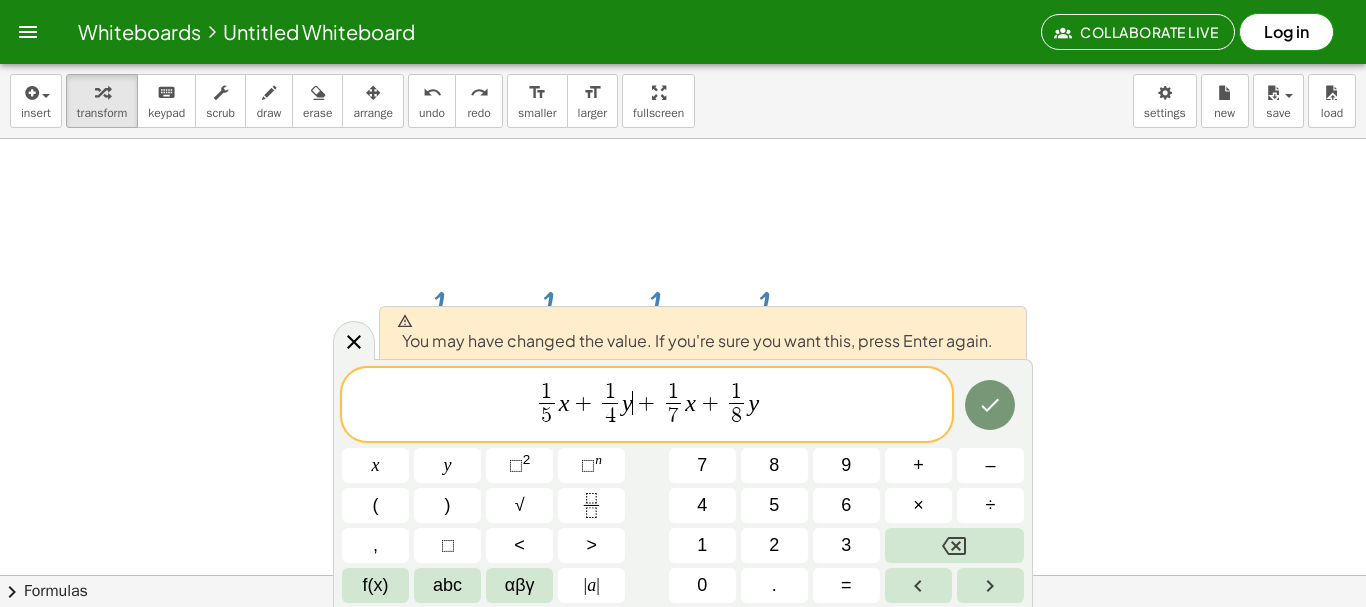 click at bounding box center [990, 405] 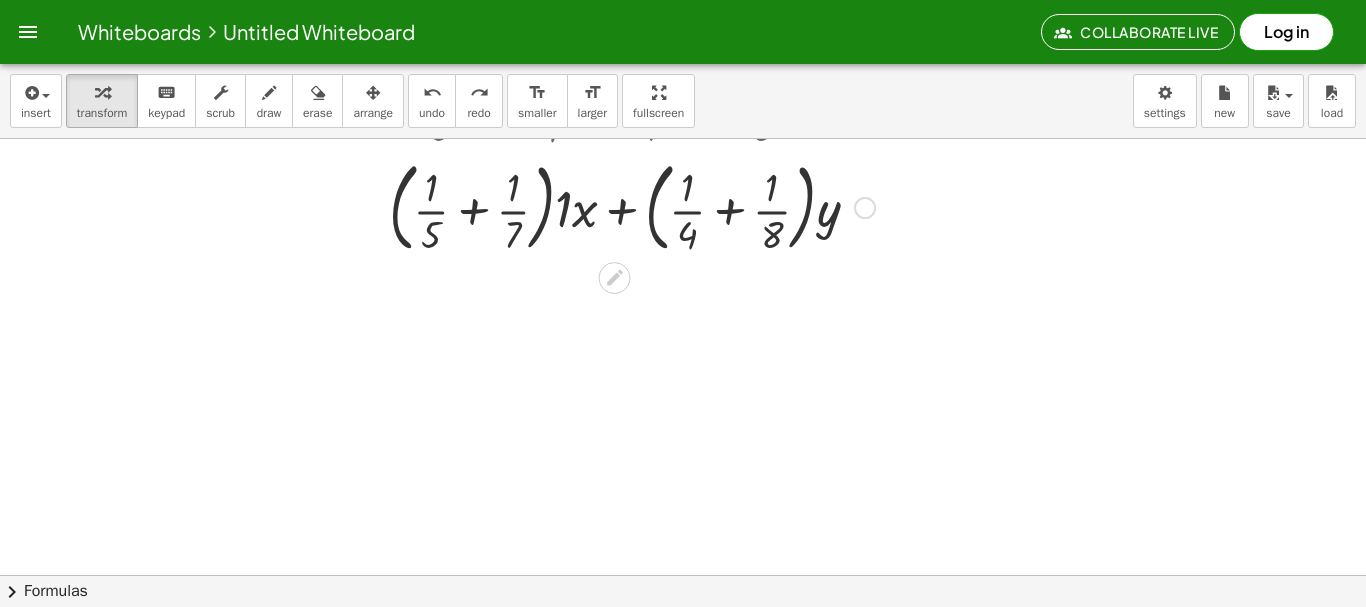 scroll, scrollTop: 356, scrollLeft: 0, axis: vertical 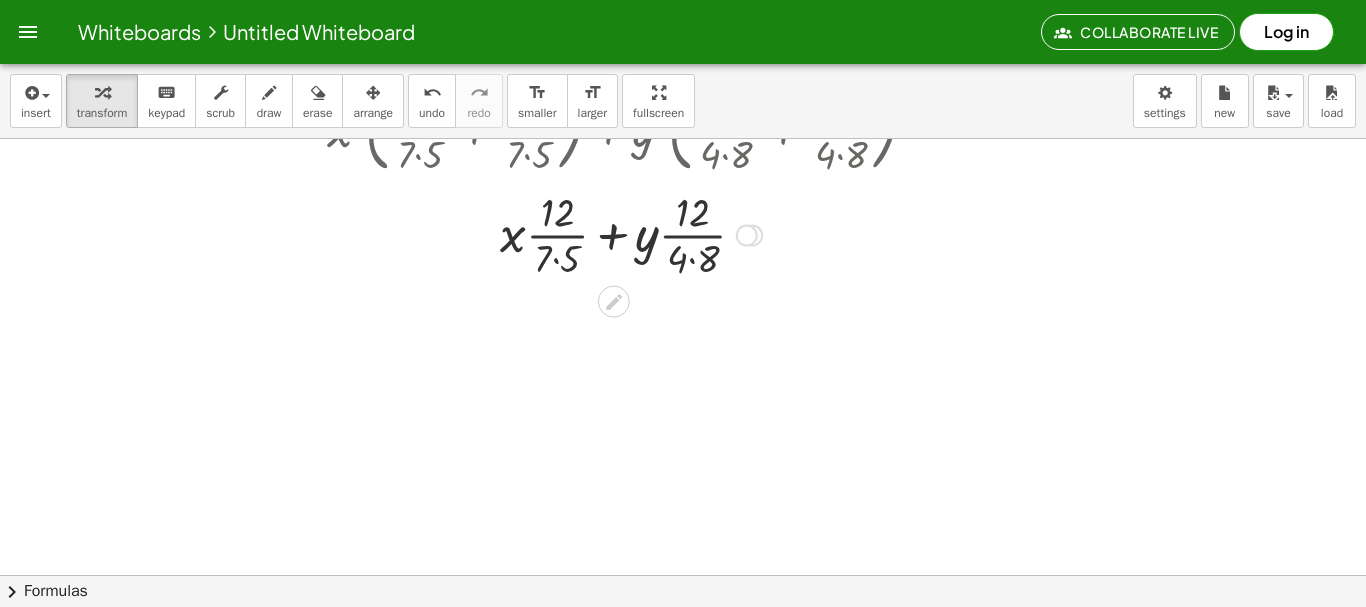 click at bounding box center [631, 234] 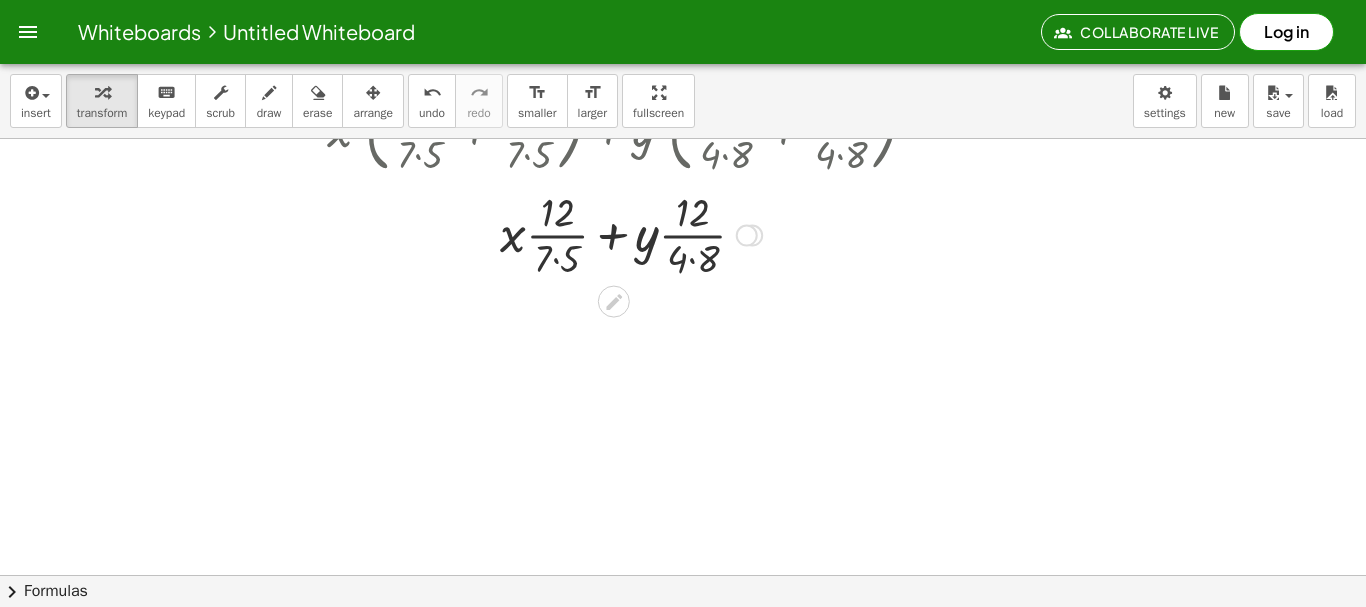 click at bounding box center (631, 234) 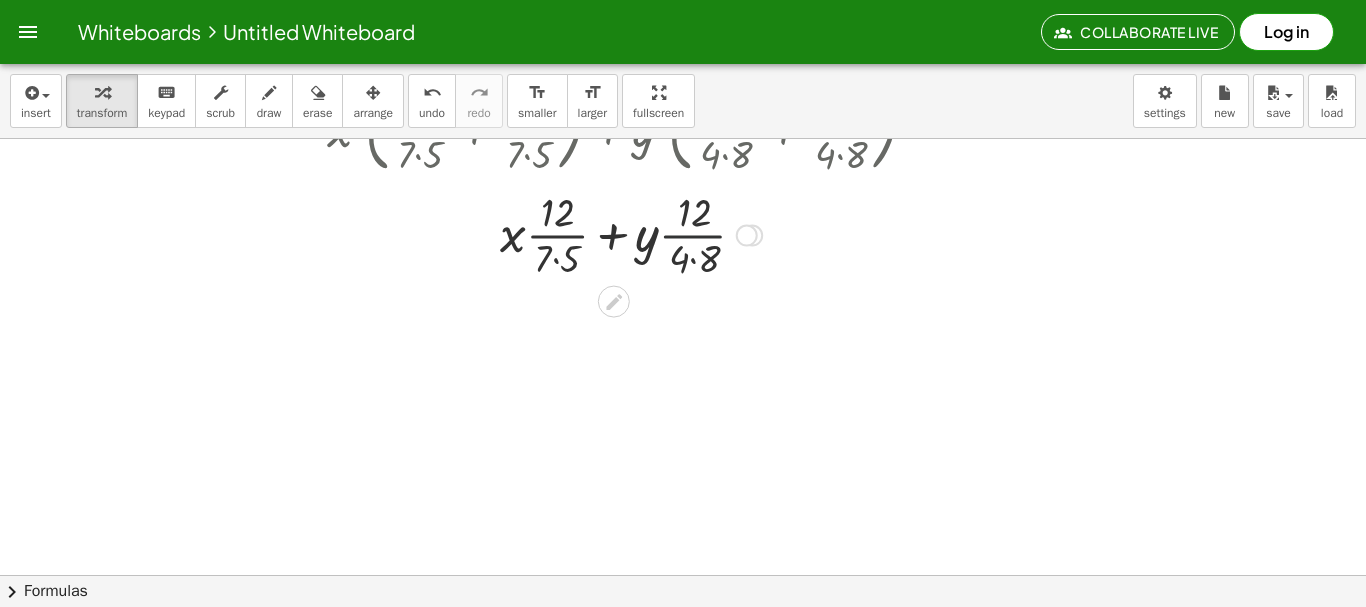 click at bounding box center (631, 234) 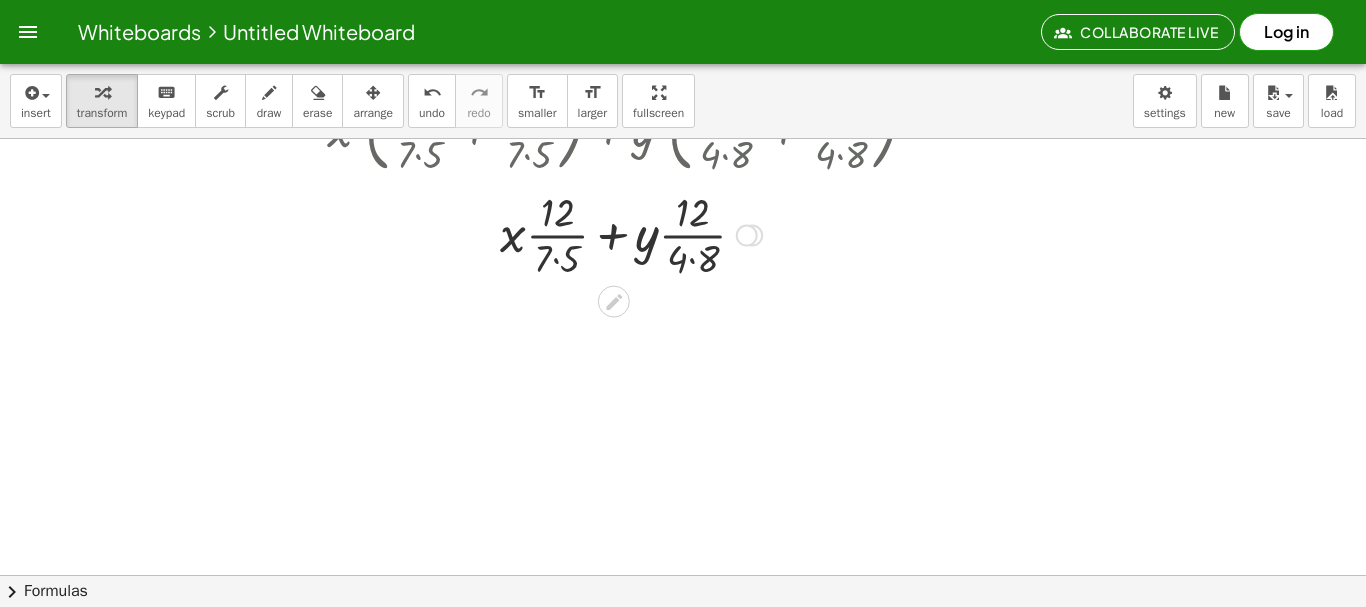 click at bounding box center (631, 234) 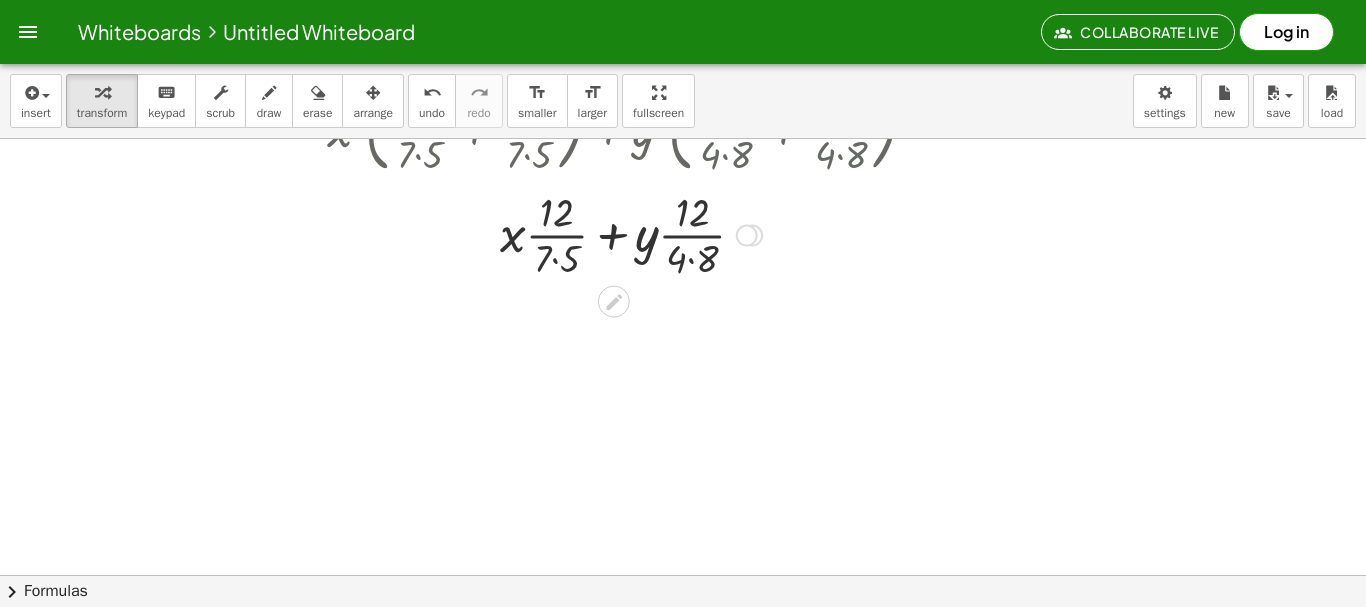 click at bounding box center [631, 234] 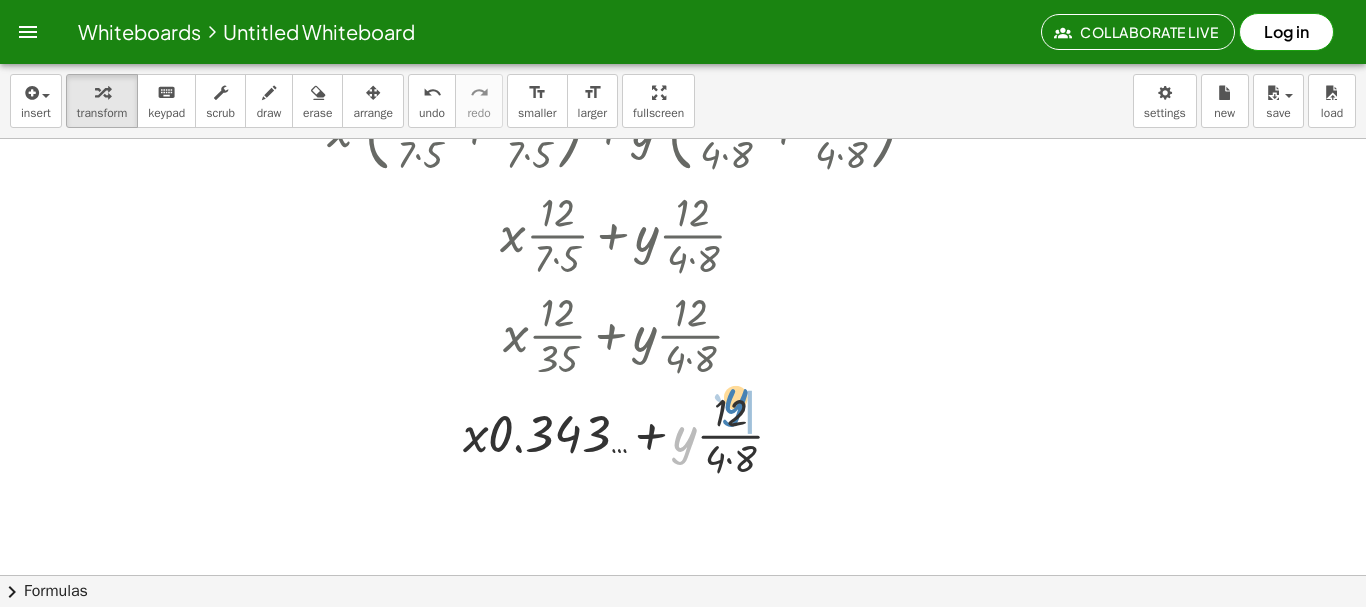 drag, startPoint x: 691, startPoint y: 437, endPoint x: 742, endPoint y: 400, distance: 63.007935 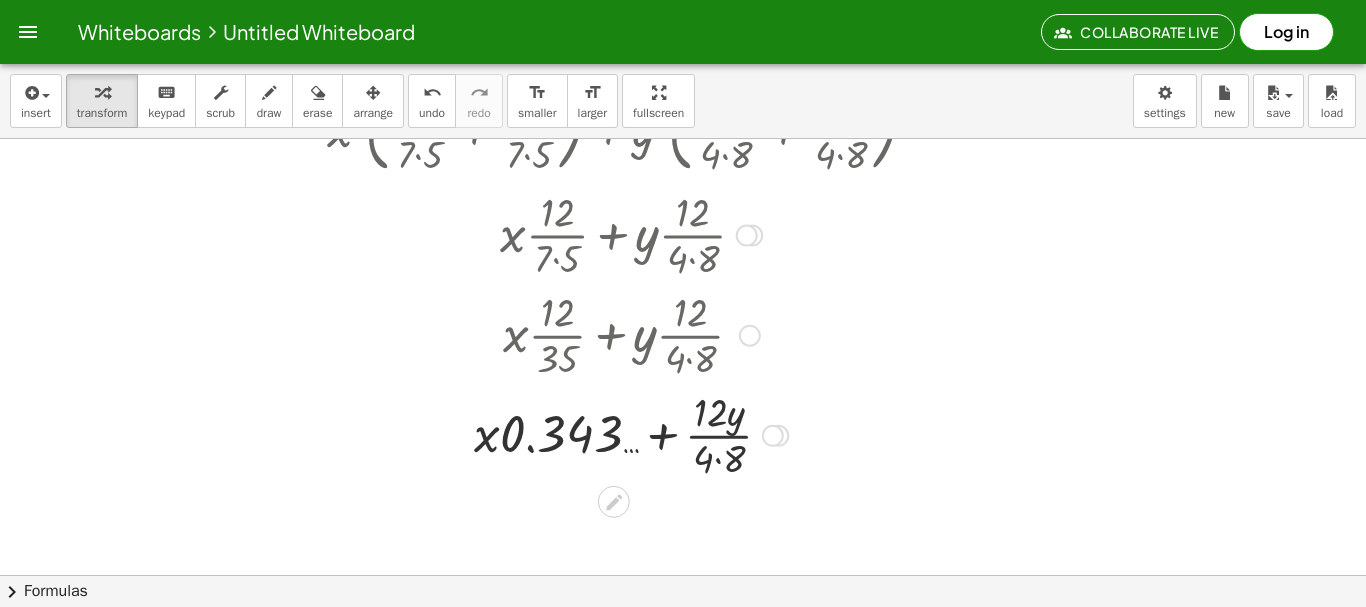 click at bounding box center [631, 434] 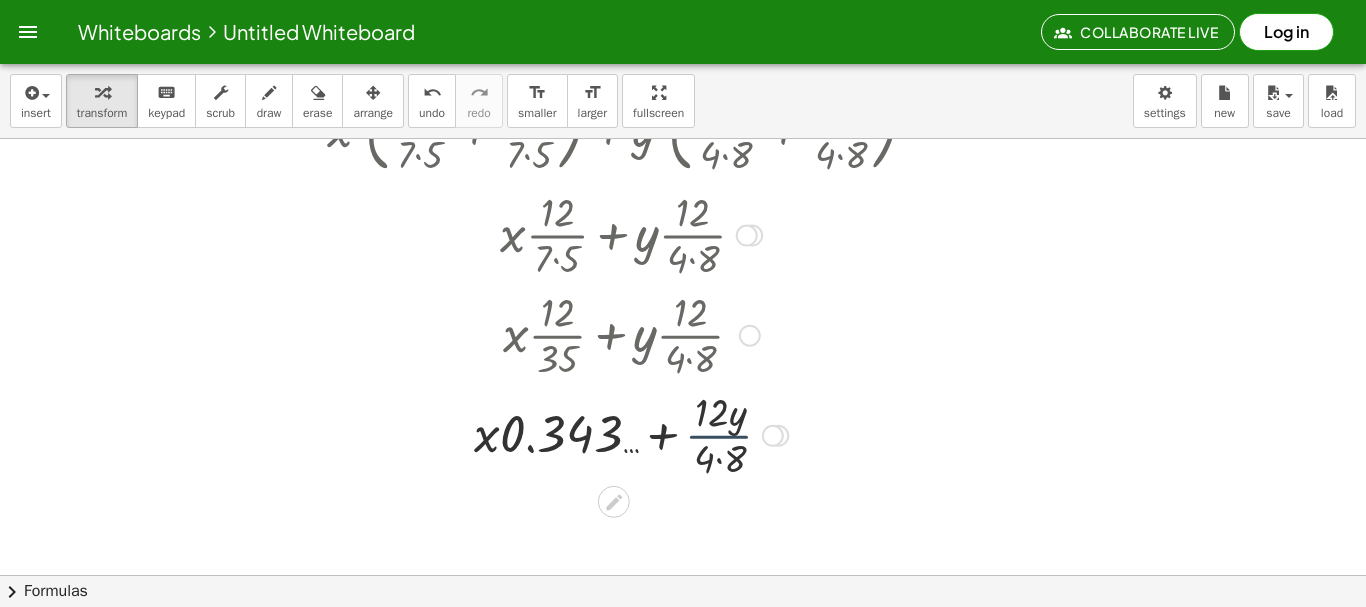 click at bounding box center (631, 434) 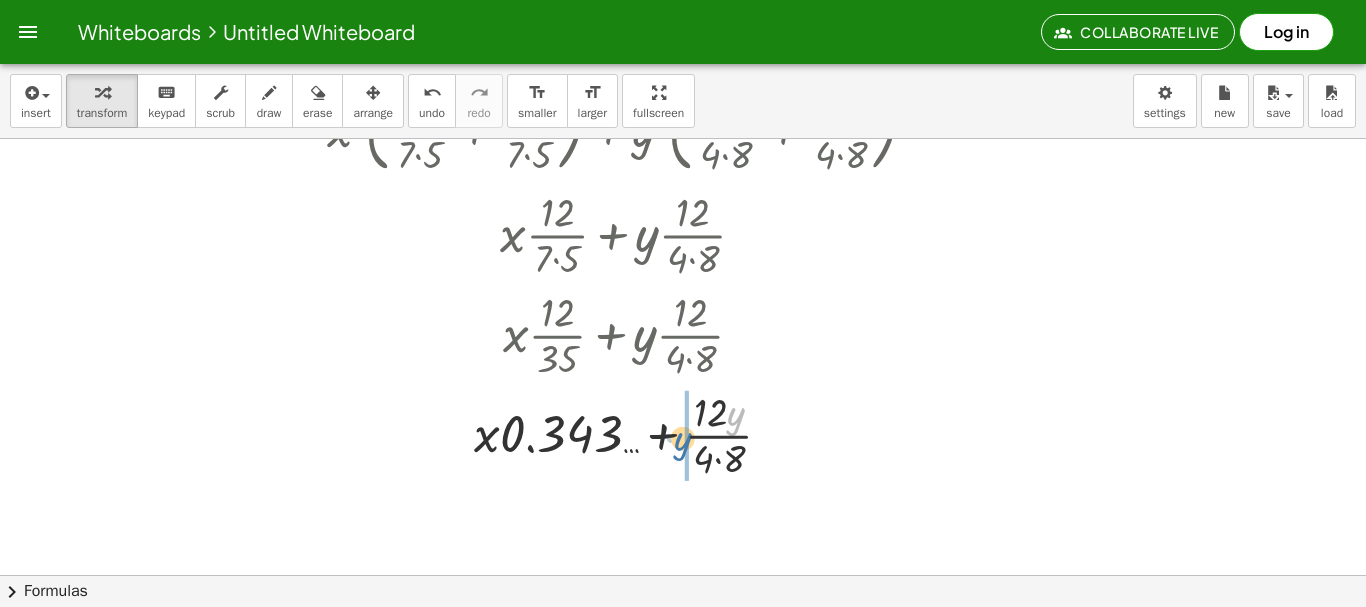 drag, startPoint x: 734, startPoint y: 416, endPoint x: 680, endPoint y: 440, distance: 59.093147 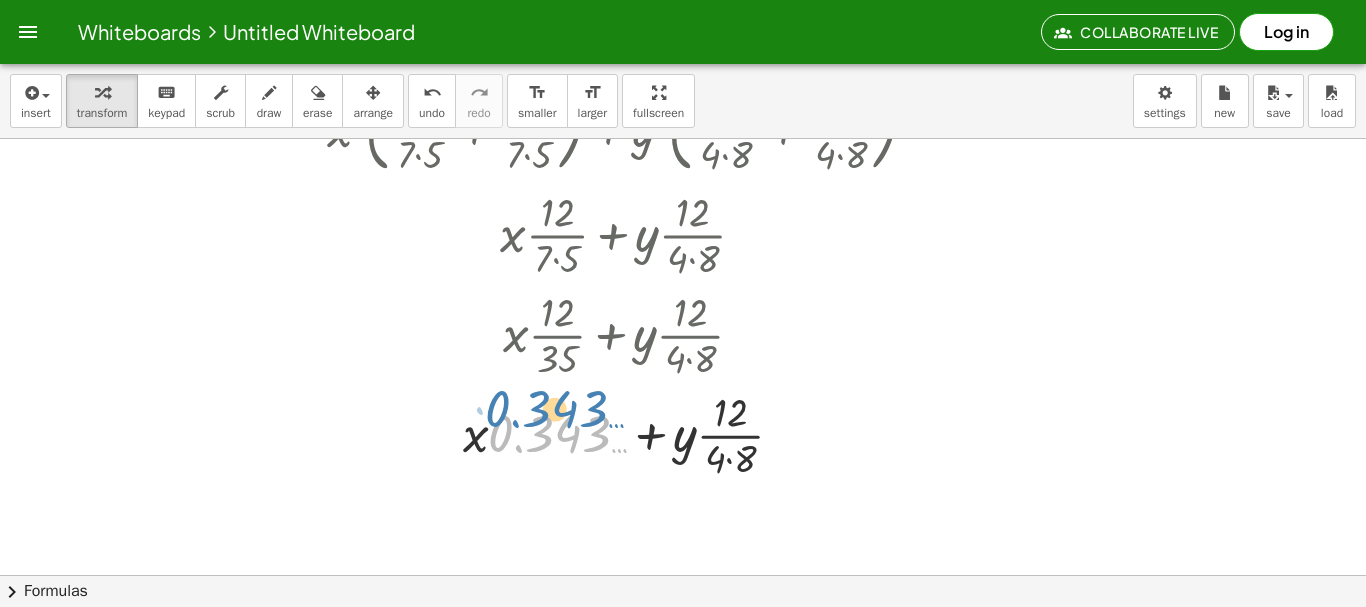 drag, startPoint x: 541, startPoint y: 414, endPoint x: 544, endPoint y: 400, distance: 14.3178215 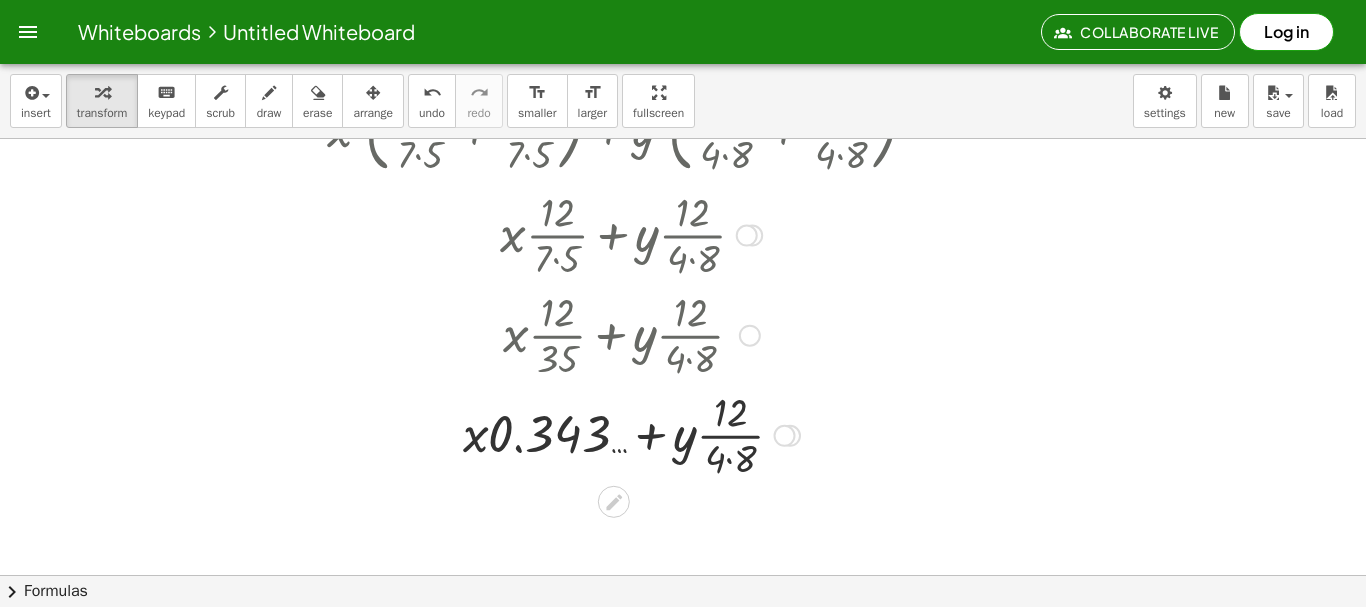 click at bounding box center (631, 434) 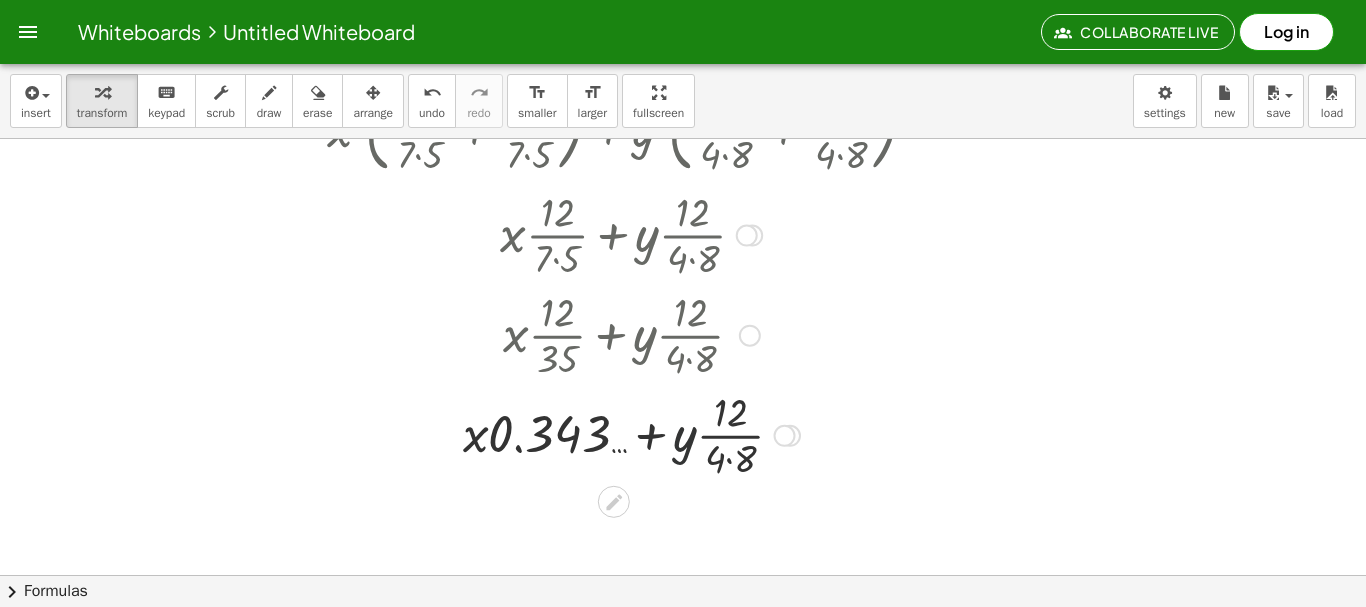 click at bounding box center [631, 434] 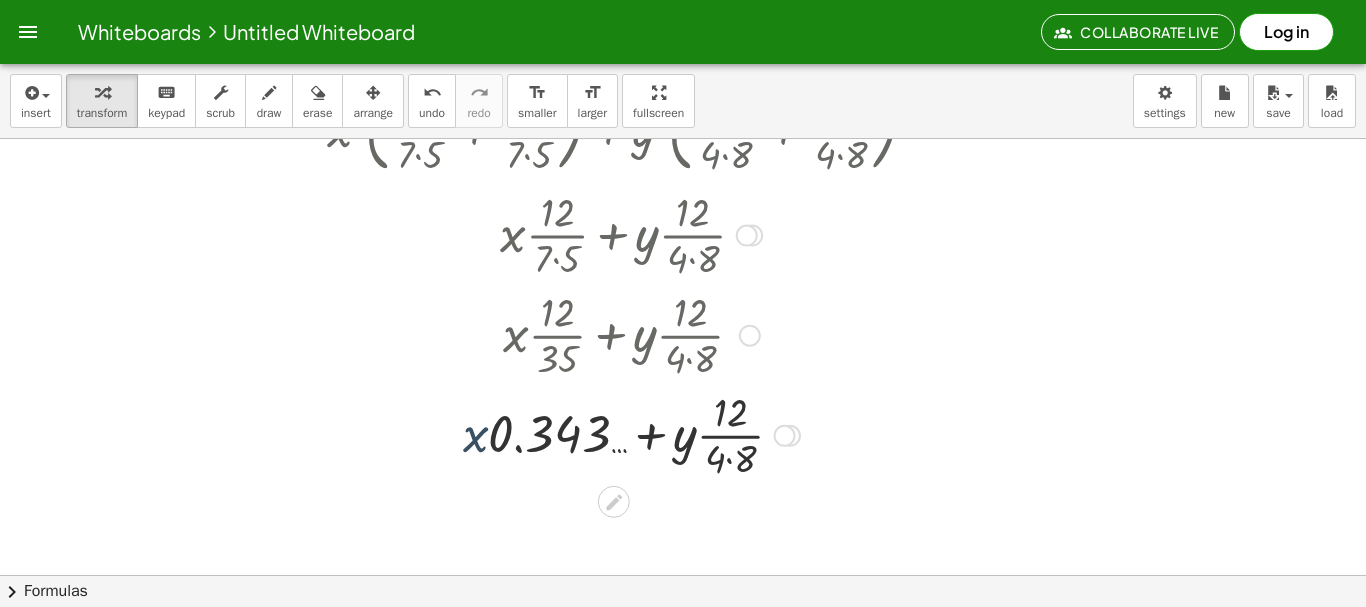 click at bounding box center [631, 434] 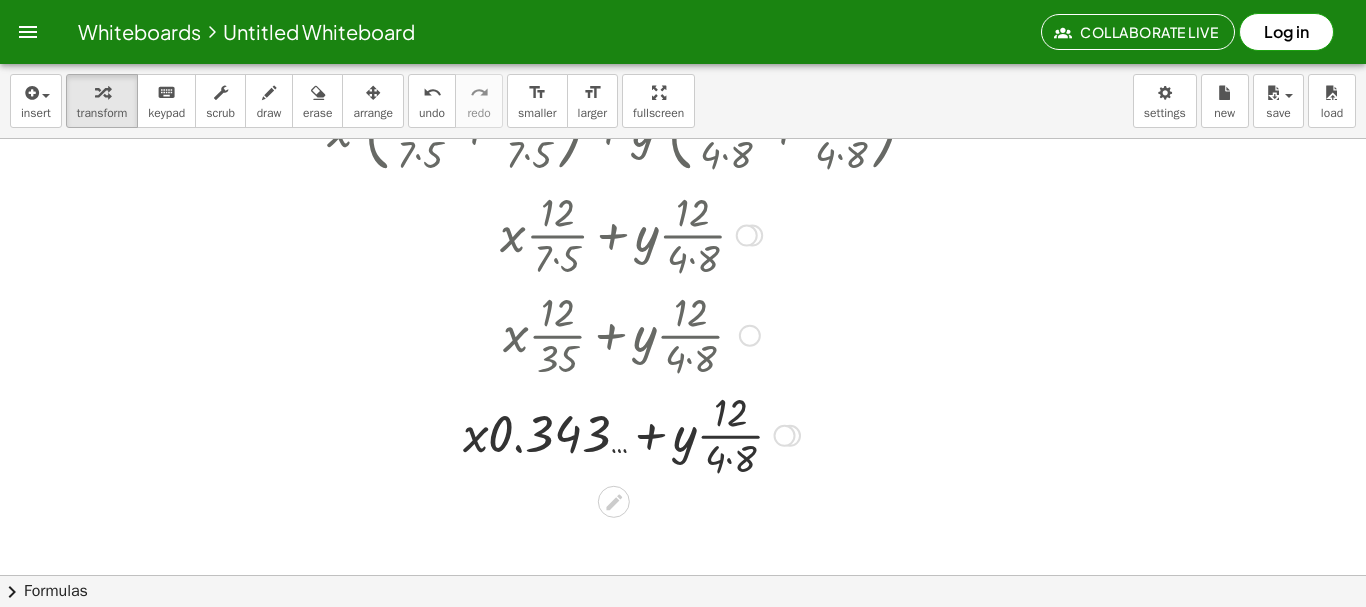 click at bounding box center (631, 434) 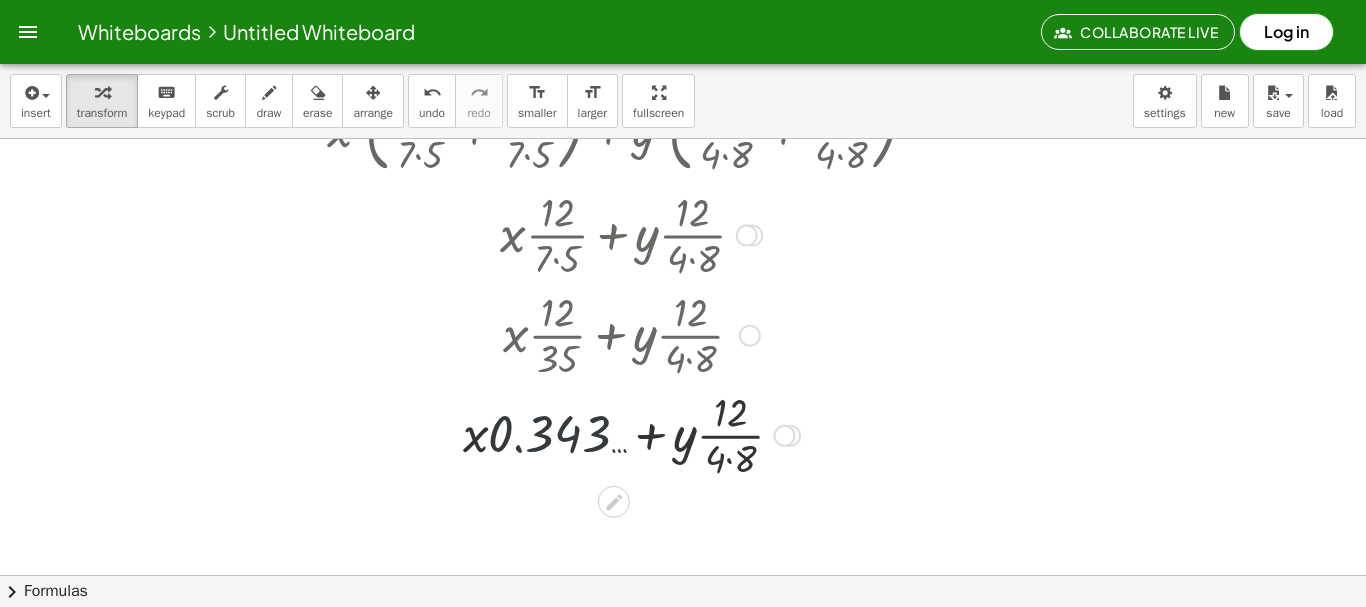 click at bounding box center [631, 434] 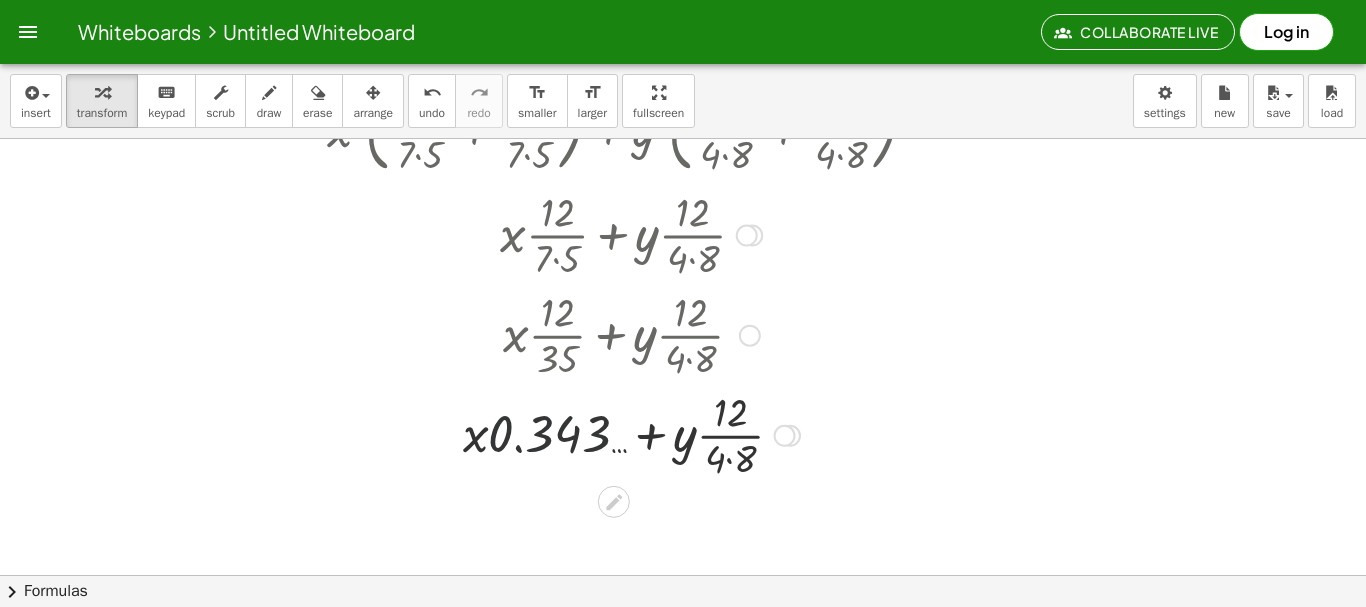 click at bounding box center [631, 434] 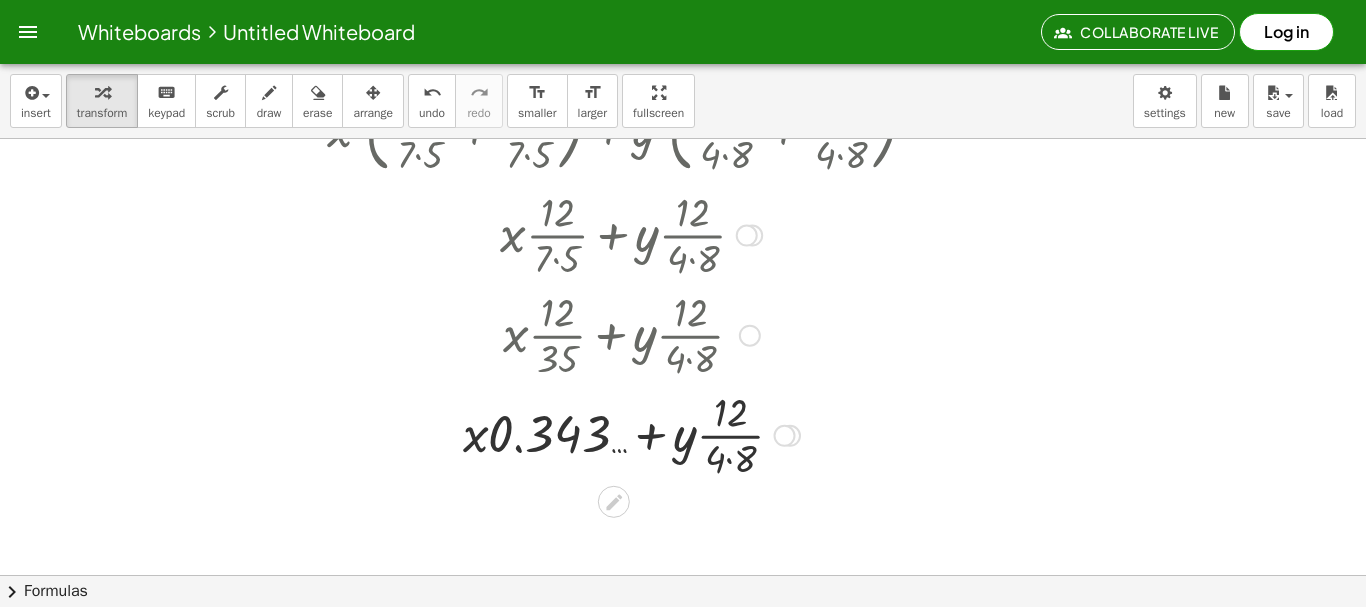 click at bounding box center [631, 334] 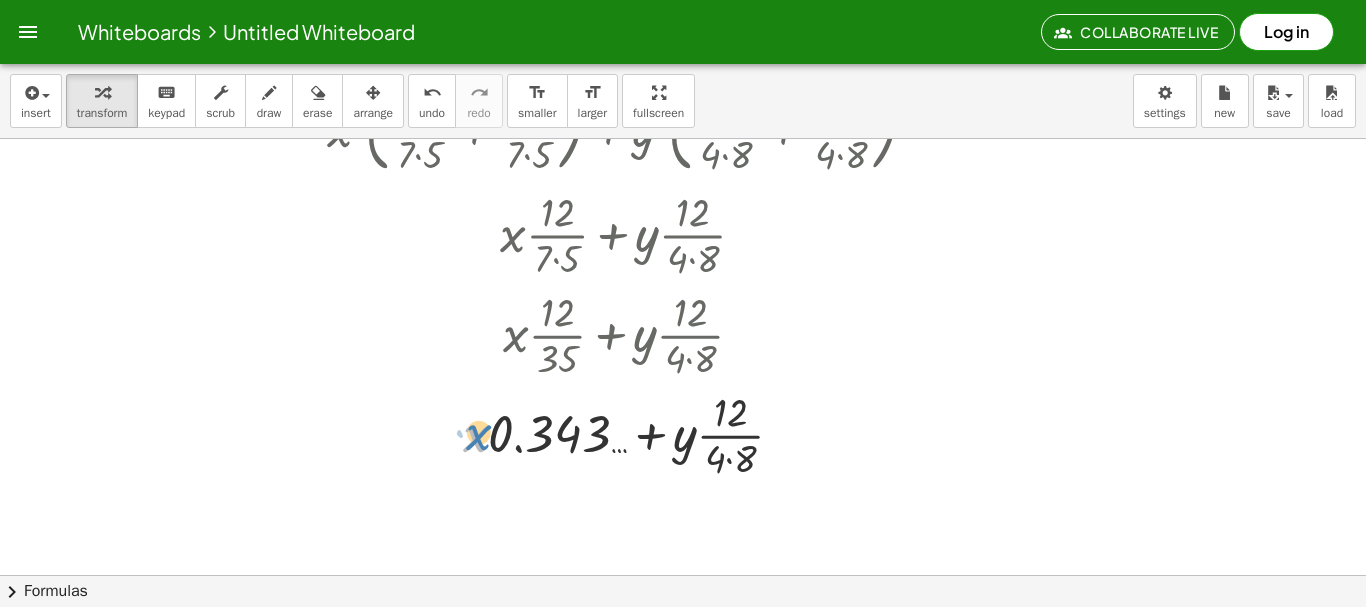 click at bounding box center (631, 434) 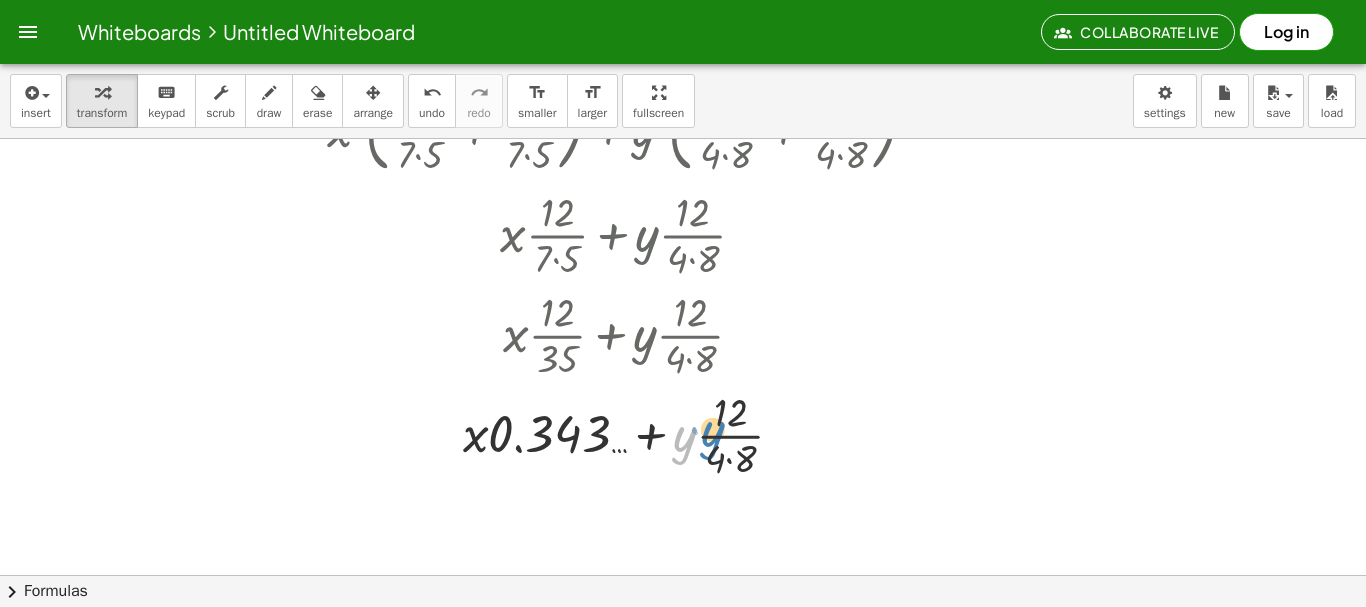 drag, startPoint x: 697, startPoint y: 405, endPoint x: 725, endPoint y: 400, distance: 28.442924 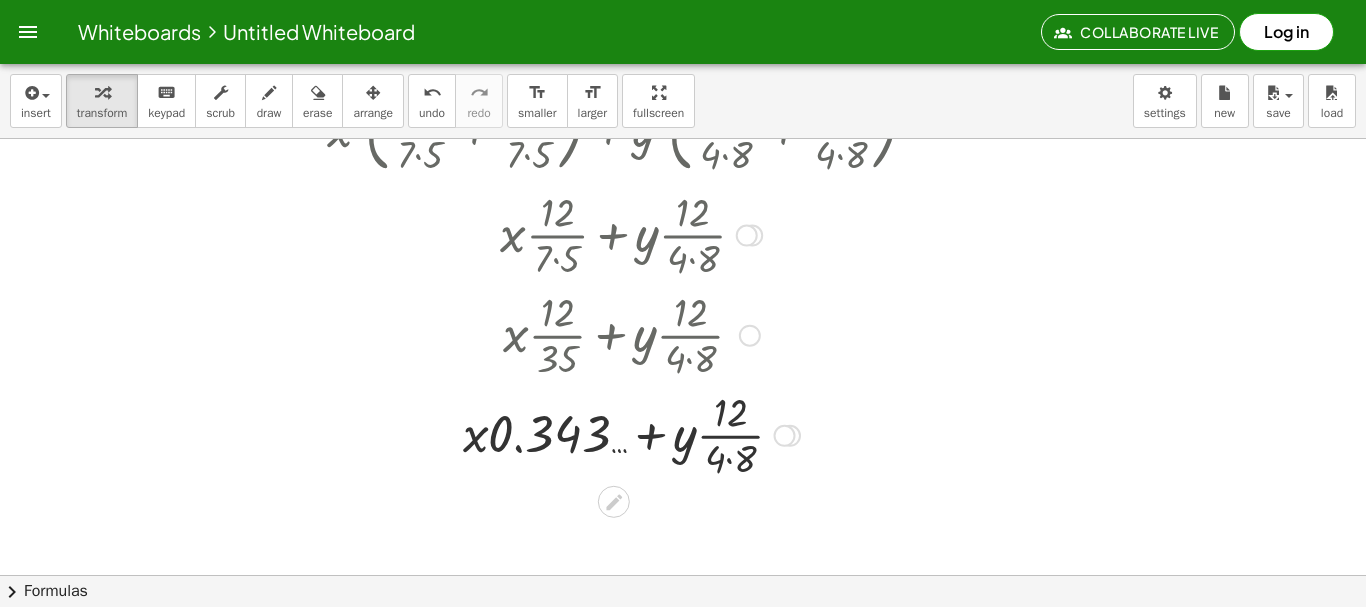 click at bounding box center [631, 434] 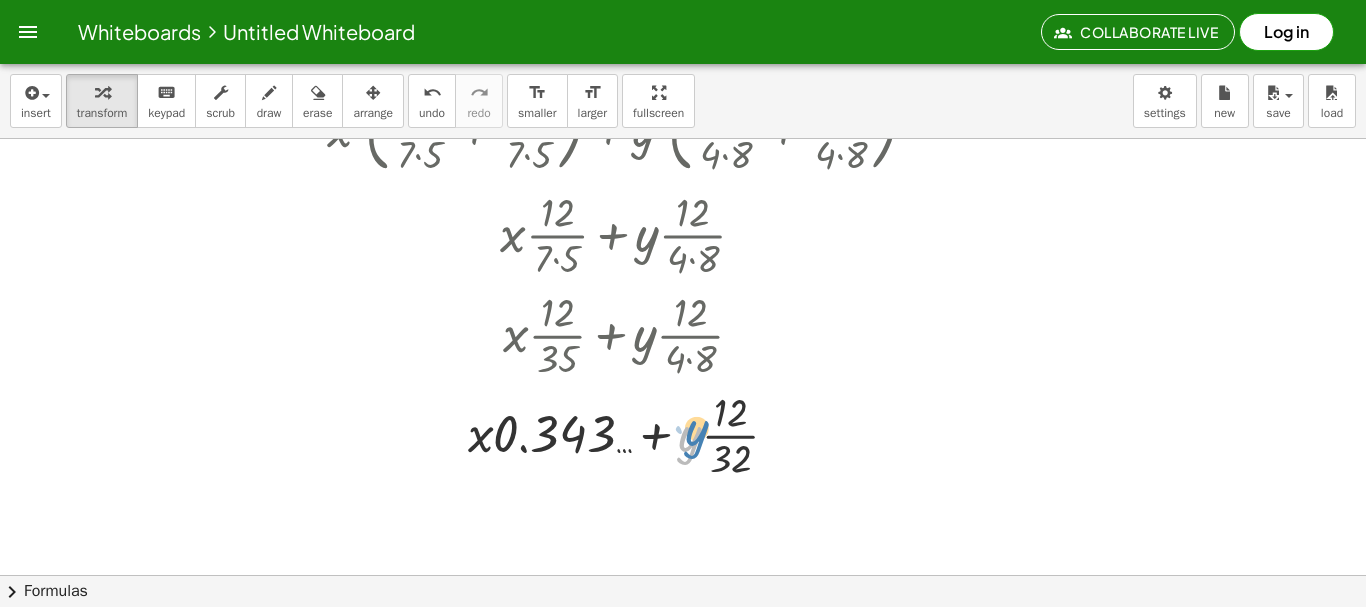 click at bounding box center (631, 434) 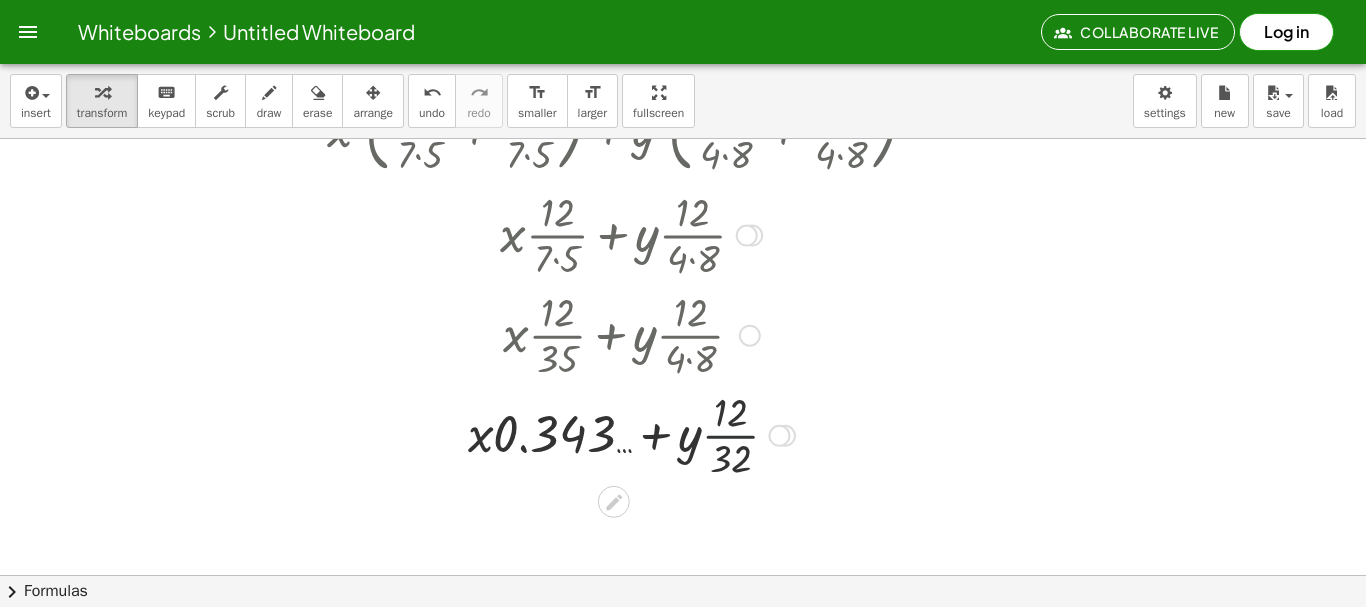 click at bounding box center [631, 434] 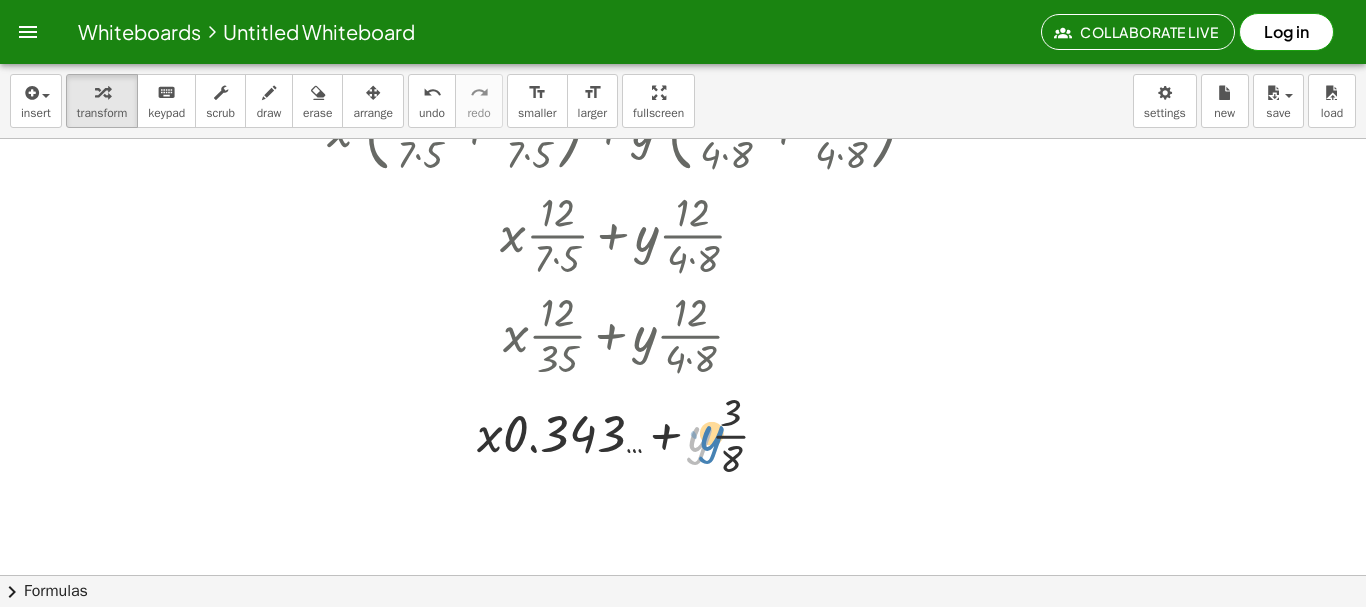 click at bounding box center [631, 434] 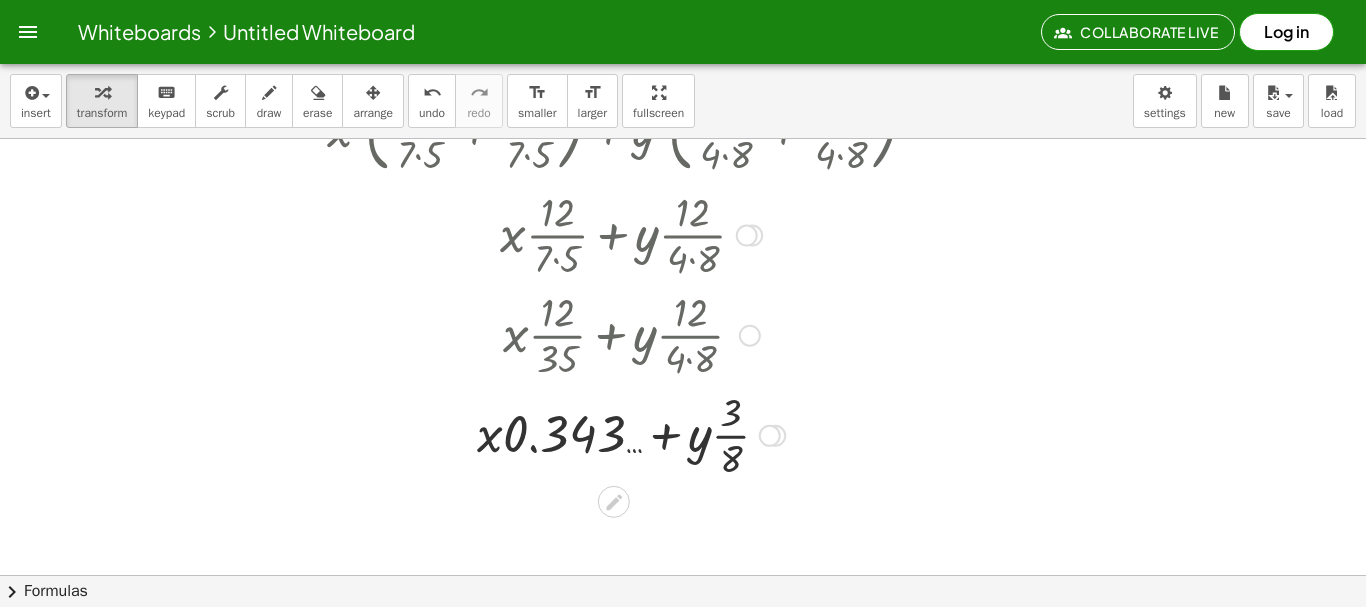 click at bounding box center (631, 434) 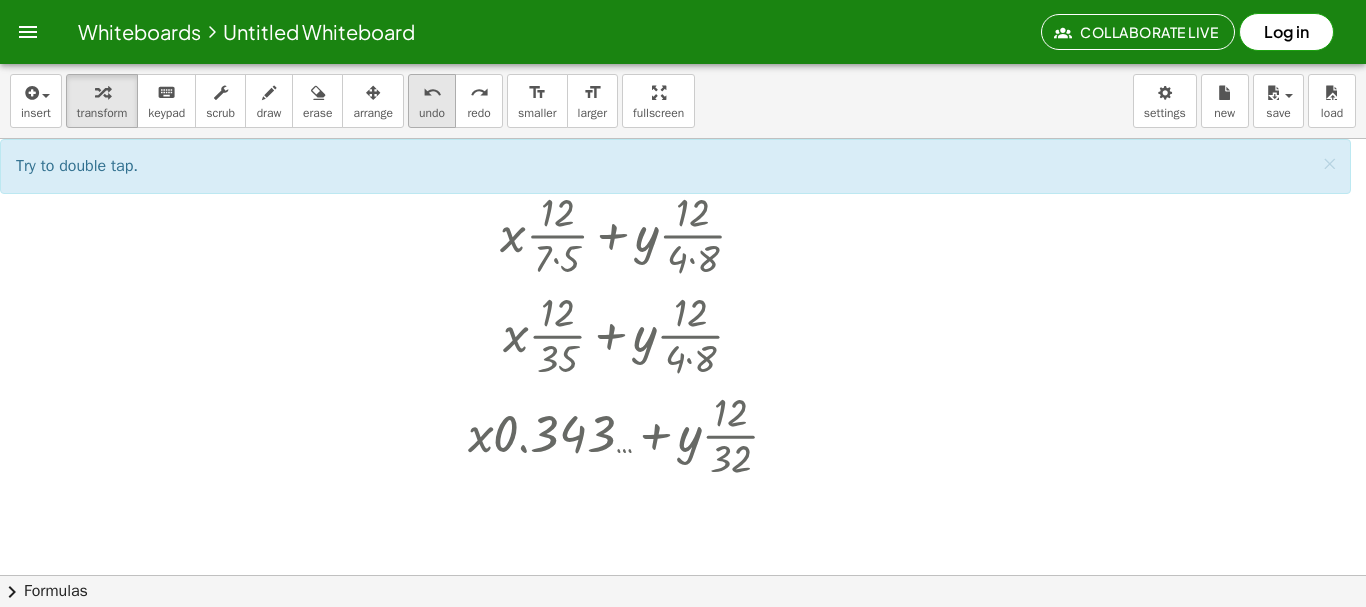 click on "undo" at bounding box center (432, 113) 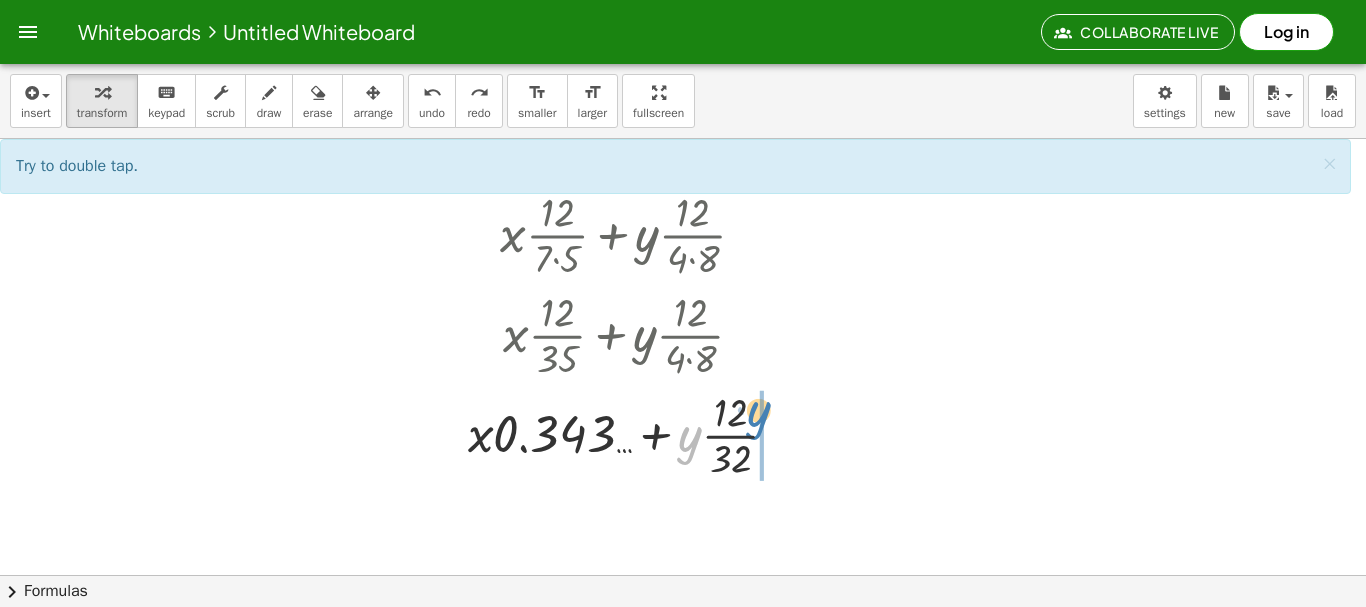 drag, startPoint x: 694, startPoint y: 432, endPoint x: 762, endPoint y: 407, distance: 72.44998 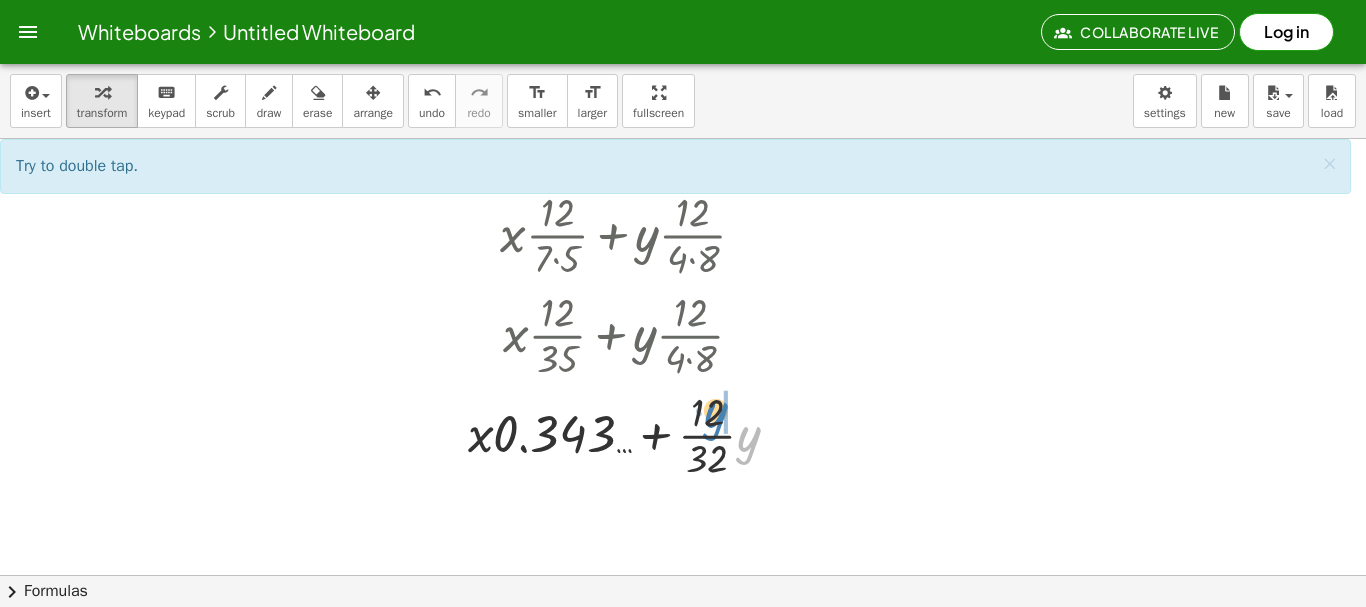 drag, startPoint x: 747, startPoint y: 438, endPoint x: 715, endPoint y: 414, distance: 40 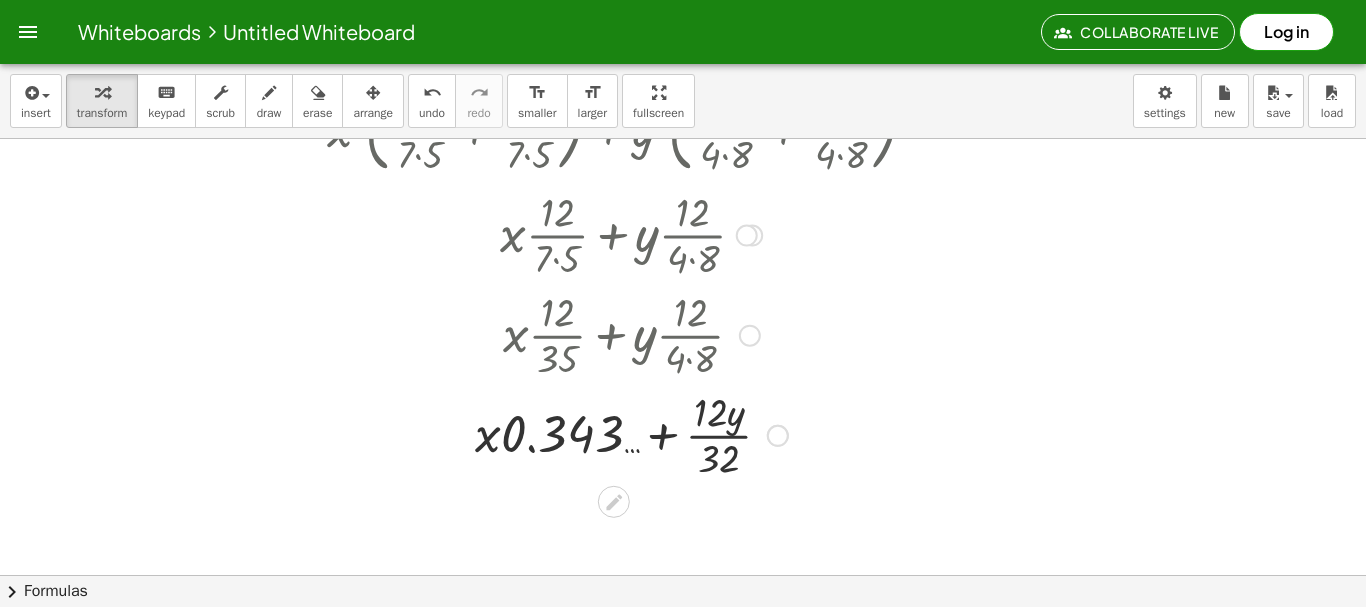 drag, startPoint x: 715, startPoint y: 435, endPoint x: 734, endPoint y: 438, distance: 19.235384 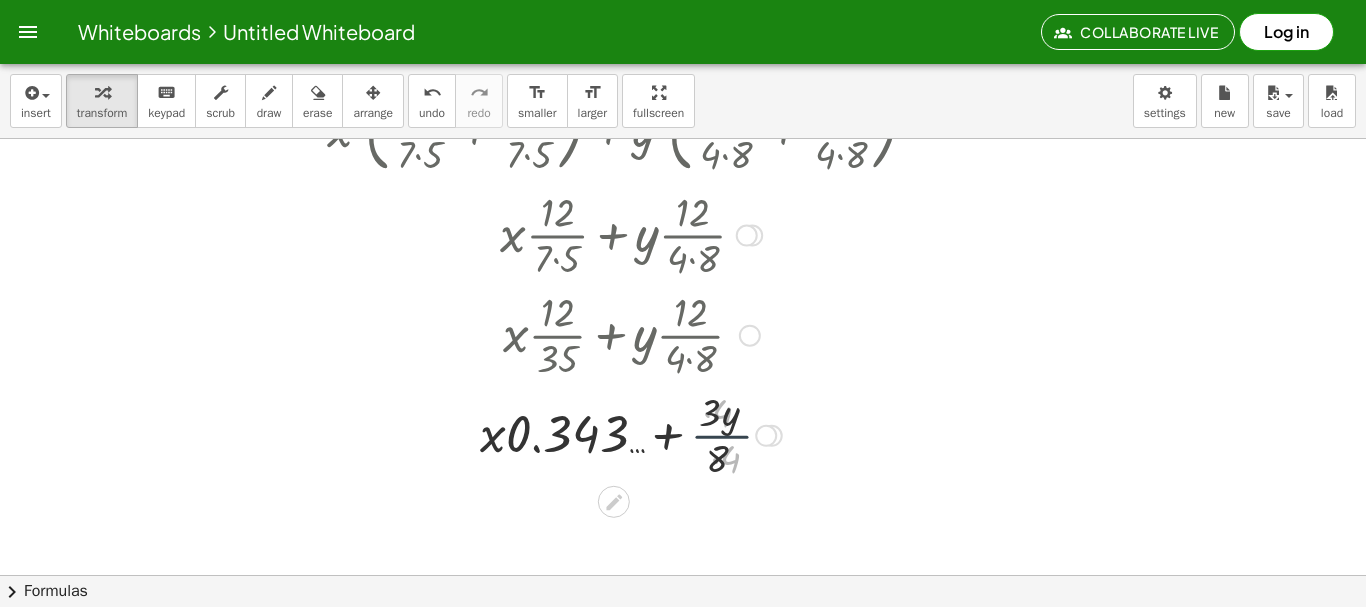 click at bounding box center [631, 434] 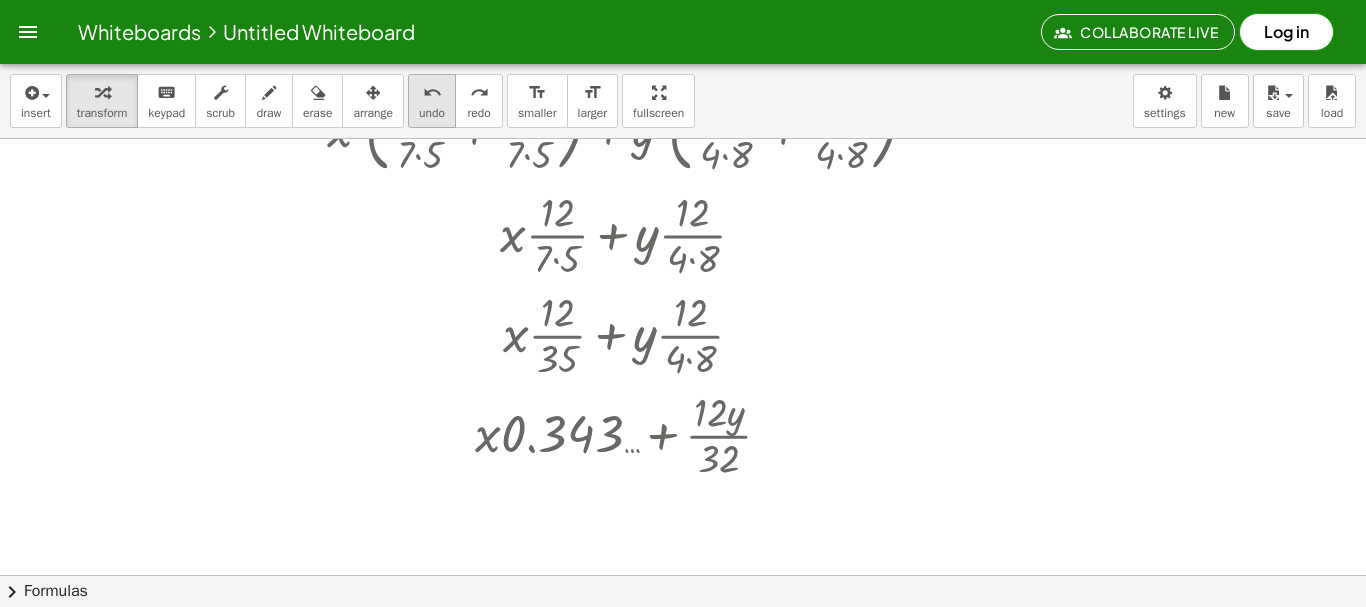 click on "undo undo" at bounding box center (432, 101) 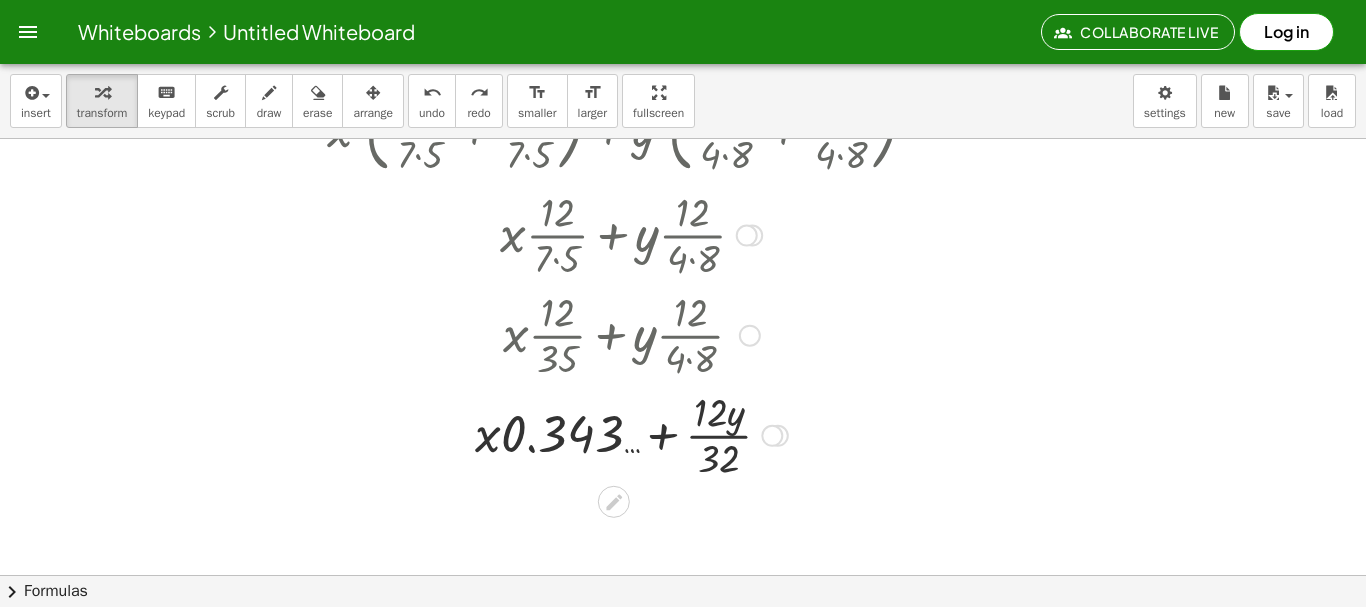 click at bounding box center (631, 434) 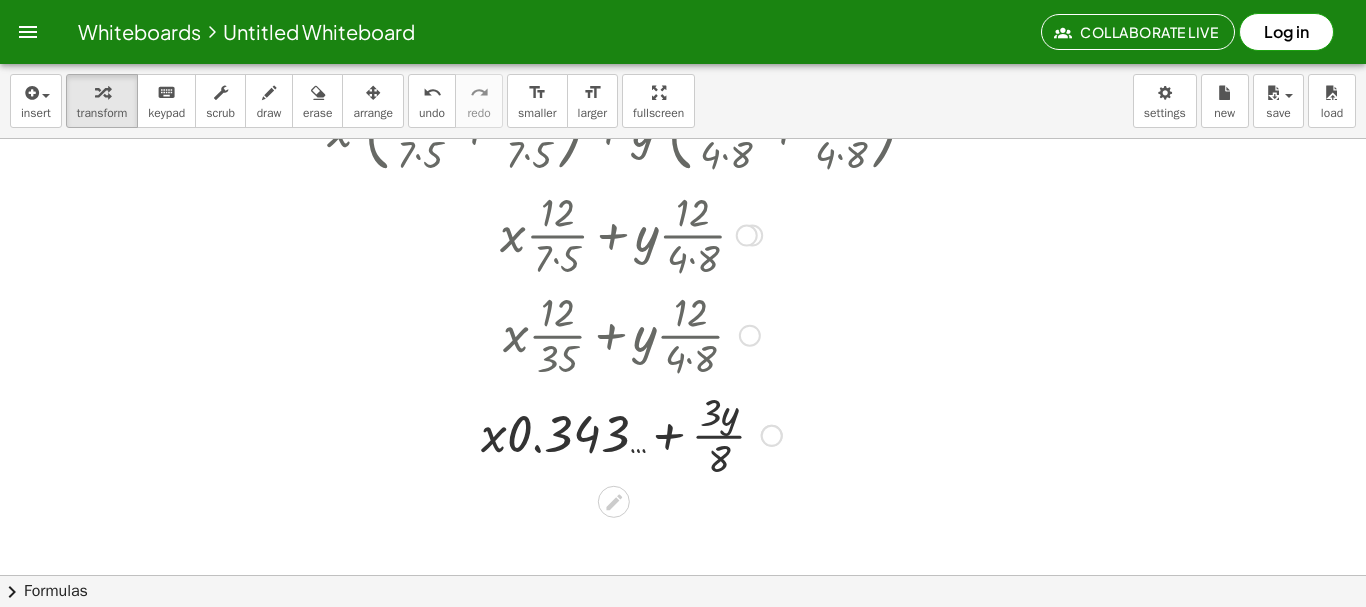 click at bounding box center (631, 434) 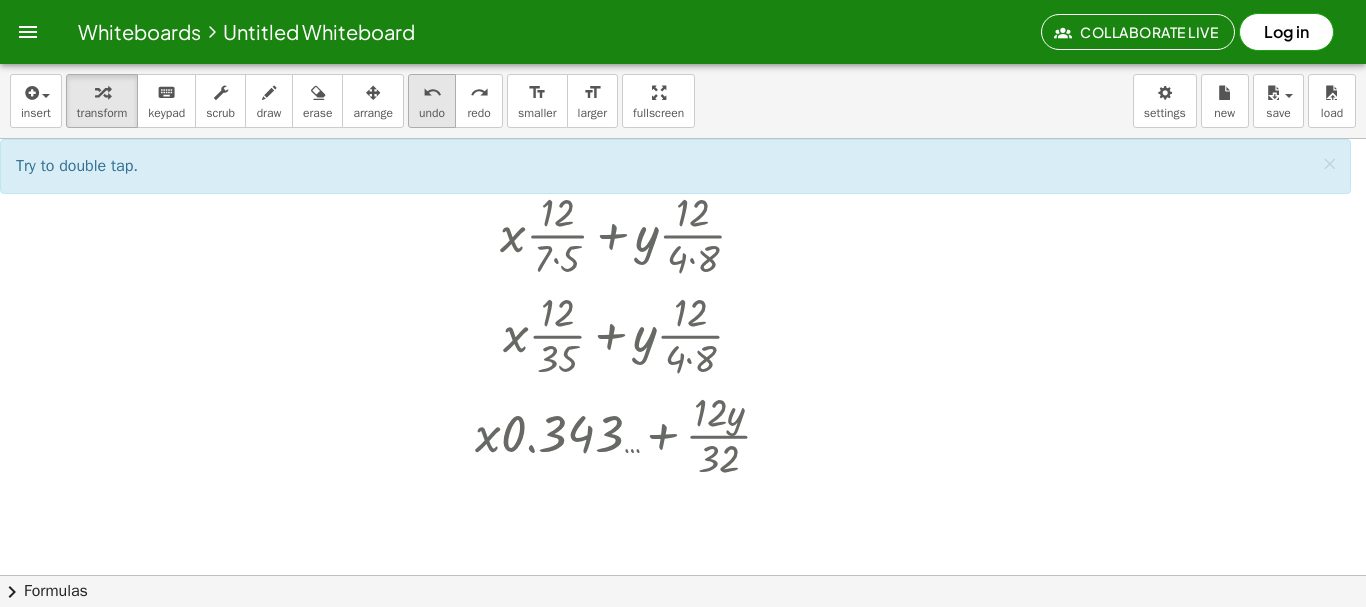 click on "undo" at bounding box center [432, 93] 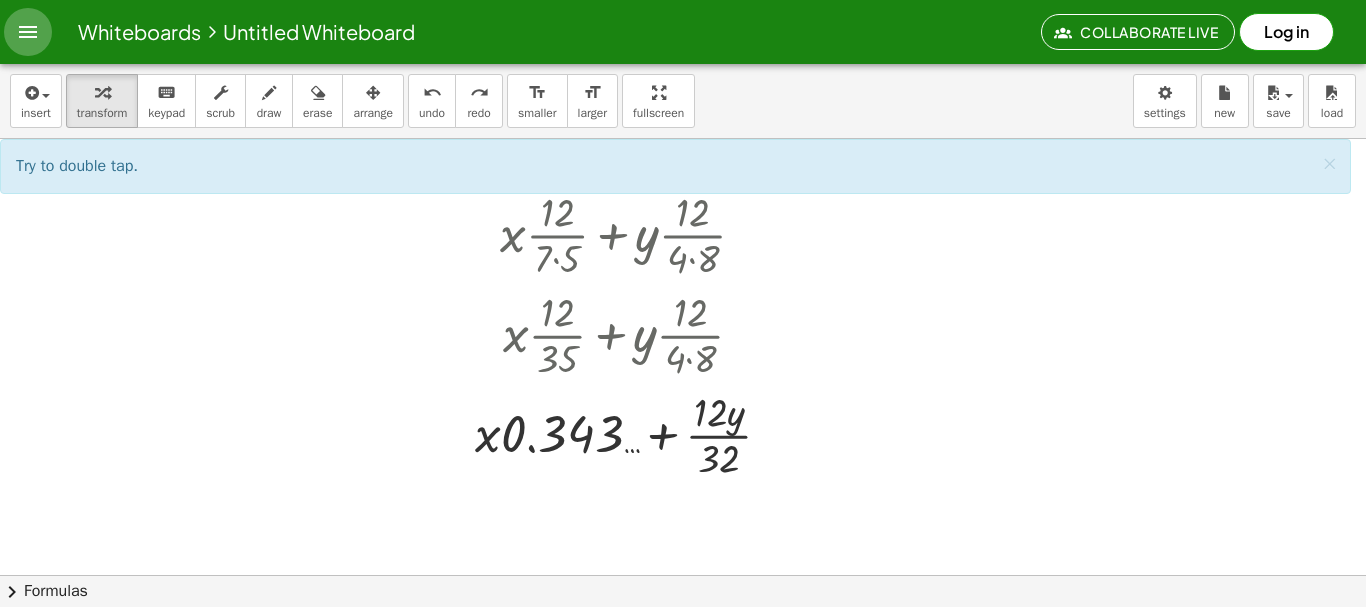 click 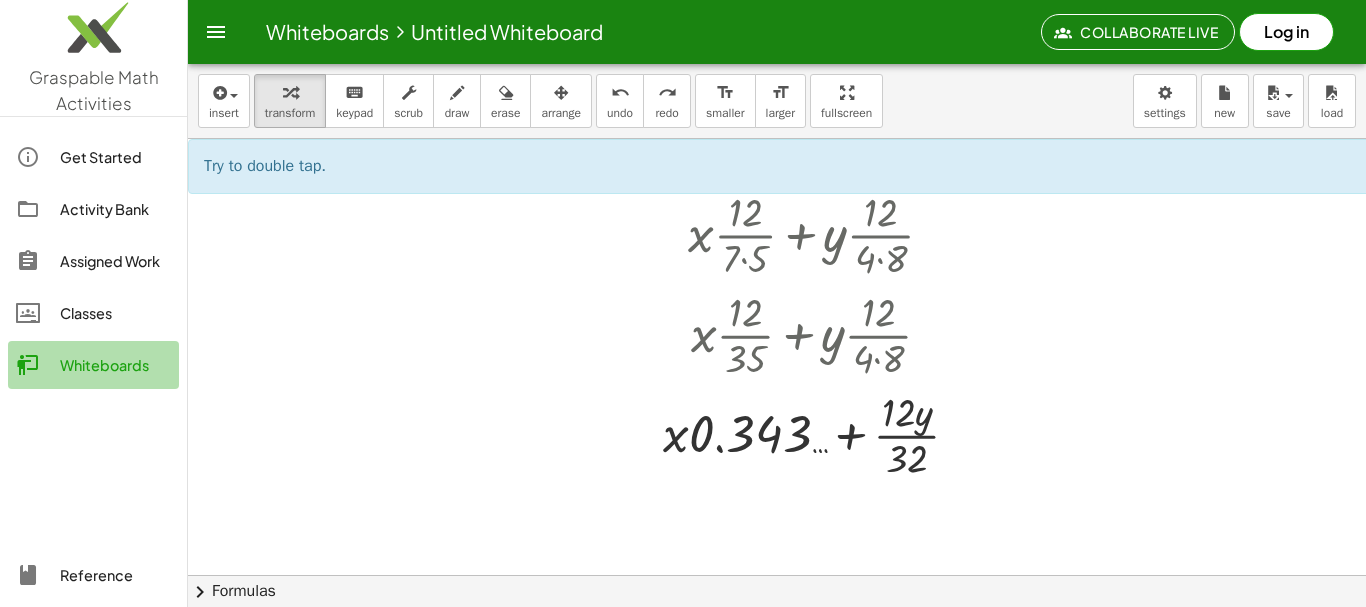 click on "Whiteboards" 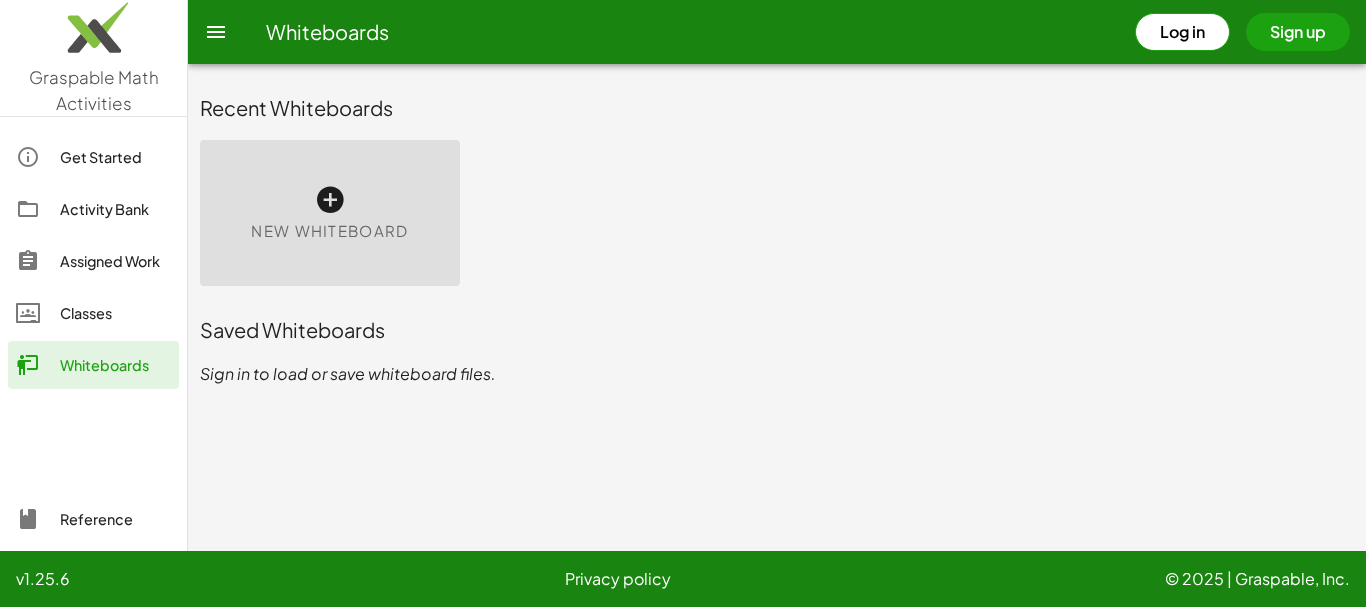 click at bounding box center (330, 200) 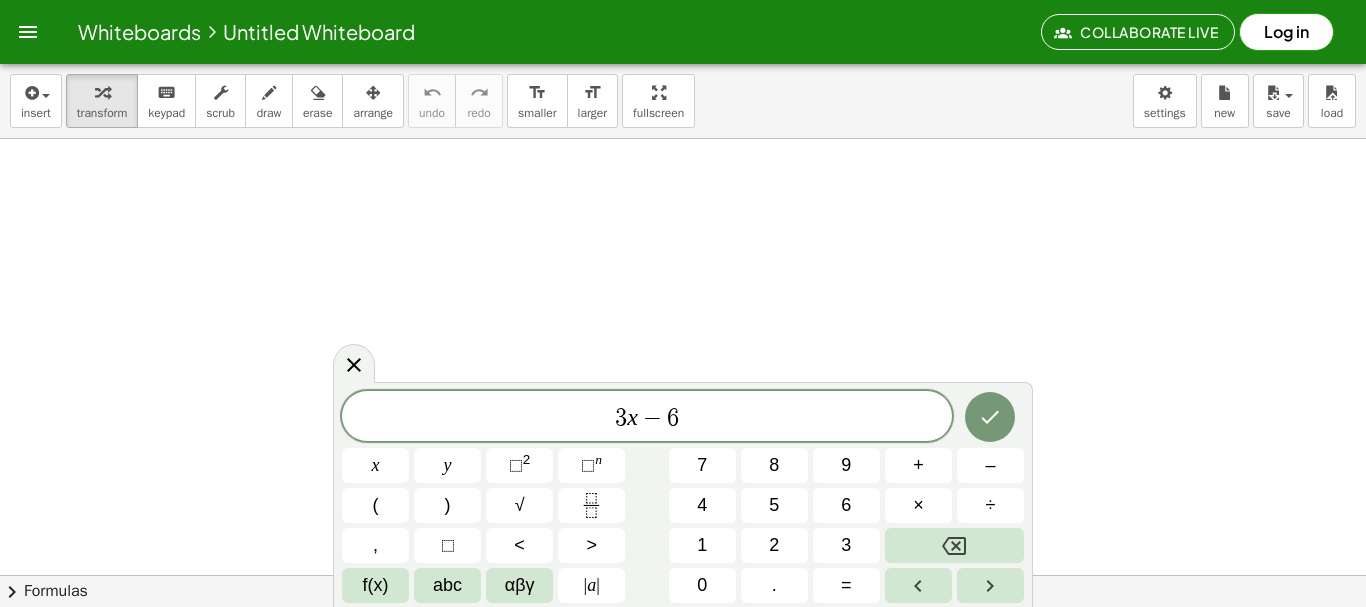 click at bounding box center [591, 505] 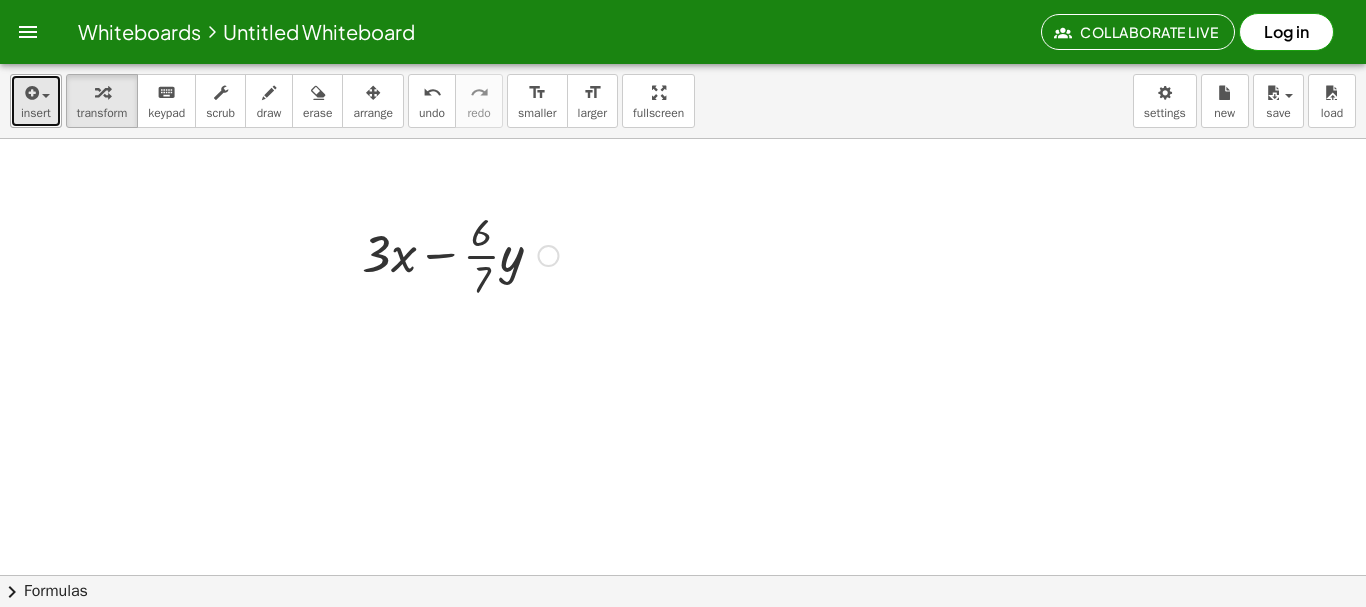 click at bounding box center [36, 92] 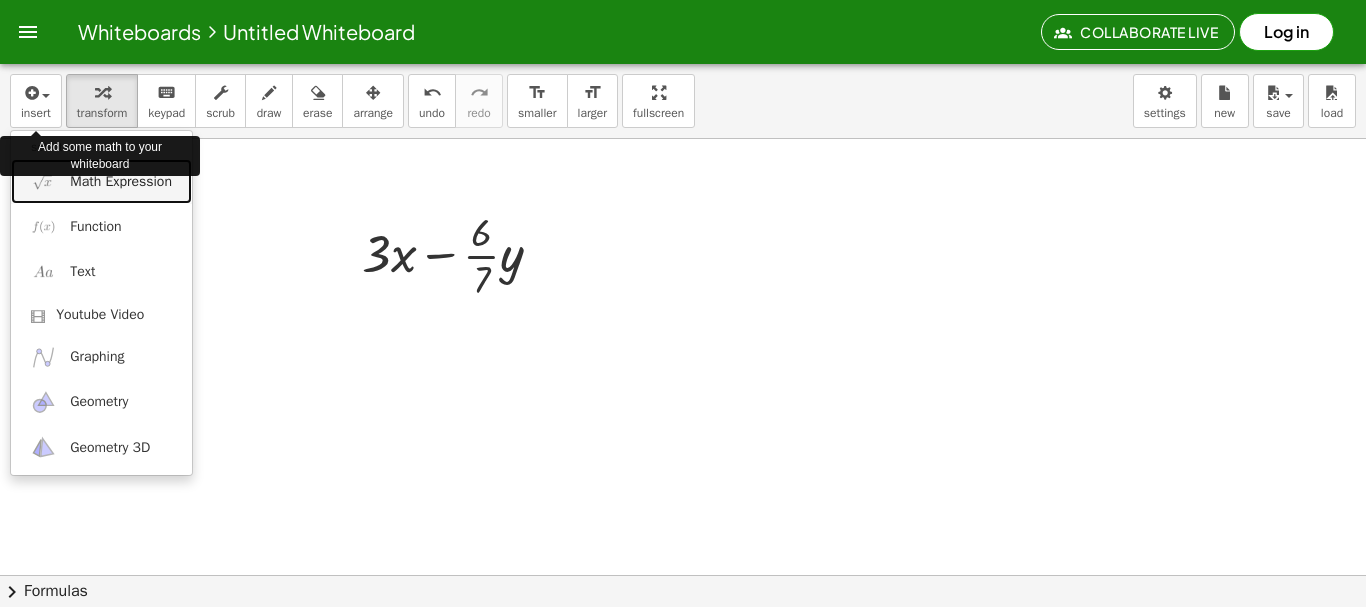 click on "Math Expression" at bounding box center (121, 182) 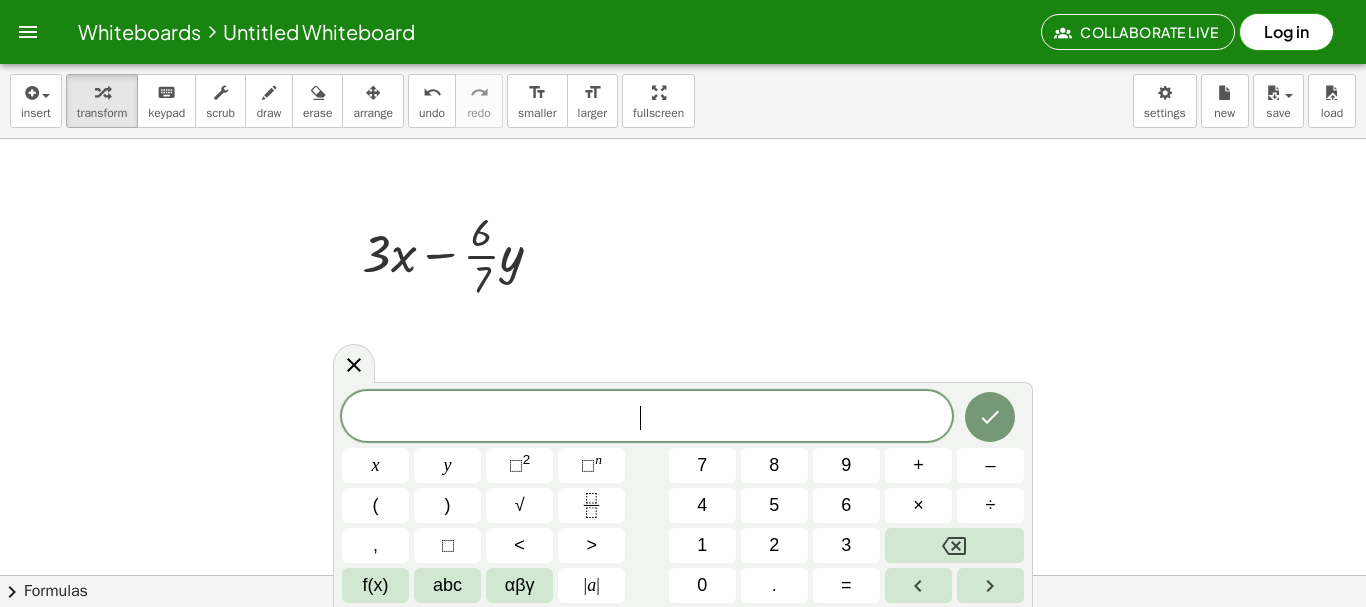 click on "+ · 3 · x − · · 6 · 7 · y" at bounding box center (452, 254) 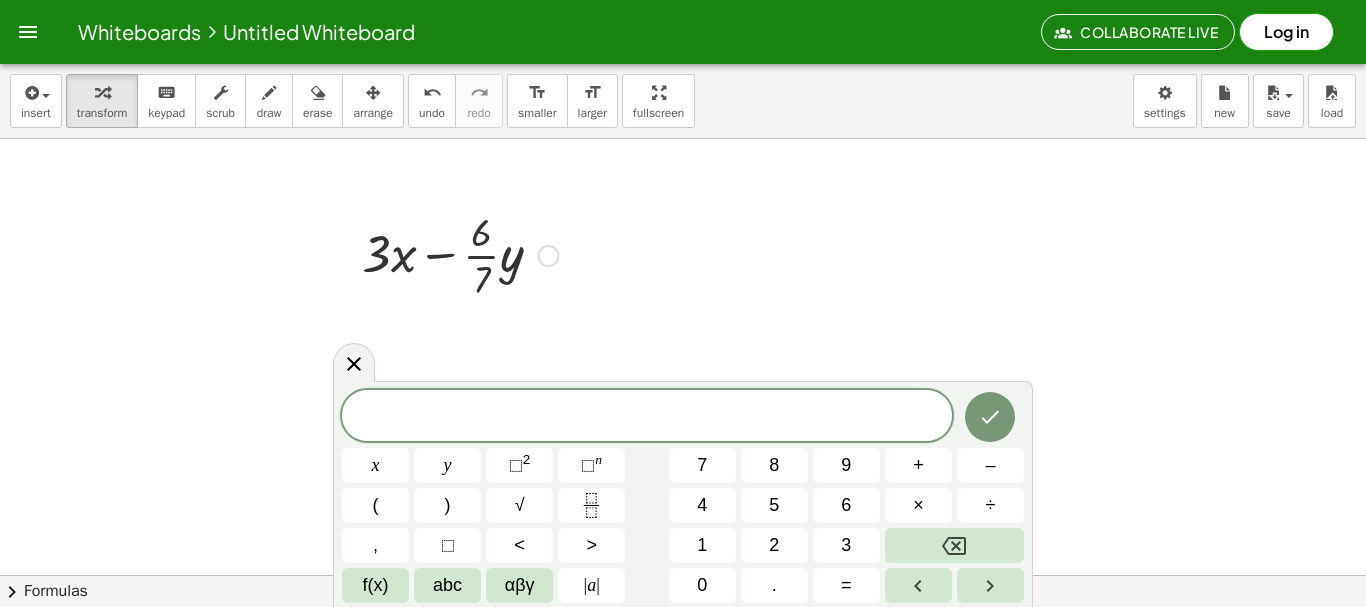 click at bounding box center (28, 32) 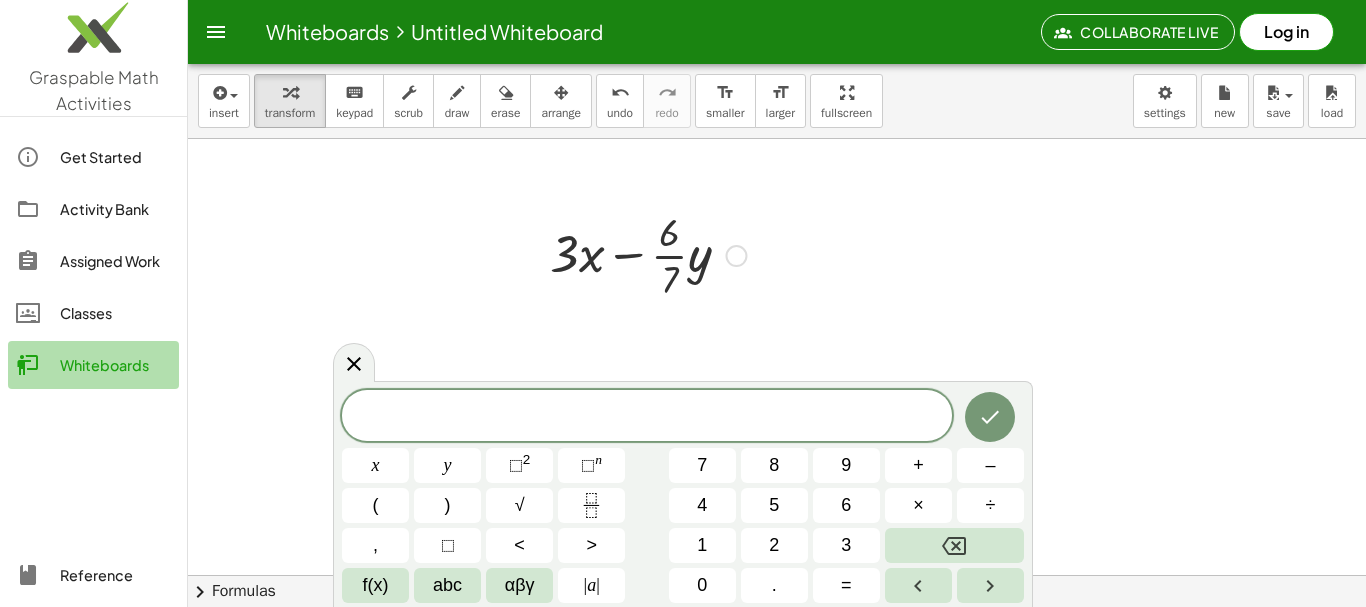 click on "Whiteboards" 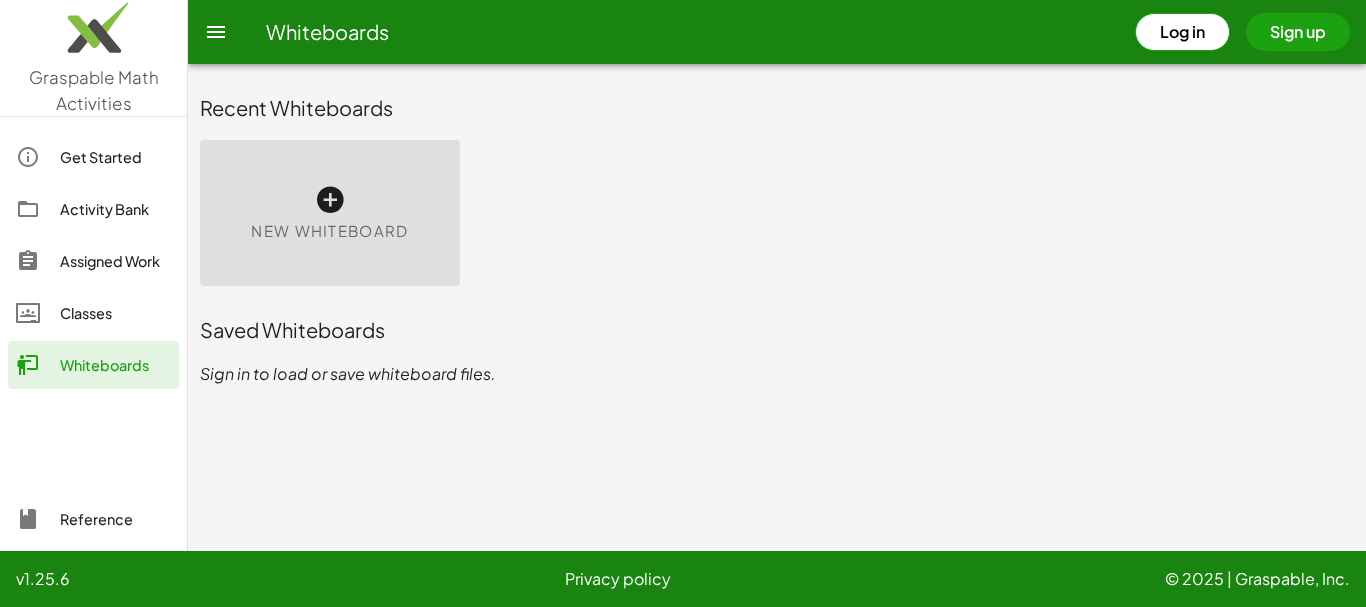 click at bounding box center (330, 200) 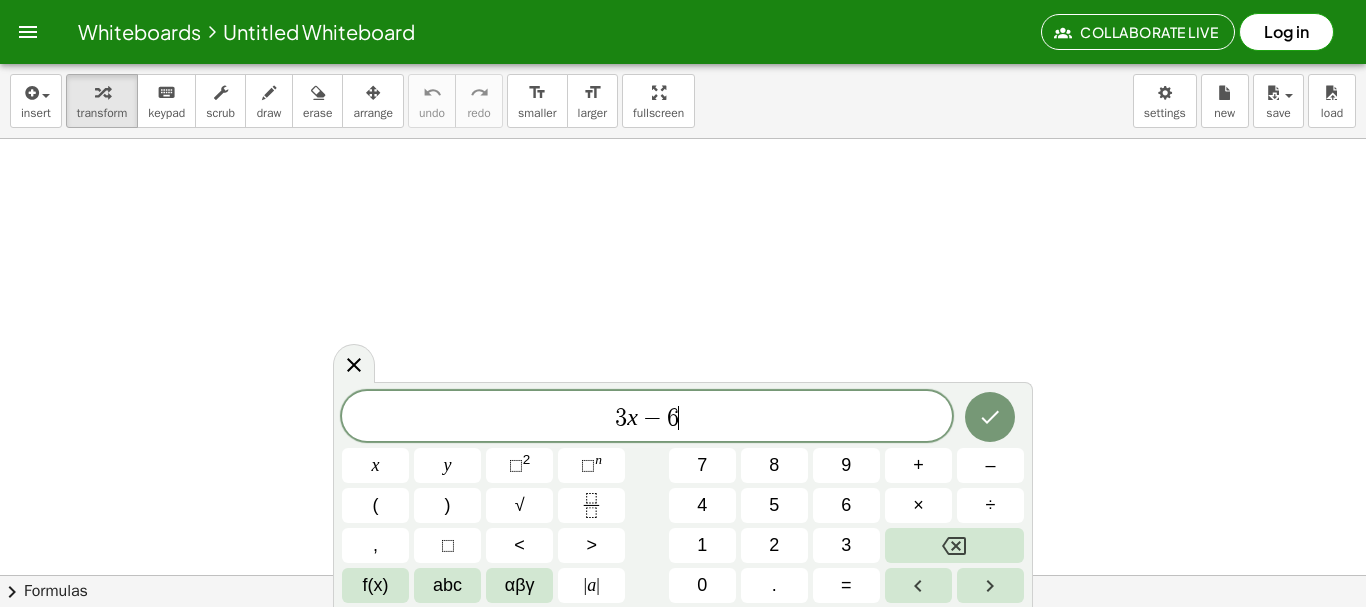 click 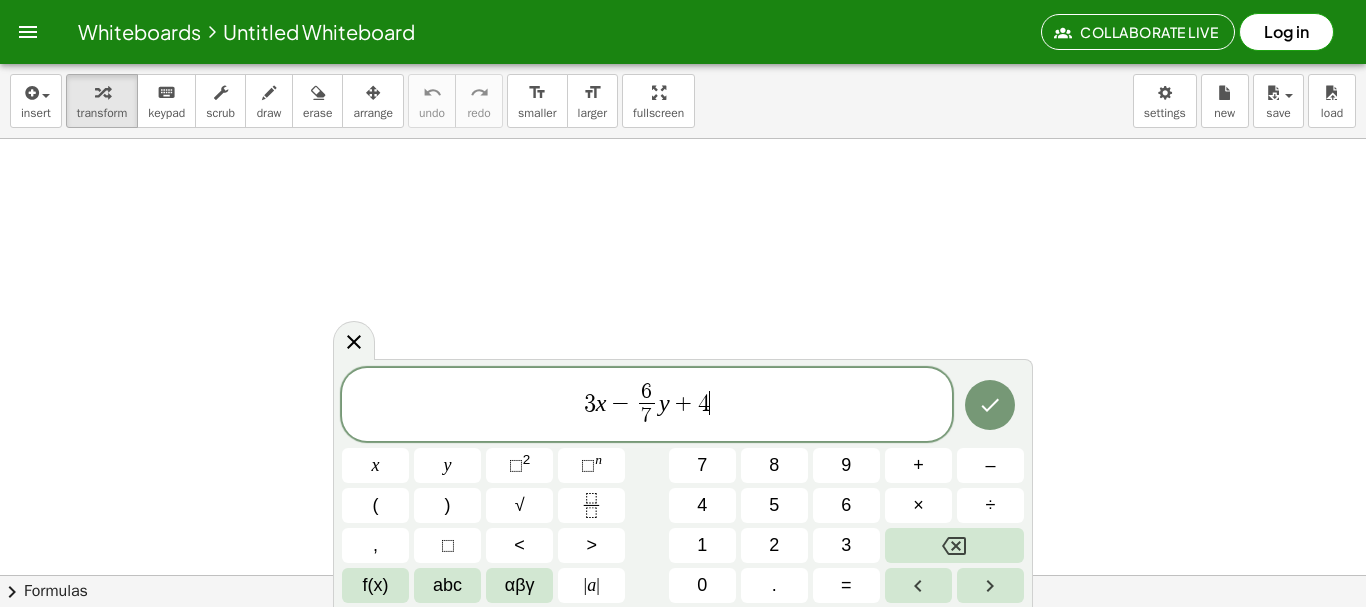 click at bounding box center [591, 505] 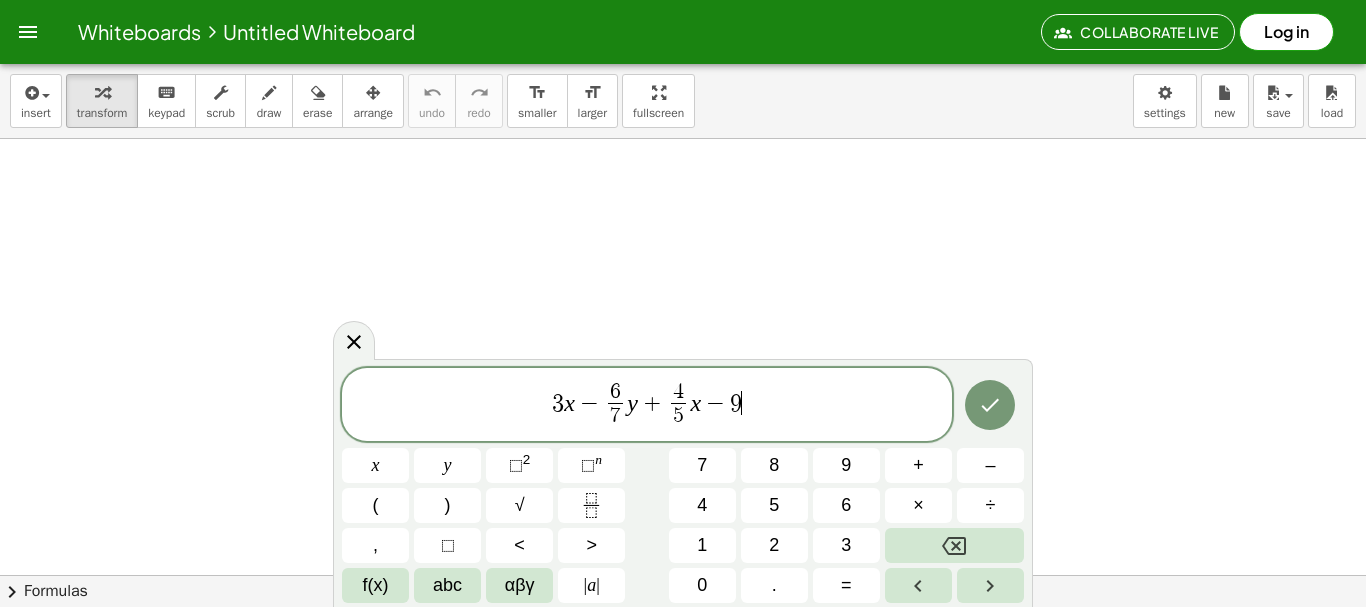 click 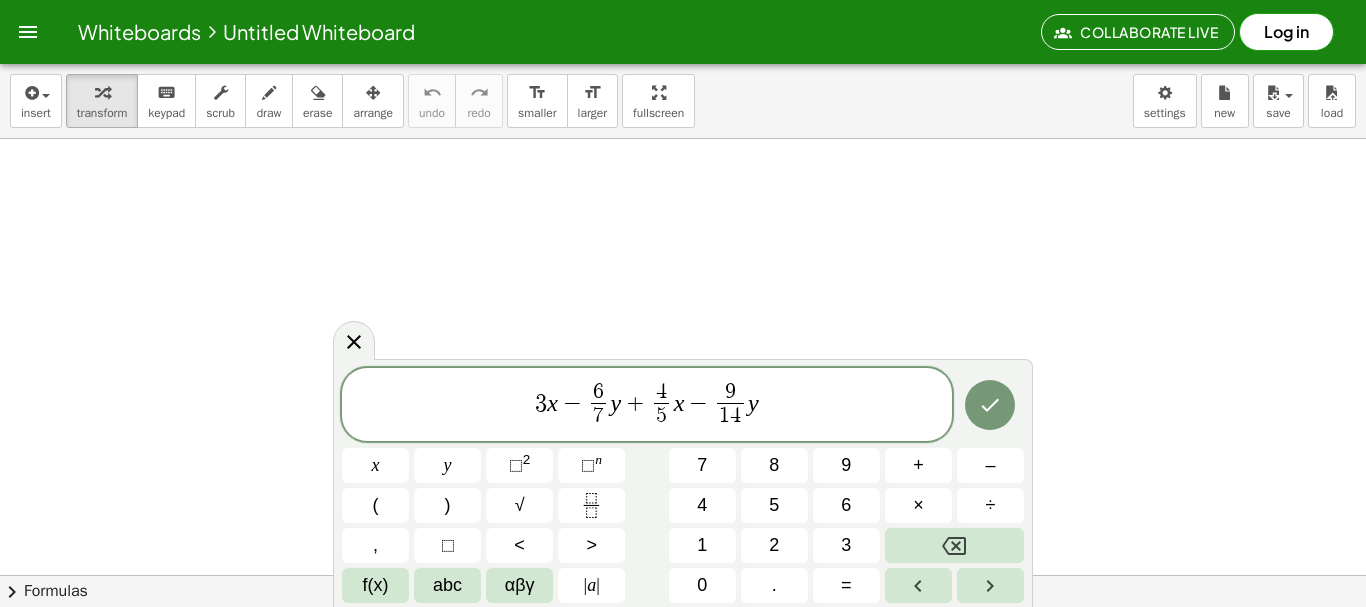 click at bounding box center [990, 405] 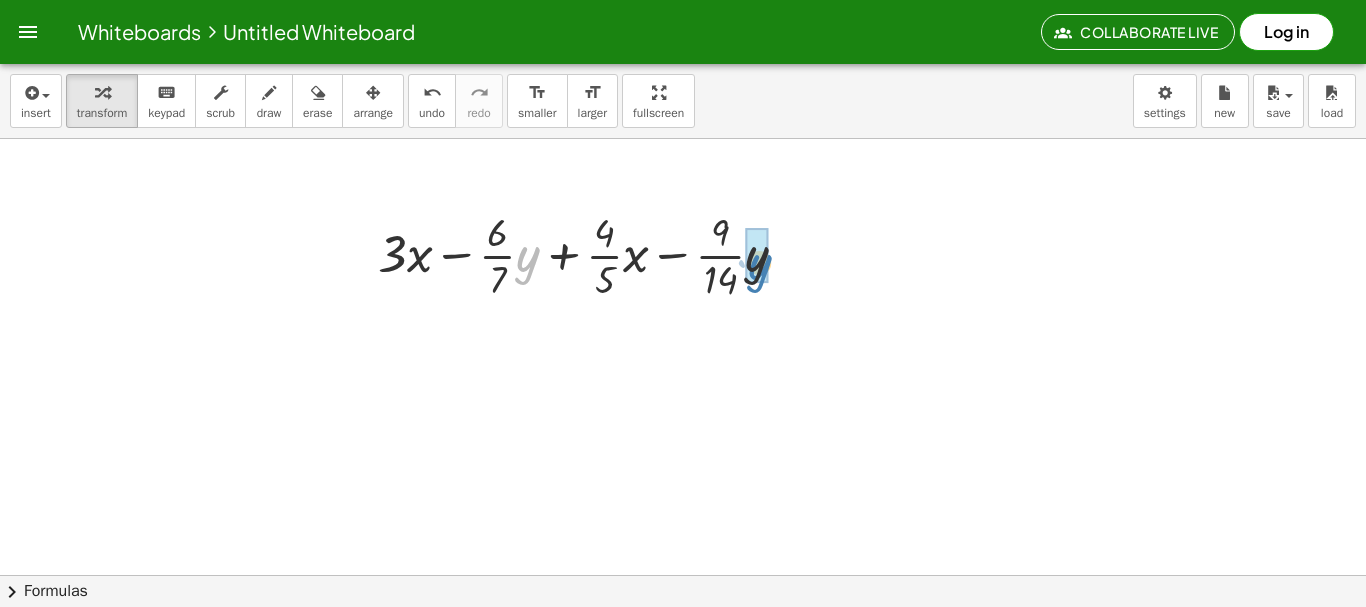 drag, startPoint x: 529, startPoint y: 256, endPoint x: 761, endPoint y: 262, distance: 232.07758 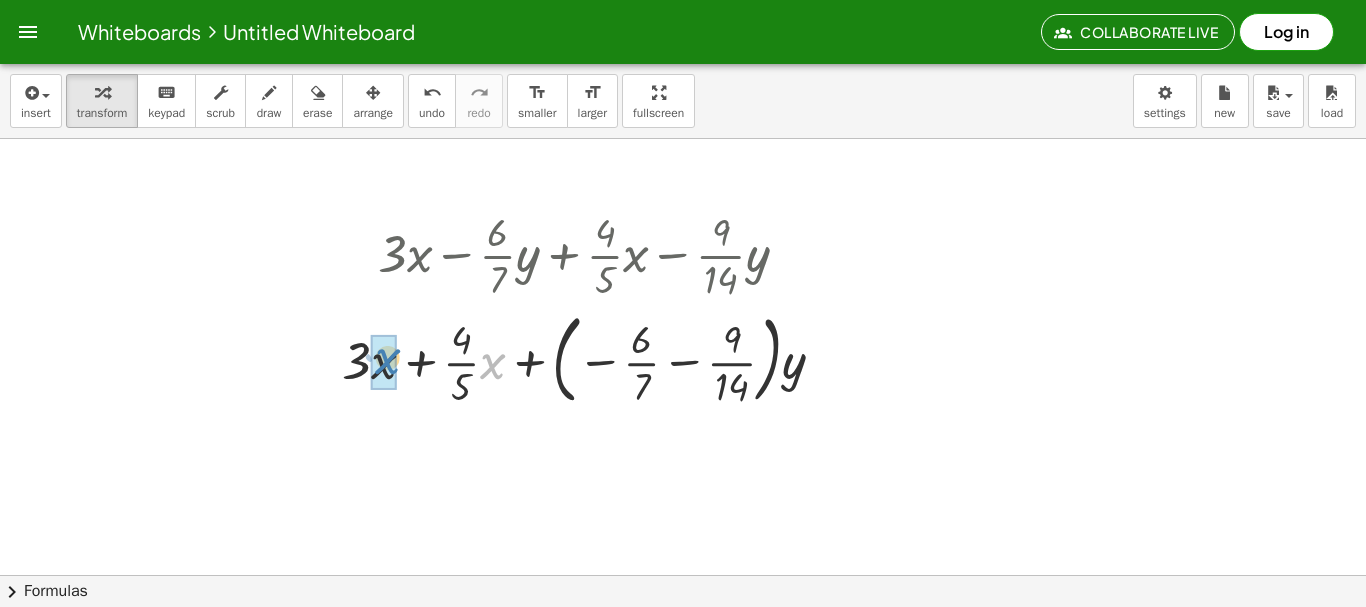 drag, startPoint x: 492, startPoint y: 361, endPoint x: 387, endPoint y: 354, distance: 105.23308 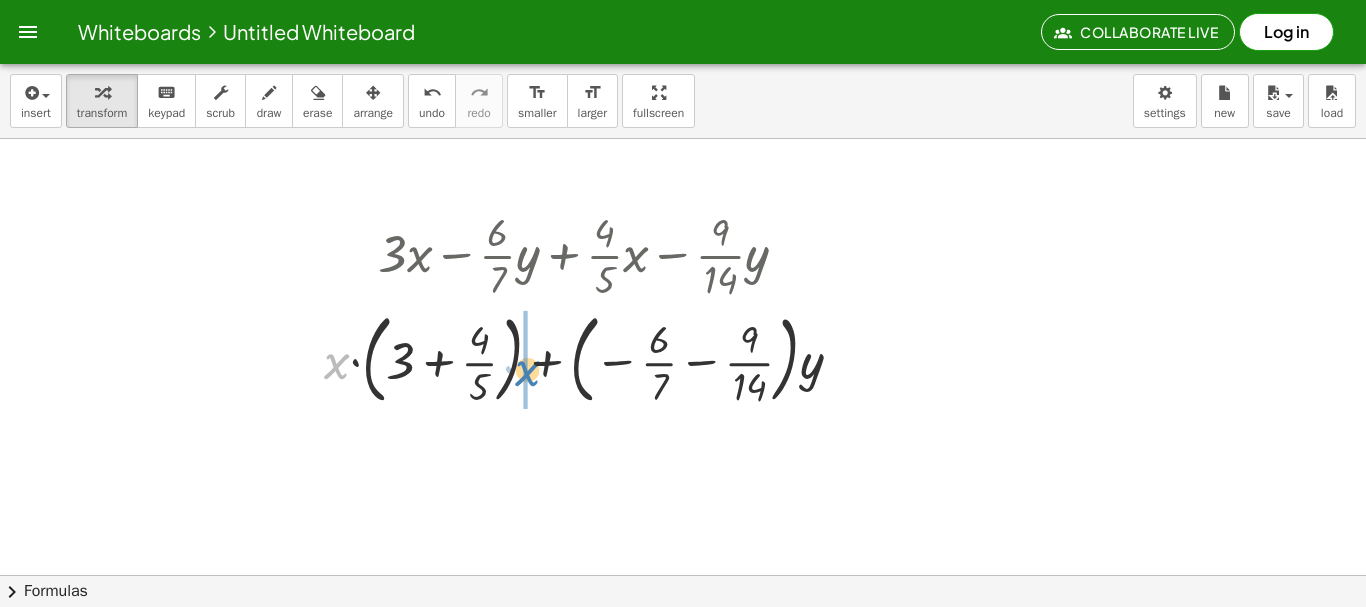 drag, startPoint x: 337, startPoint y: 365, endPoint x: 528, endPoint y: 372, distance: 191.12823 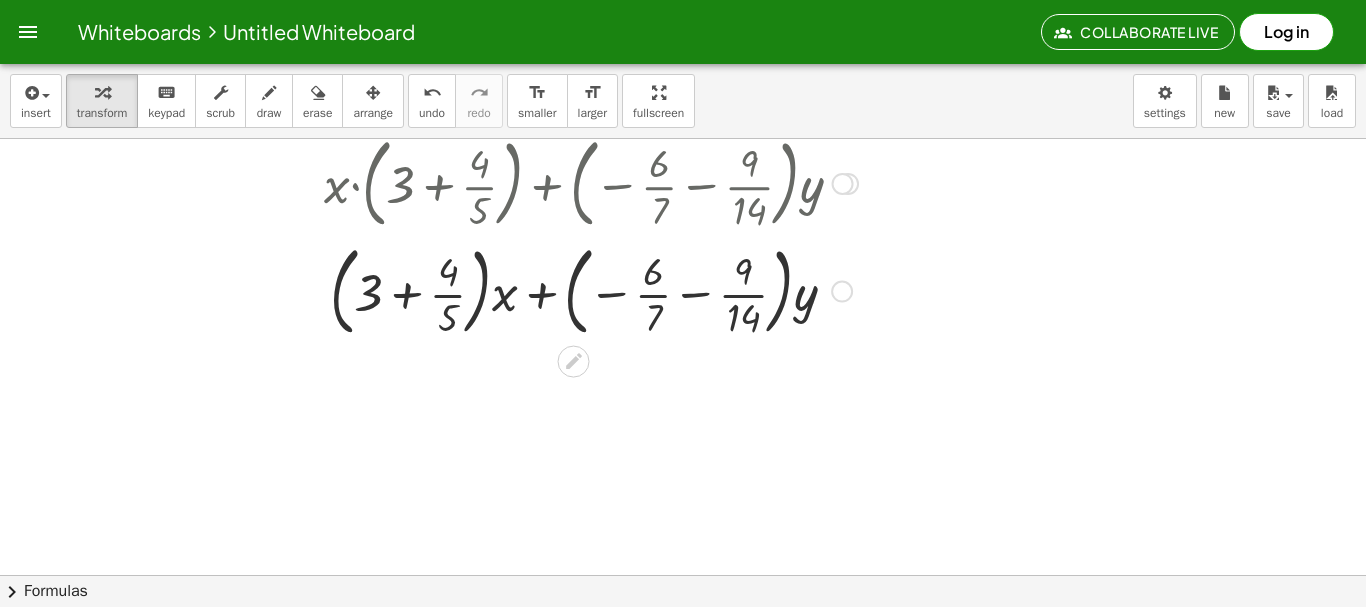 scroll, scrollTop: 201, scrollLeft: 0, axis: vertical 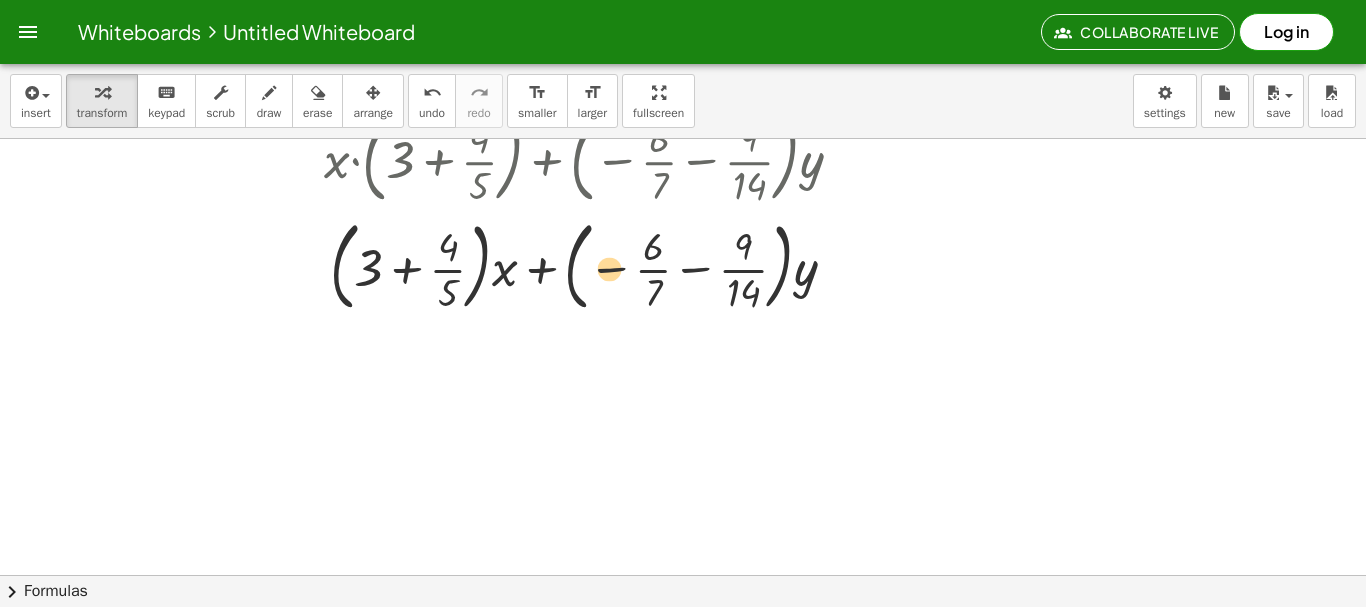 drag, startPoint x: 694, startPoint y: 271, endPoint x: 608, endPoint y: 272, distance: 86.00581 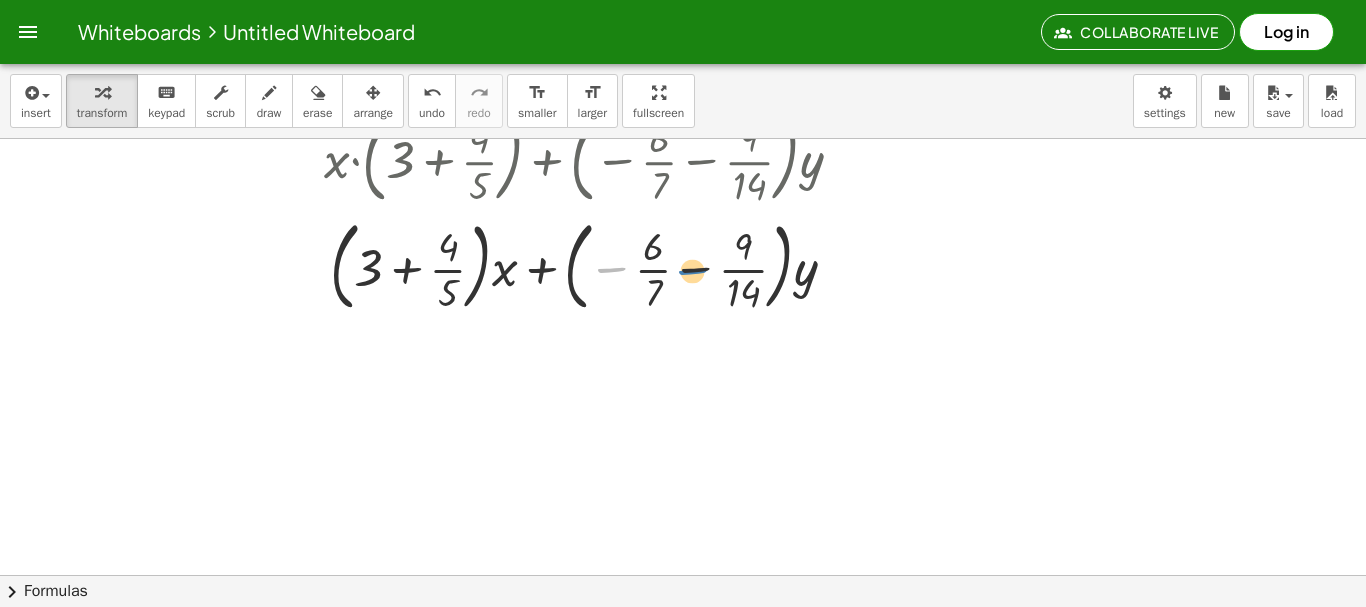 drag, startPoint x: 612, startPoint y: 272, endPoint x: 692, endPoint y: 274, distance: 80.024994 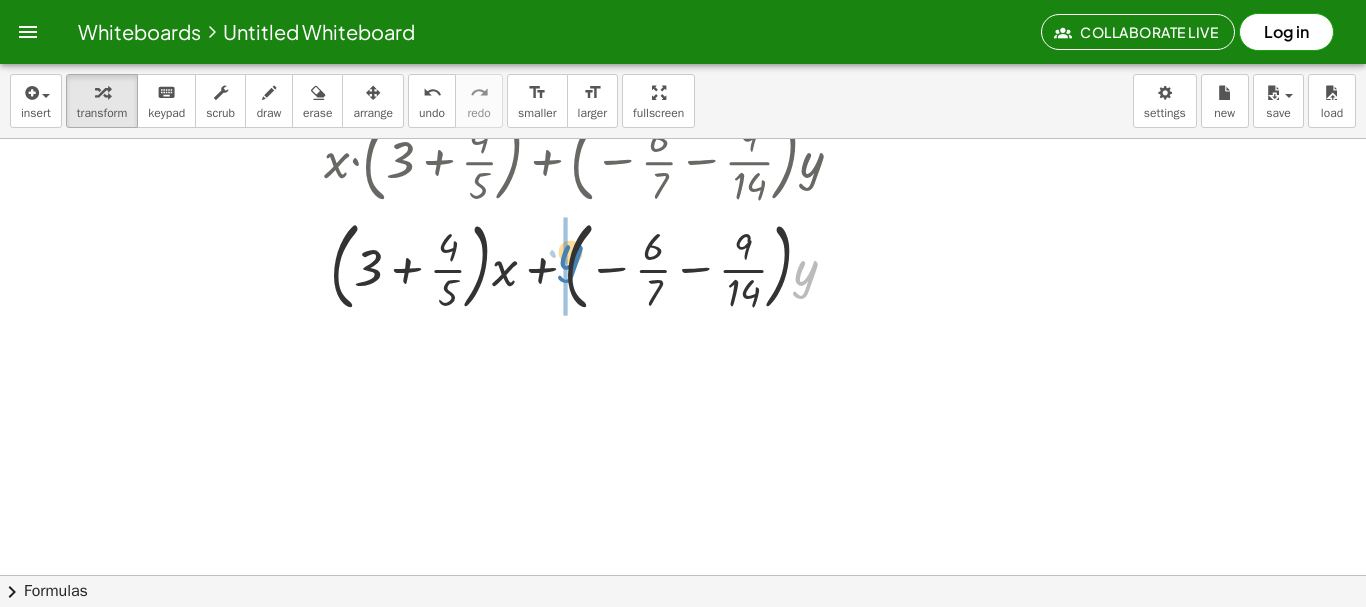 drag, startPoint x: 799, startPoint y: 279, endPoint x: 564, endPoint y: 263, distance: 235.54405 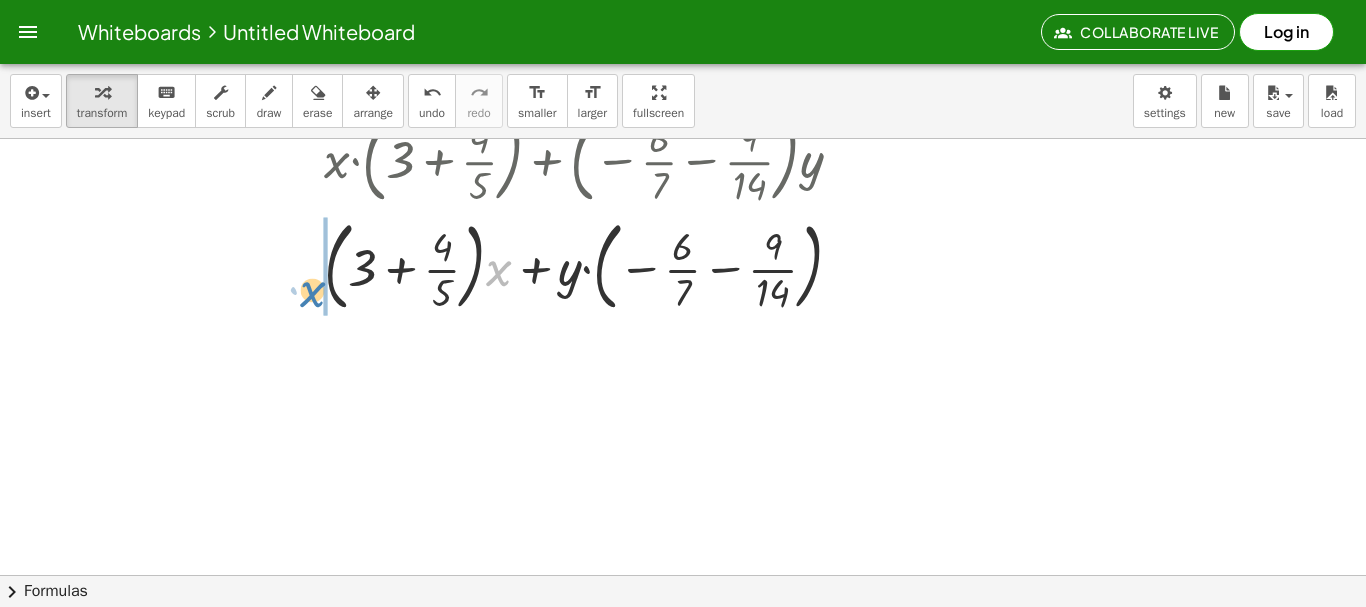 drag, startPoint x: 499, startPoint y: 266, endPoint x: 297, endPoint y: 278, distance: 202.35612 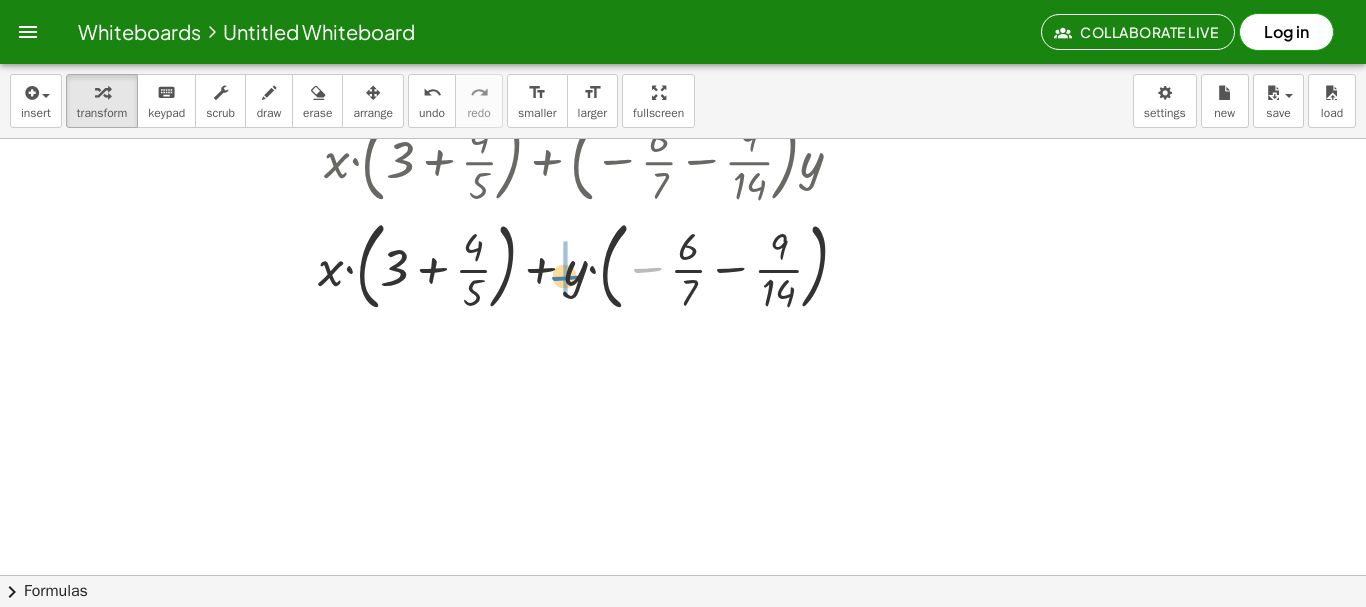 drag, startPoint x: 637, startPoint y: 270, endPoint x: 556, endPoint y: 278, distance: 81.394104 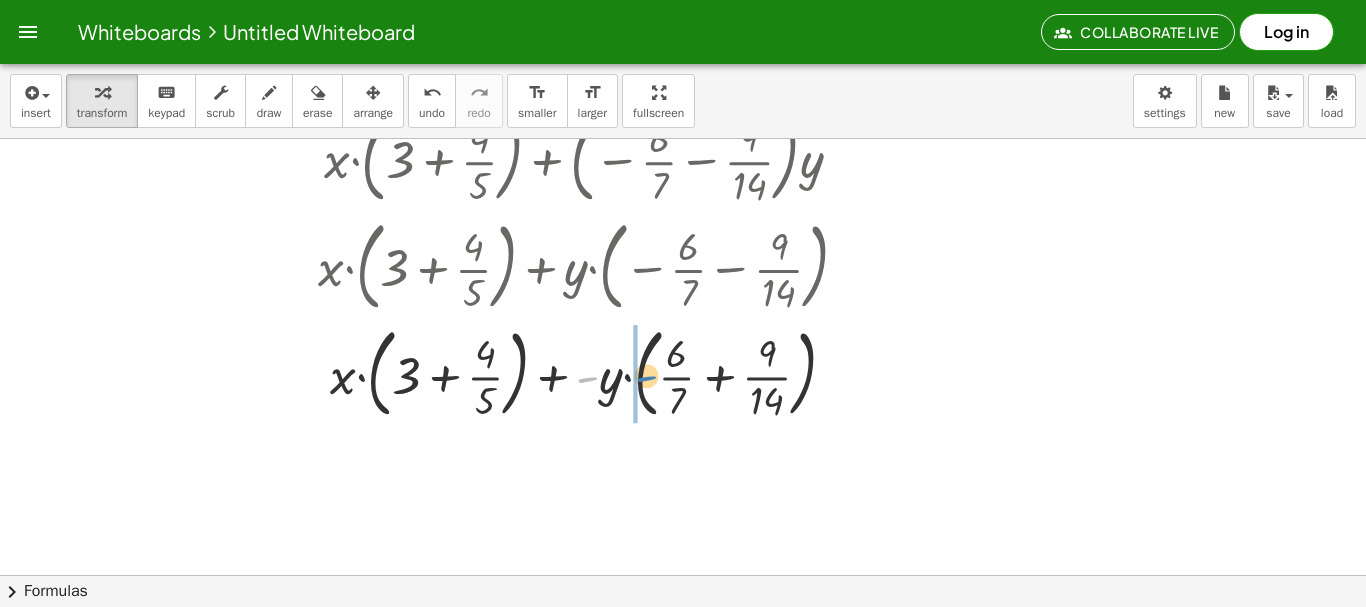 drag, startPoint x: 586, startPoint y: 376, endPoint x: 647, endPoint y: 375, distance: 61.008198 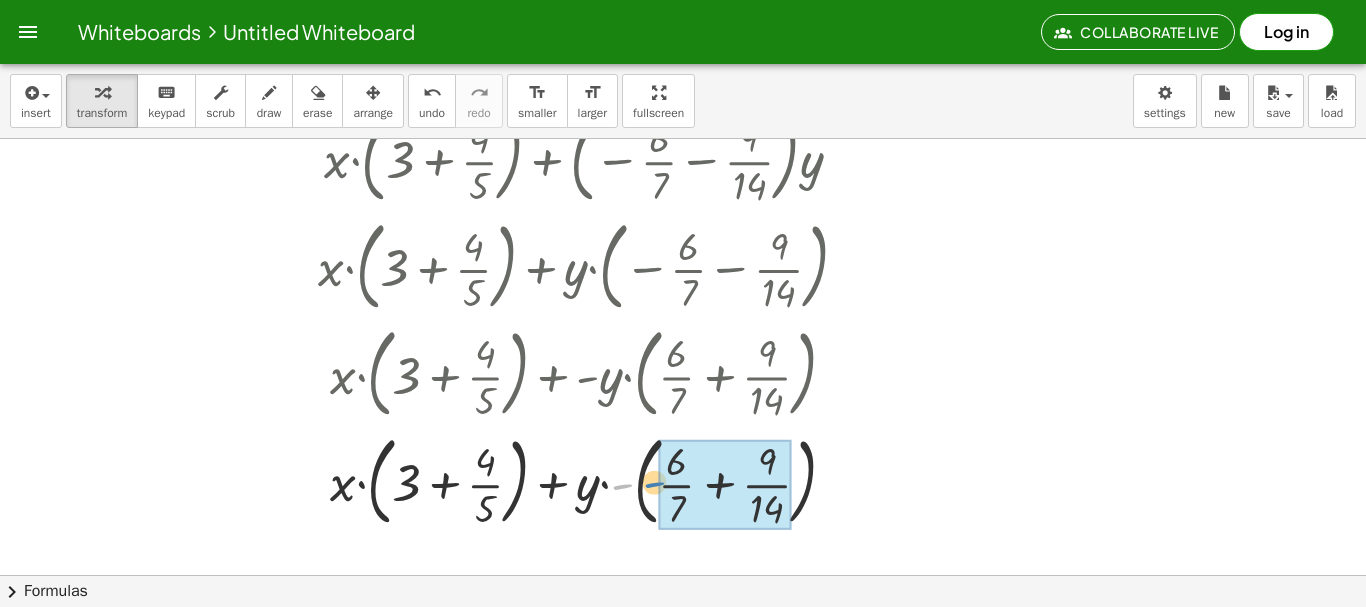 drag, startPoint x: 612, startPoint y: 483, endPoint x: 646, endPoint y: 486, distance: 34.132095 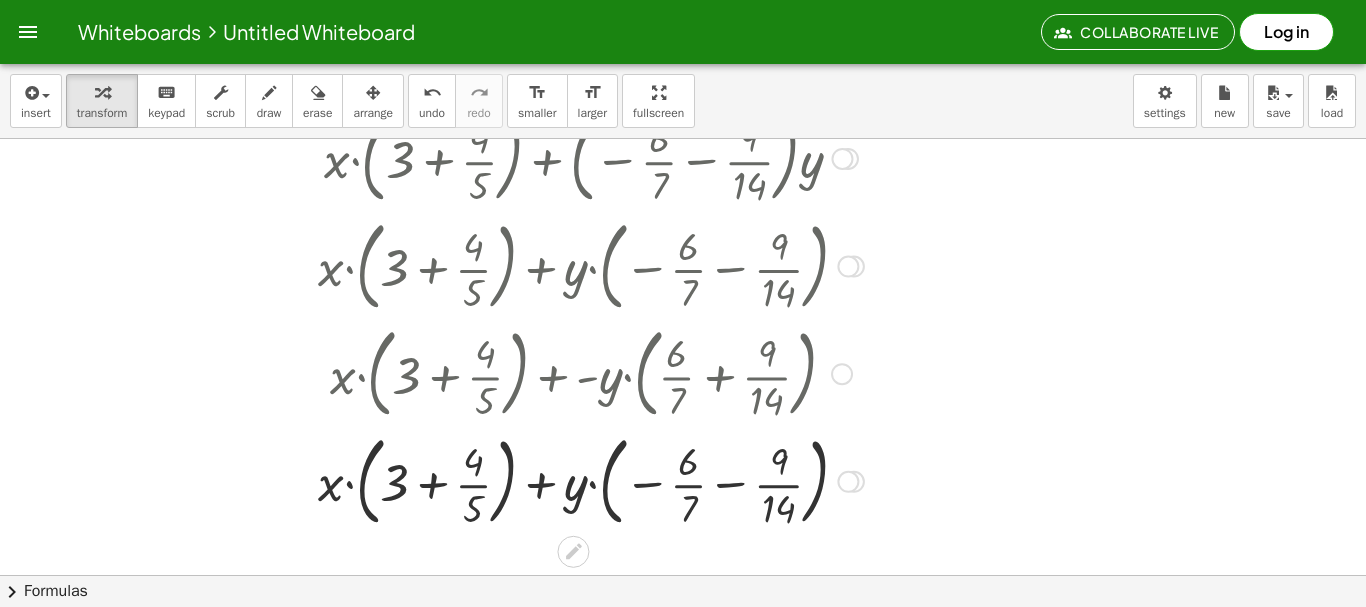 click at bounding box center (591, 480) 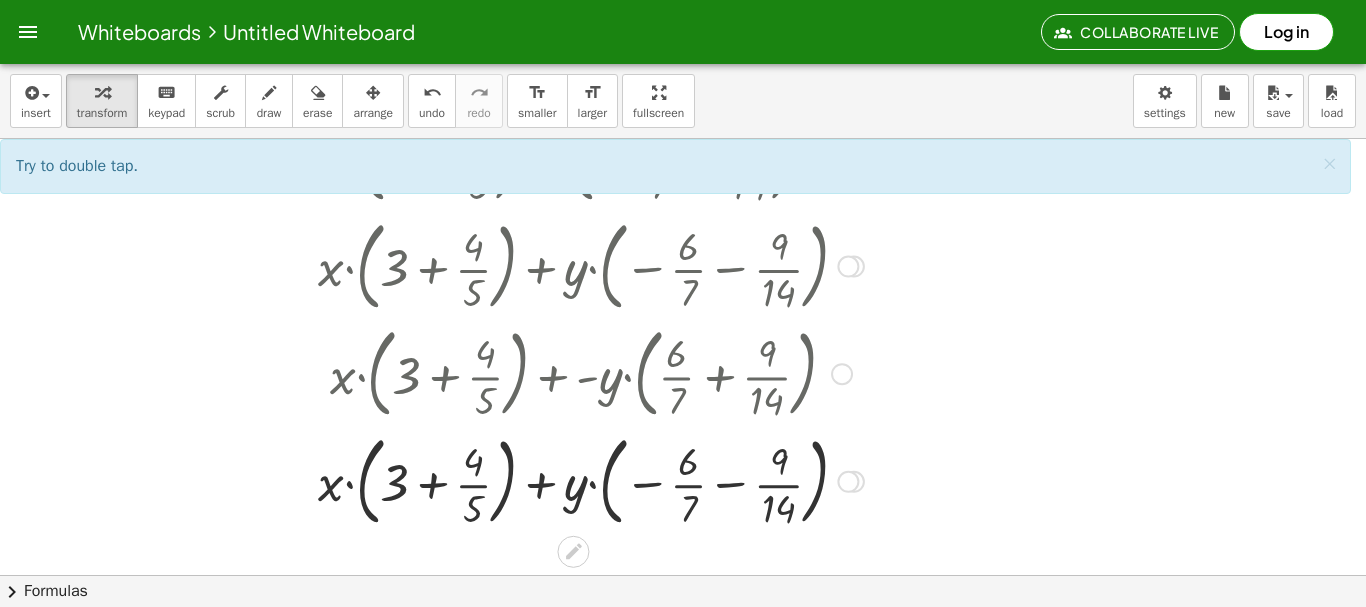 click at bounding box center [591, 480] 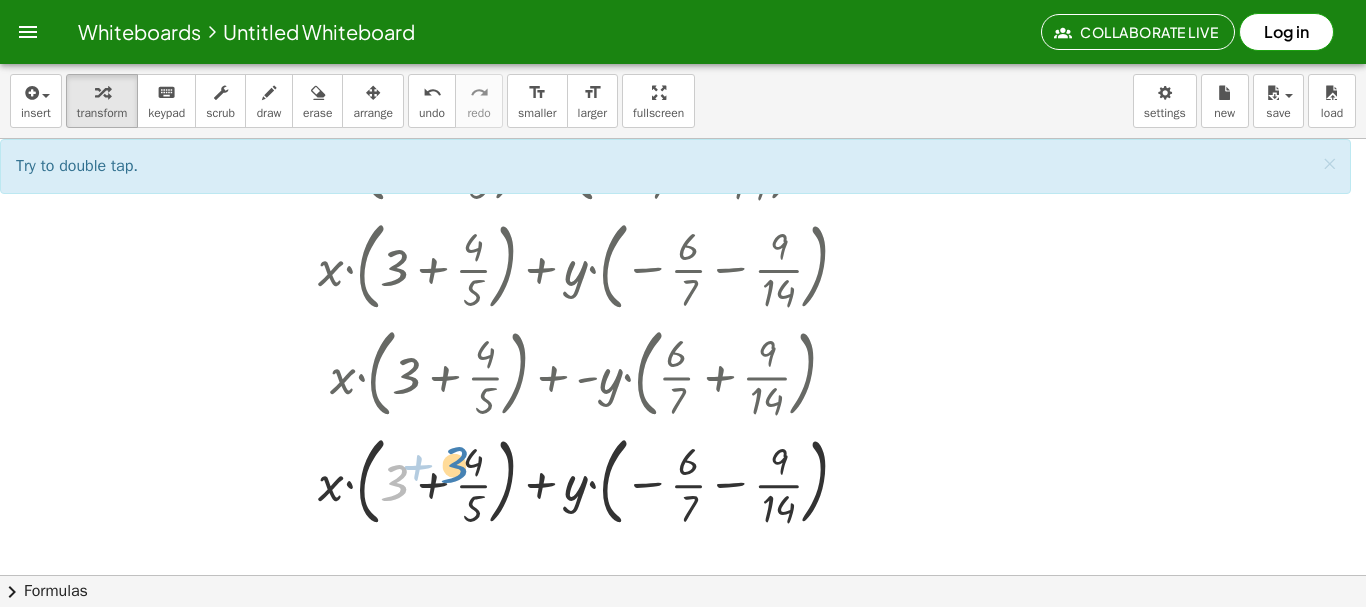 drag, startPoint x: 394, startPoint y: 481, endPoint x: 455, endPoint y: 463, distance: 63.600315 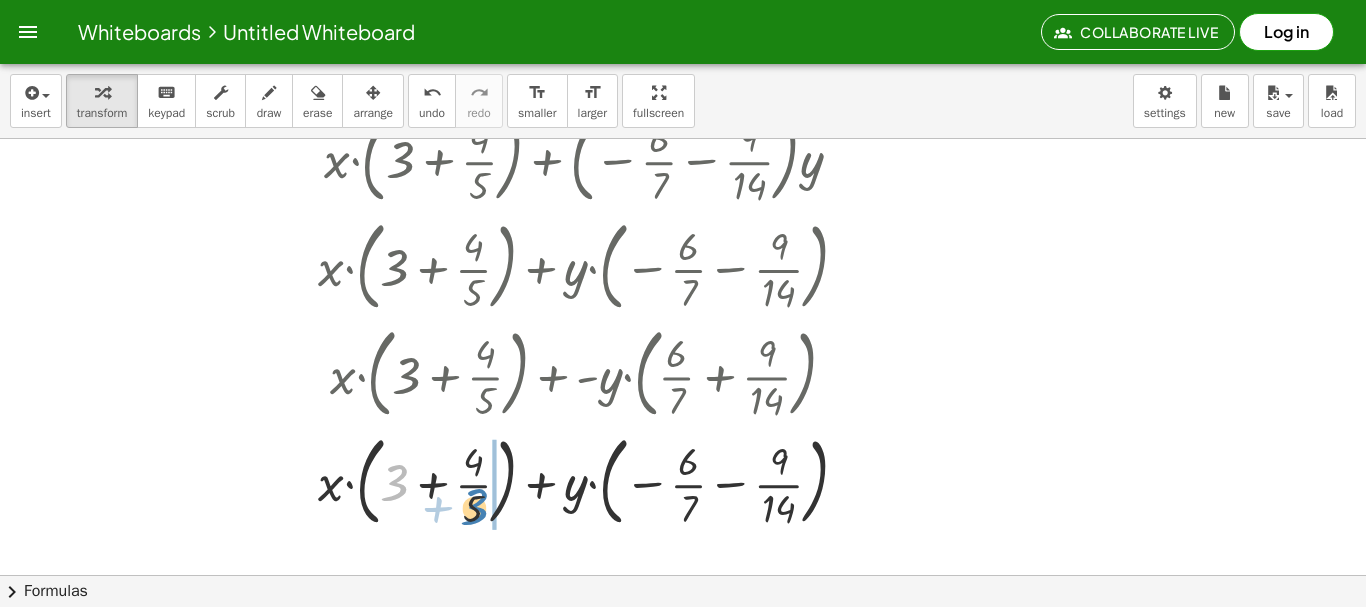 drag, startPoint x: 394, startPoint y: 487, endPoint x: 474, endPoint y: 511, distance: 83.52245 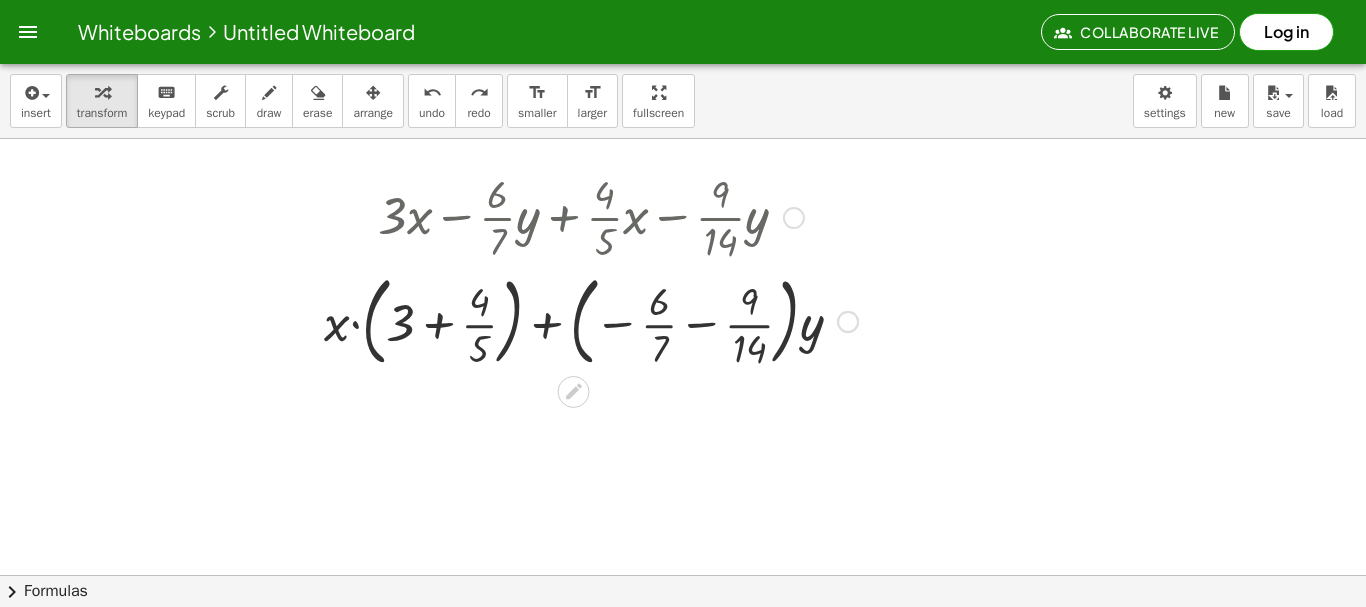 scroll, scrollTop: 0, scrollLeft: 0, axis: both 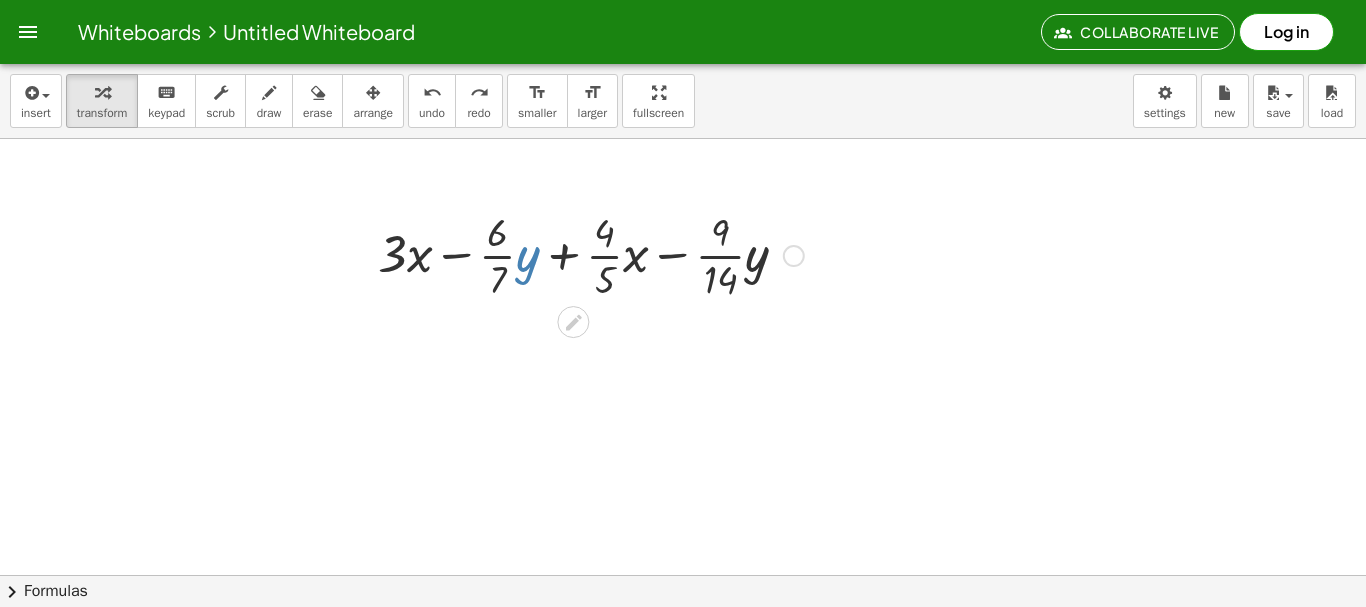 drag, startPoint x: 444, startPoint y: 484, endPoint x: 530, endPoint y: 252, distance: 247.42676 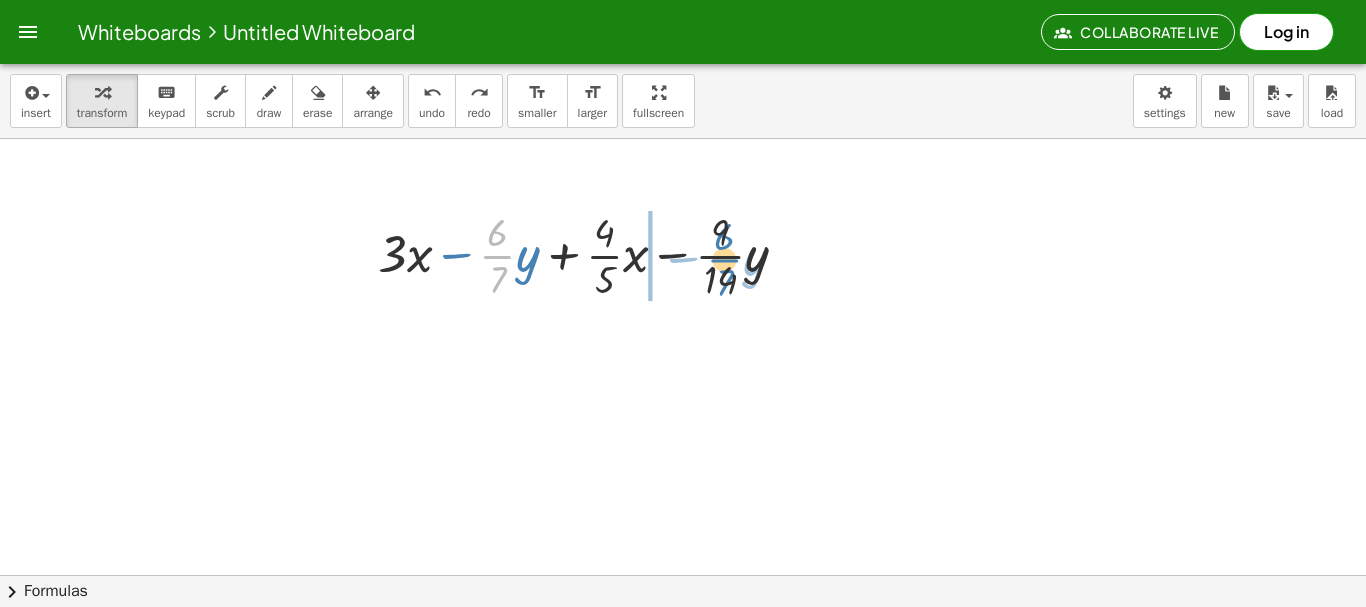 drag, startPoint x: 499, startPoint y: 252, endPoint x: 726, endPoint y: 256, distance: 227.03523 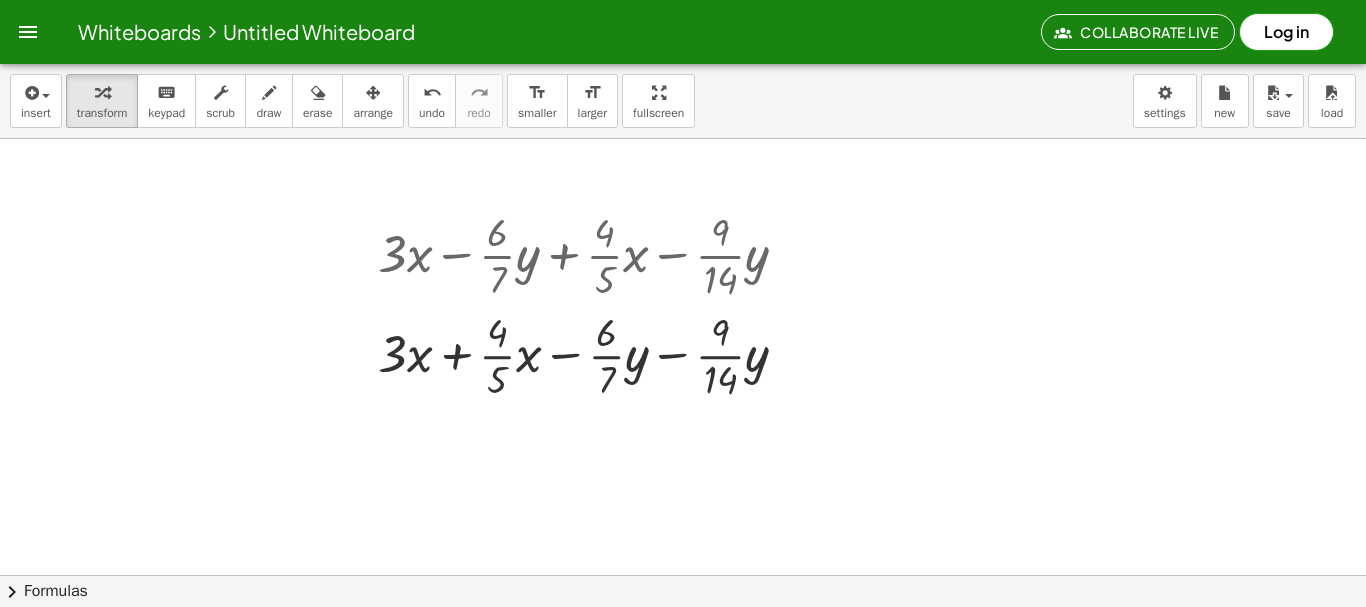 click at bounding box center [28, 32] 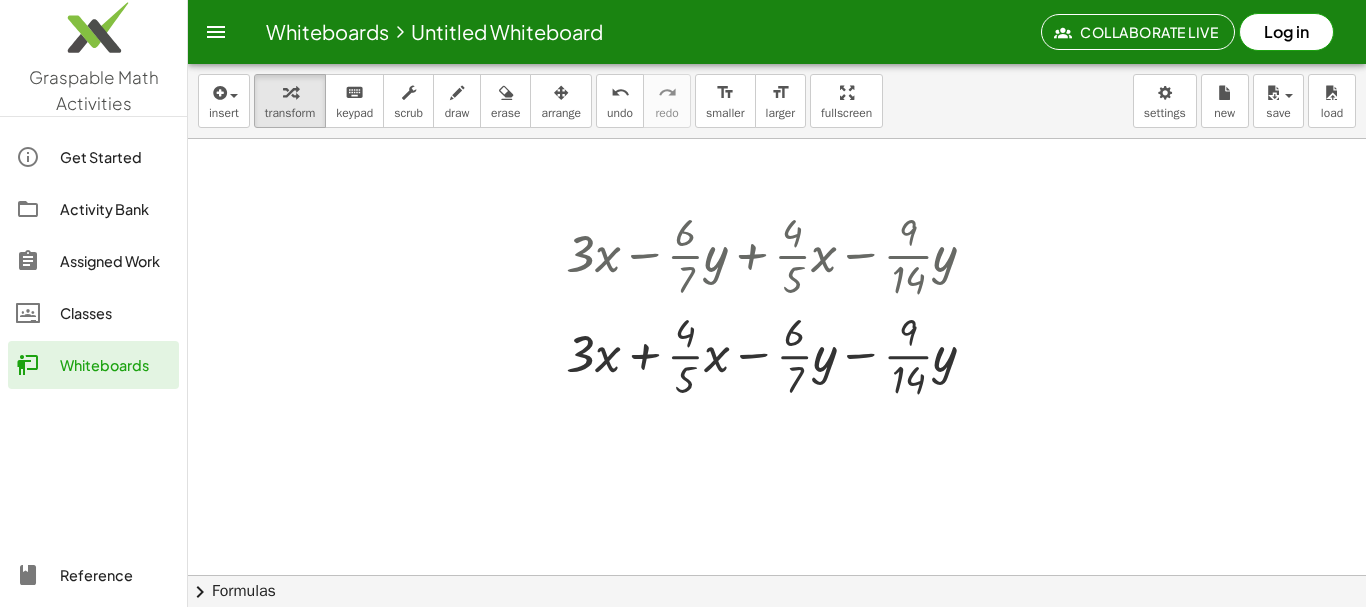 click on "Whiteboards" 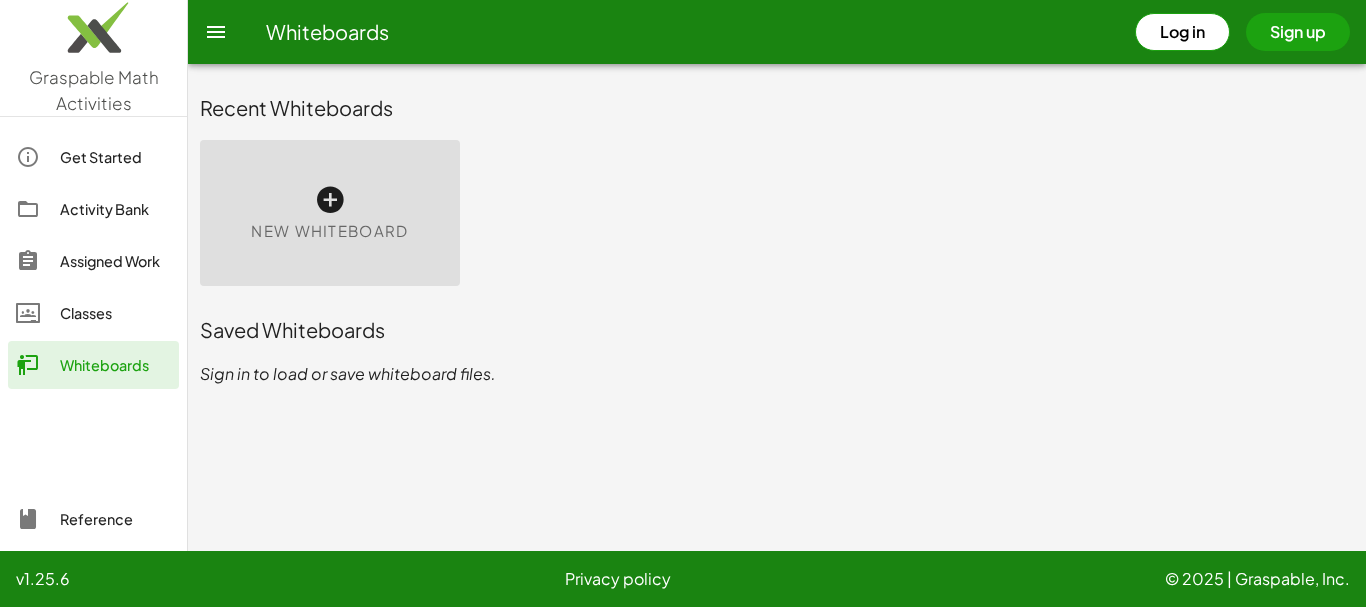 click on "New Whiteboard" at bounding box center (330, 213) 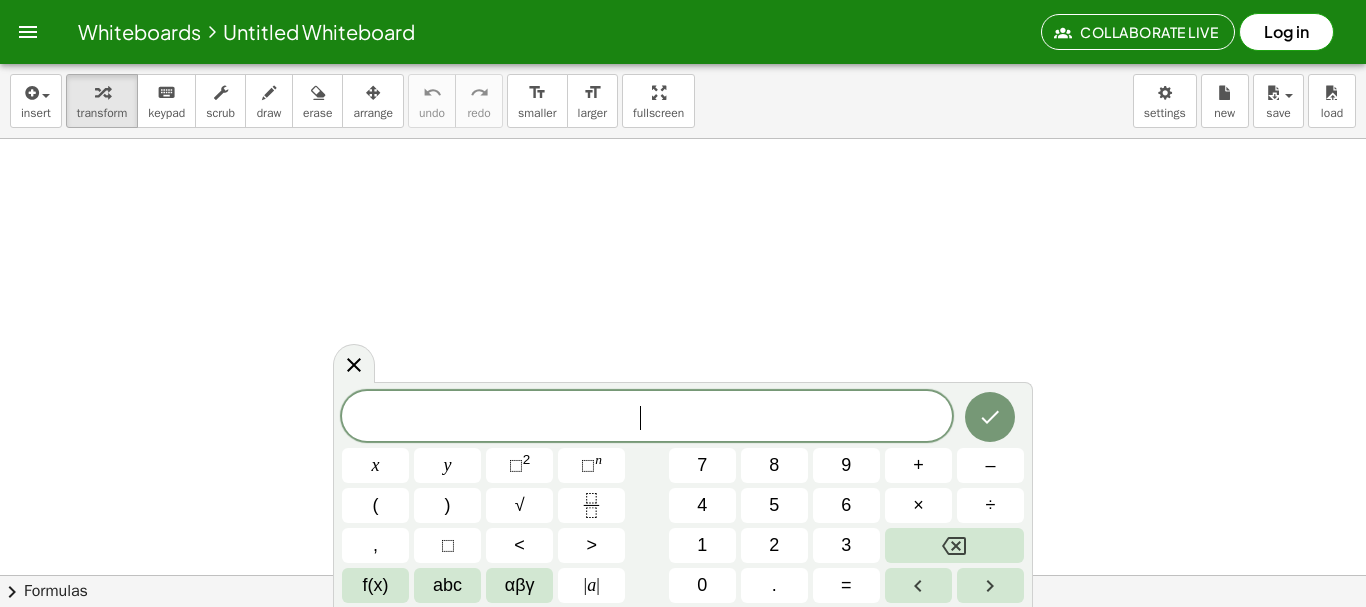 click on "​" at bounding box center [647, 418] 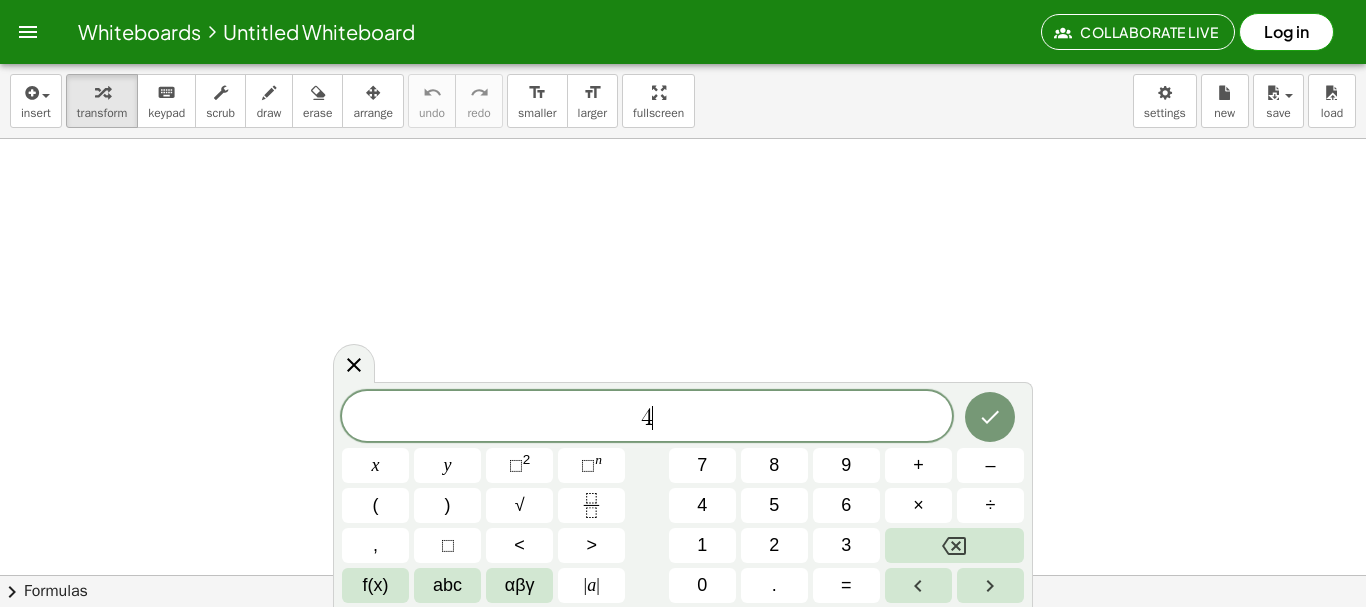 click 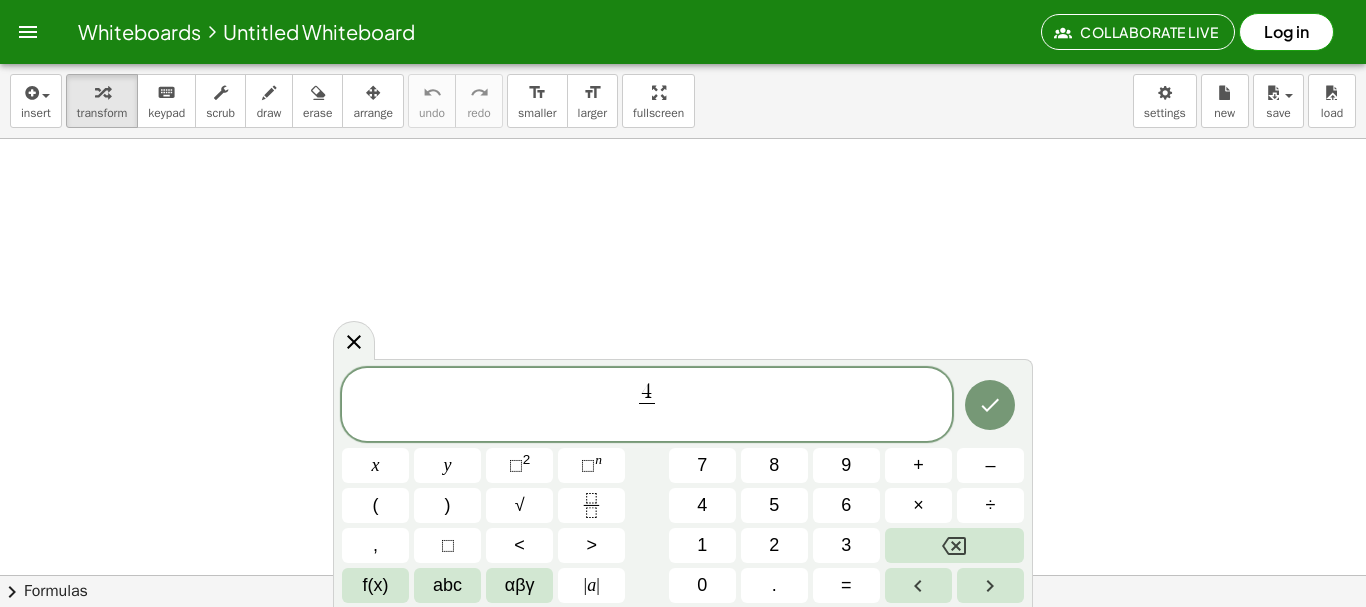 click on "5" at bounding box center (774, 505) 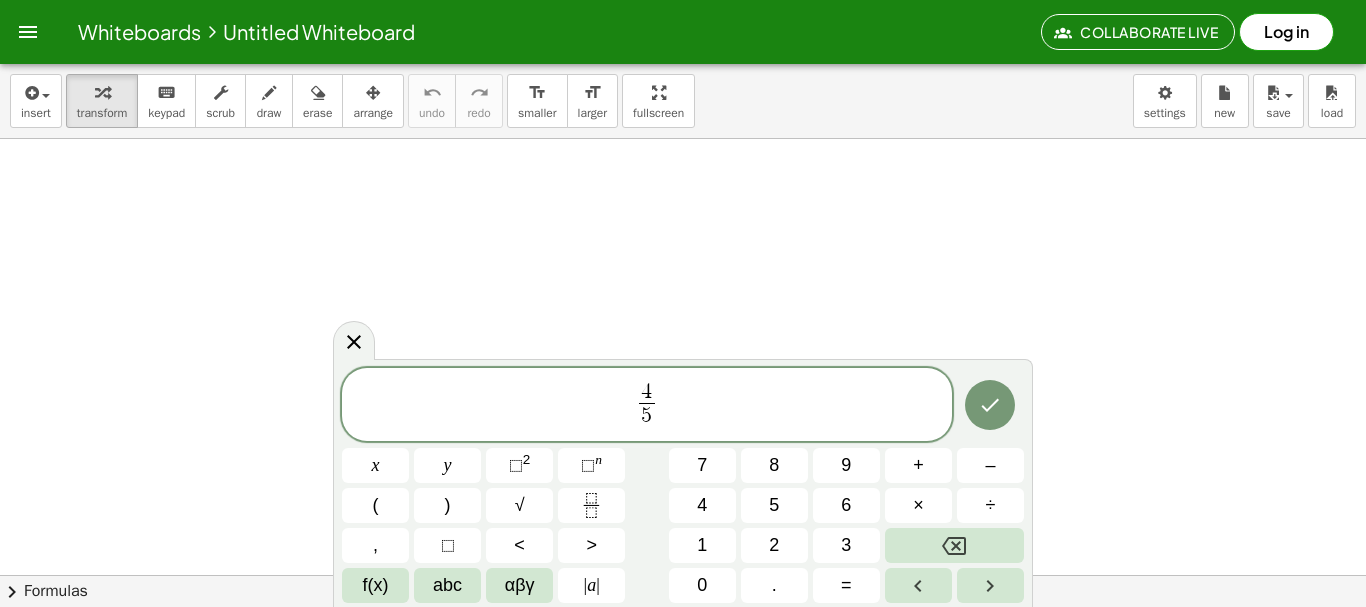 click at bounding box center (990, 585) 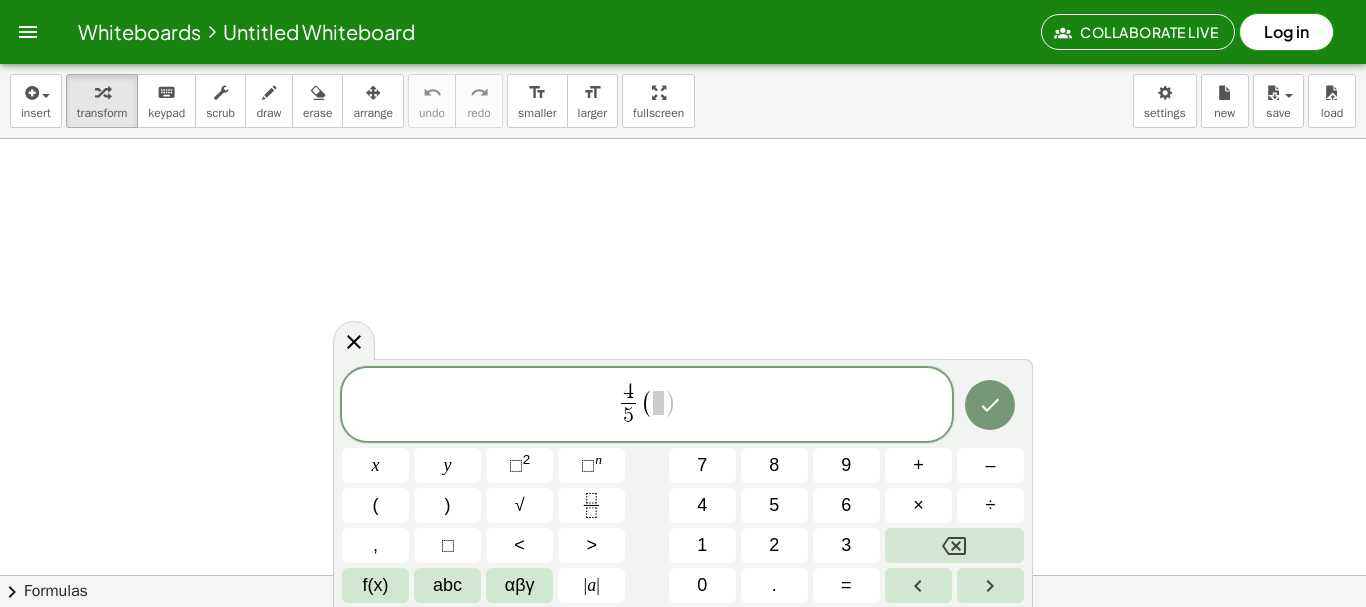 click on ")" at bounding box center (670, 403) 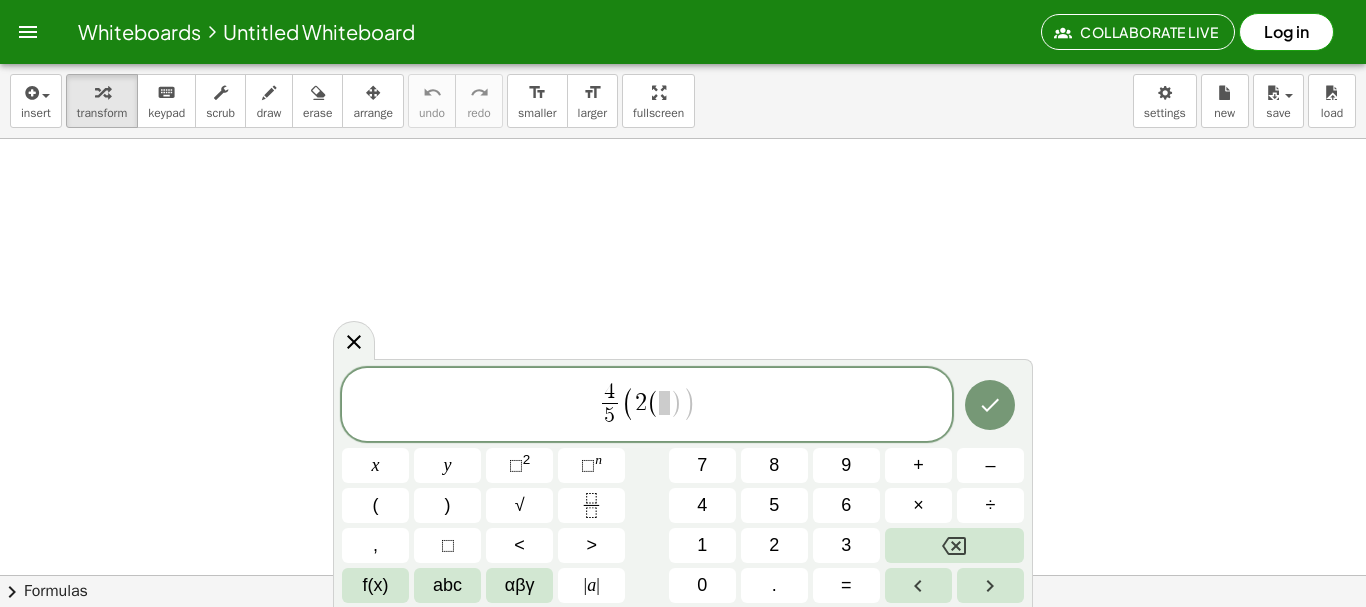 click on ")" at bounding box center [676, 403] 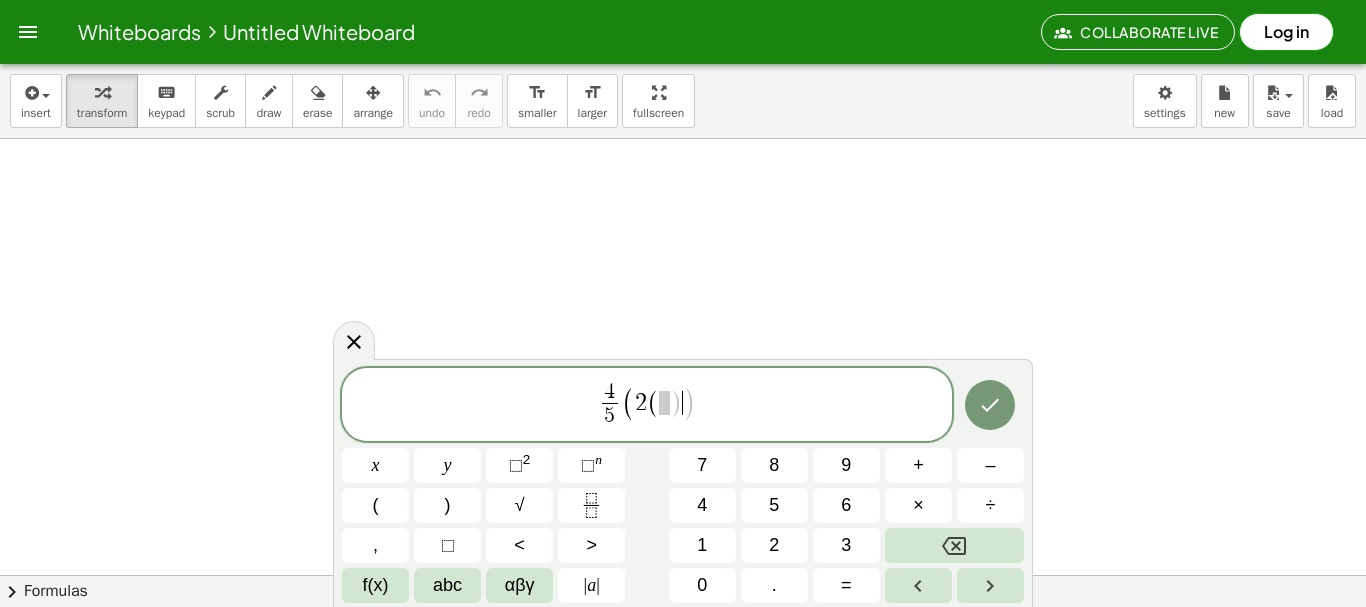 click at bounding box center (664, 403) 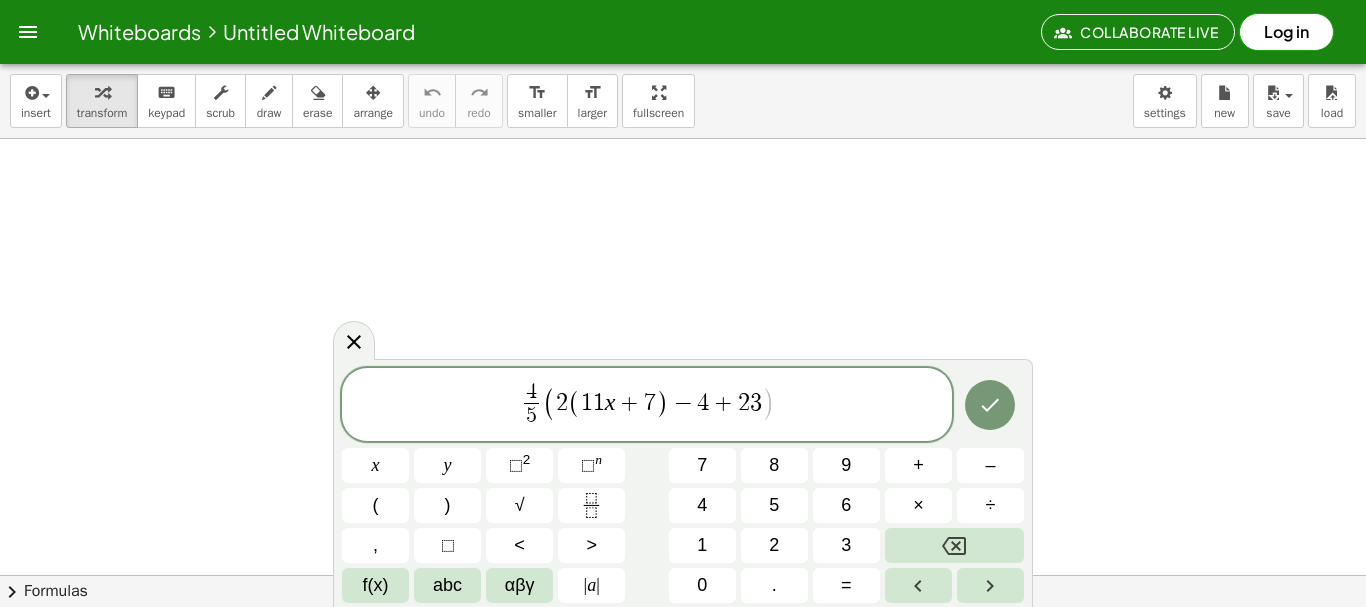 click on "4 5 ​ ( 2 ( 1 1 x + 7 ) − 4 + 2 3 )" at bounding box center (647, 406) 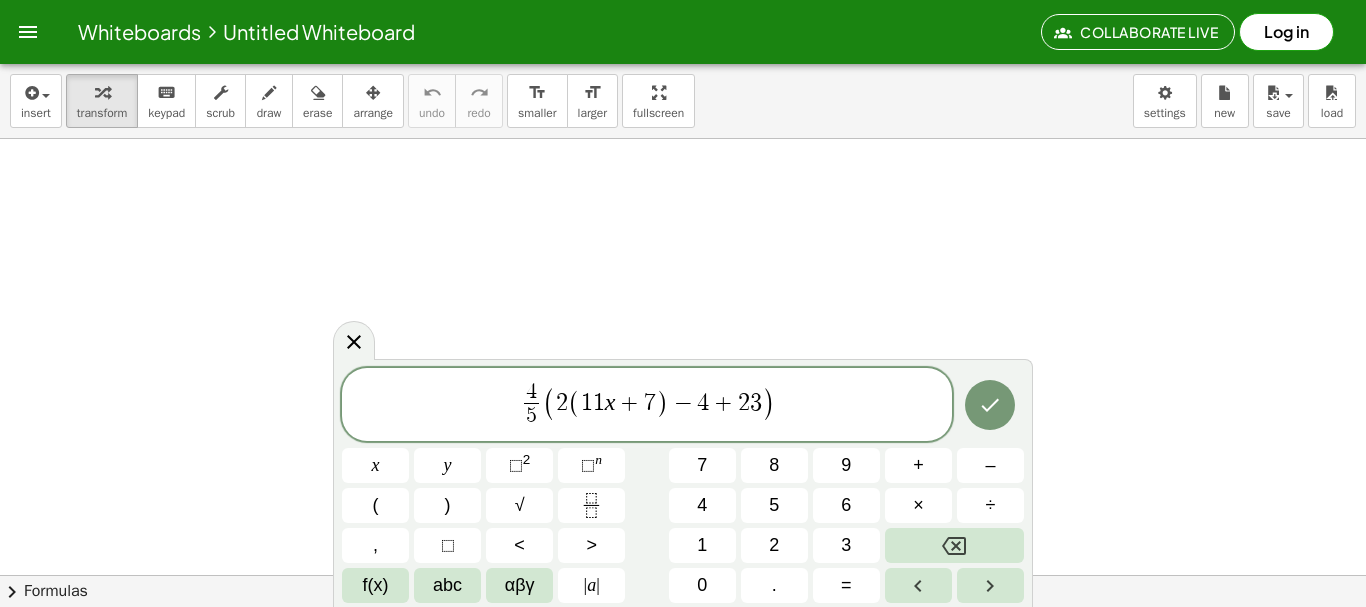 click at bounding box center (990, 405) 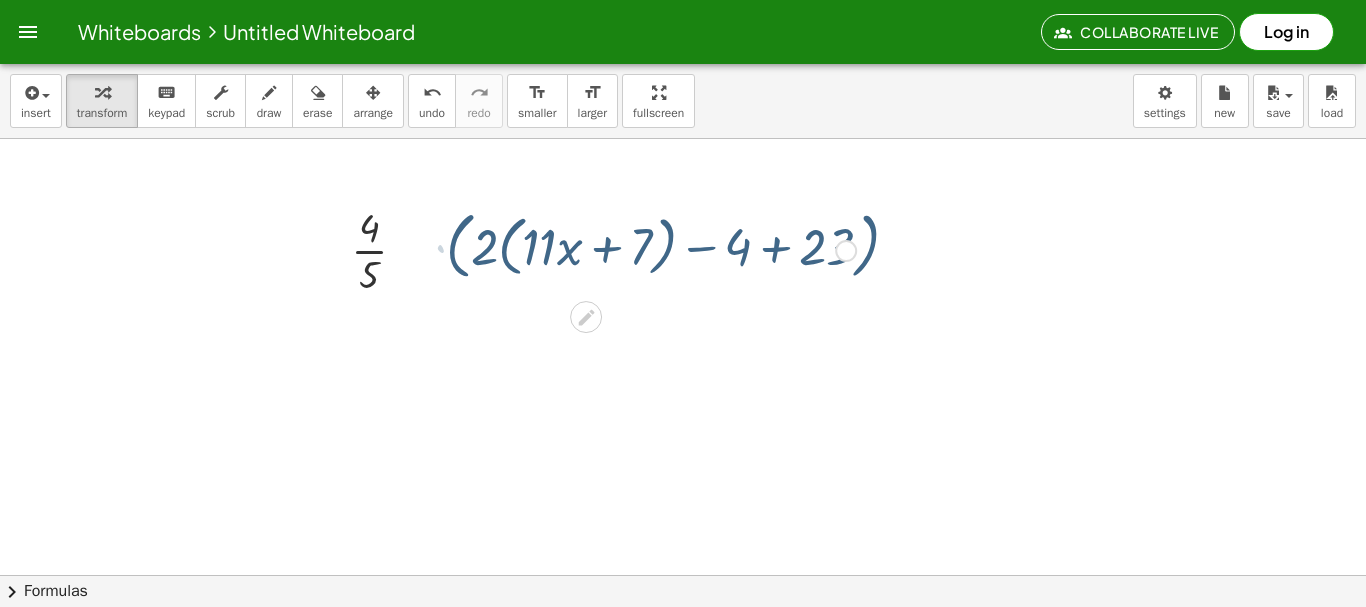 scroll, scrollTop: 14, scrollLeft: 0, axis: vertical 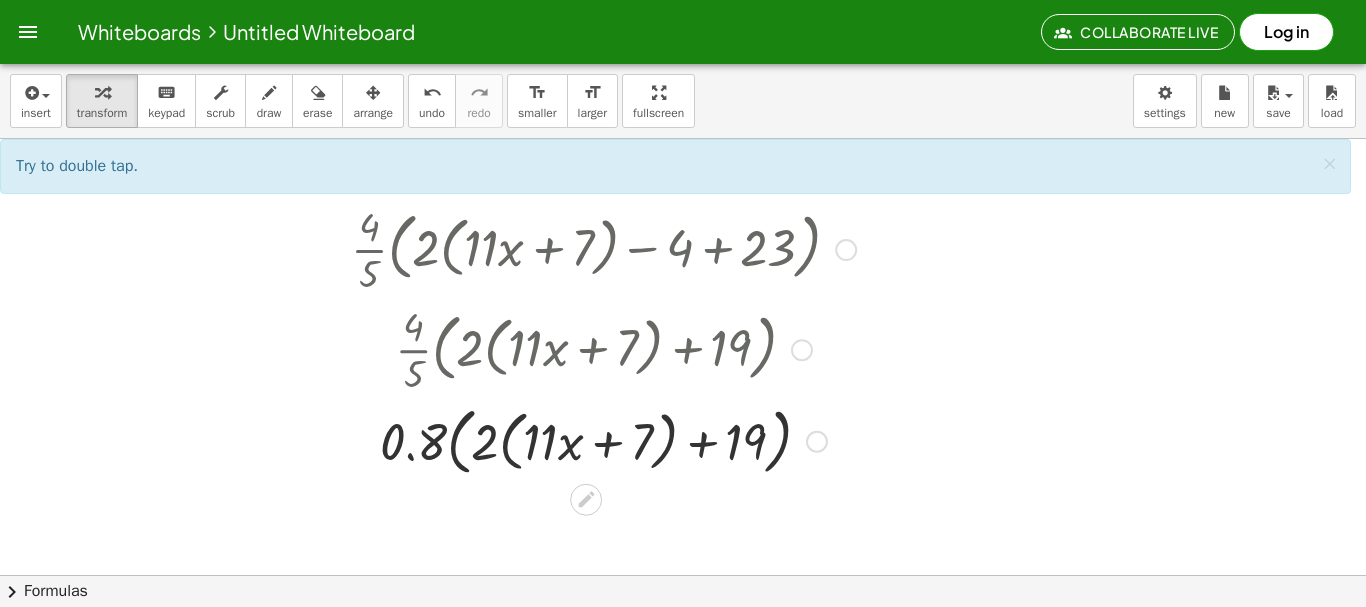 click at bounding box center (603, 248) 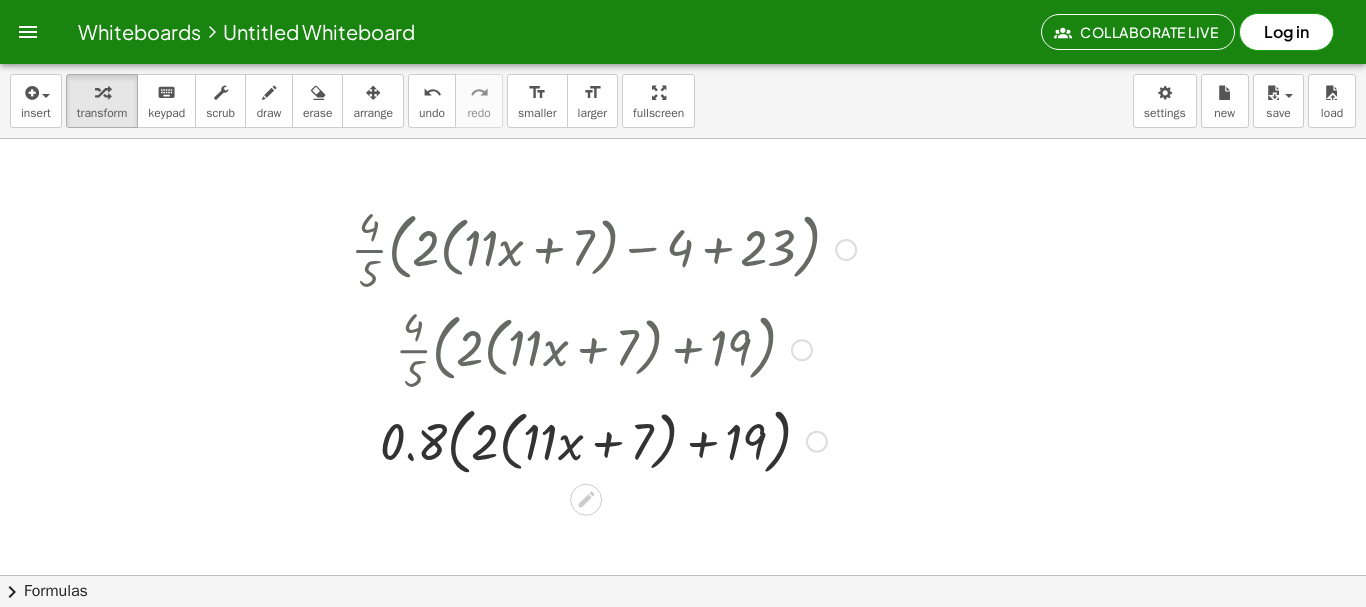 click at bounding box center (603, 248) 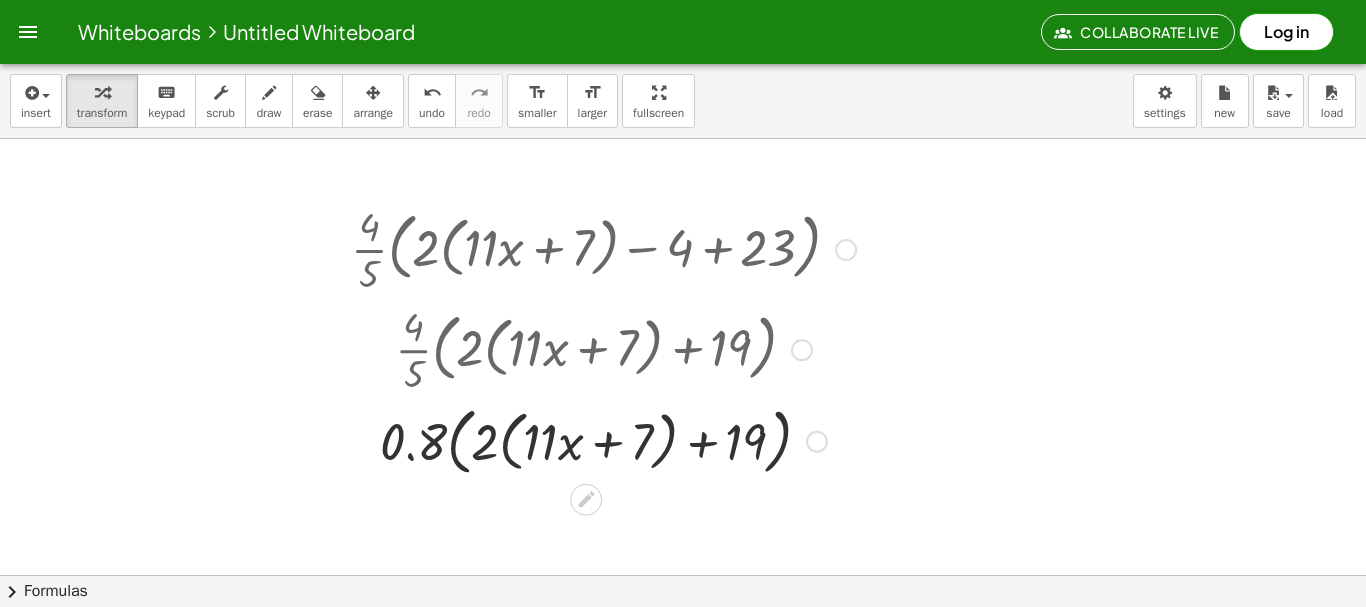drag, startPoint x: 381, startPoint y: 257, endPoint x: 584, endPoint y: 242, distance: 203.55344 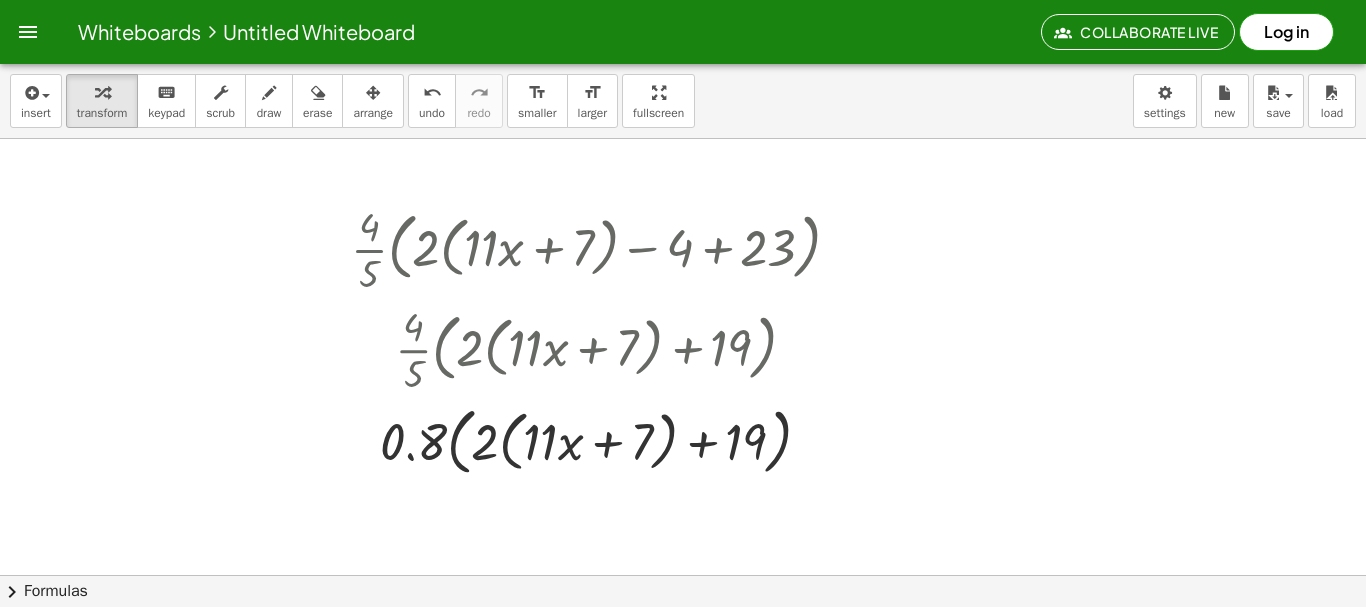 click at bounding box center (28, 32) 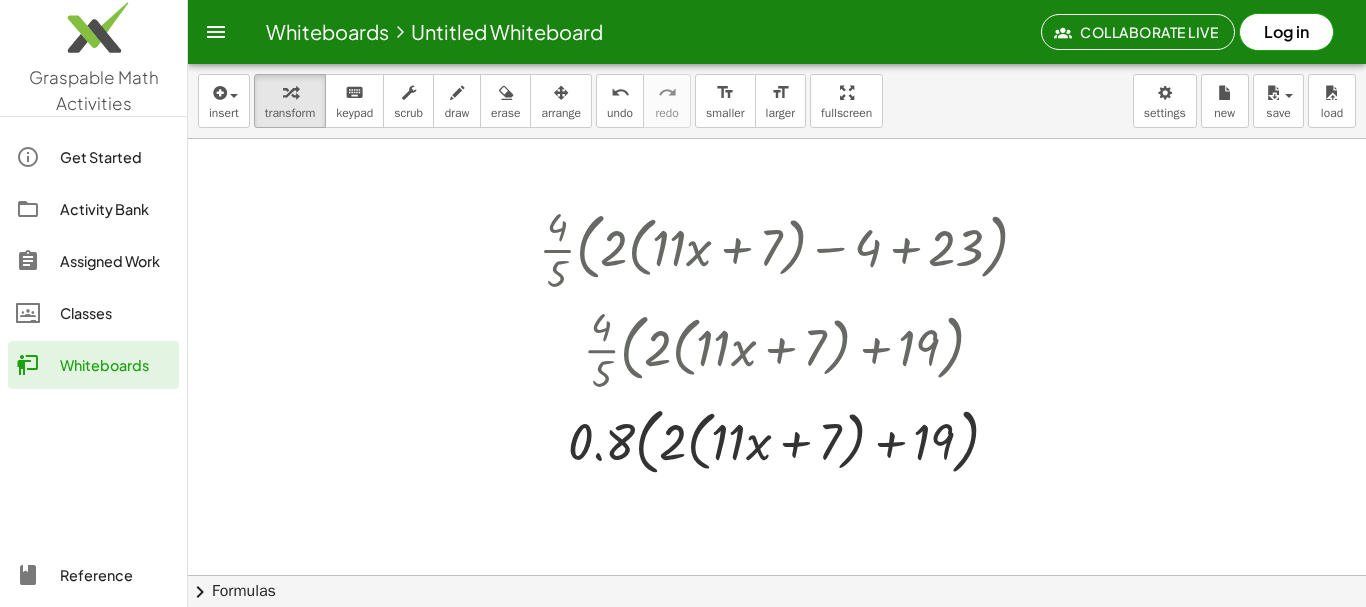 click on "Whiteboards" 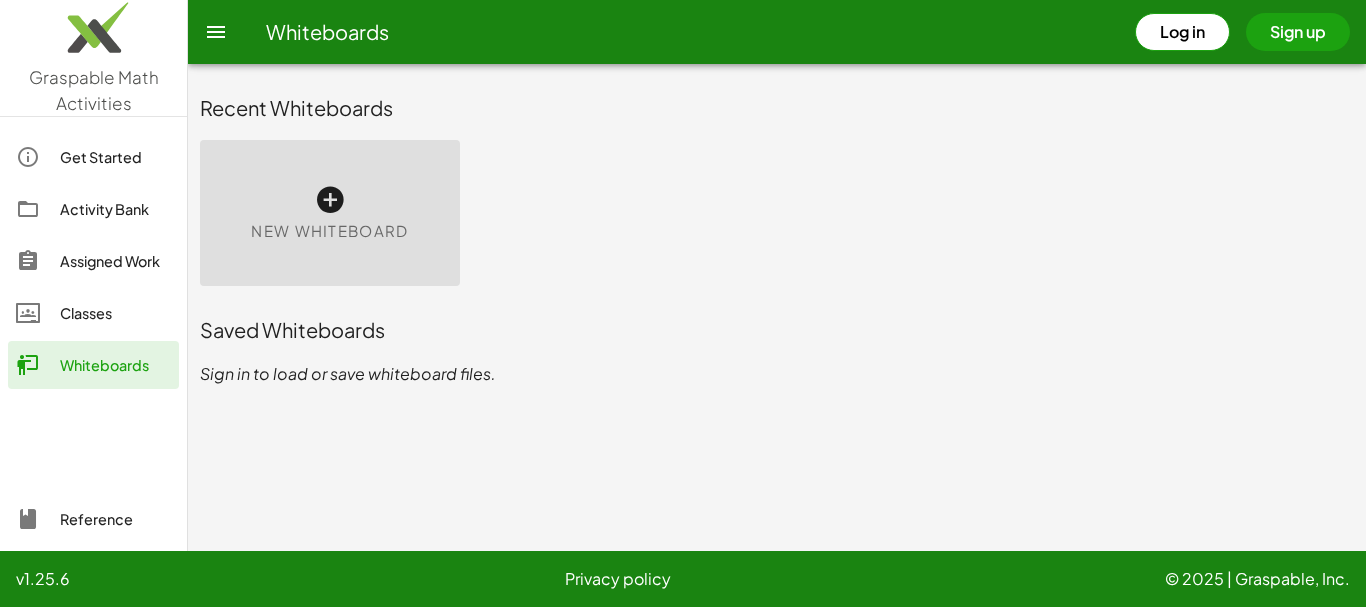 click on "New Whiteboard" at bounding box center (330, 213) 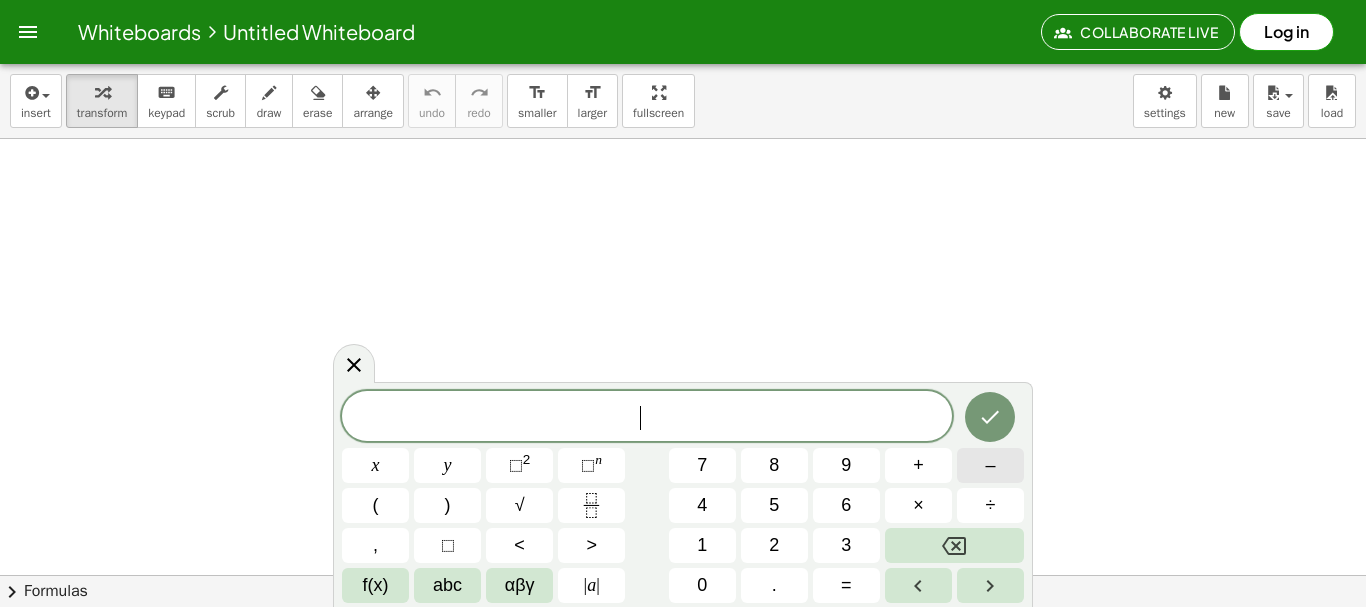 click on "–" at bounding box center [990, 465] 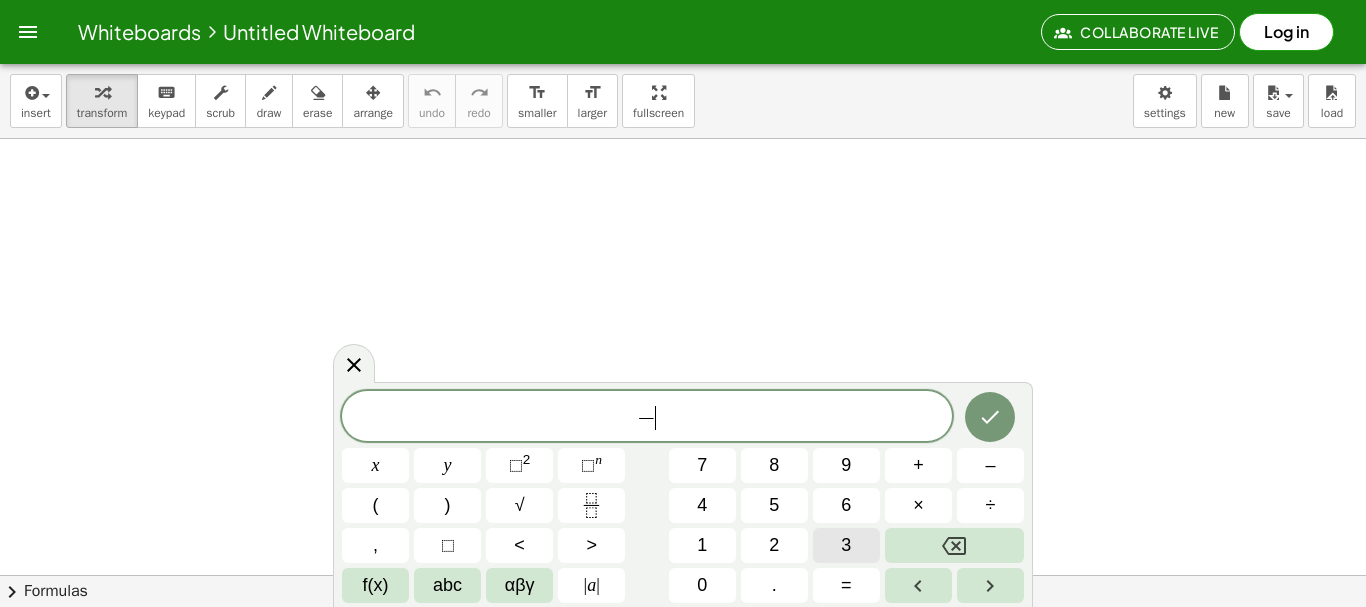 click on "3" at bounding box center (846, 545) 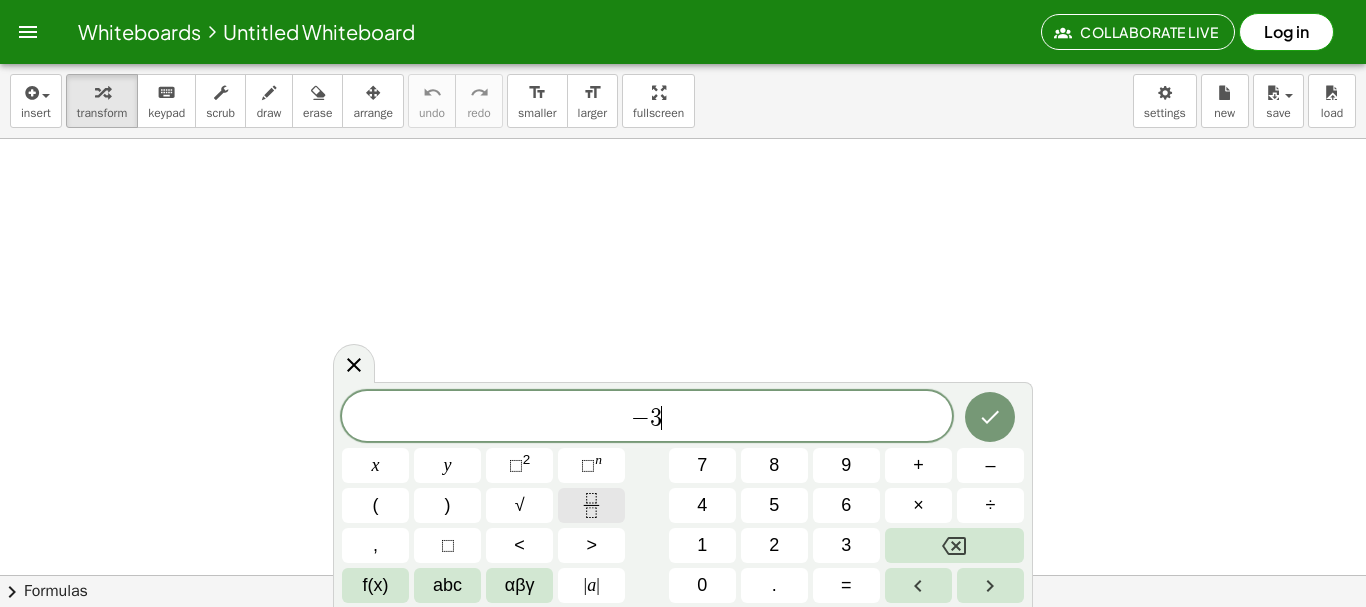 click 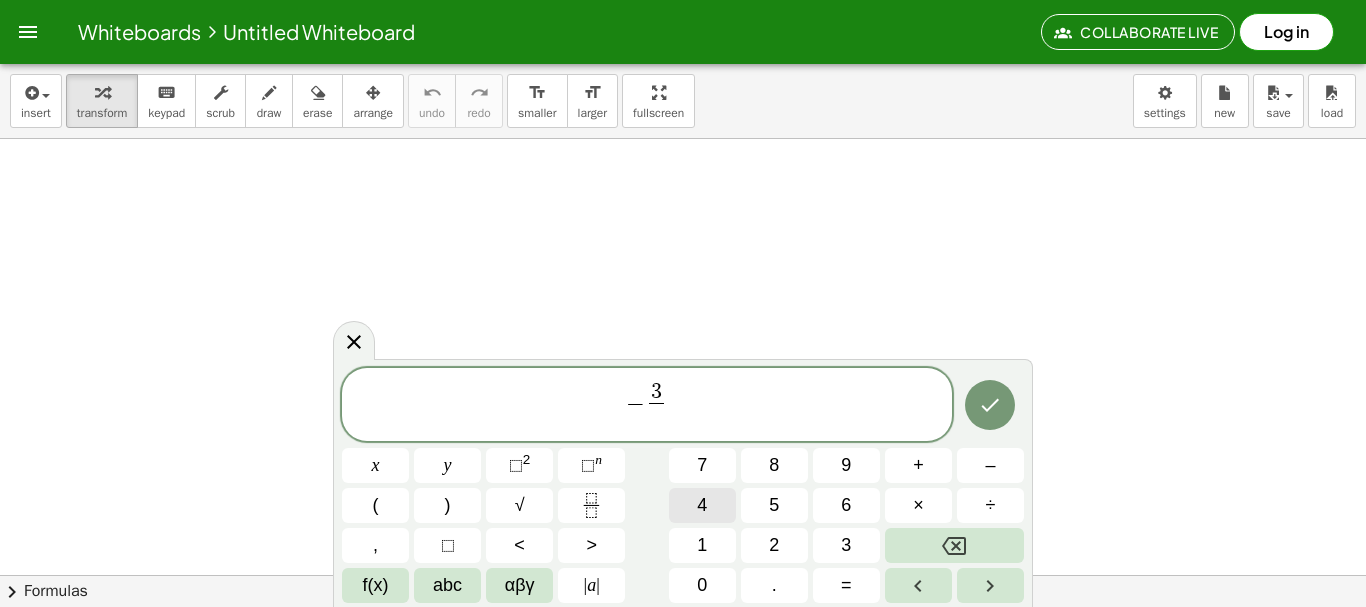 click on "4" at bounding box center (702, 505) 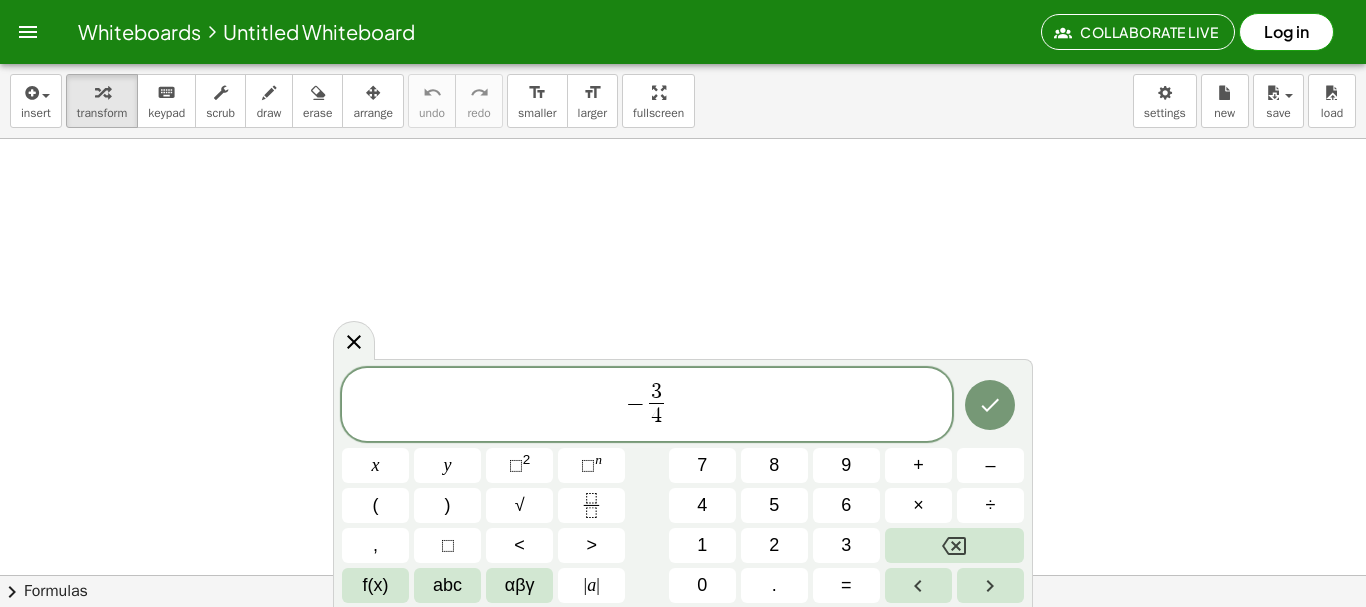 click on "− 3 4 ​ ​" at bounding box center (647, 406) 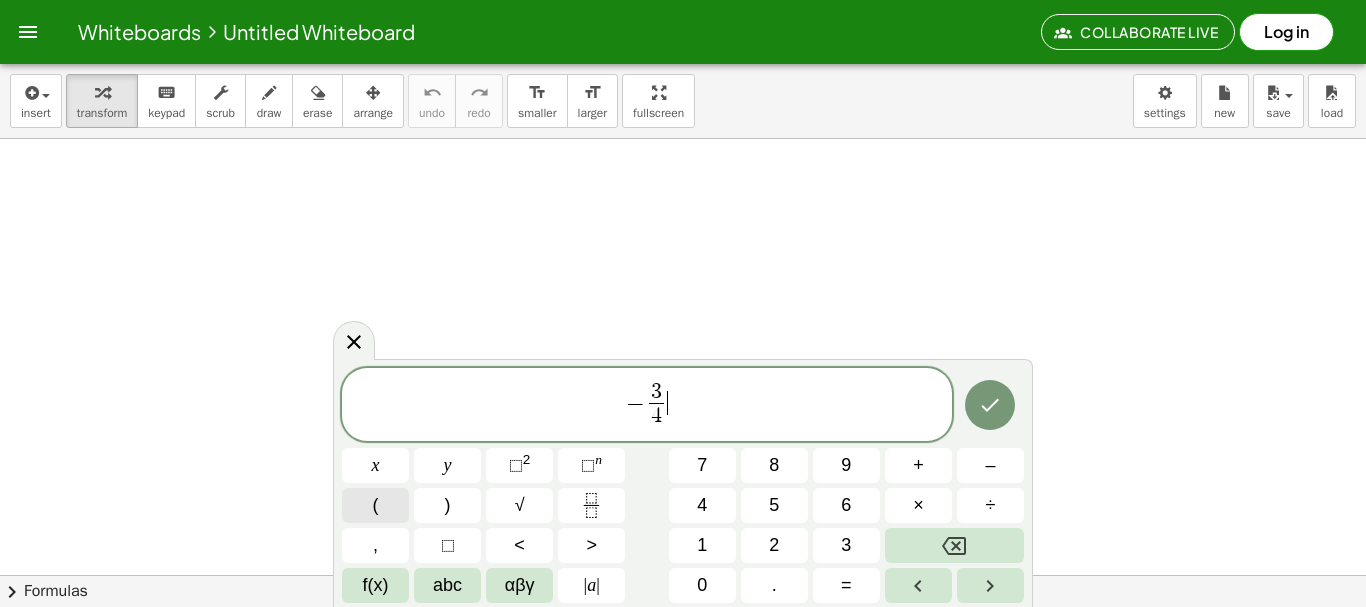 click on "(" at bounding box center [375, 505] 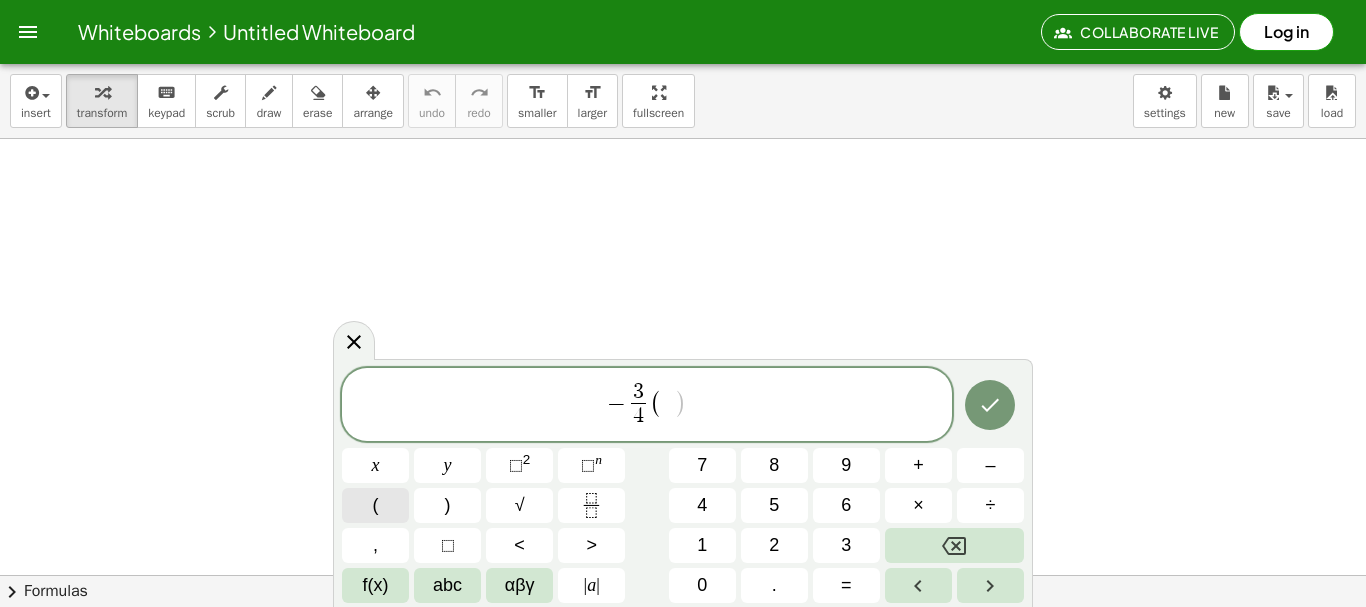 click on "(" at bounding box center (375, 505) 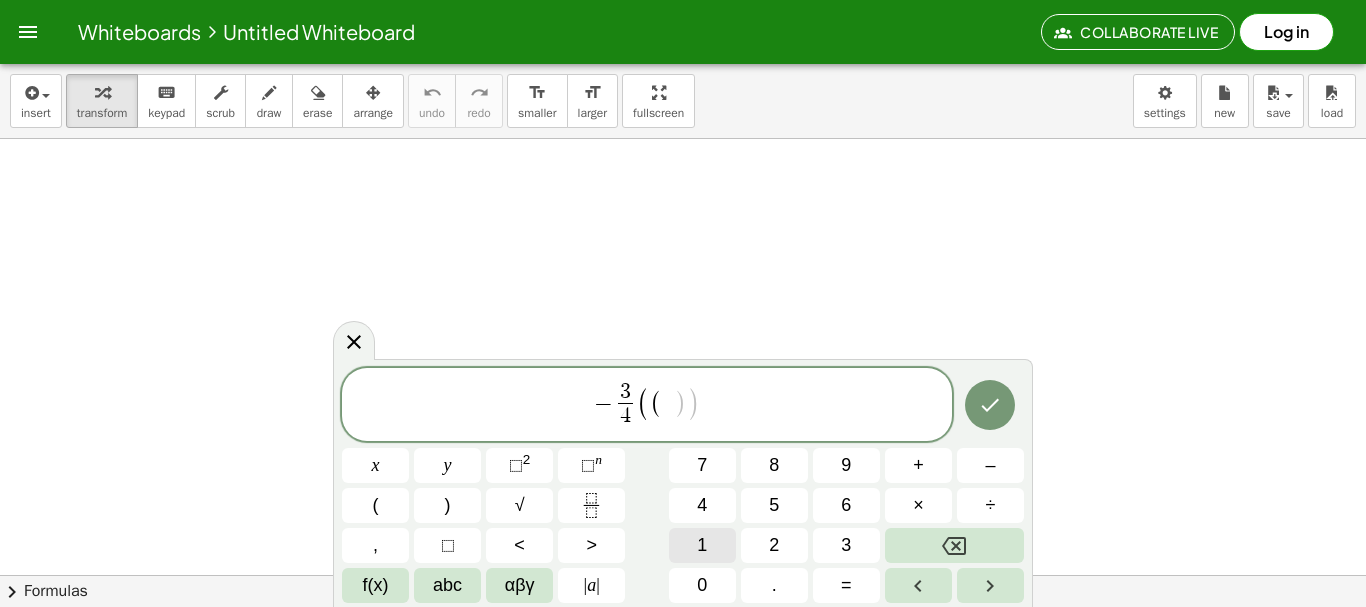 click on "1" at bounding box center [702, 545] 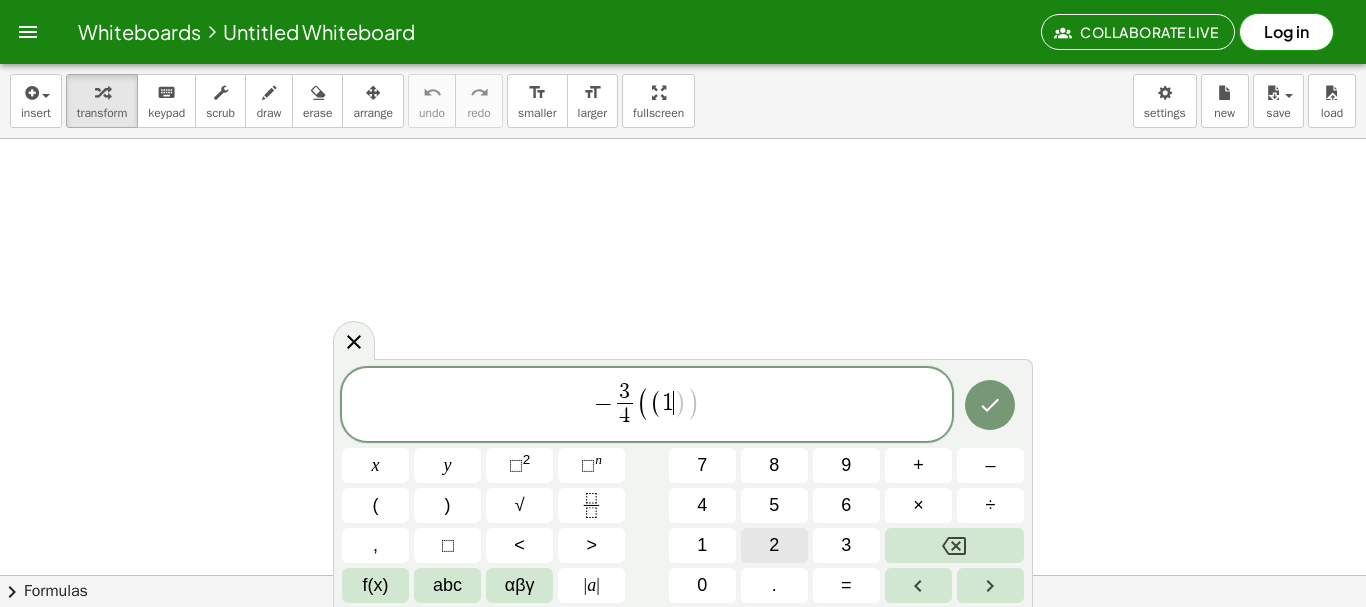 click on "2" at bounding box center (774, 545) 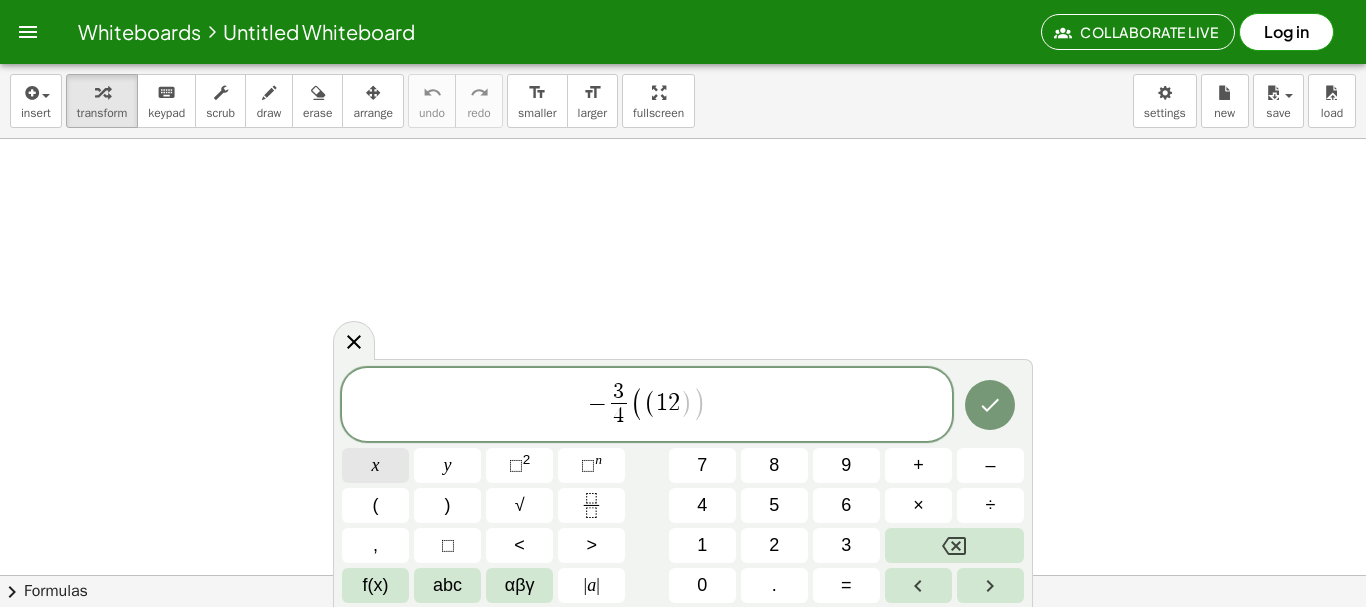 click on "x" at bounding box center (376, 465) 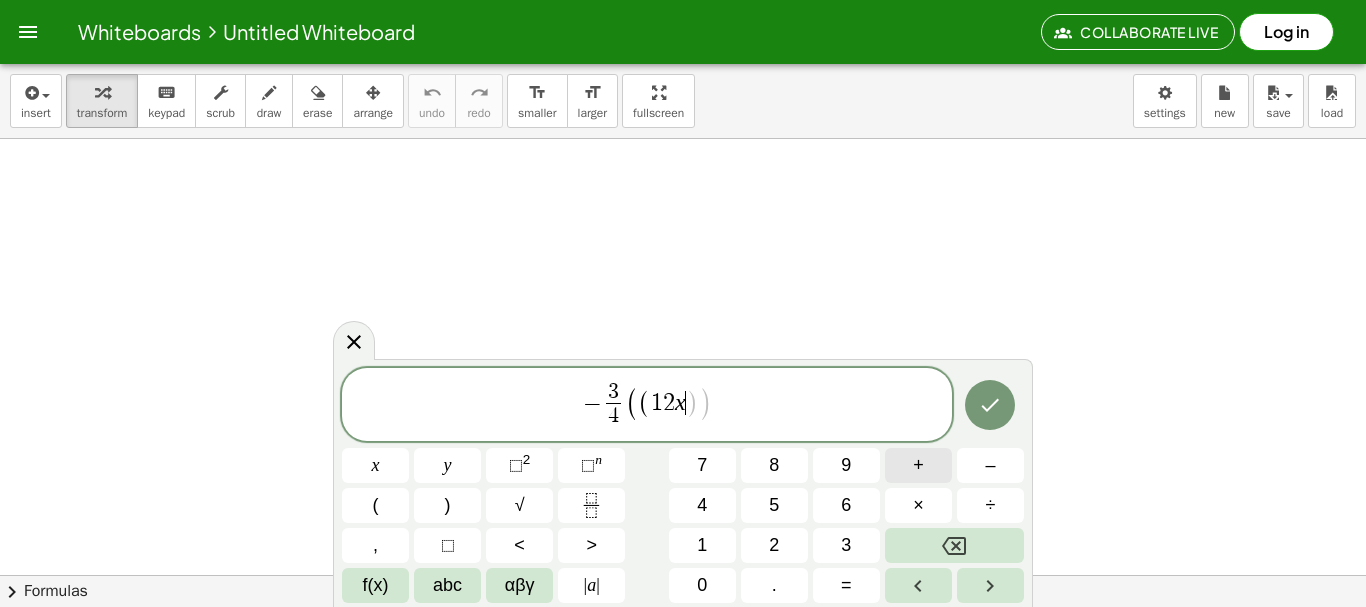 click on "+" at bounding box center [918, 465] 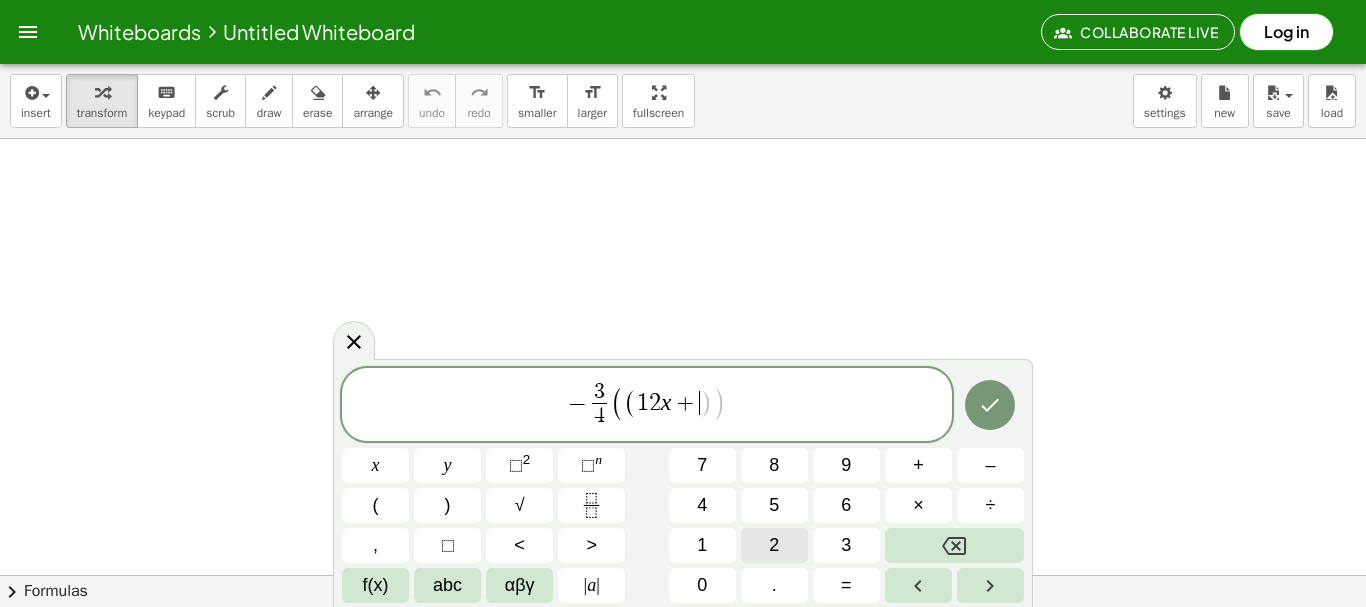 click on "2" at bounding box center [774, 545] 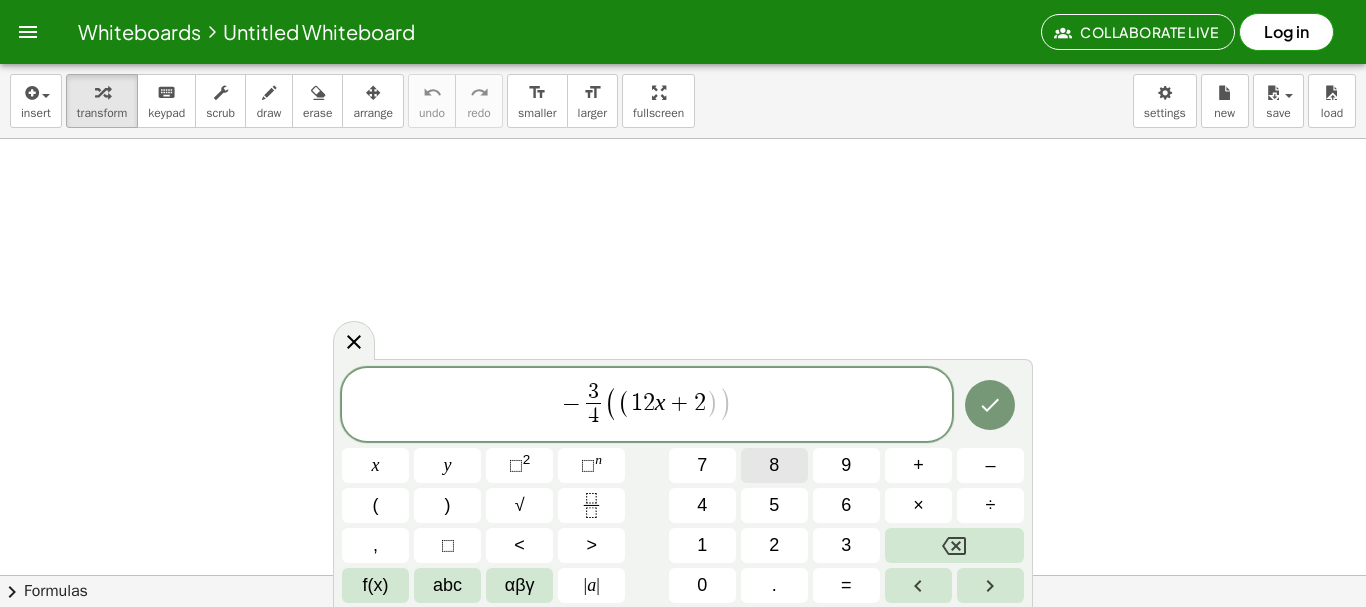 click on "8" at bounding box center [774, 465] 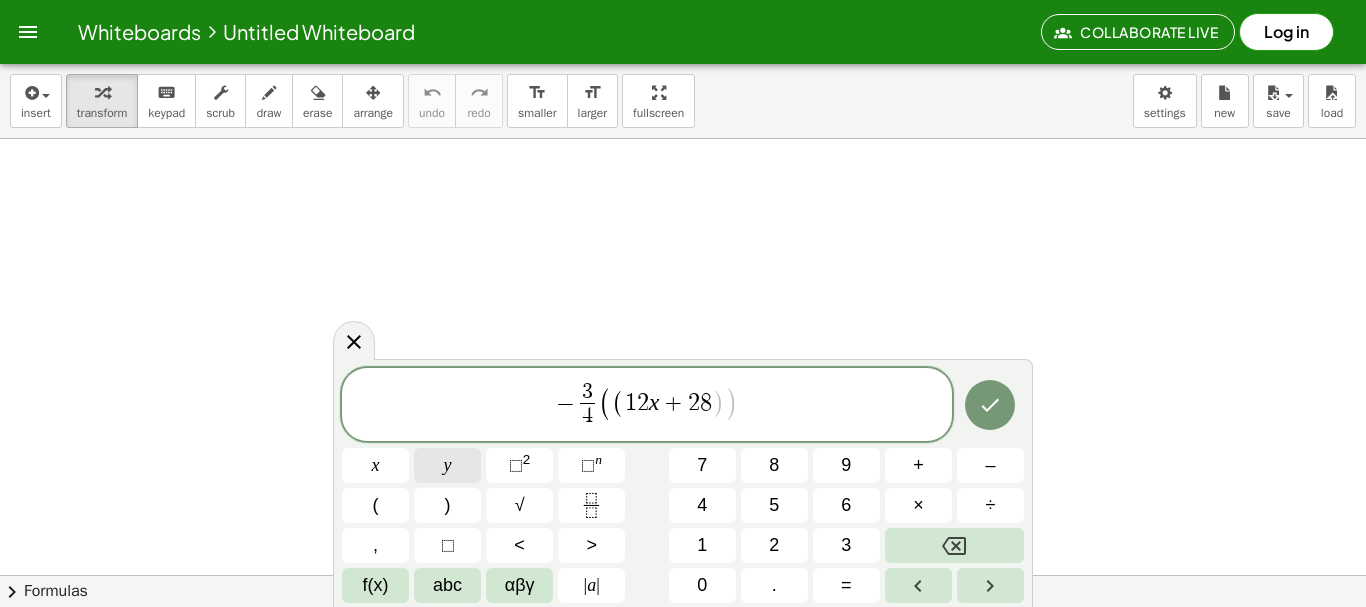click on "y" at bounding box center (447, 465) 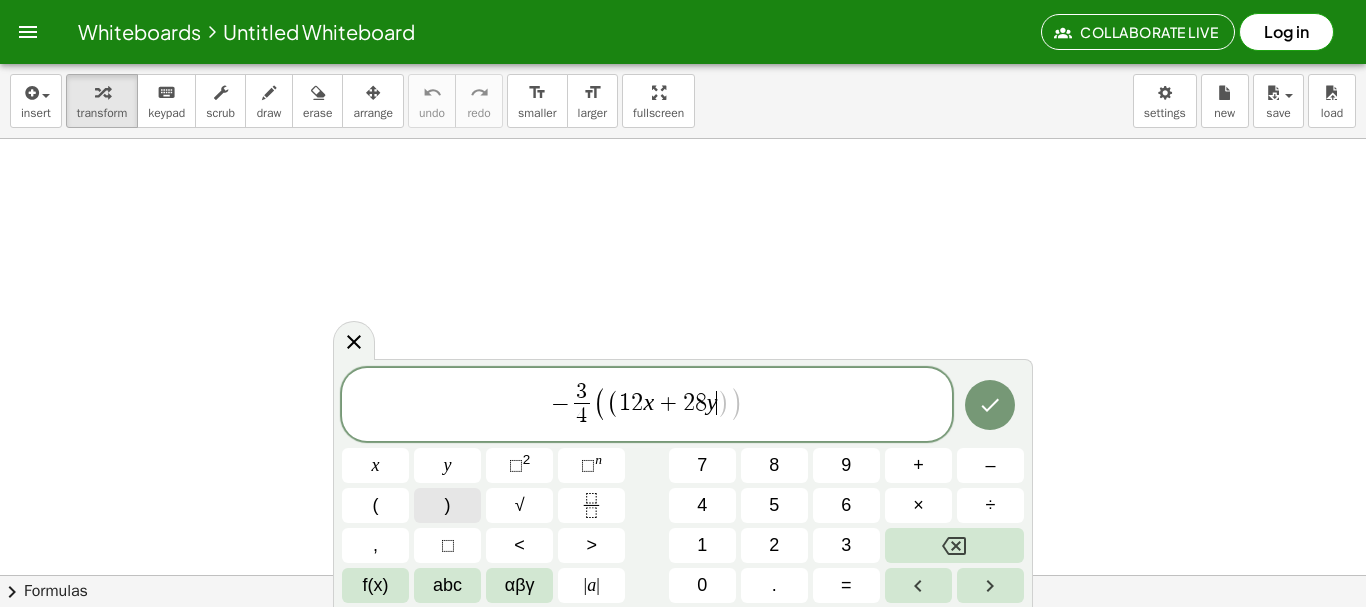 click on ")" at bounding box center (447, 505) 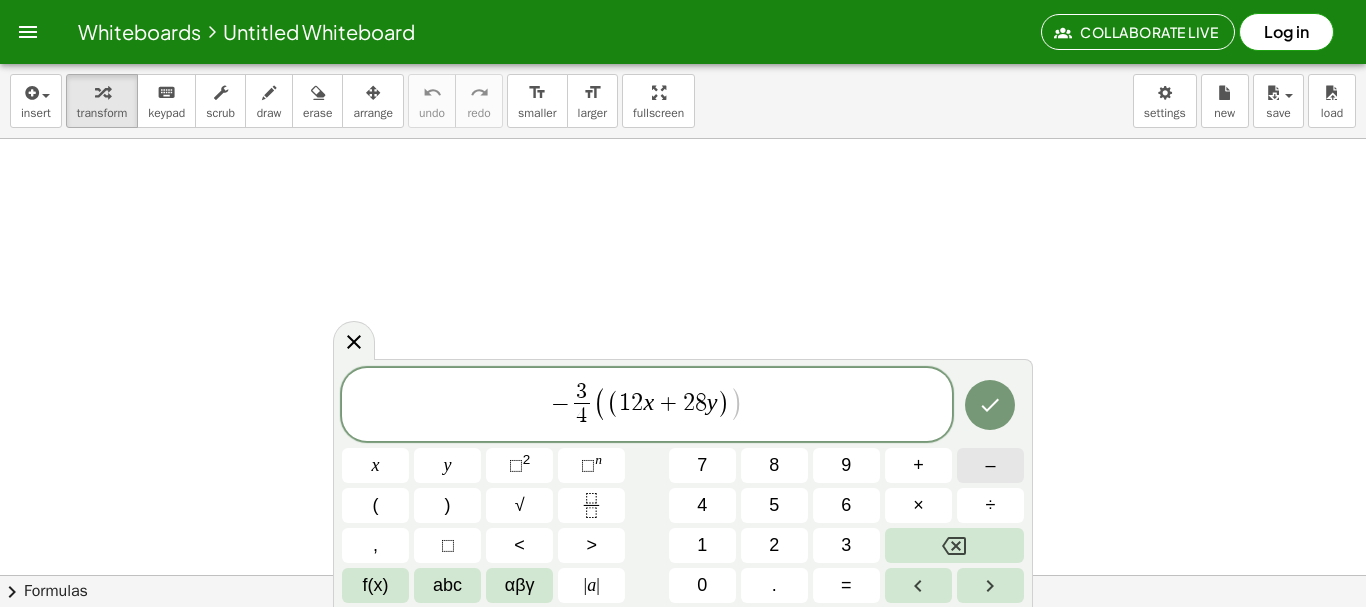 click on "–" at bounding box center [990, 465] 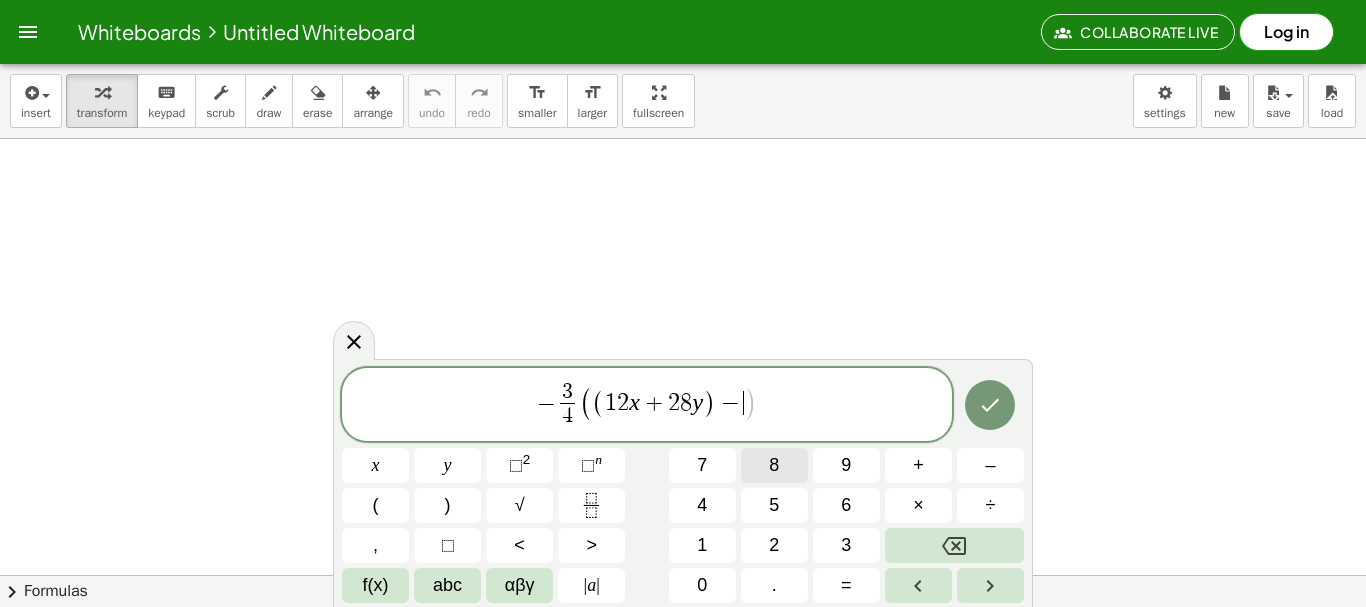 click on "8" at bounding box center (774, 465) 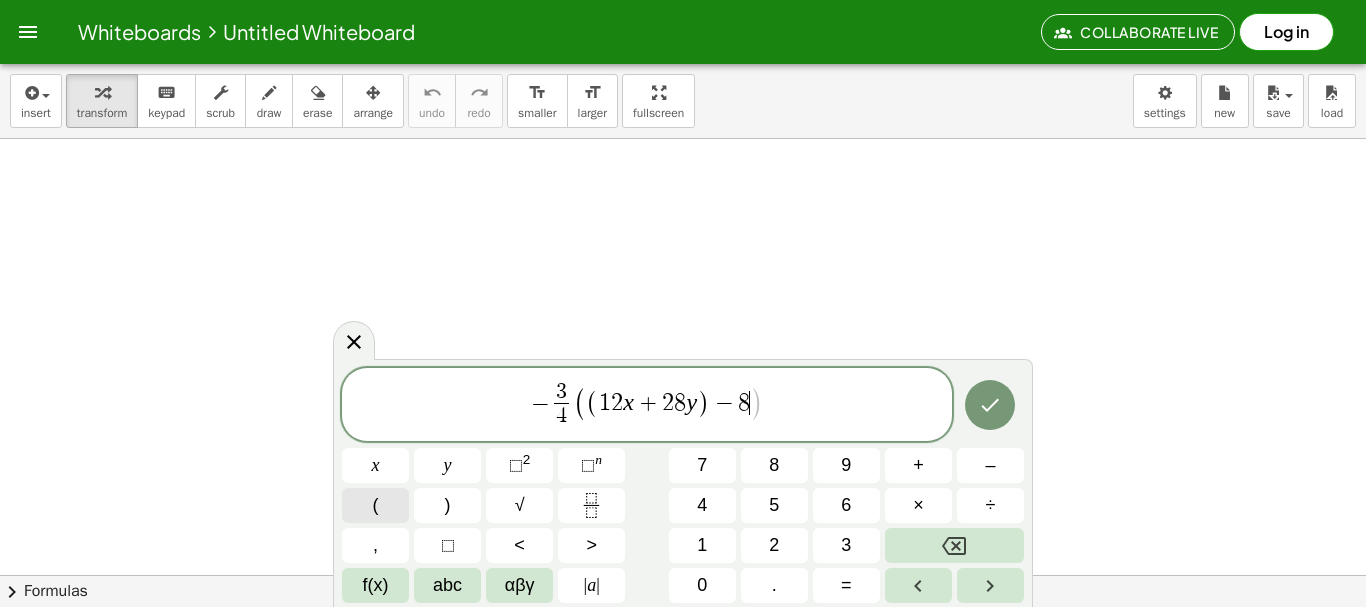 click on "(" at bounding box center (375, 505) 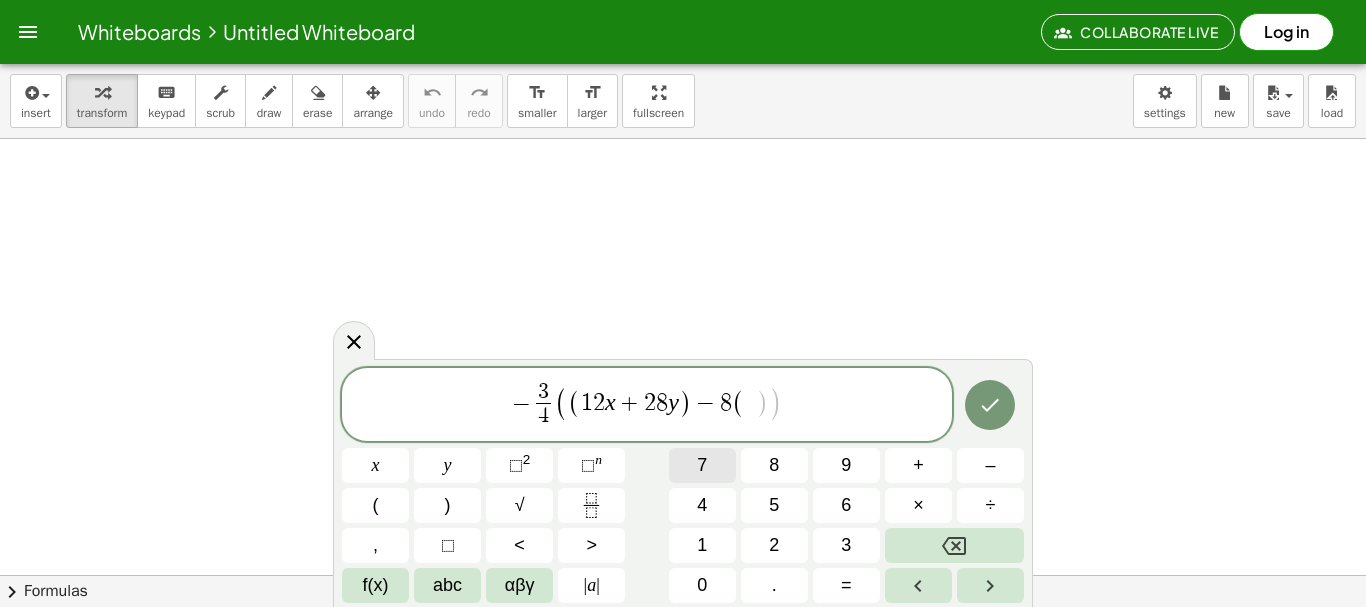 click on "7" at bounding box center (702, 465) 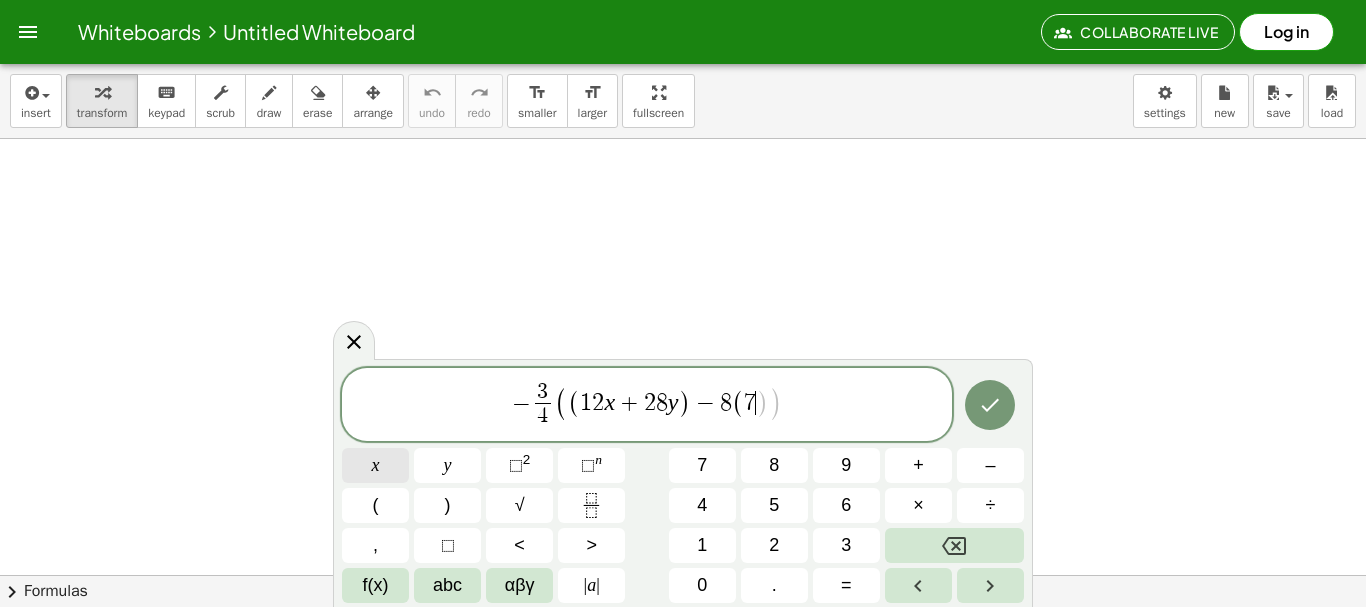 click on "x" at bounding box center (376, 465) 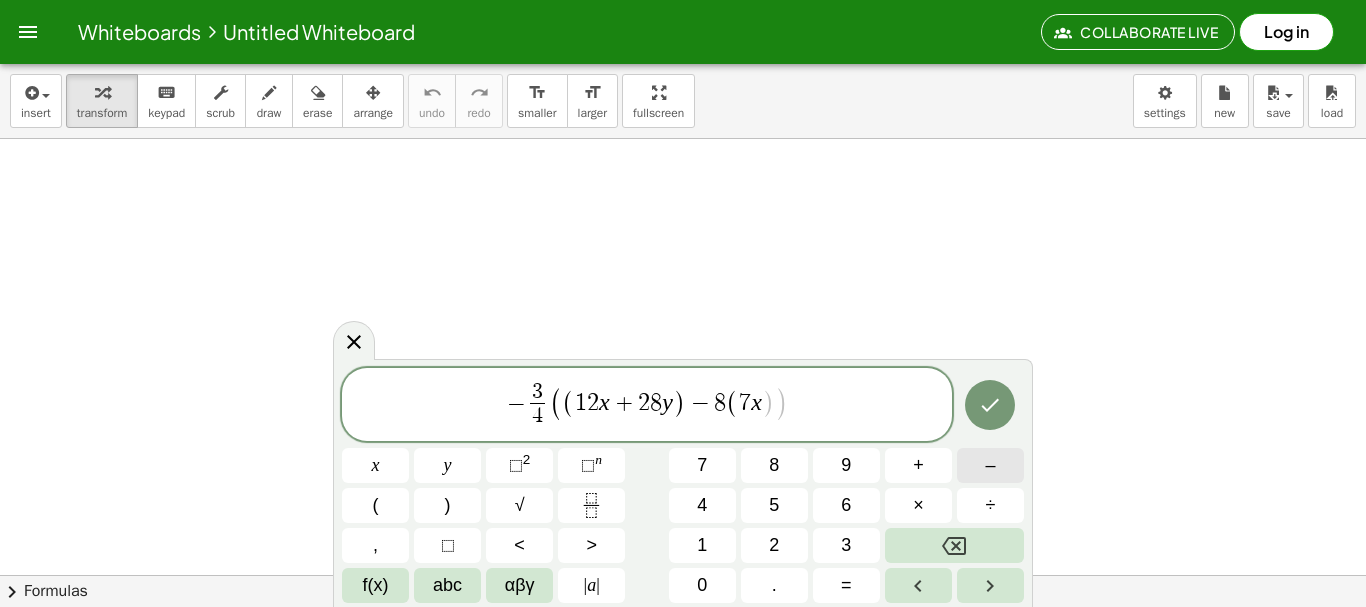 click on "–" at bounding box center (990, 465) 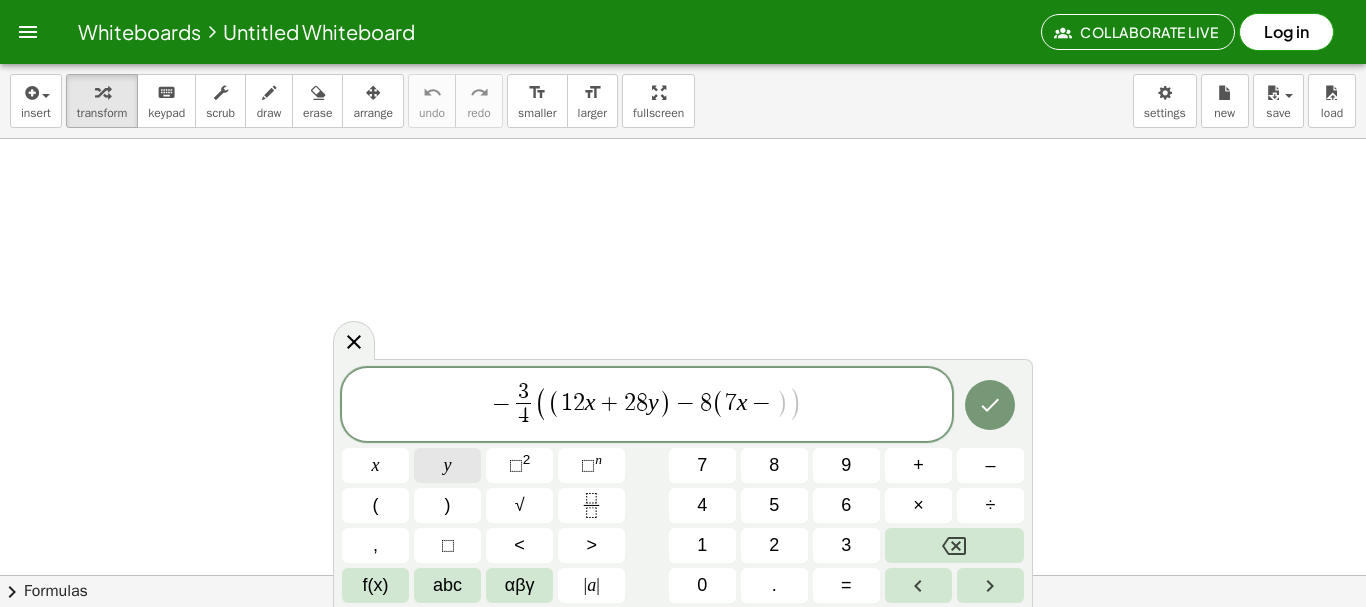 click on "y" at bounding box center (447, 465) 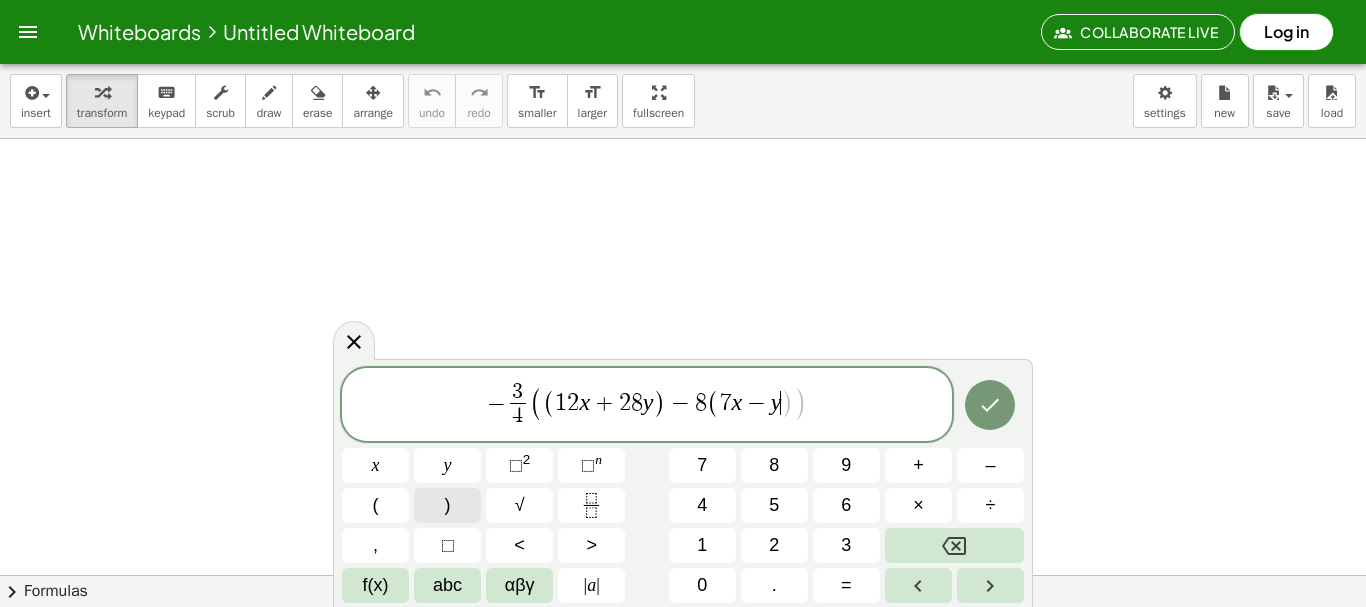 click on ")" at bounding box center [447, 505] 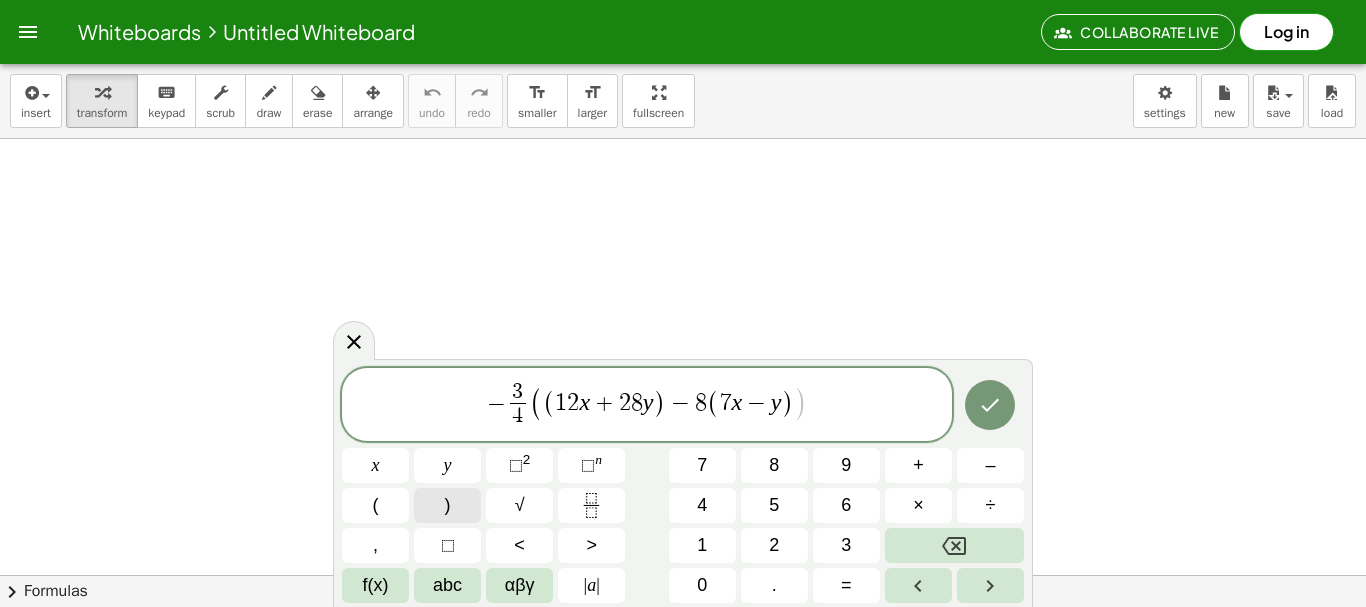 click on ")" at bounding box center (447, 505) 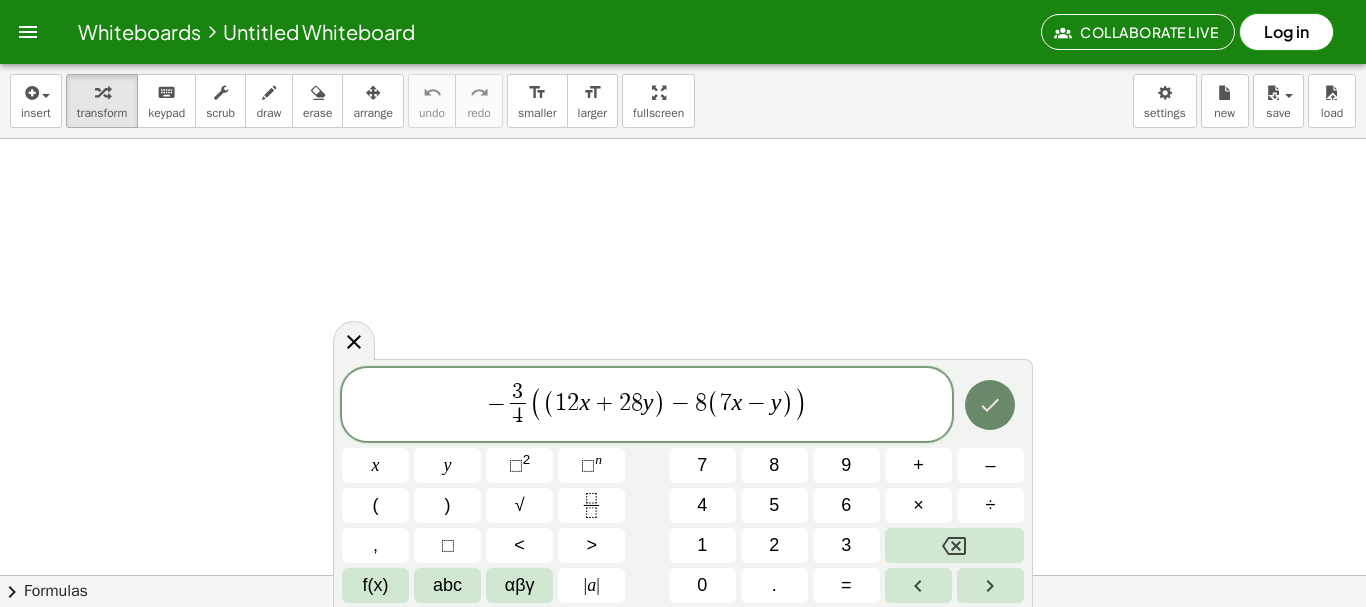 click at bounding box center [990, 405] 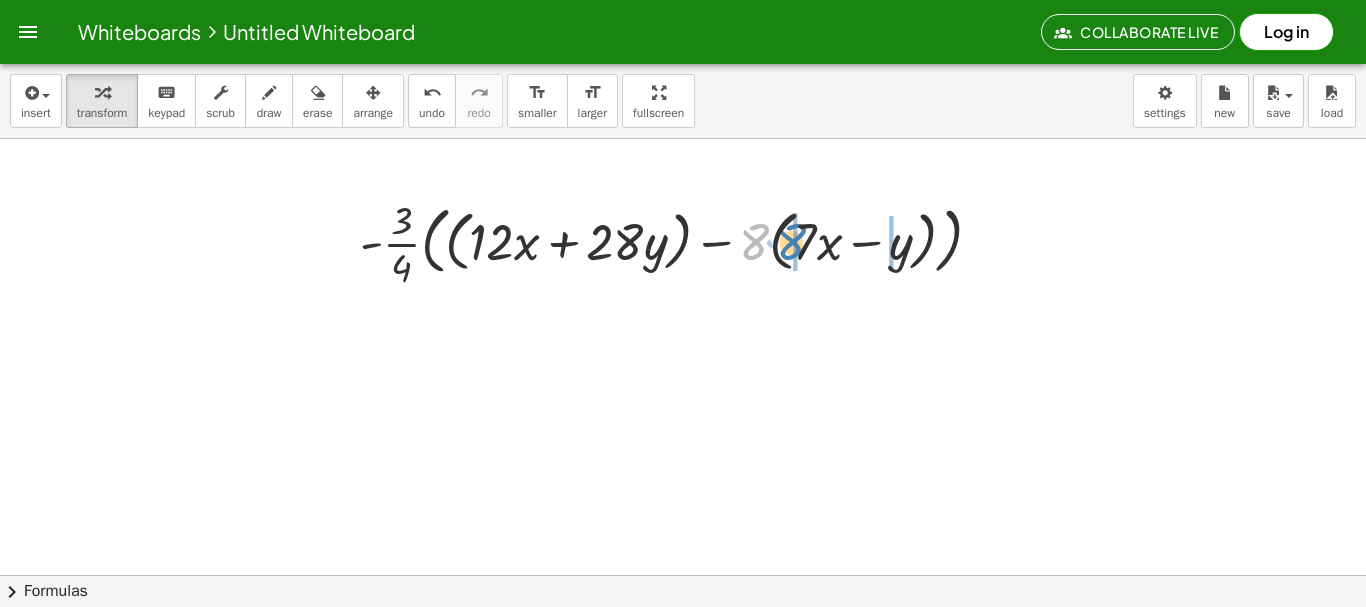 drag, startPoint x: 750, startPoint y: 237, endPoint x: 787, endPoint y: 237, distance: 37 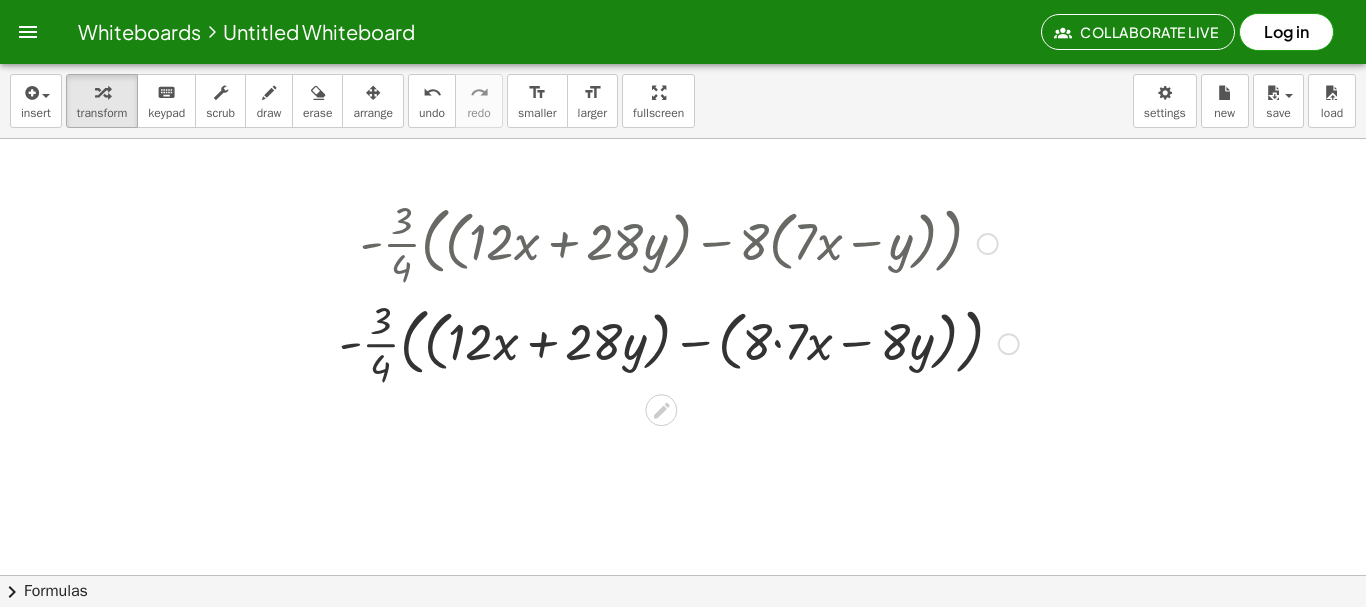 click at bounding box center (679, 342) 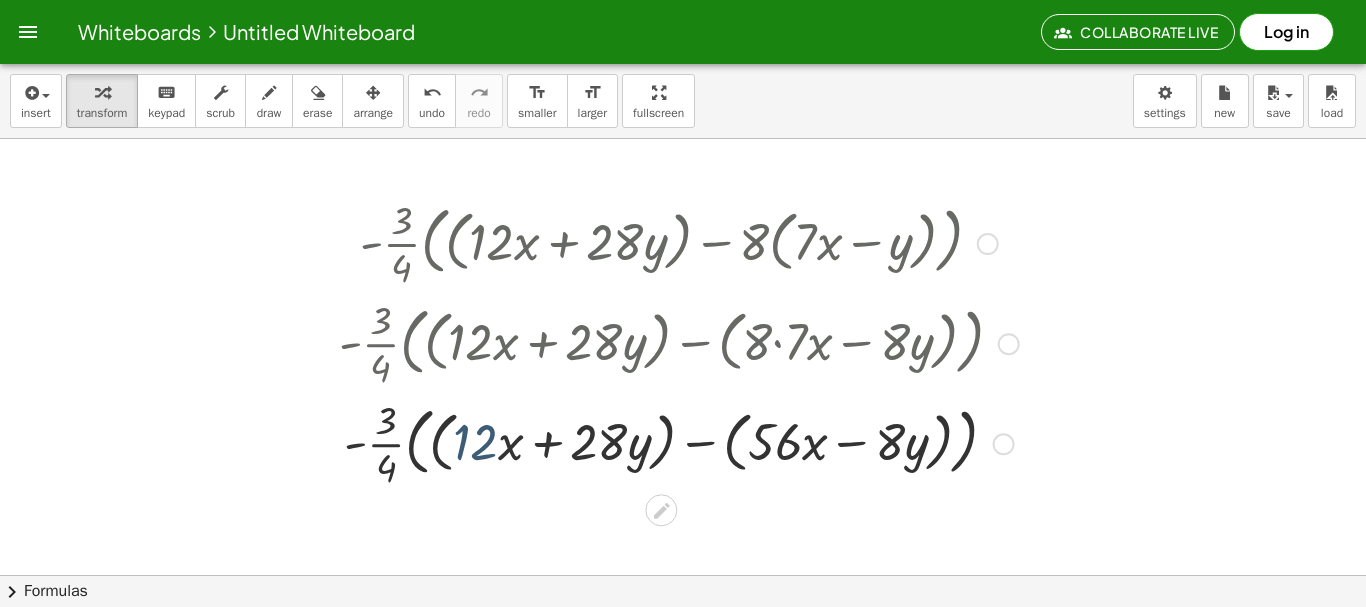 click at bounding box center (679, 442) 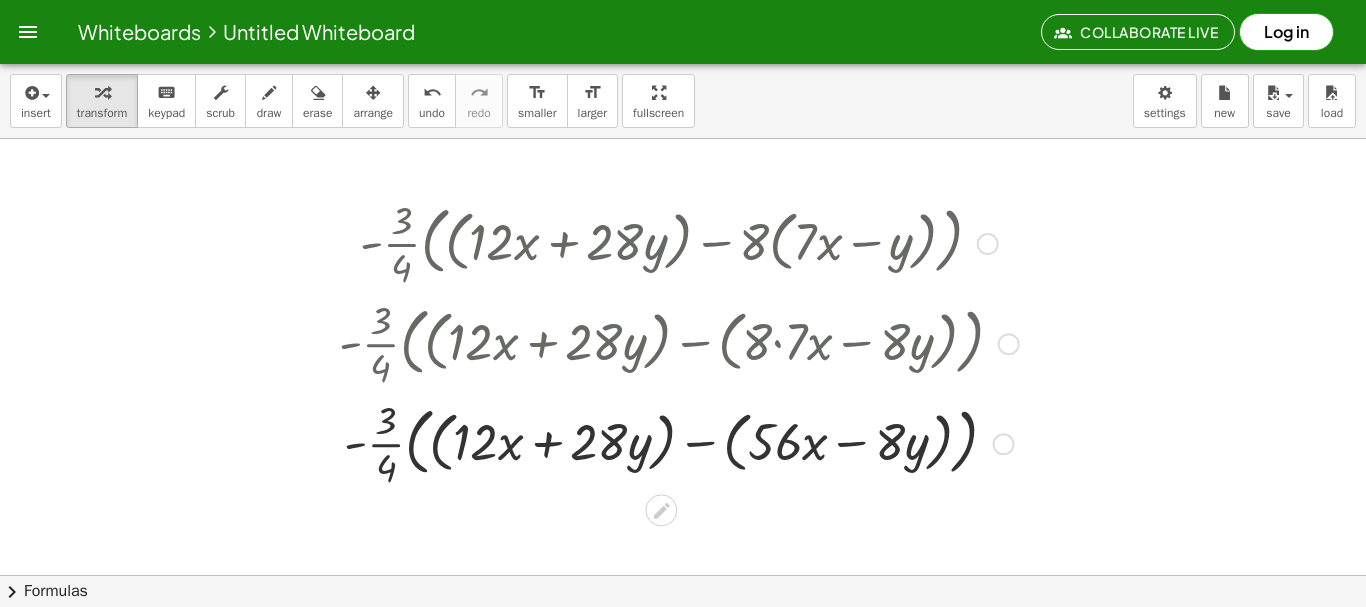 click at bounding box center [679, 442] 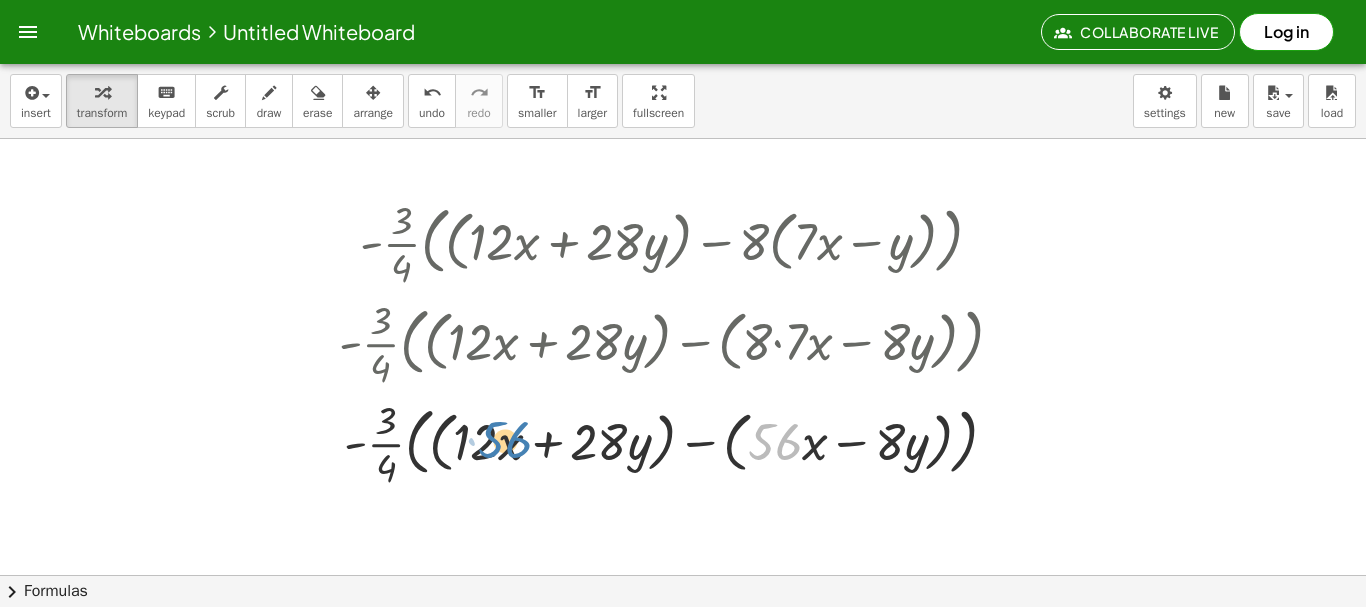 drag, startPoint x: 795, startPoint y: 448, endPoint x: 527, endPoint y: 446, distance: 268.00748 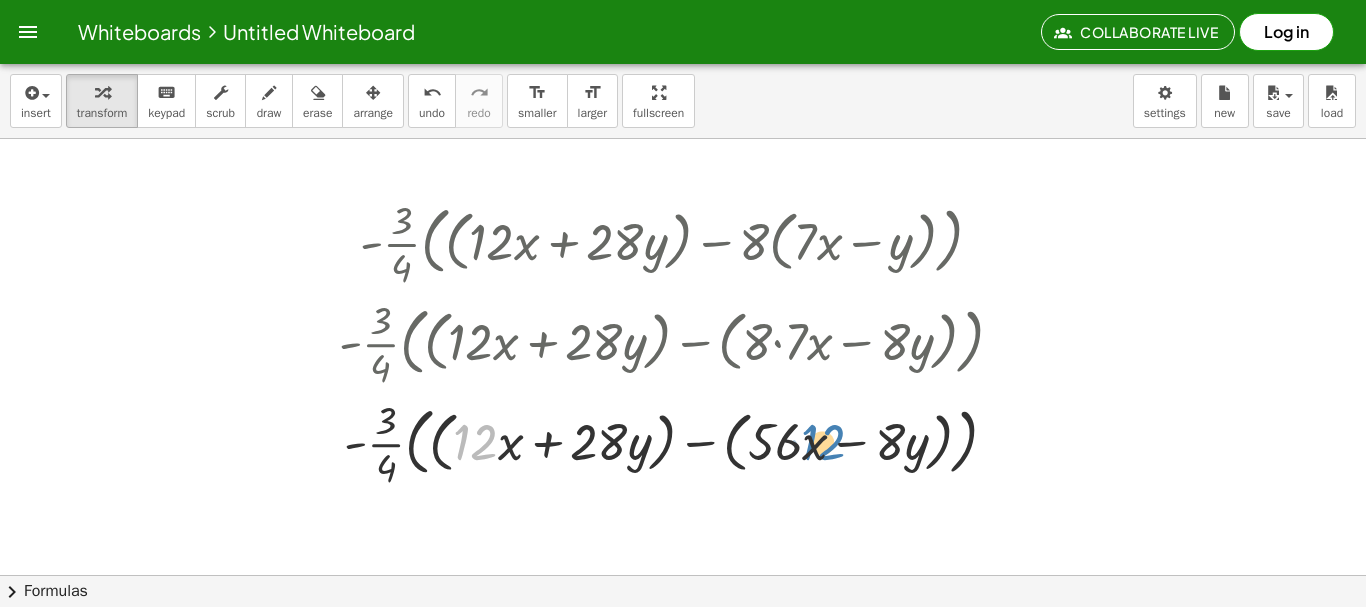 drag, startPoint x: 488, startPoint y: 445, endPoint x: 875, endPoint y: 445, distance: 387 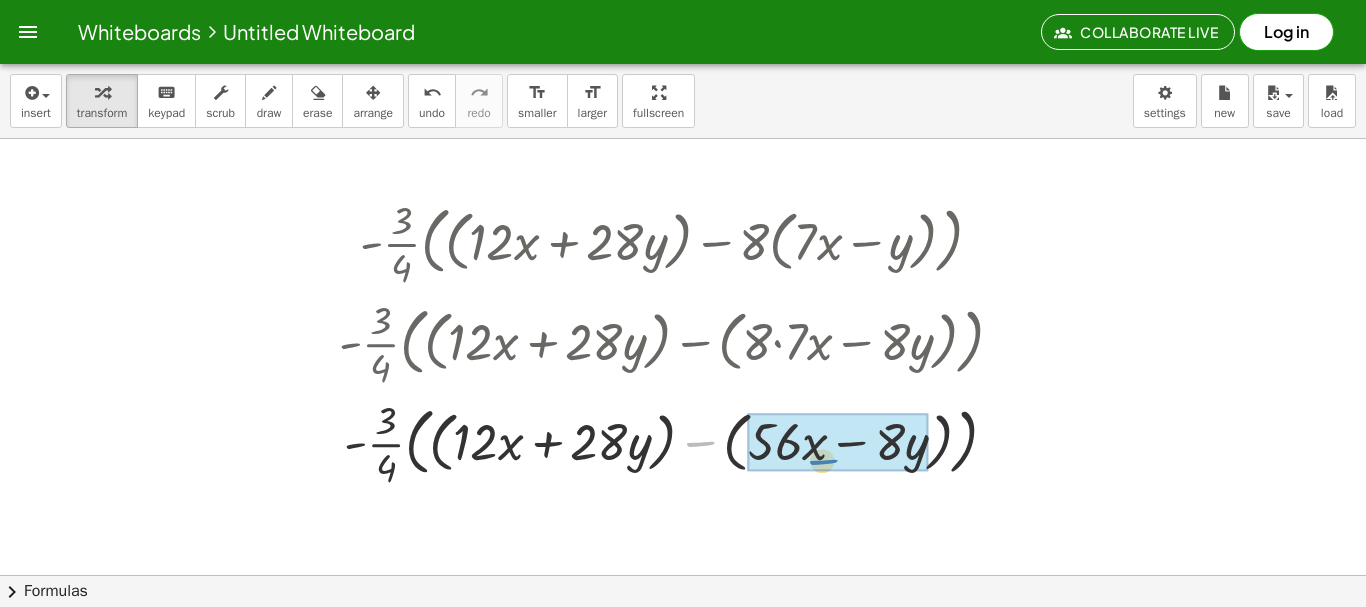 drag, startPoint x: 707, startPoint y: 439, endPoint x: 833, endPoint y: 457, distance: 127.27922 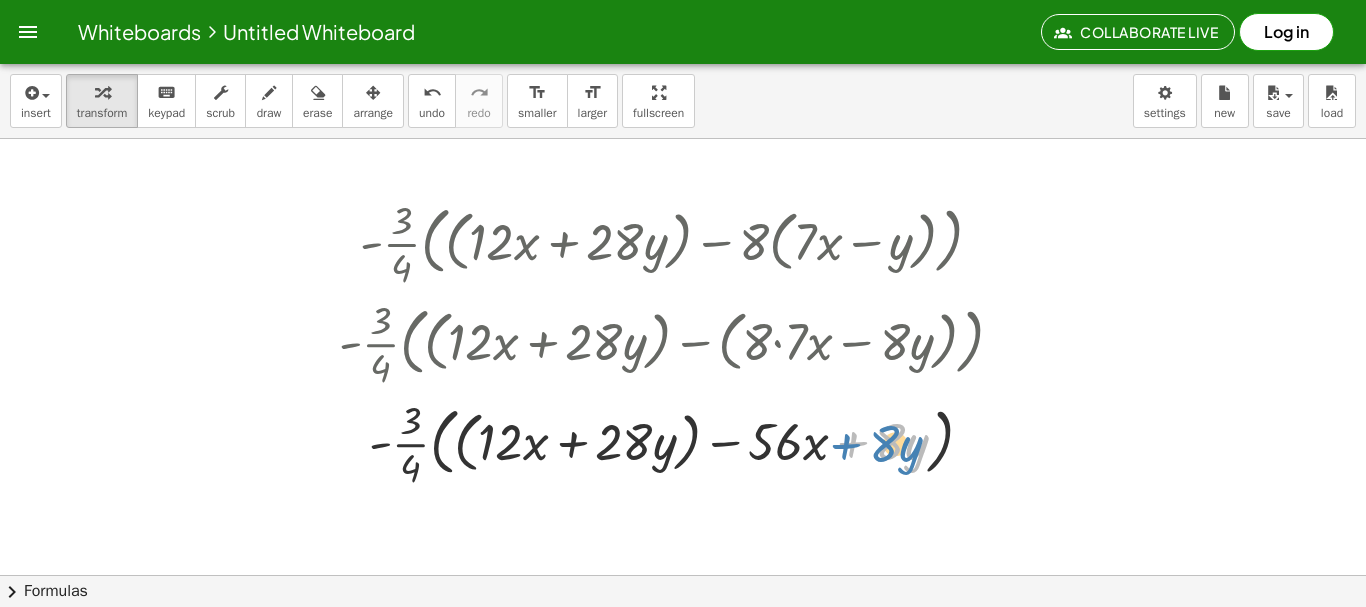 click at bounding box center (679, 442) 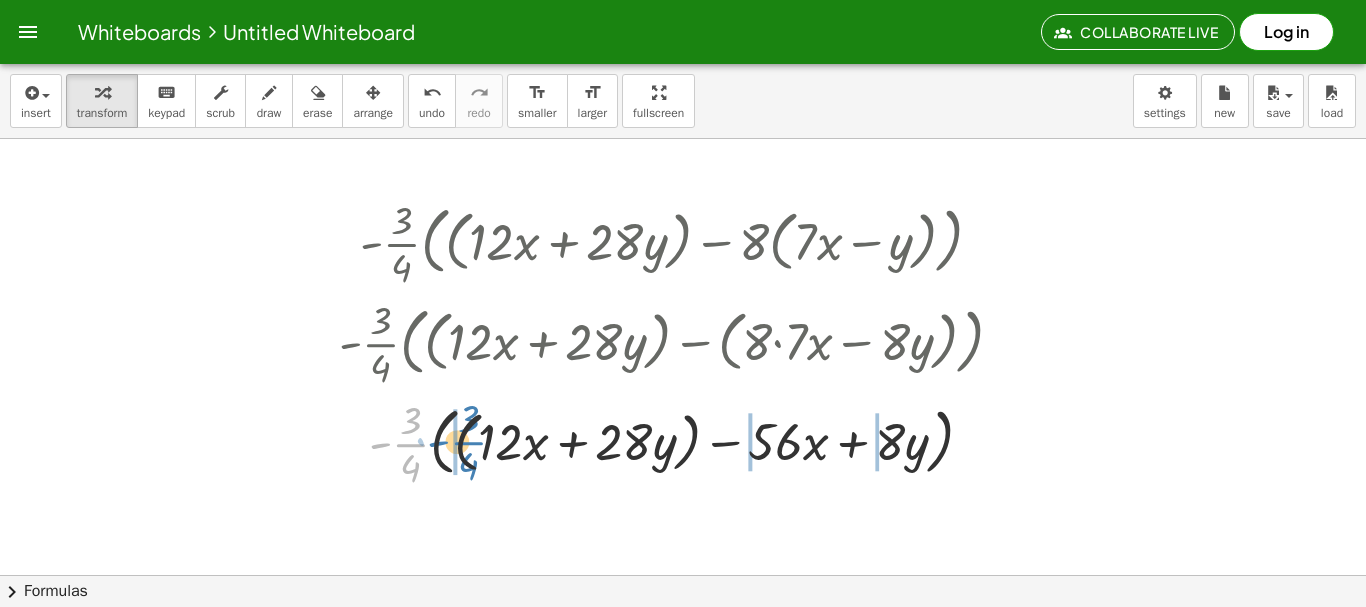 drag, startPoint x: 408, startPoint y: 439, endPoint x: 466, endPoint y: 437, distance: 58.034473 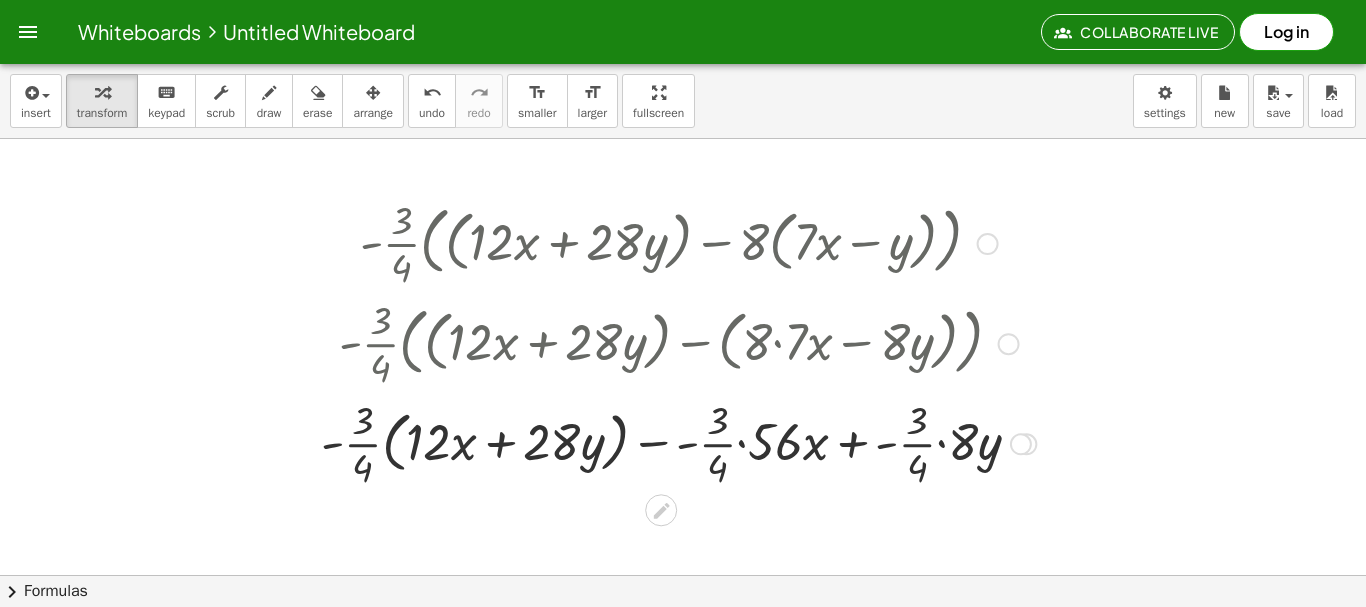 click at bounding box center (678, 442) 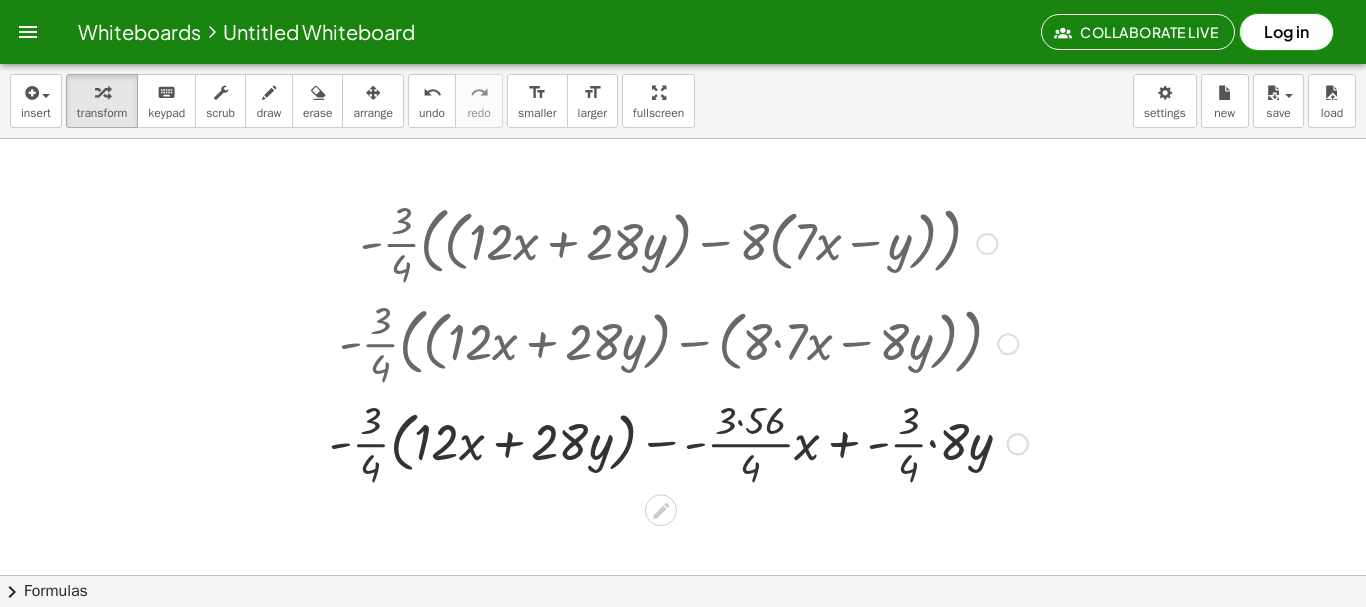 click at bounding box center (678, 442) 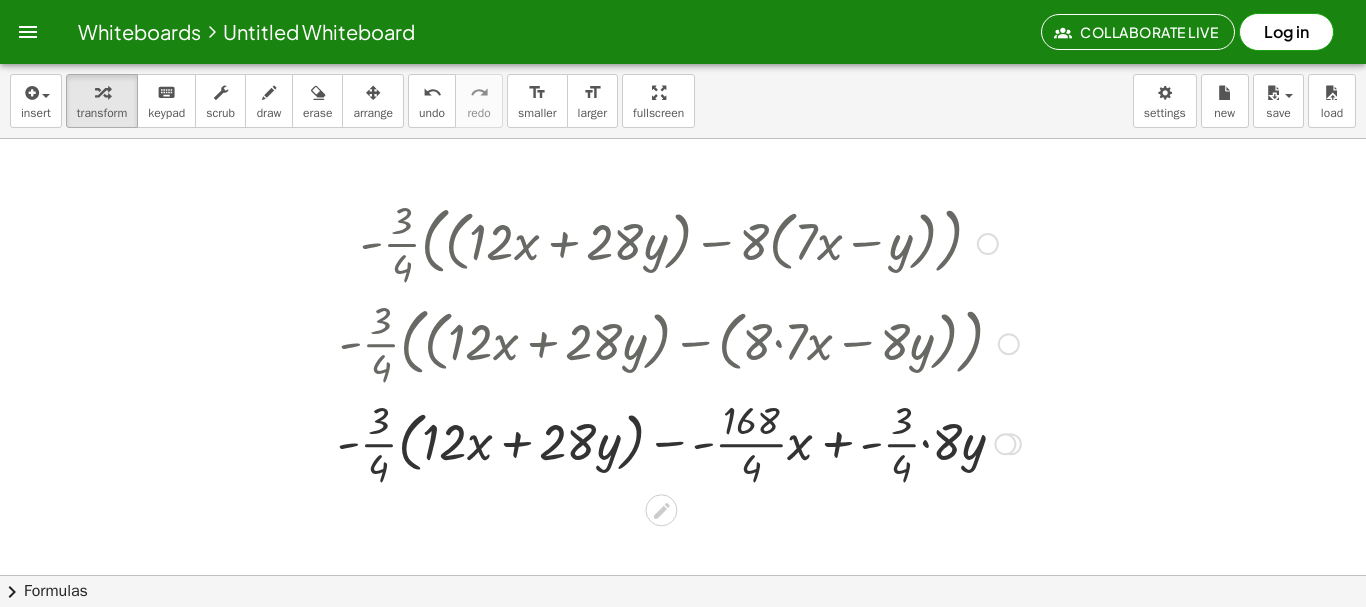 click at bounding box center [679, 442] 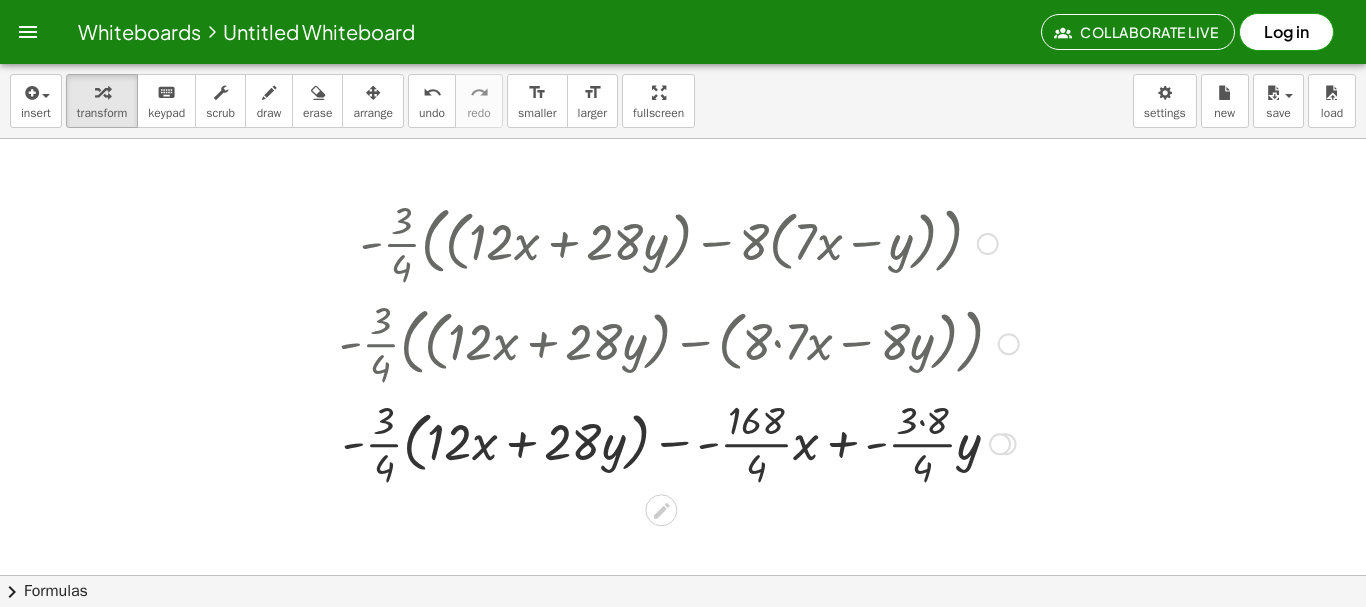 click at bounding box center [679, 442] 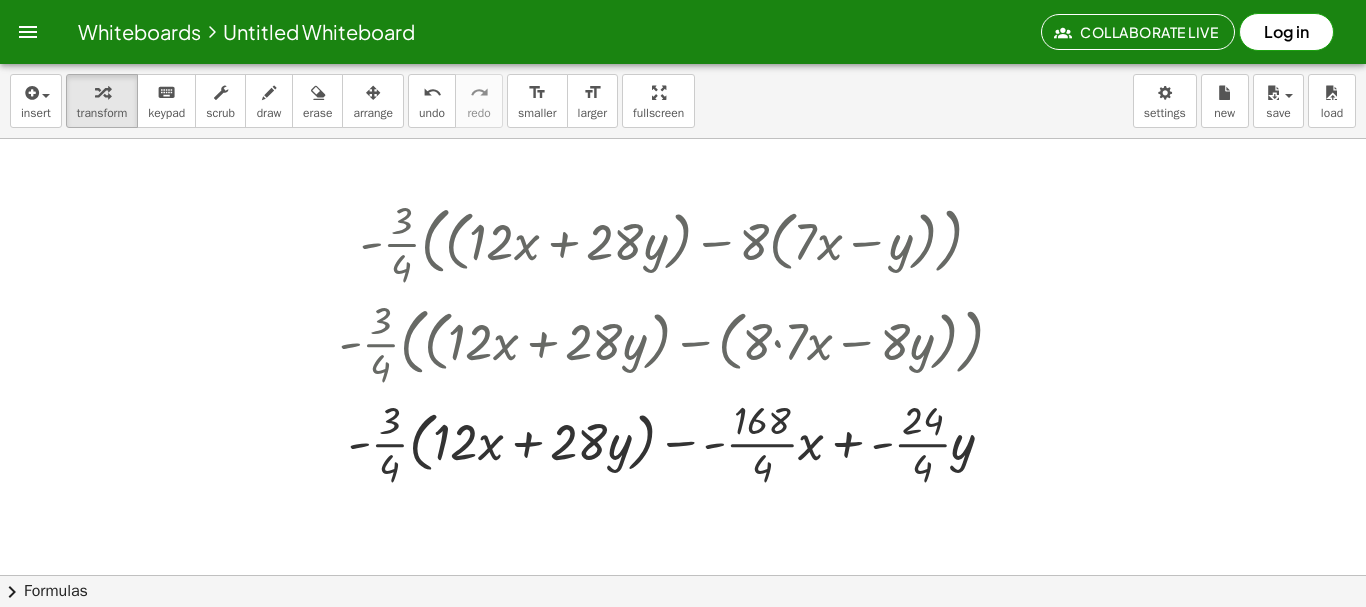 click at bounding box center (683, 639) 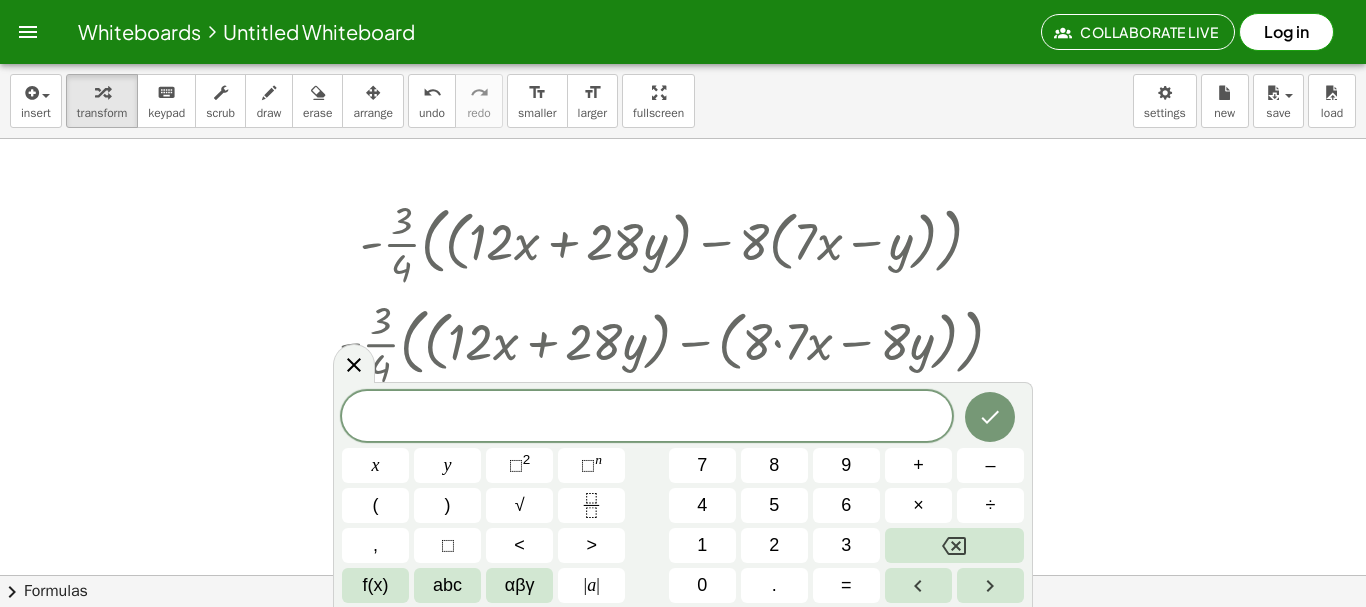 click at bounding box center (683, 639) 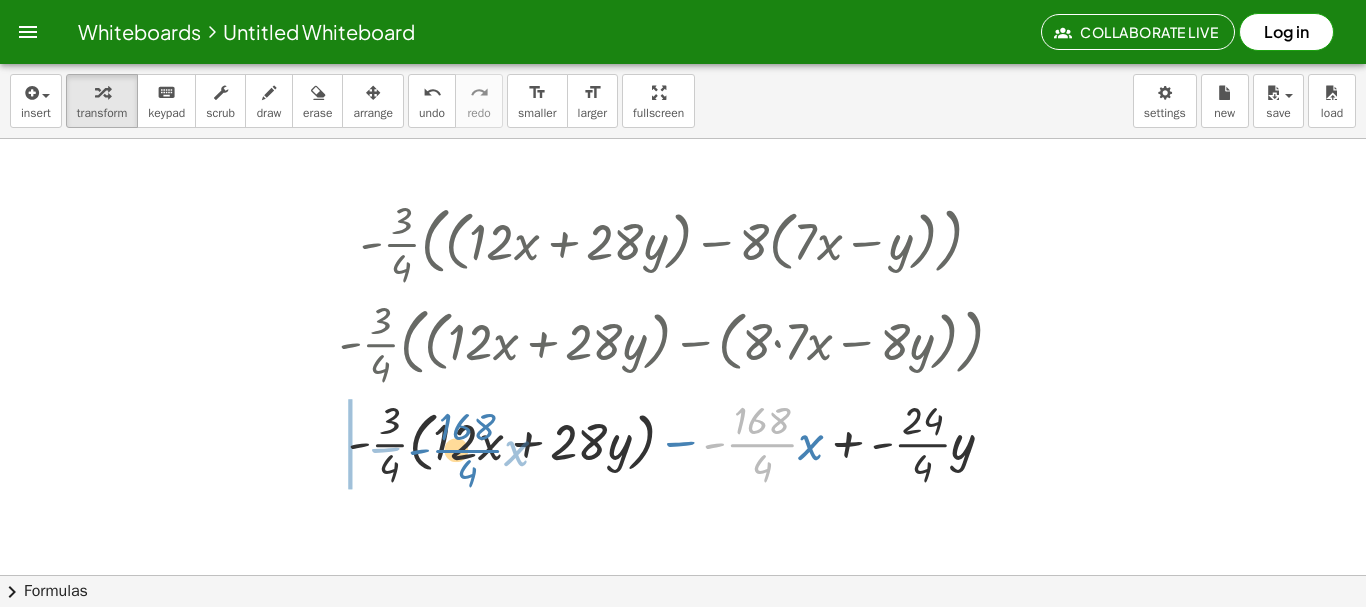 drag, startPoint x: 783, startPoint y: 440, endPoint x: 485, endPoint y: 445, distance: 298.04193 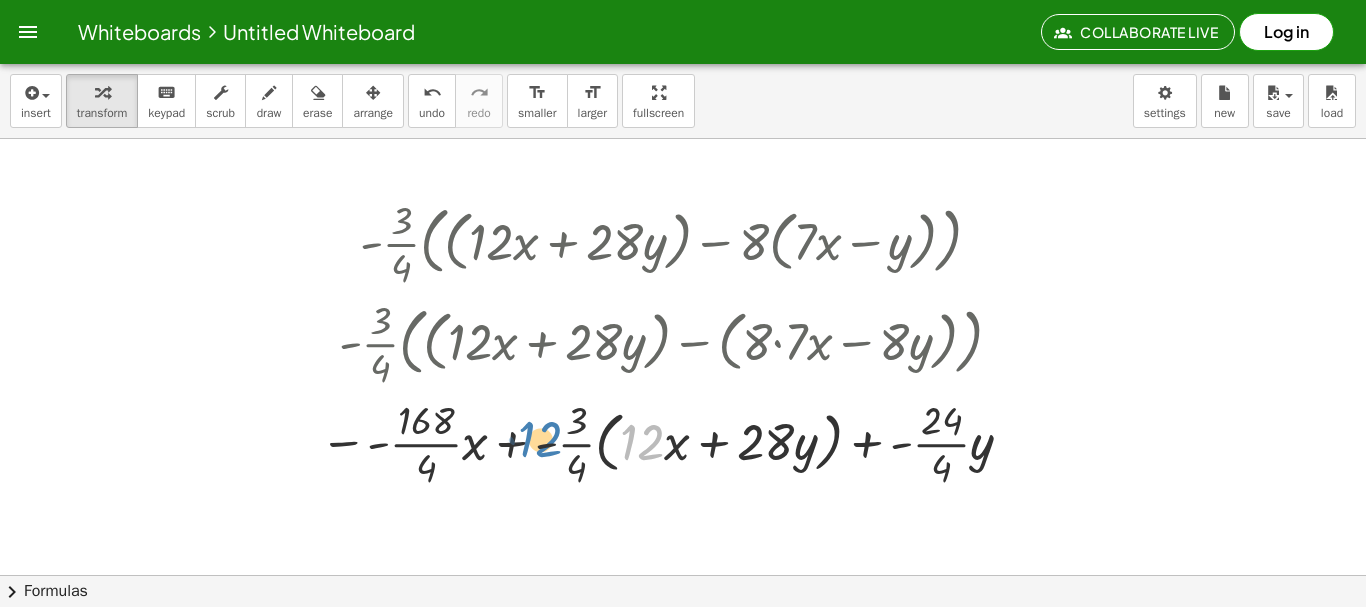 drag, startPoint x: 649, startPoint y: 443, endPoint x: 548, endPoint y: 440, distance: 101.04455 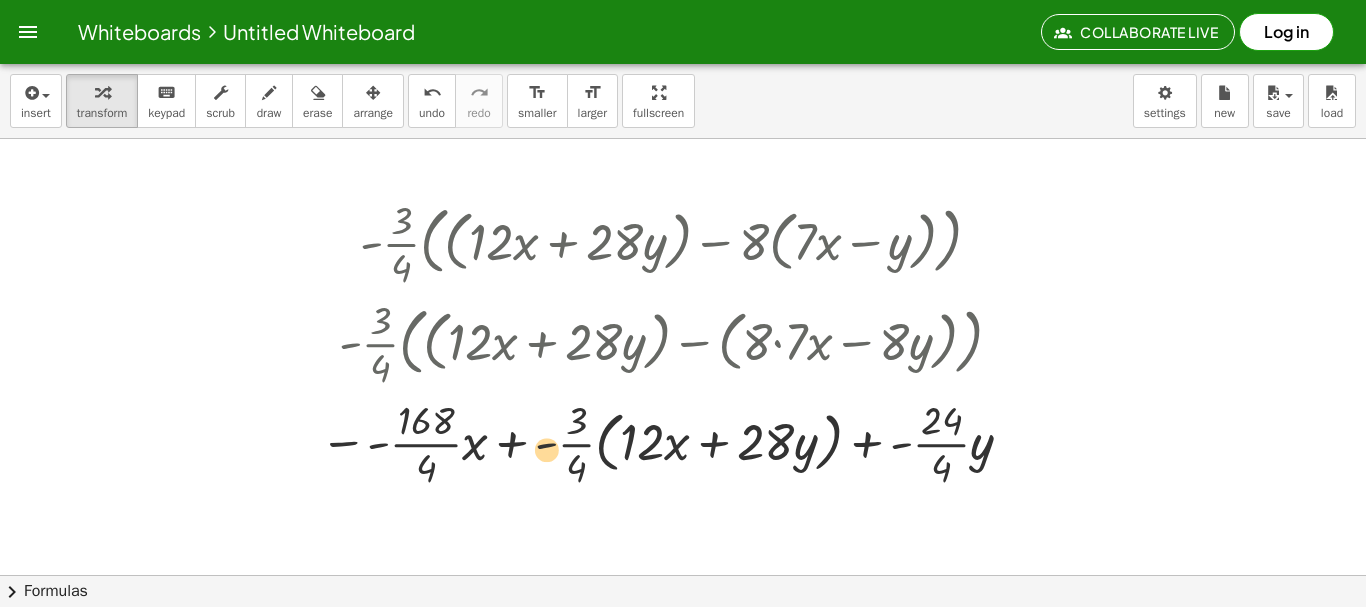 drag, startPoint x: 666, startPoint y: 441, endPoint x: 538, endPoint y: 441, distance: 128 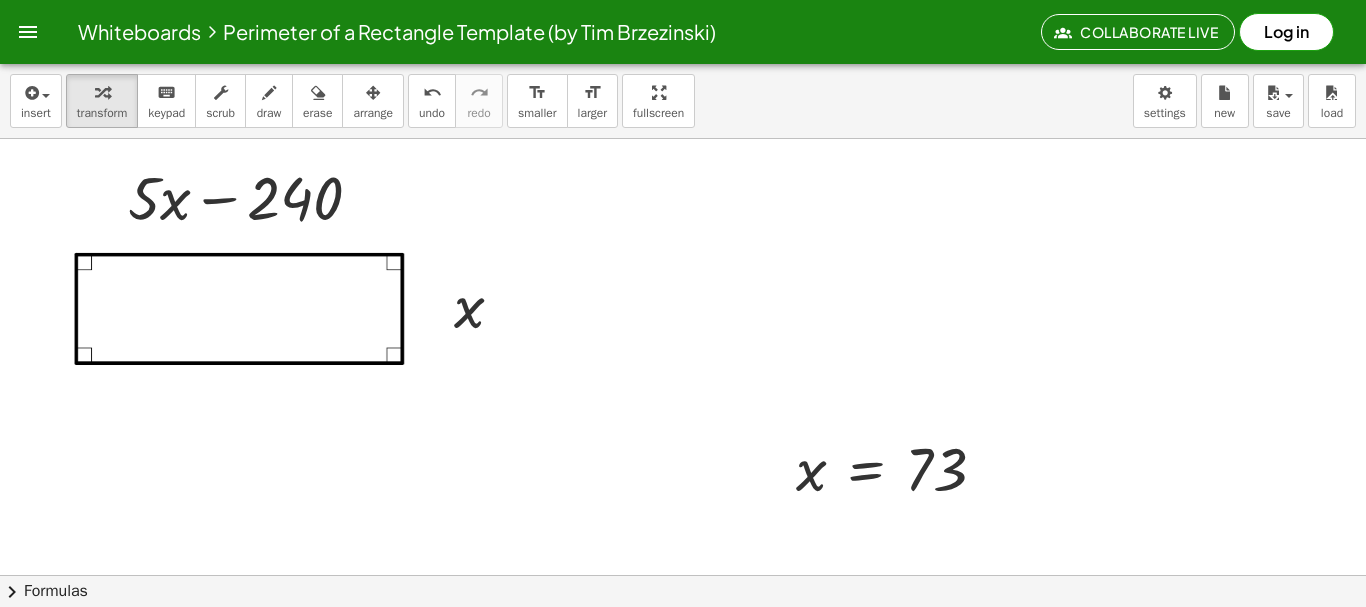 scroll, scrollTop: 0, scrollLeft: 0, axis: both 